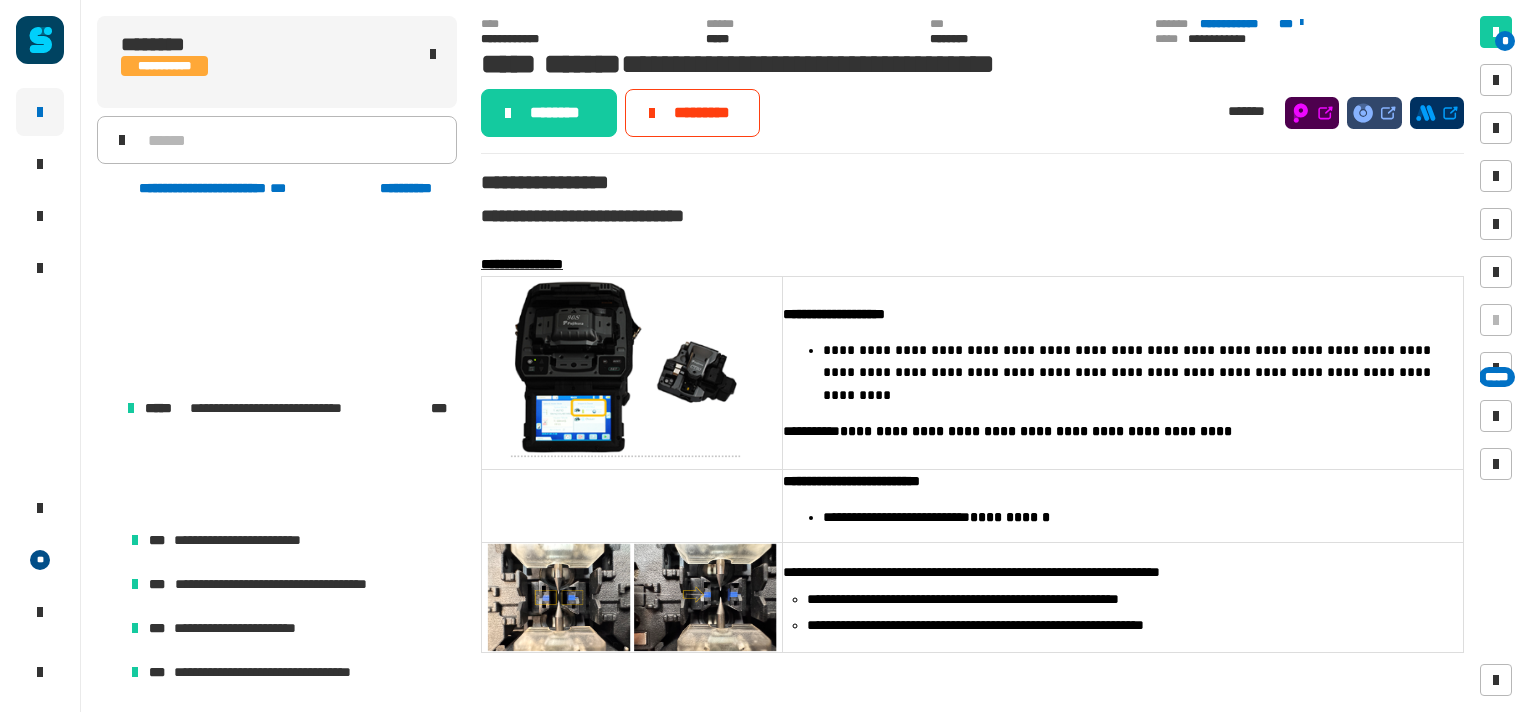 scroll, scrollTop: 0, scrollLeft: 0, axis: both 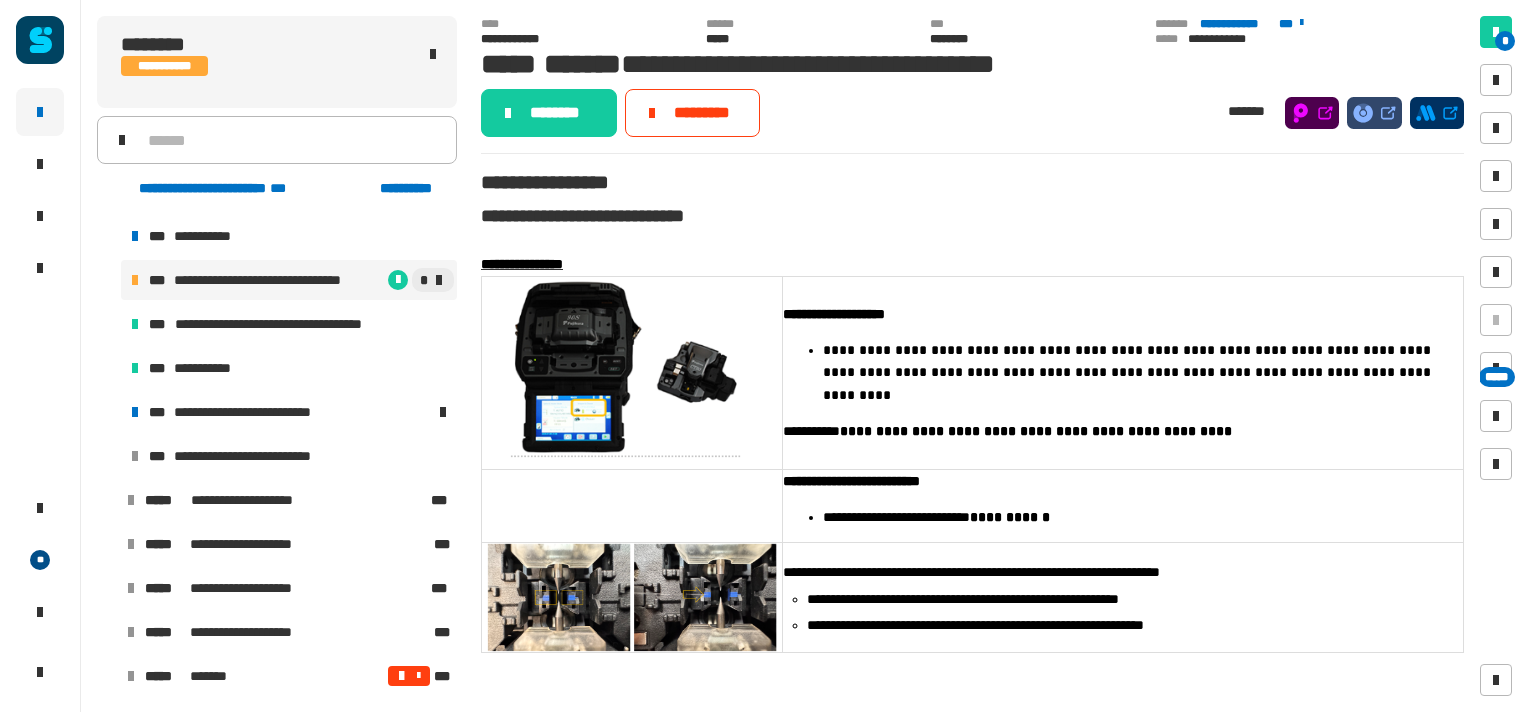 click at bounding box center (107, 500) 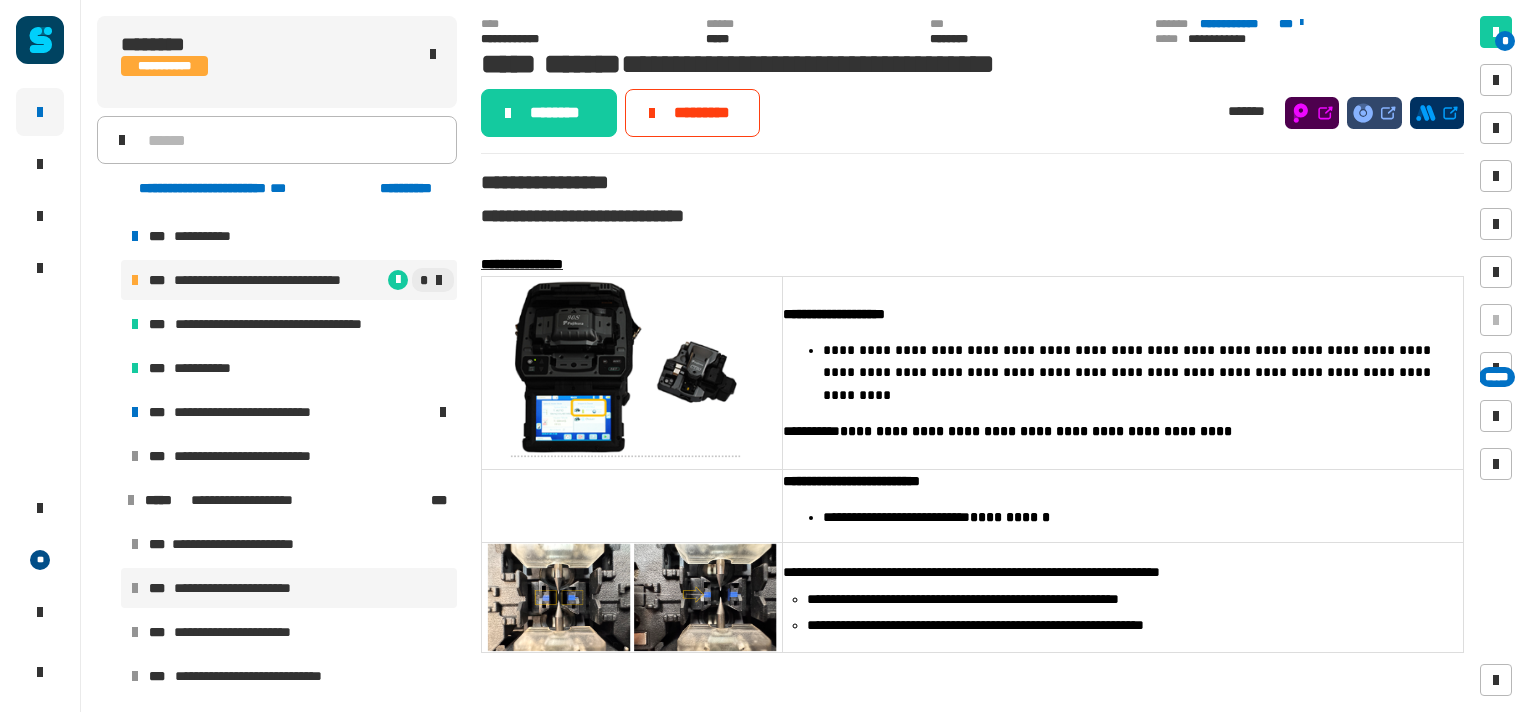 click on "**********" at bounding box center (289, 588) 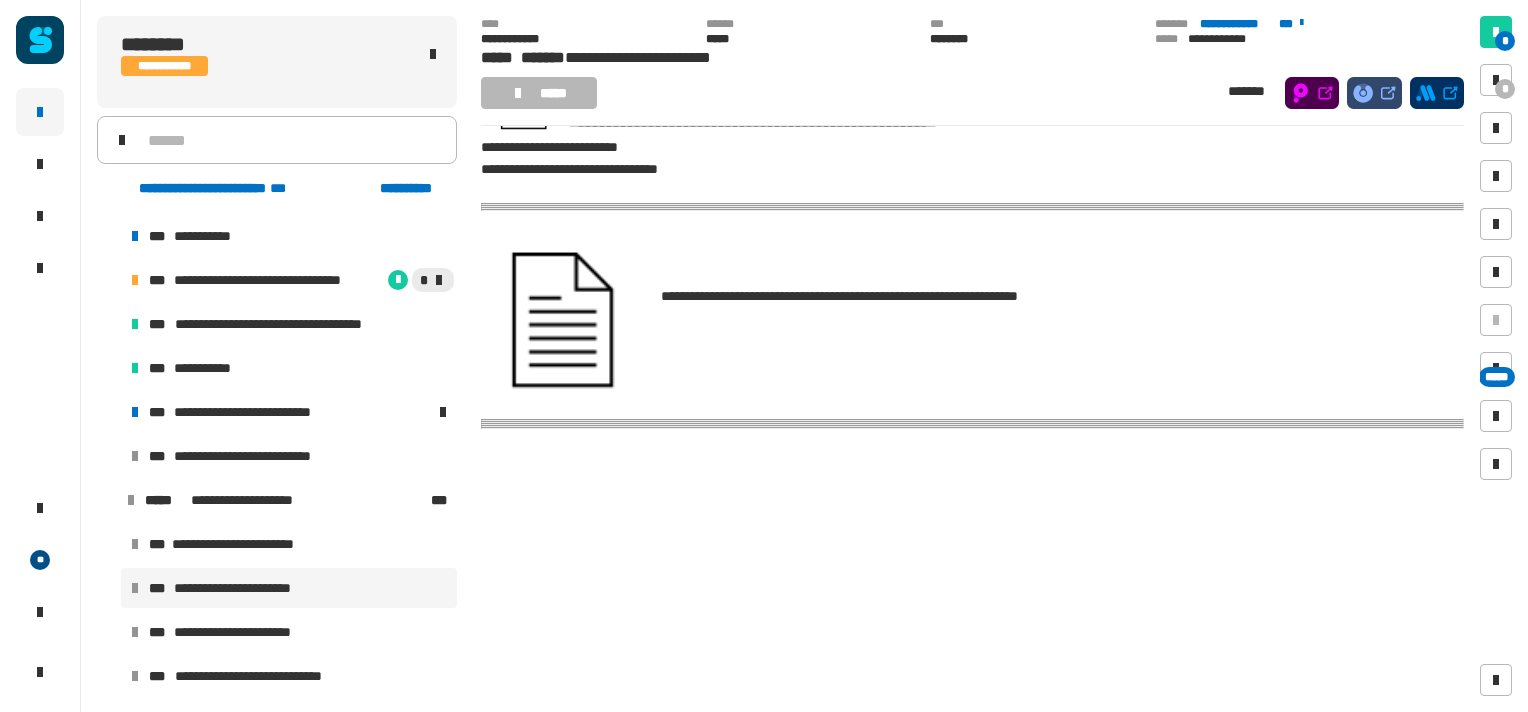 scroll, scrollTop: 7356, scrollLeft: 0, axis: vertical 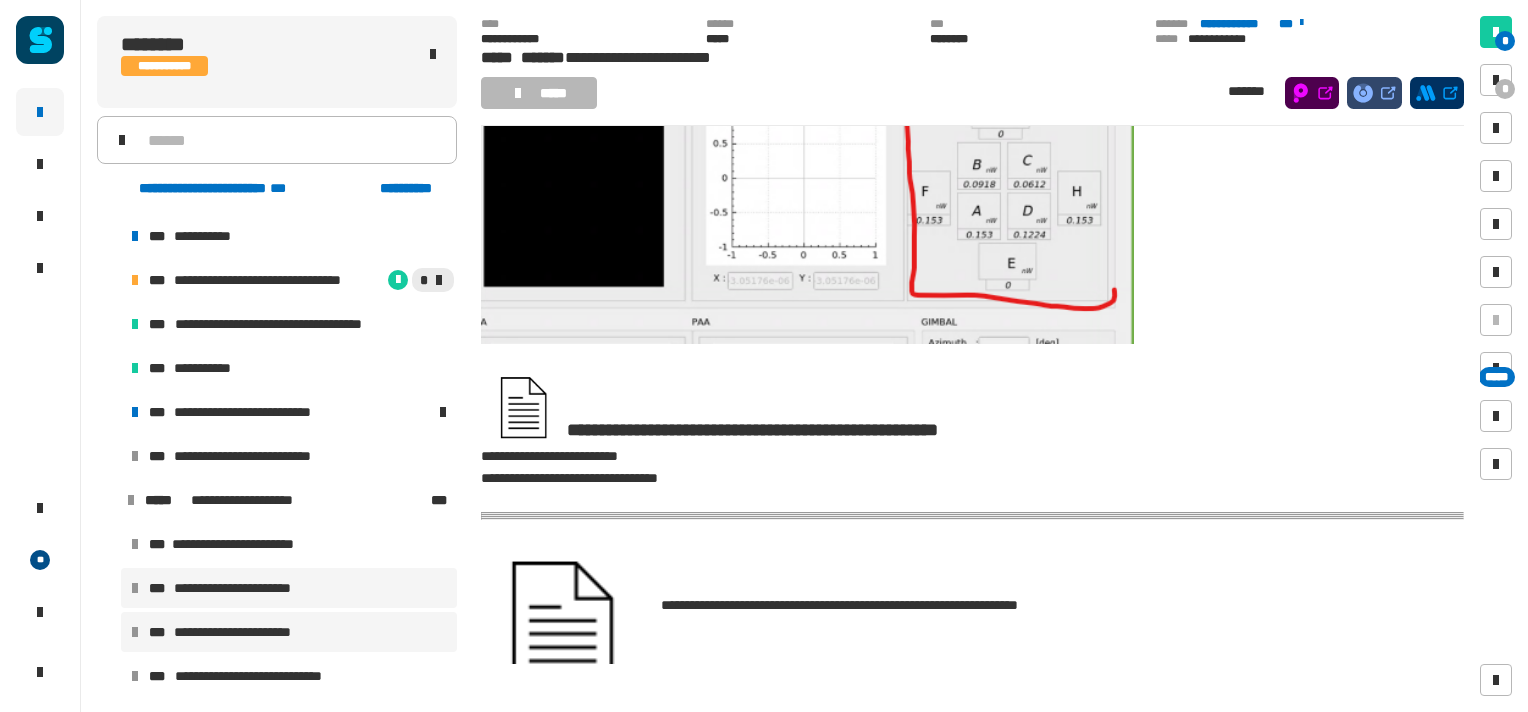 click on "**********" at bounding box center (241, 632) 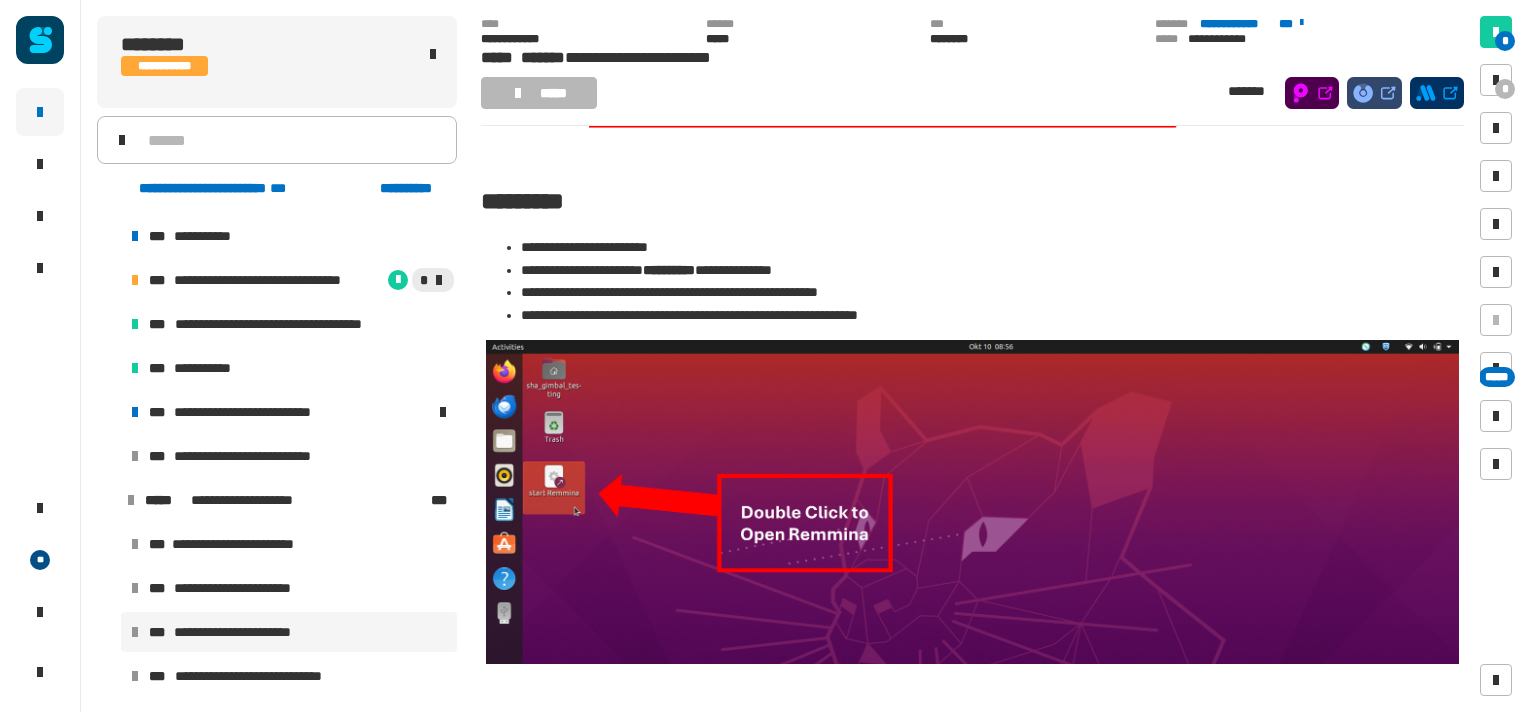 scroll, scrollTop: 1199, scrollLeft: 0, axis: vertical 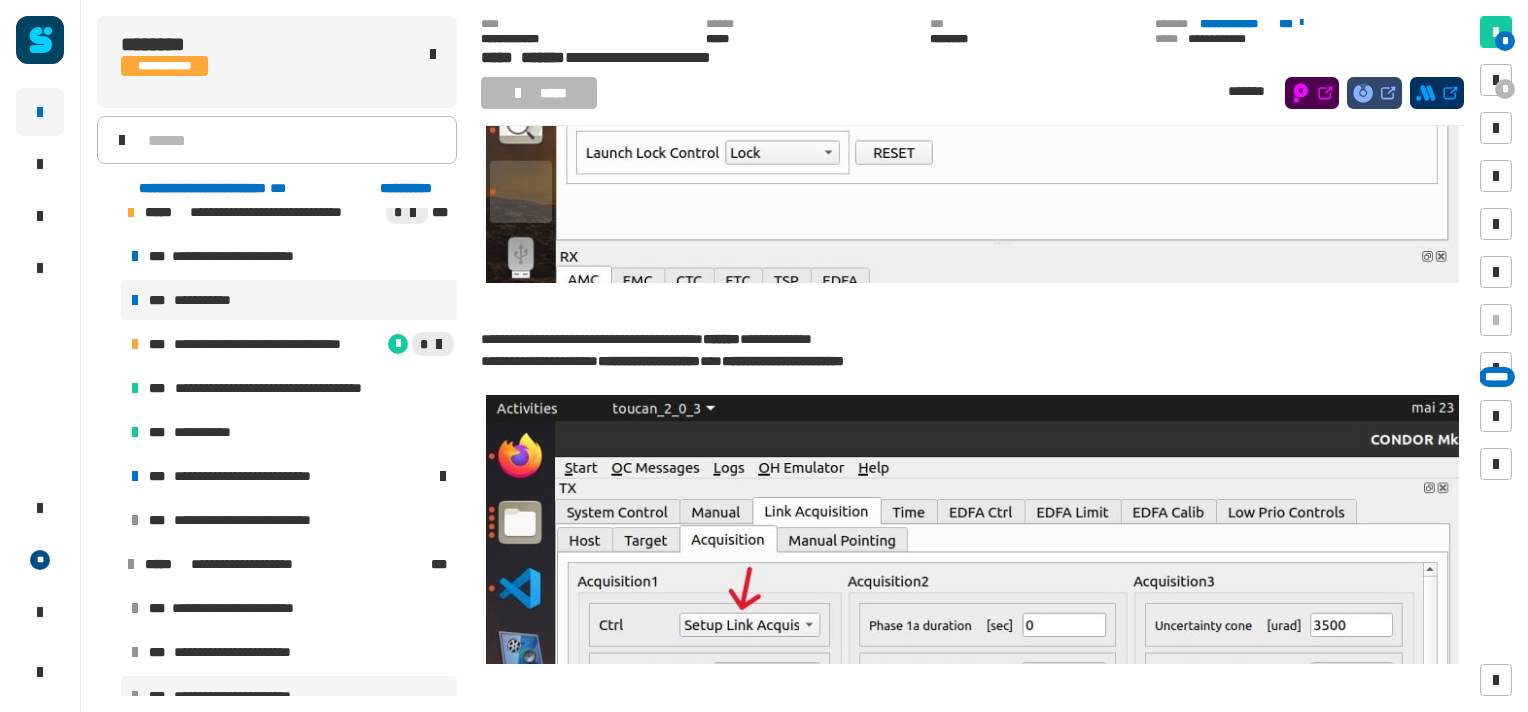 click on "**********" at bounding box center (210, 300) 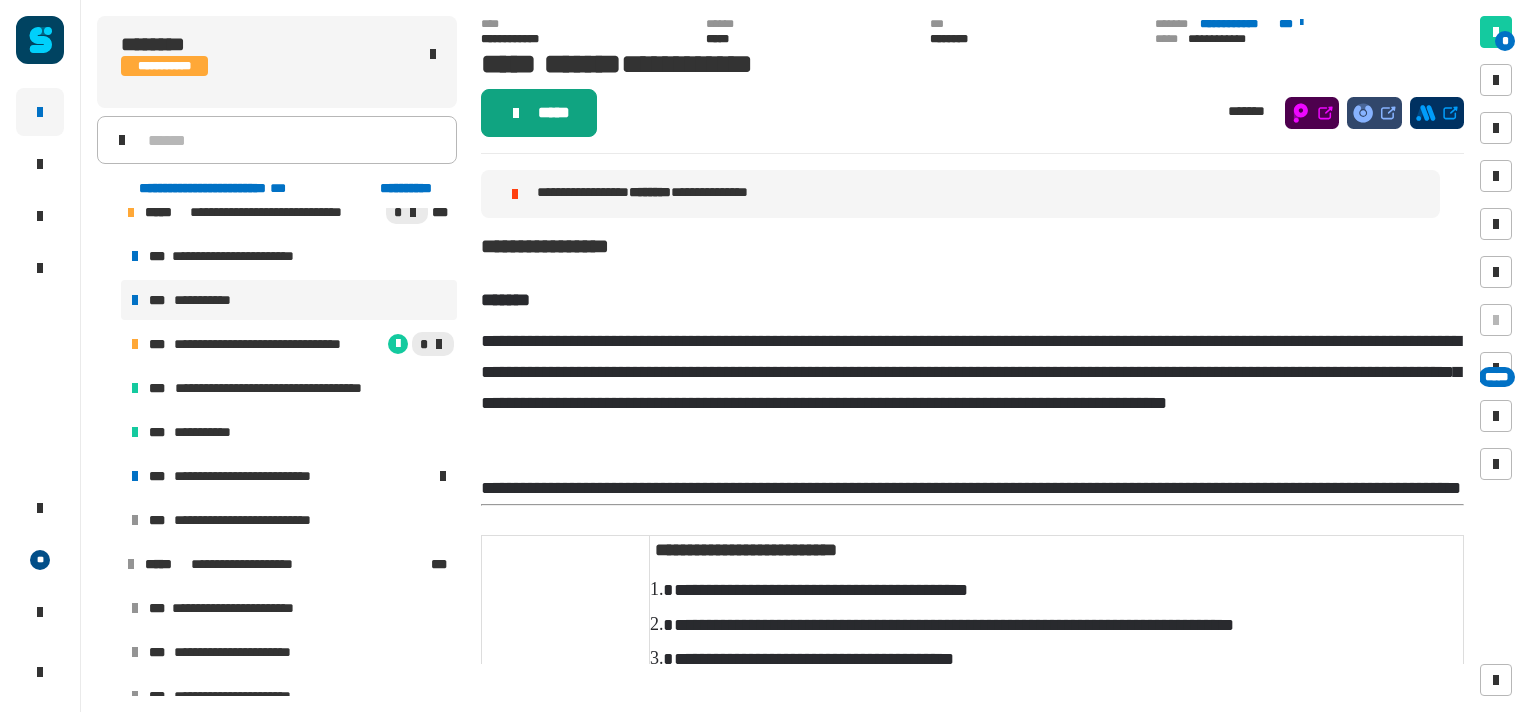 click on "*****" 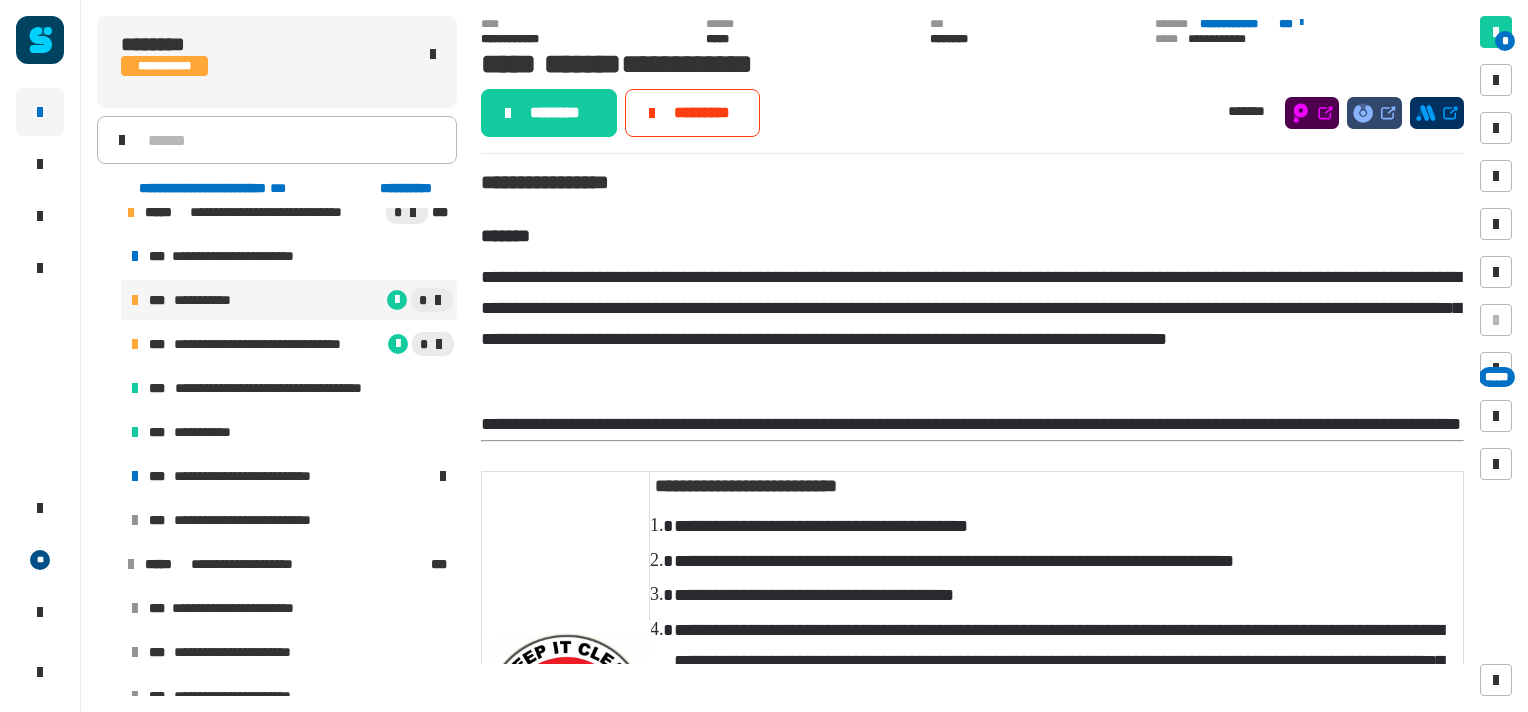 click on "********" 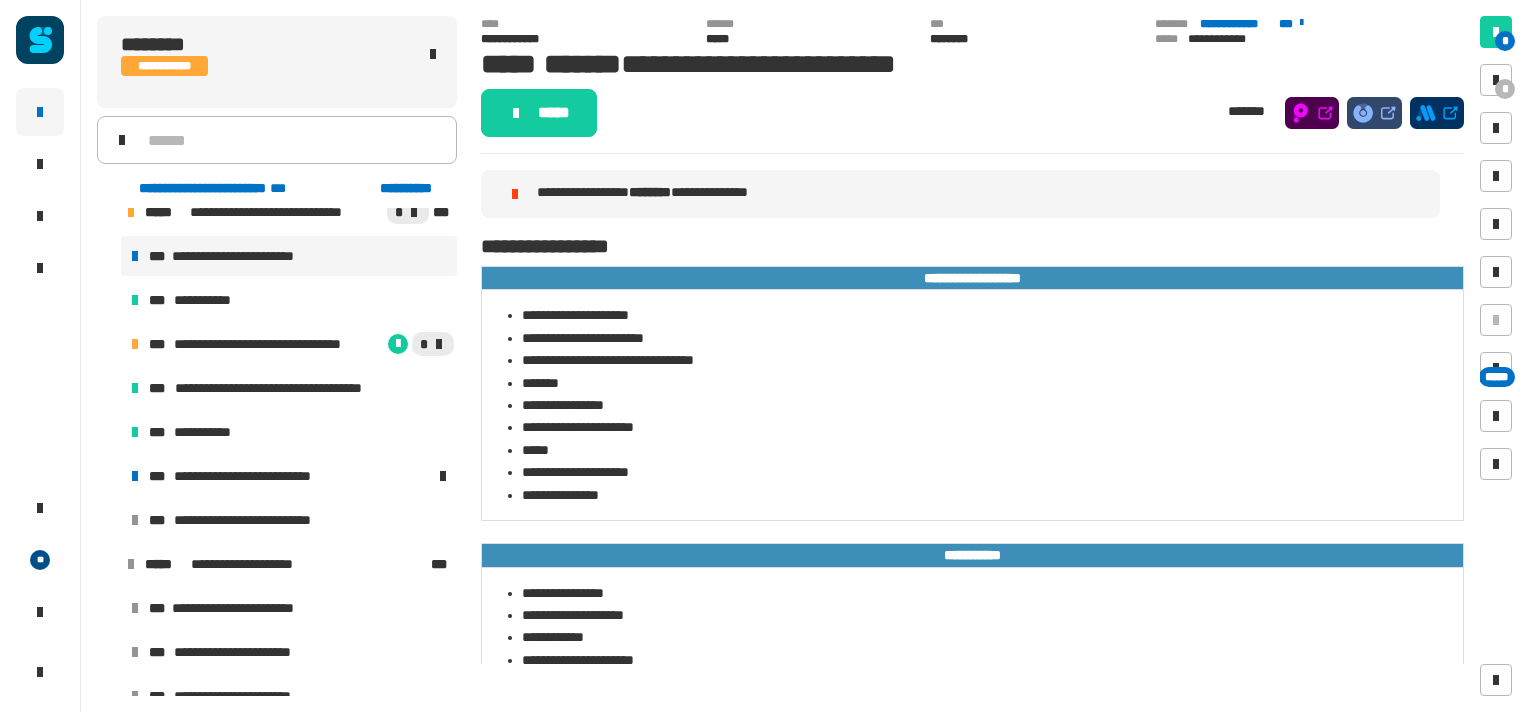 click on "**********" at bounding box center (246, 256) 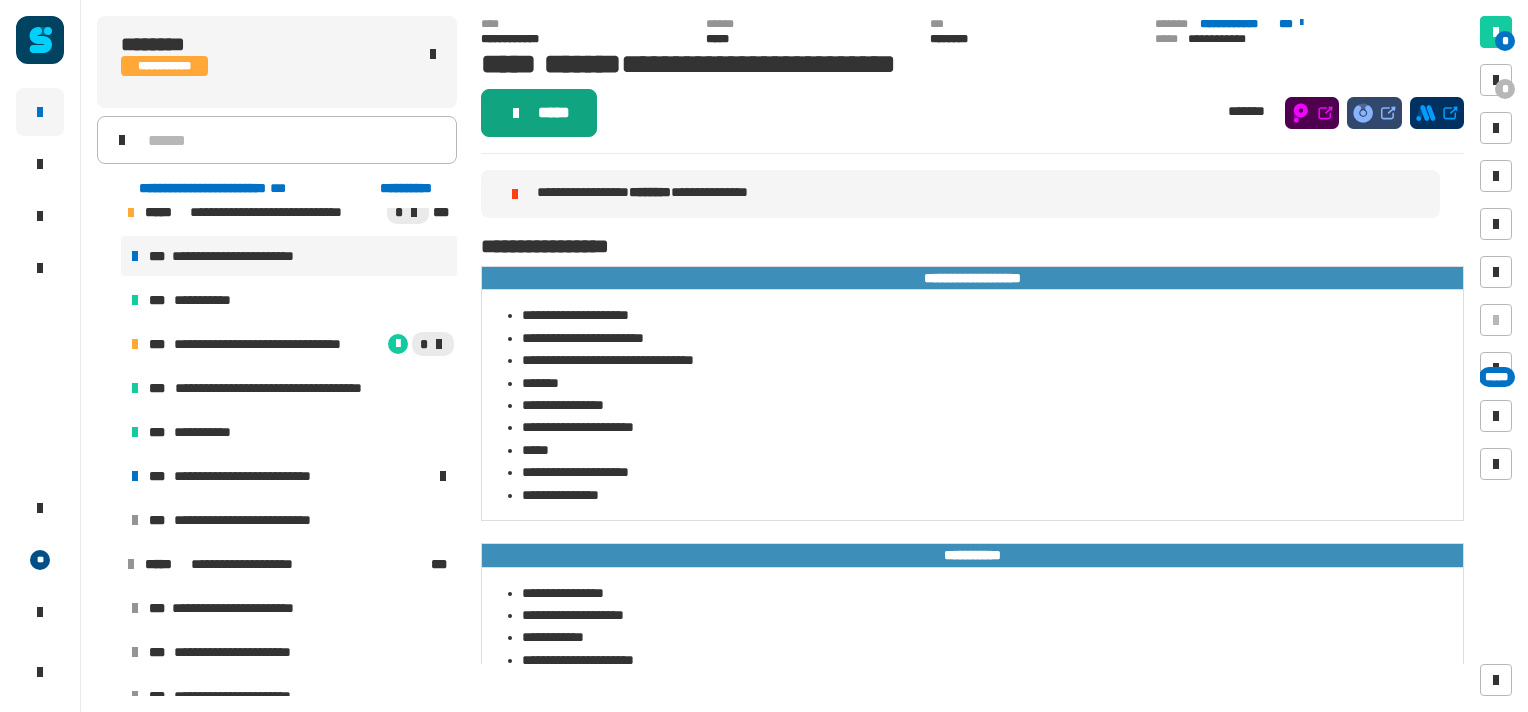 click on "*****" 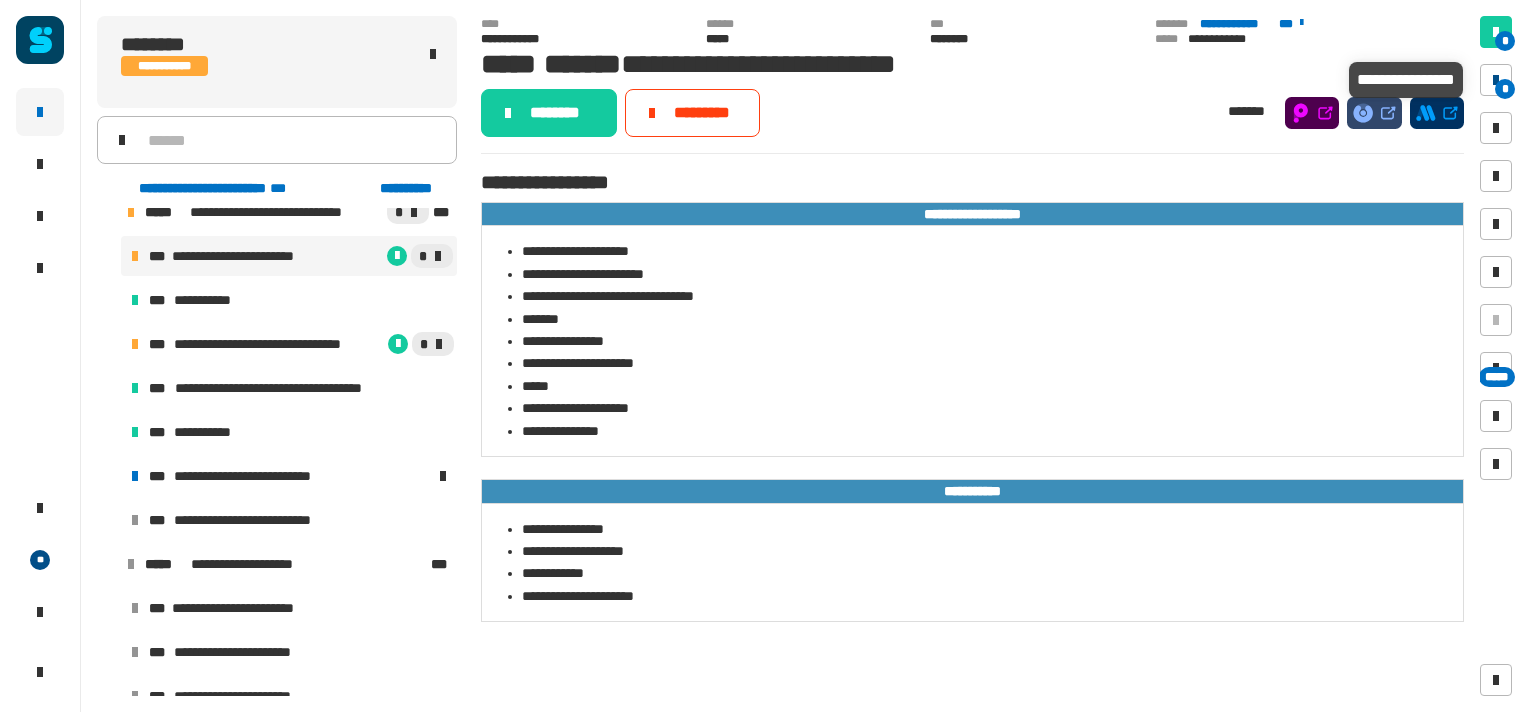 click on "*" at bounding box center [1505, 89] 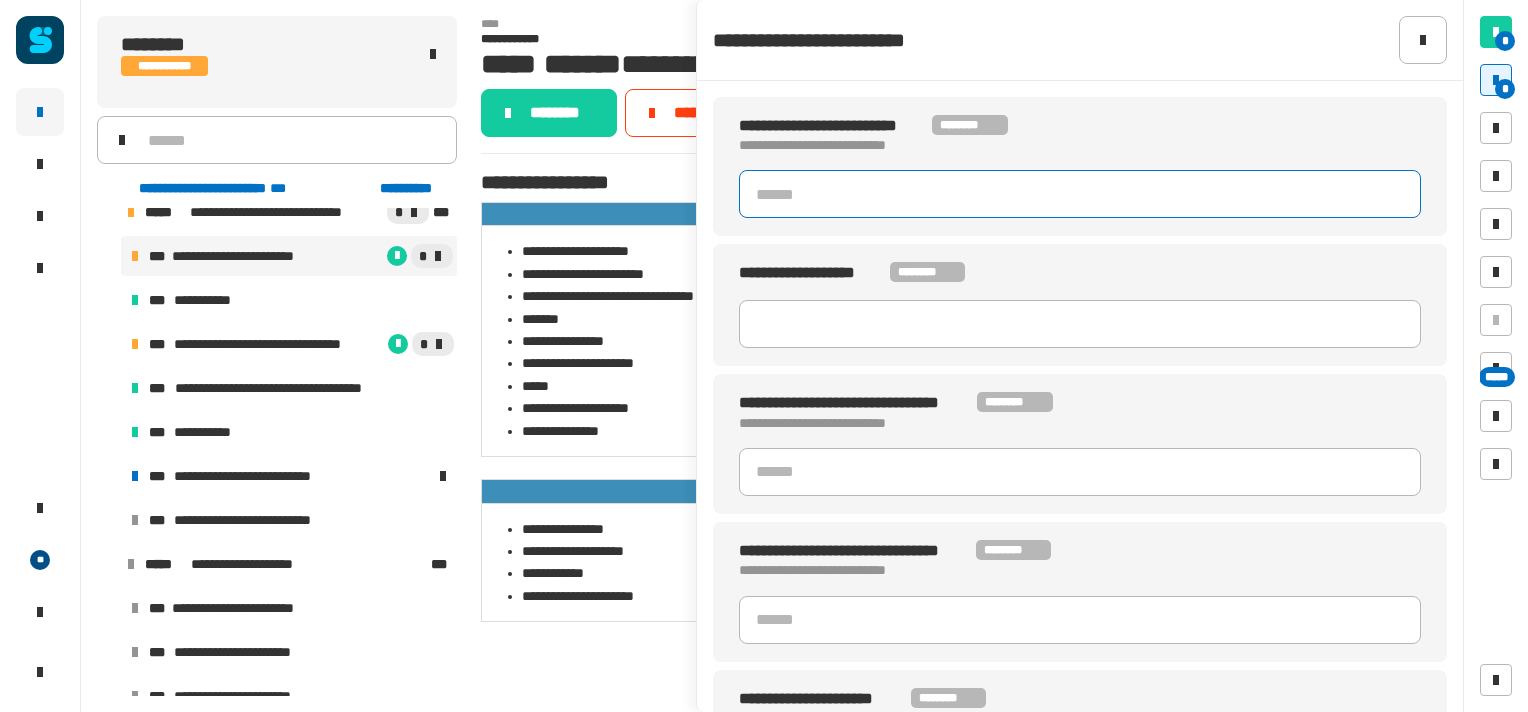 click 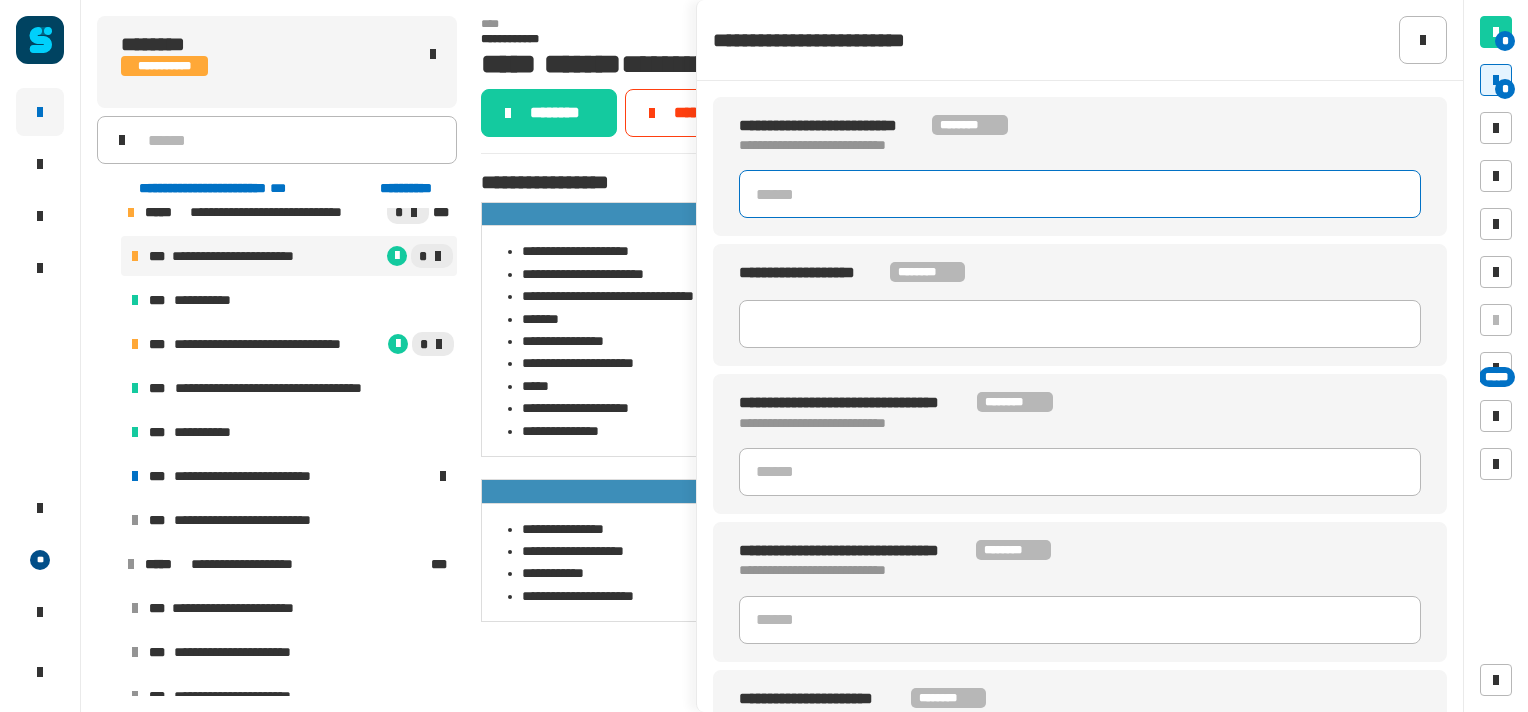 click 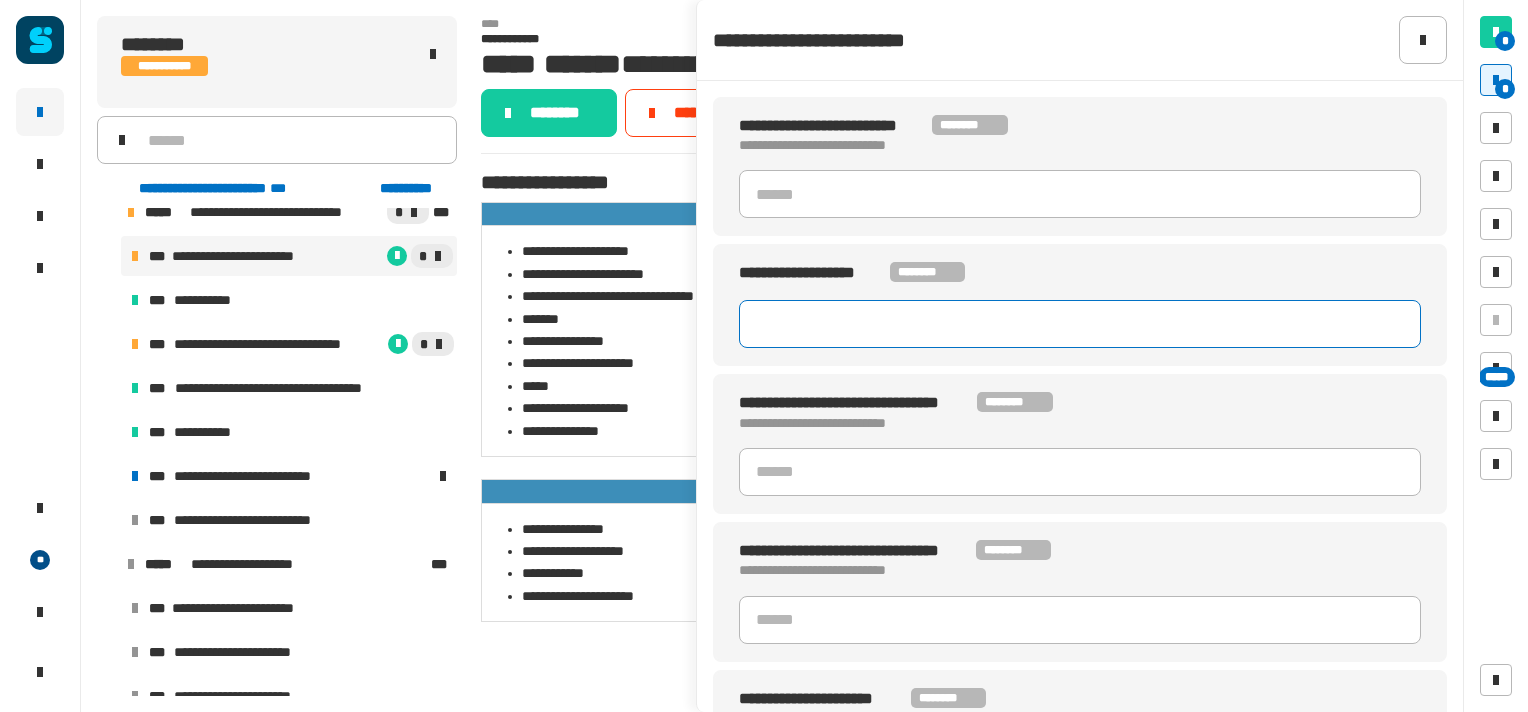 click 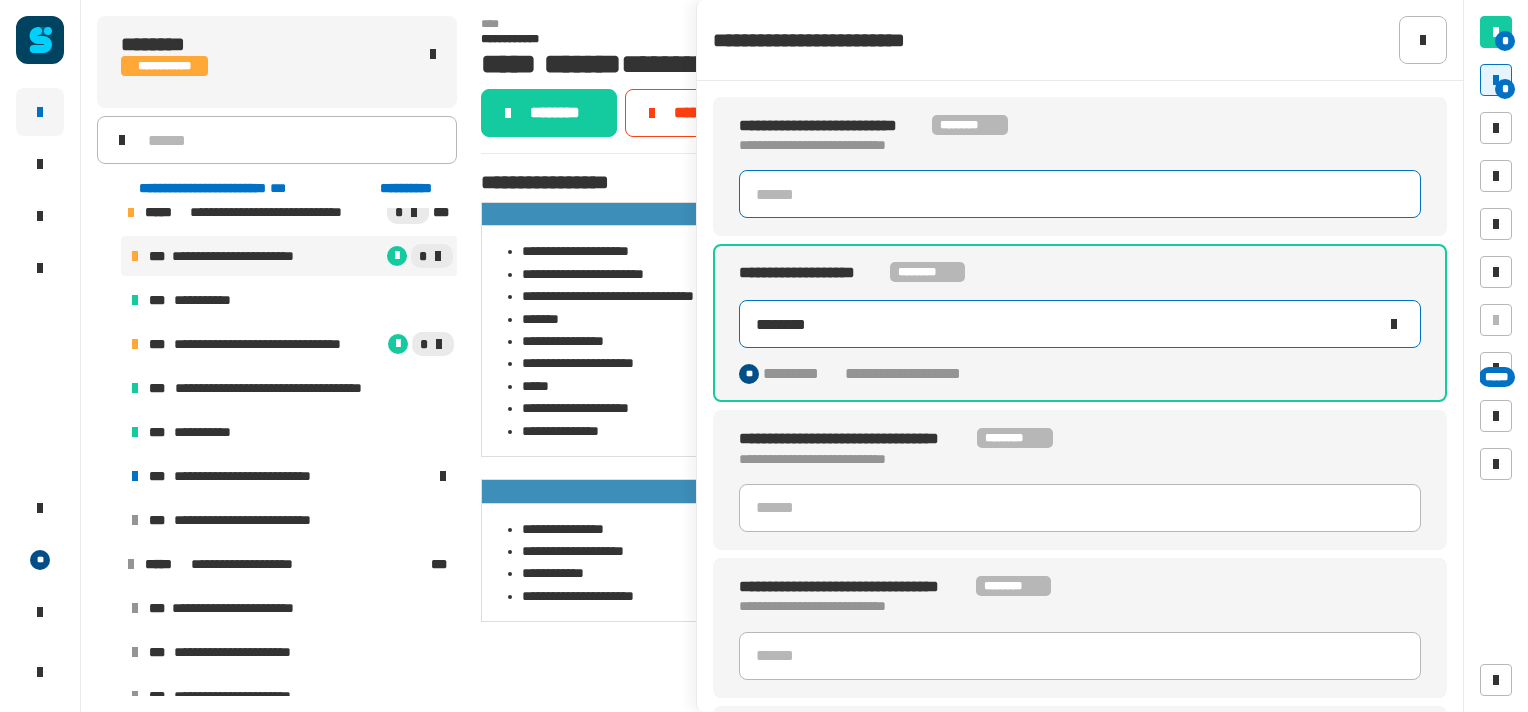 type on "********" 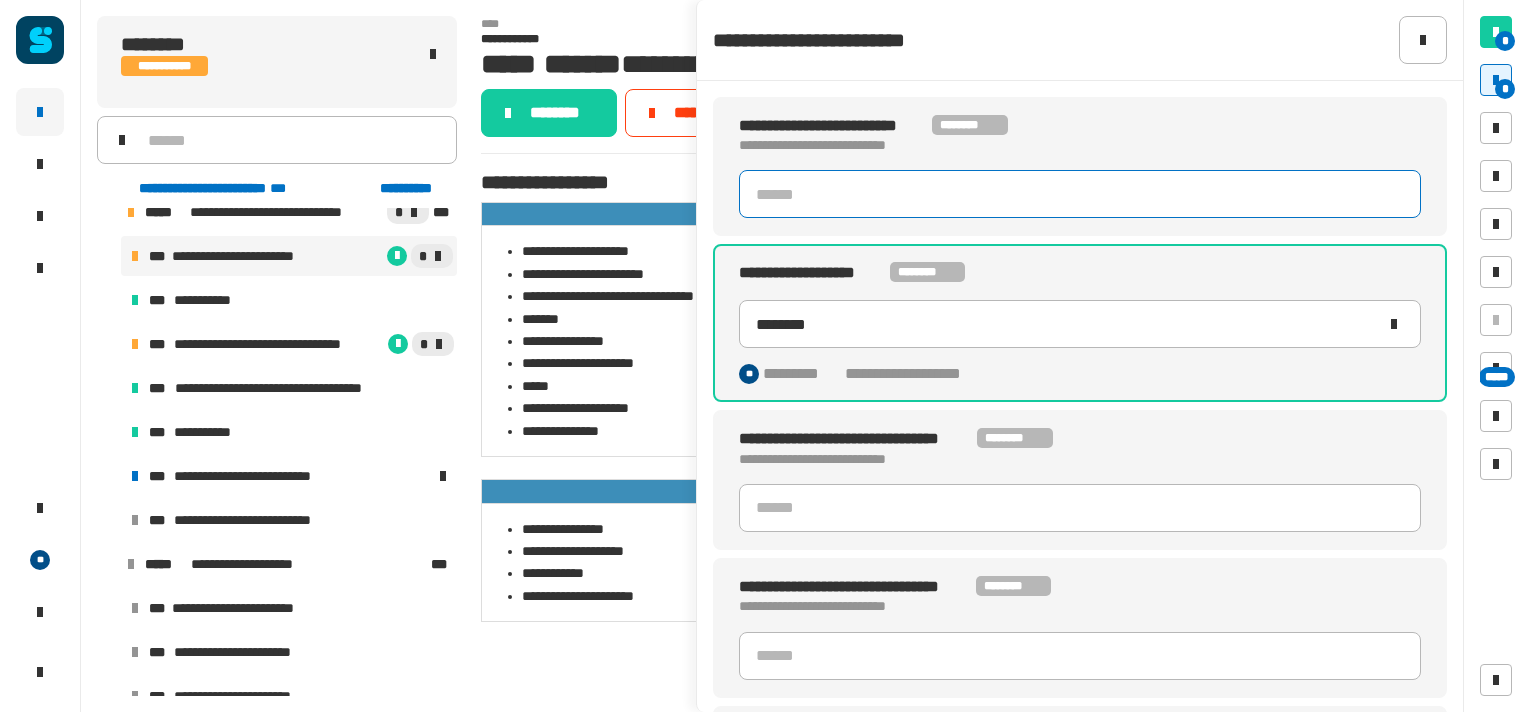 click 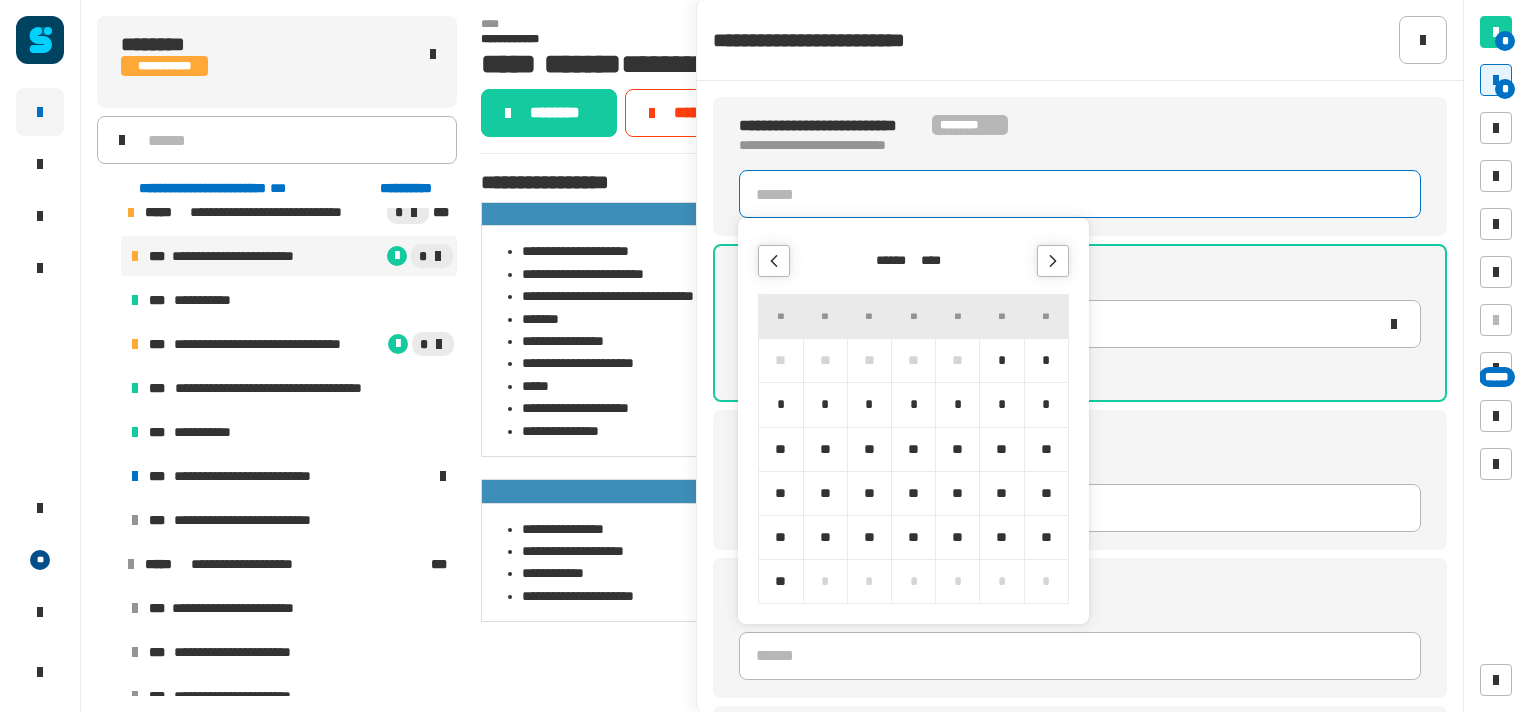 click at bounding box center (1053, 261) 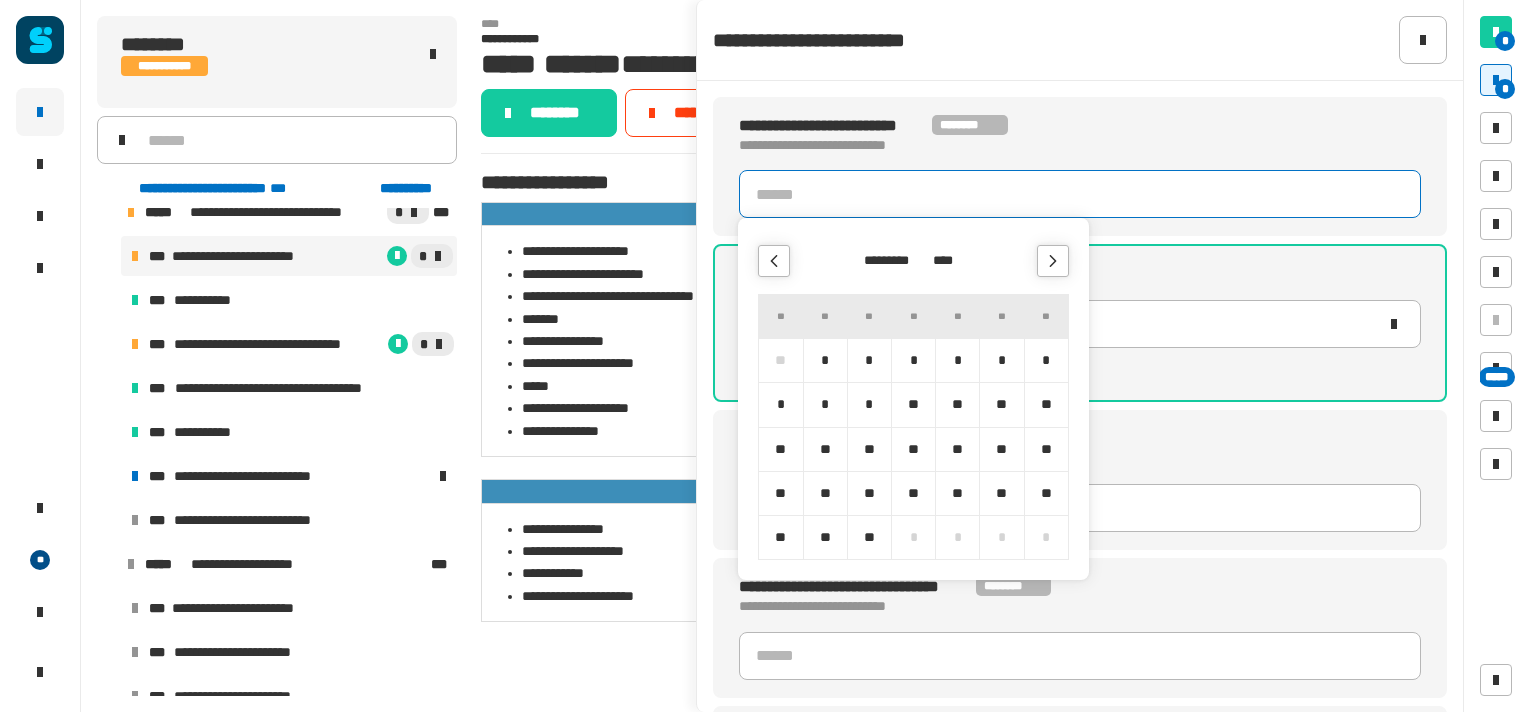 click at bounding box center (1053, 261) 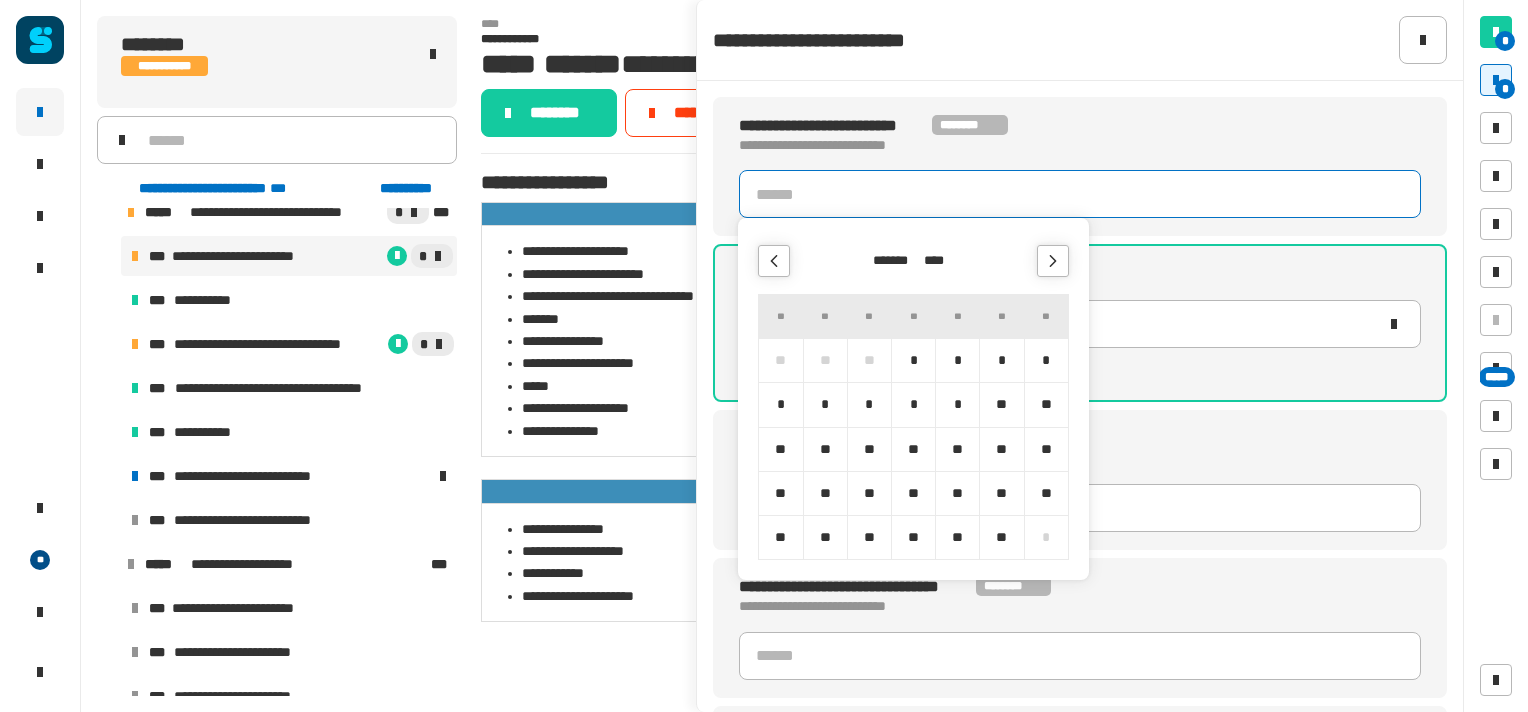 click at bounding box center (1053, 261) 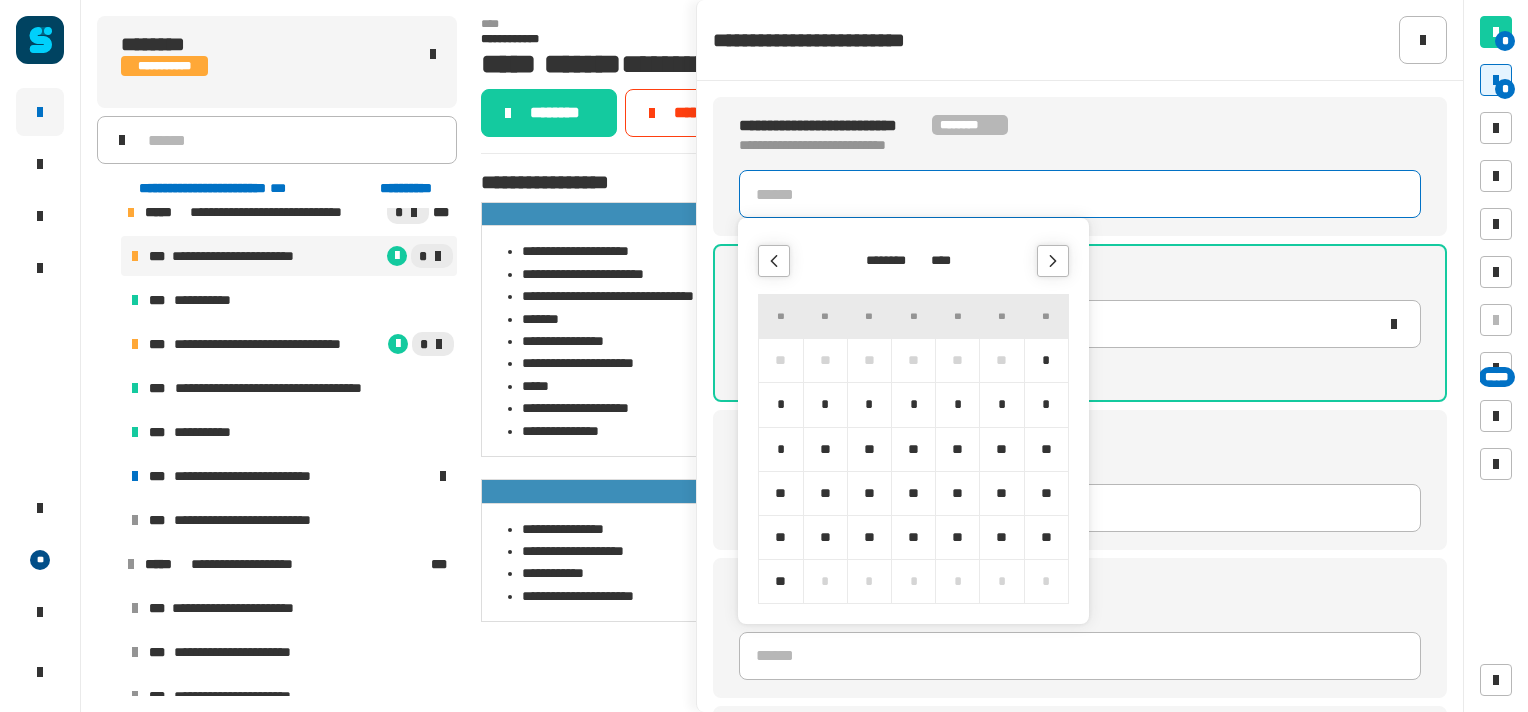 click at bounding box center [774, 261] 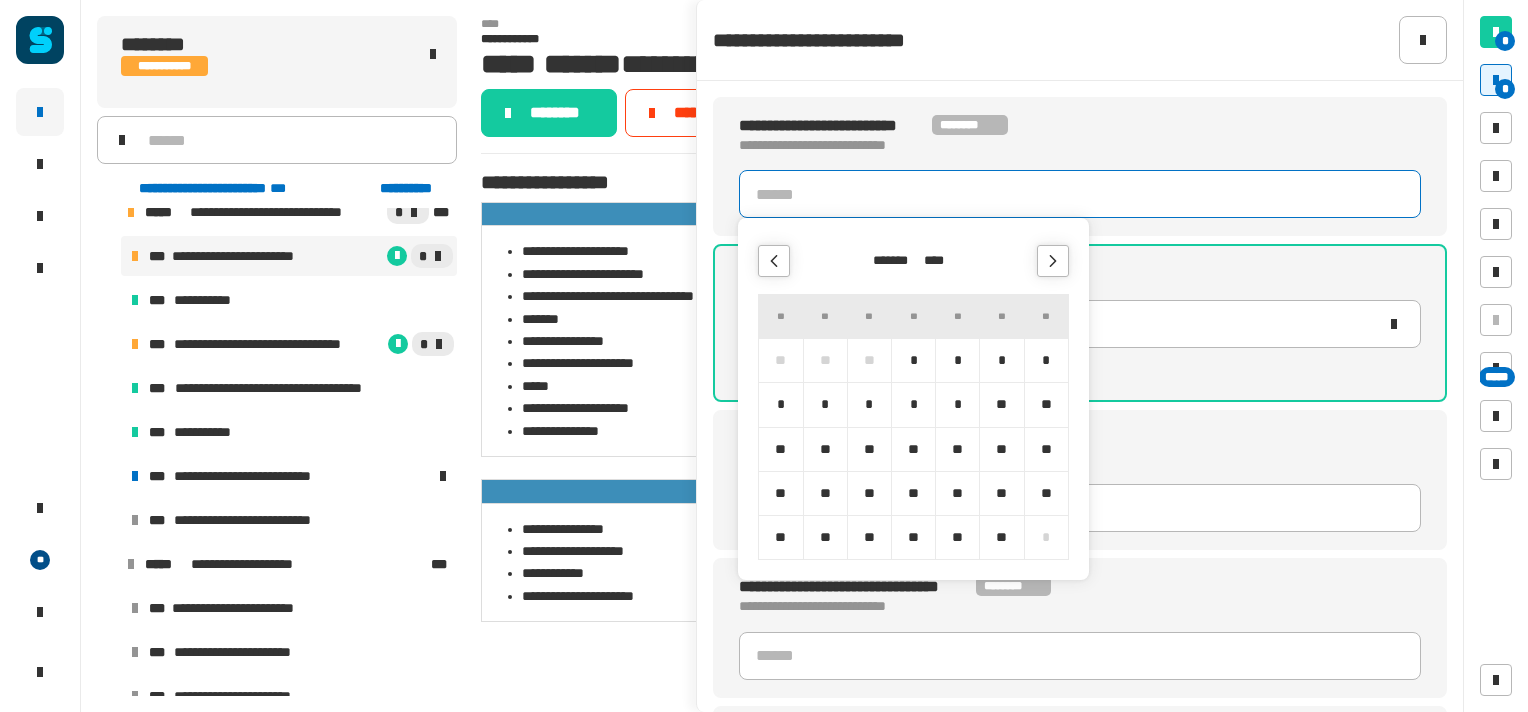 click on "*" at bounding box center (957, 404) 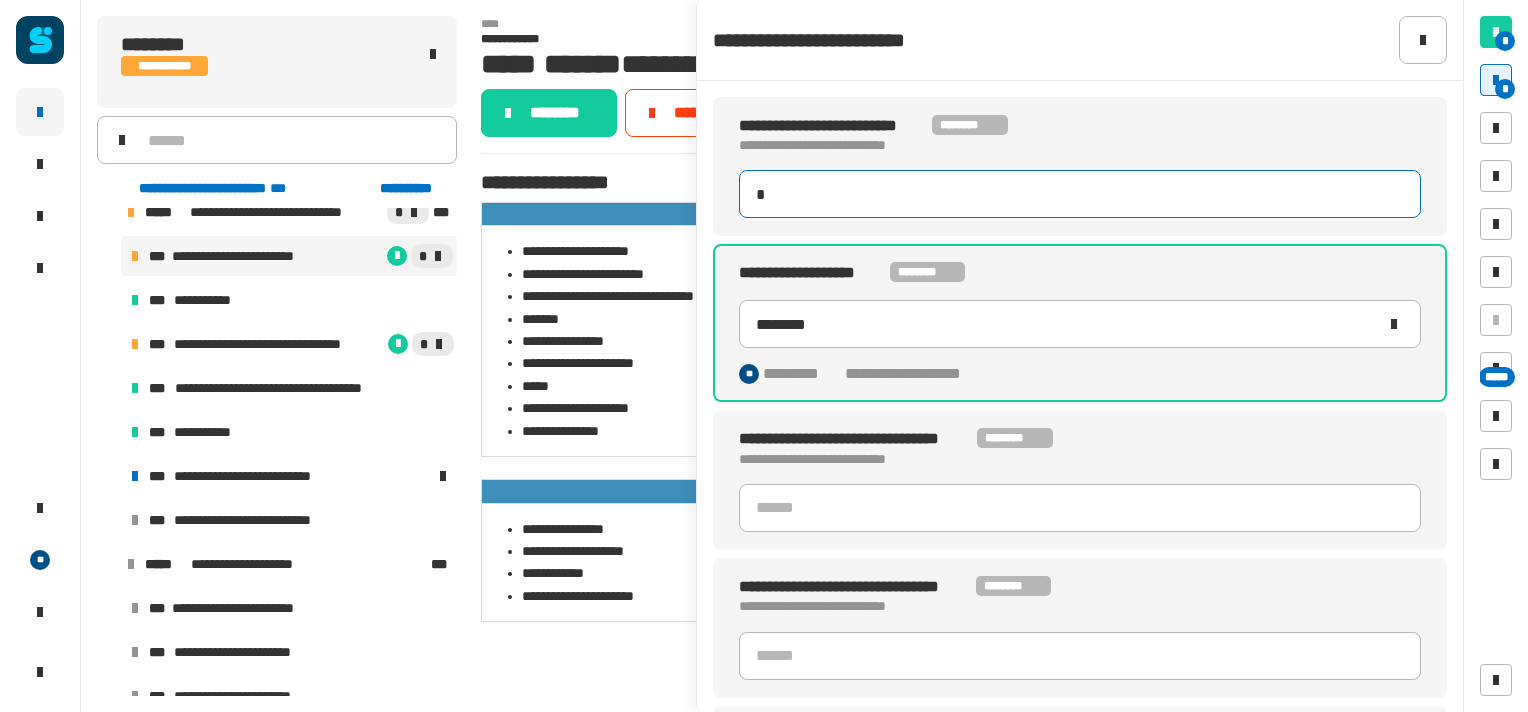 type on "**********" 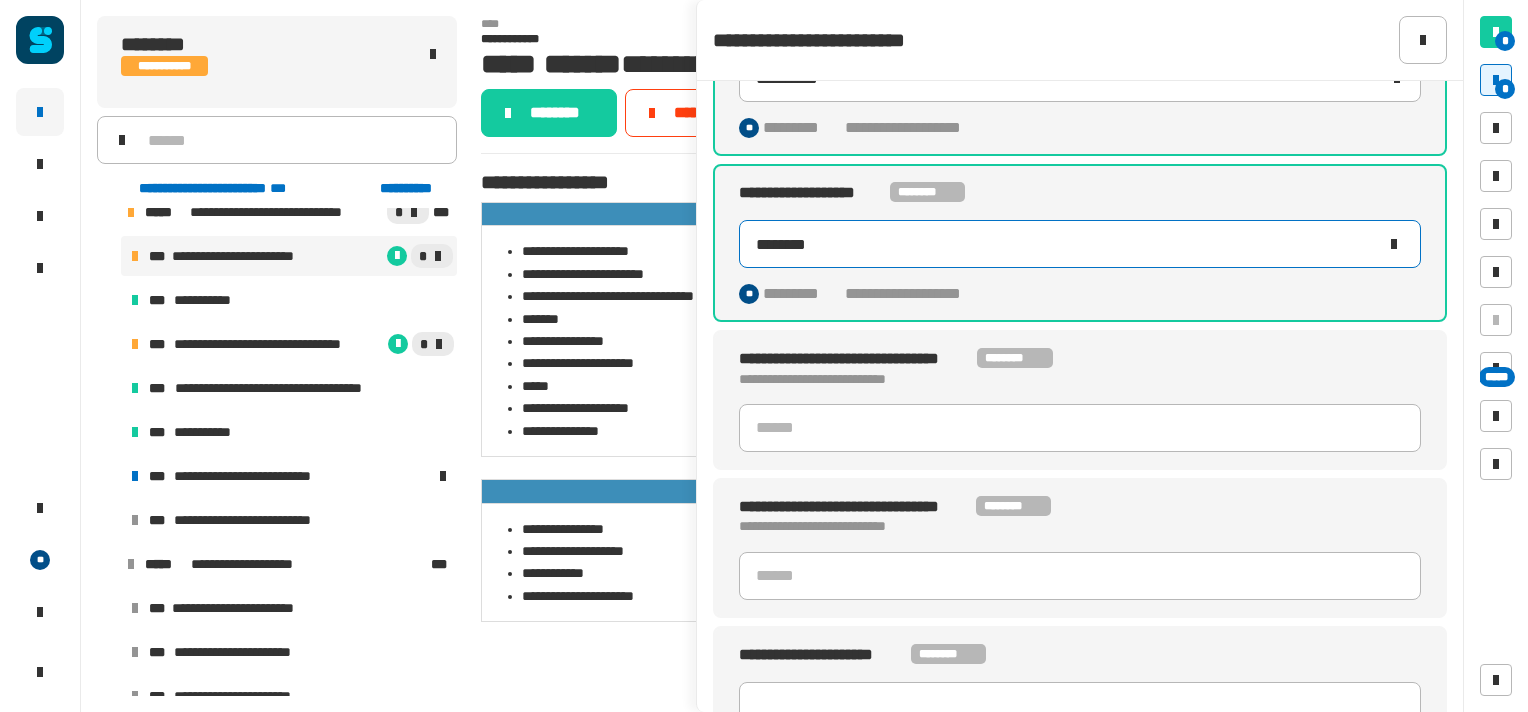scroll, scrollTop: 124, scrollLeft: 0, axis: vertical 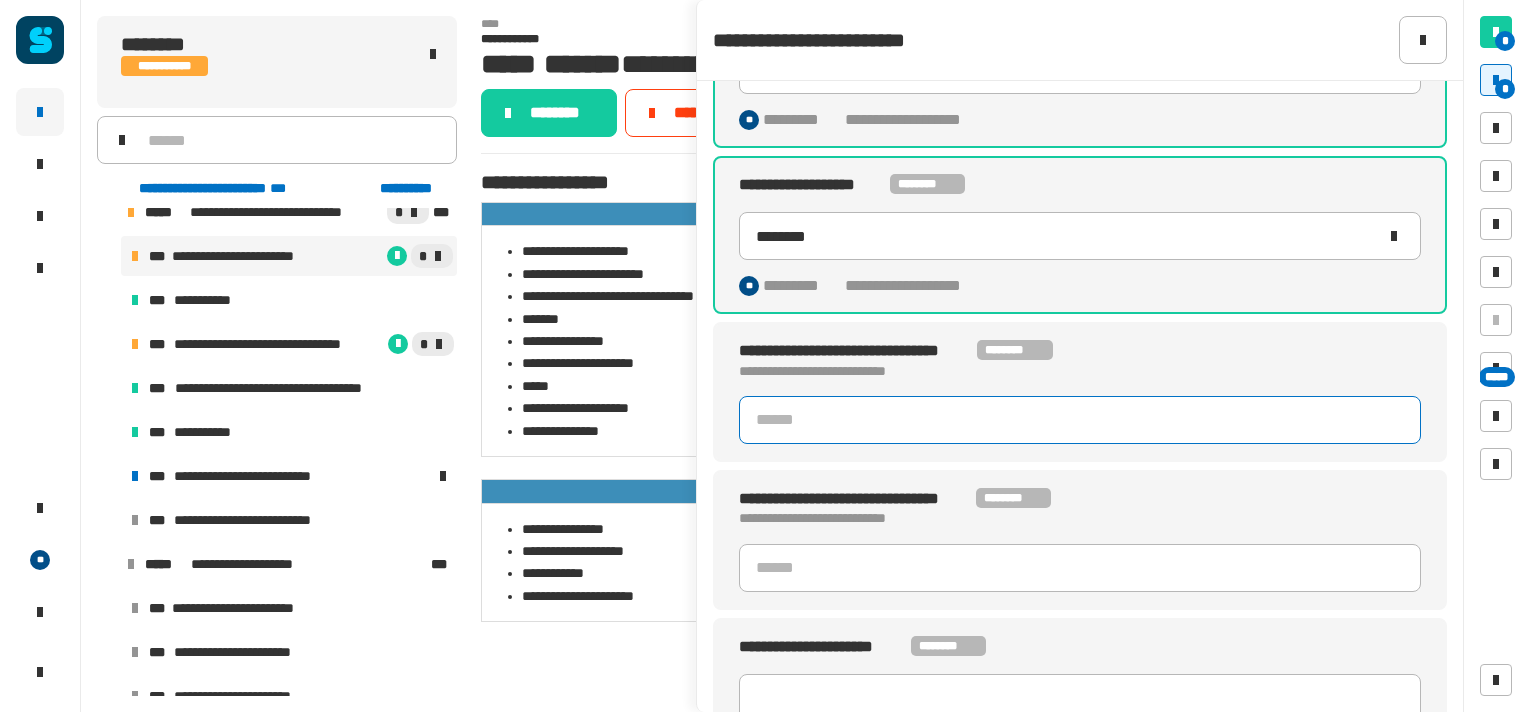 click 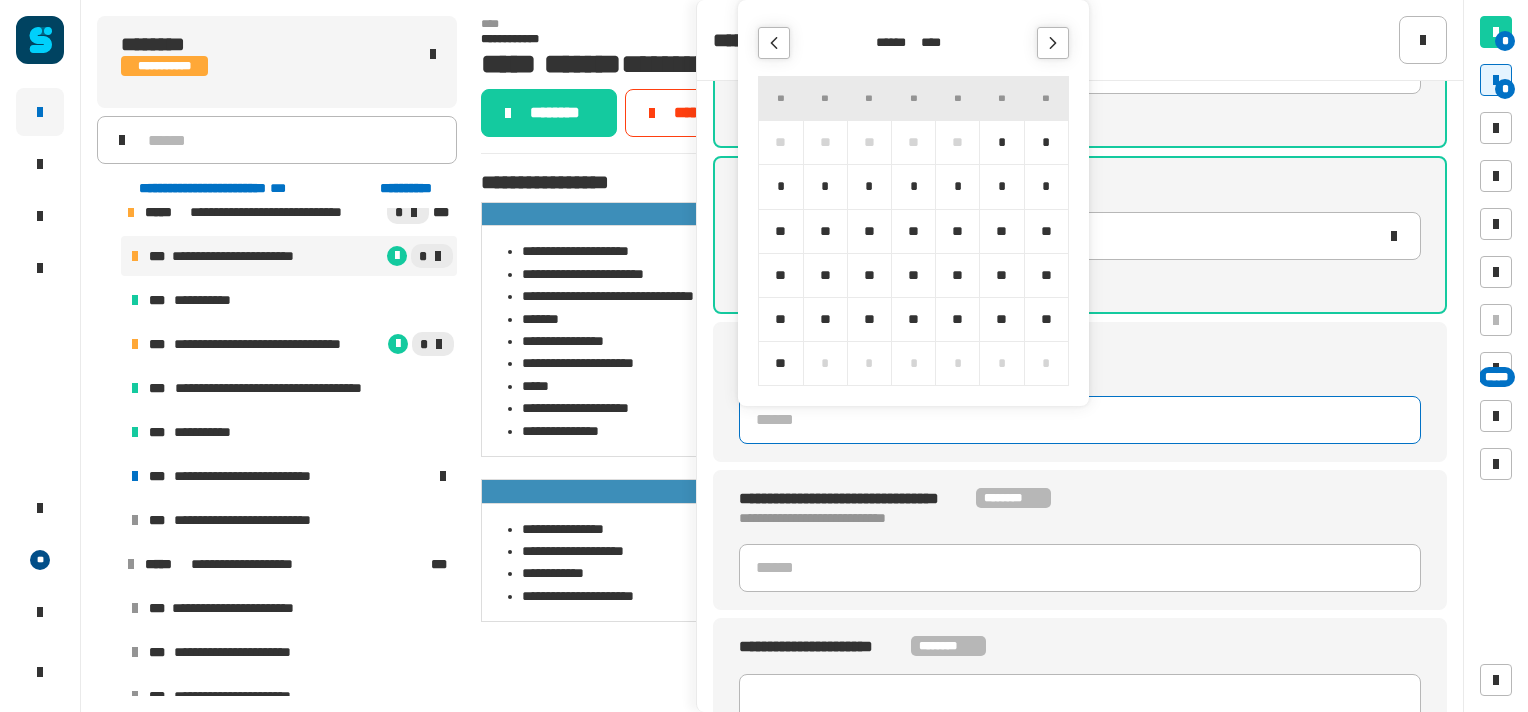 click 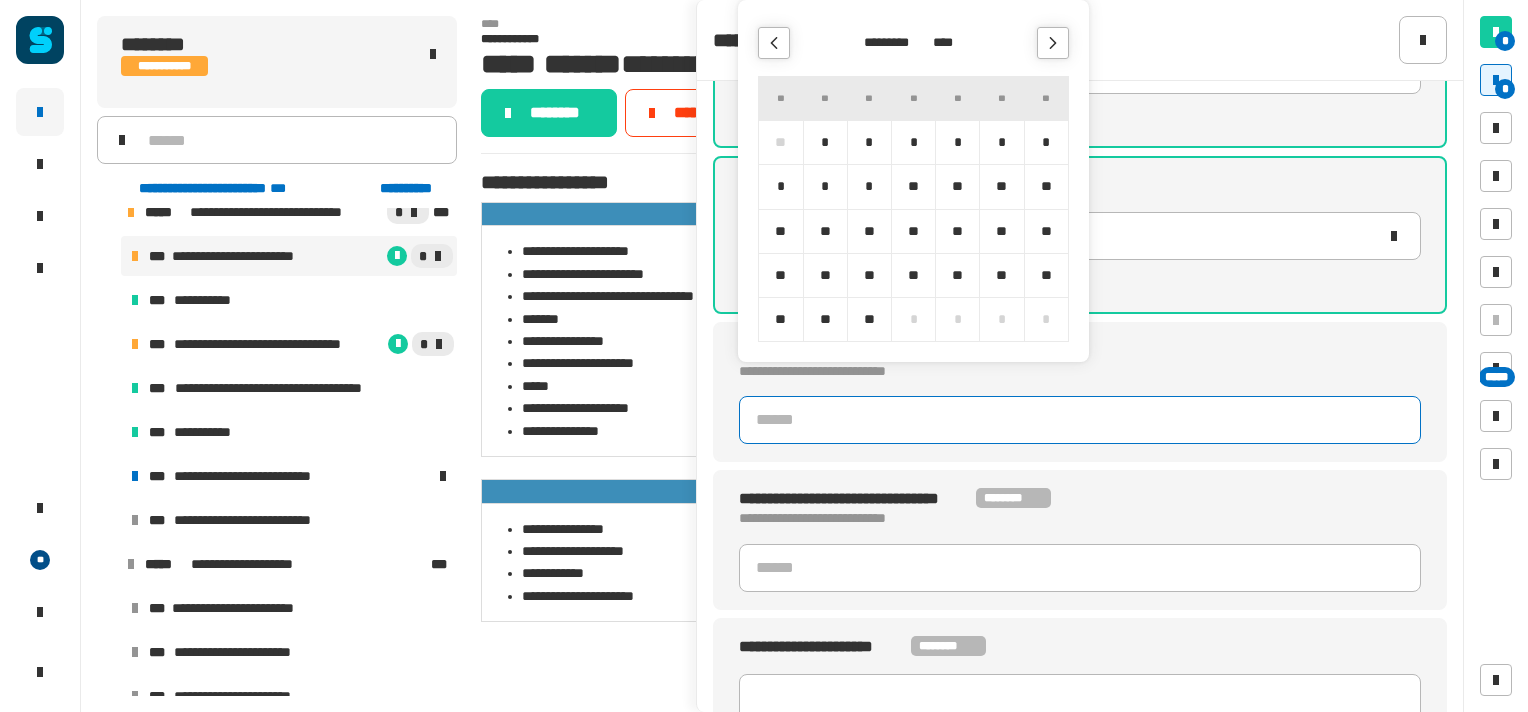 click 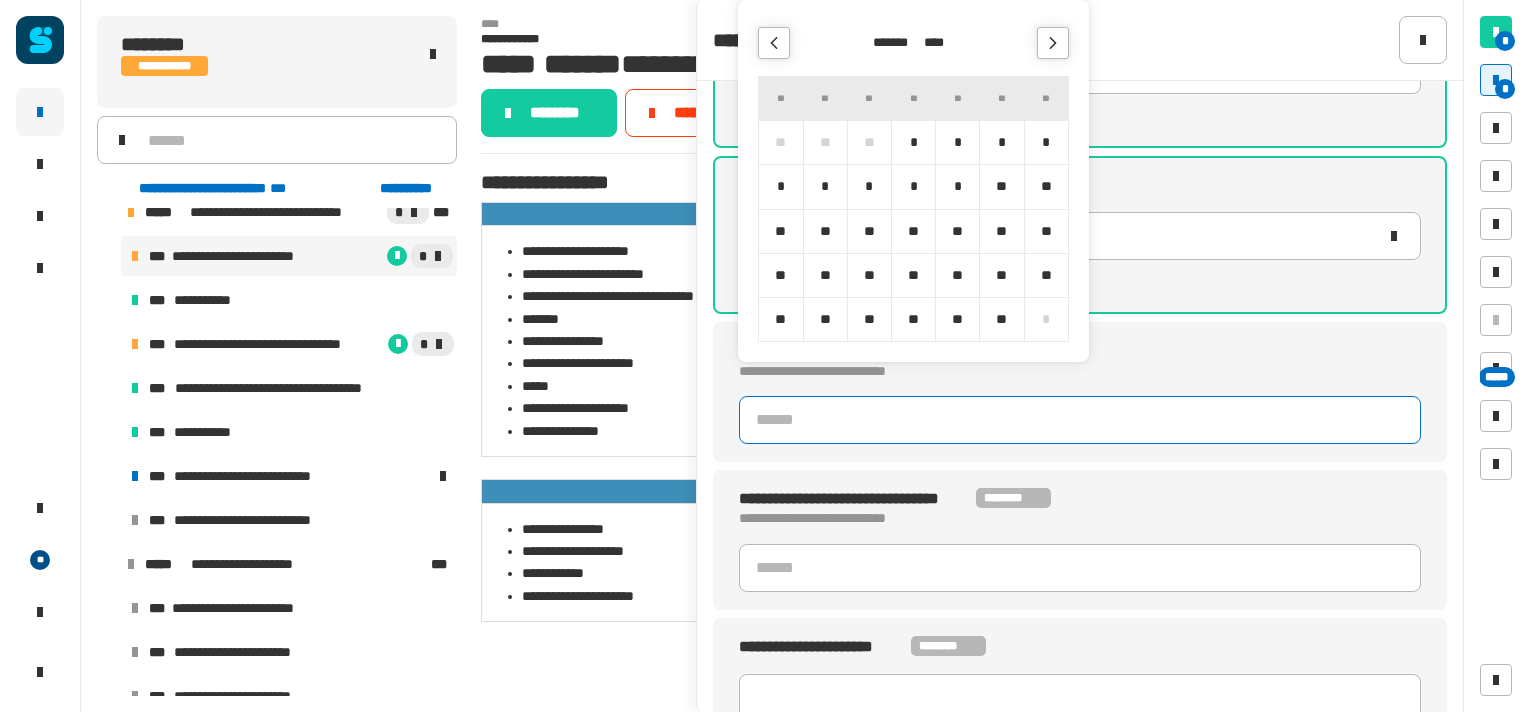 click 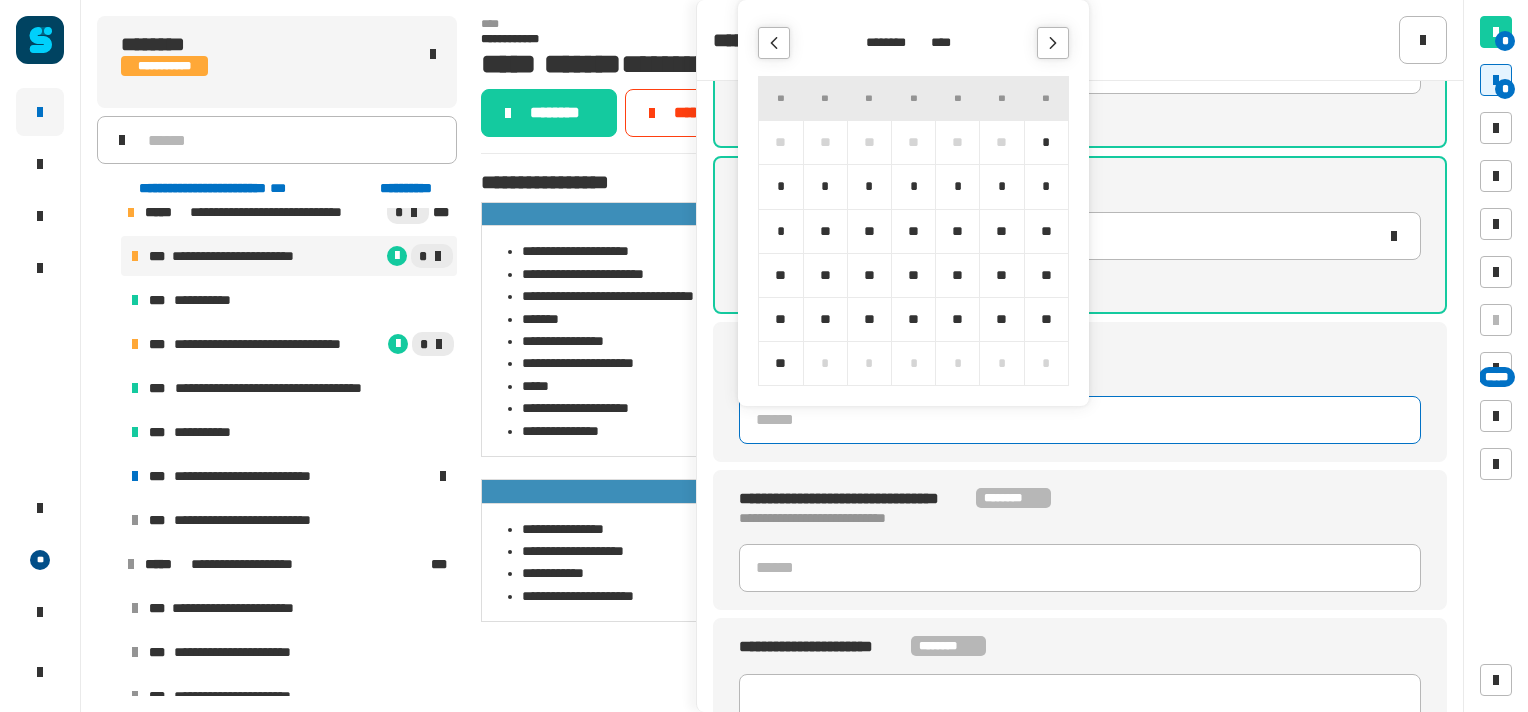 click on "**" at bounding box center [869, 231] 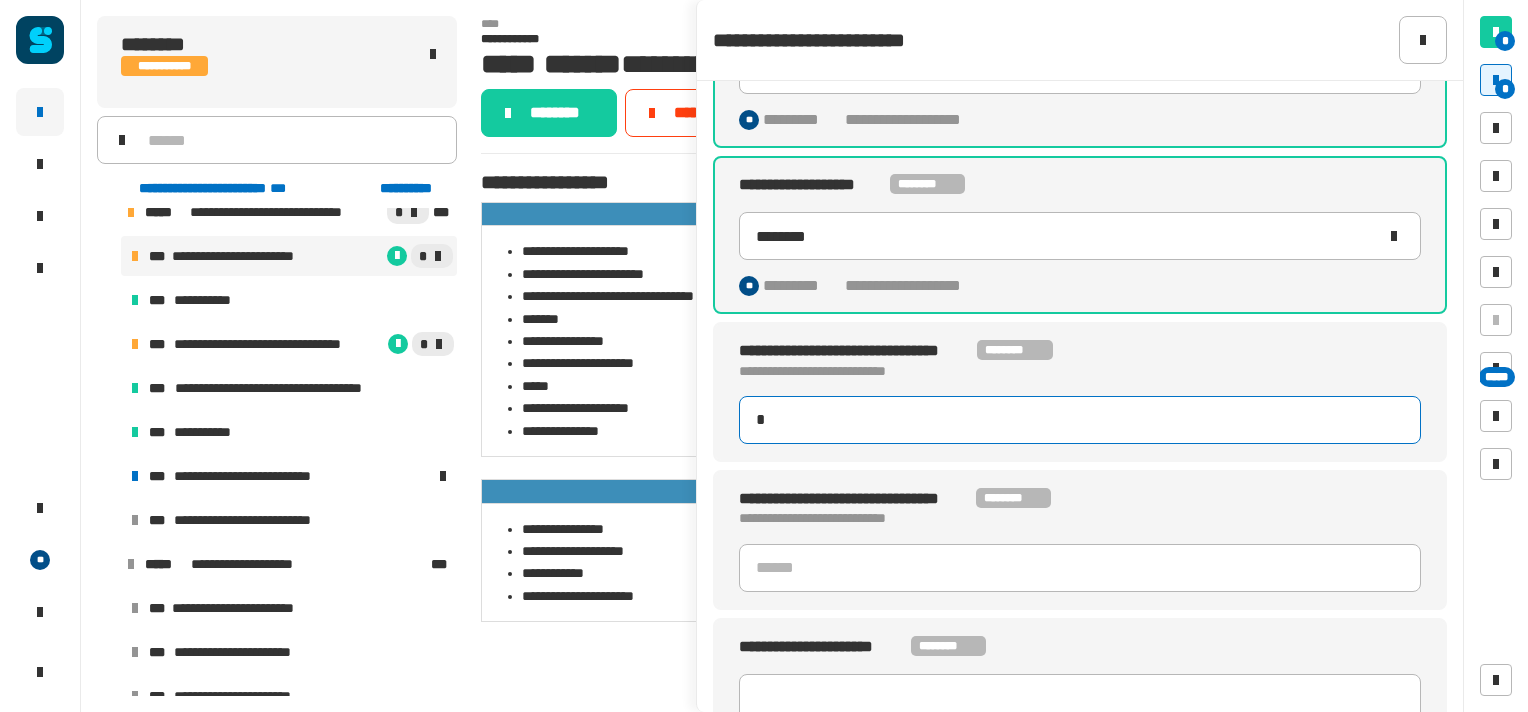 type on "**********" 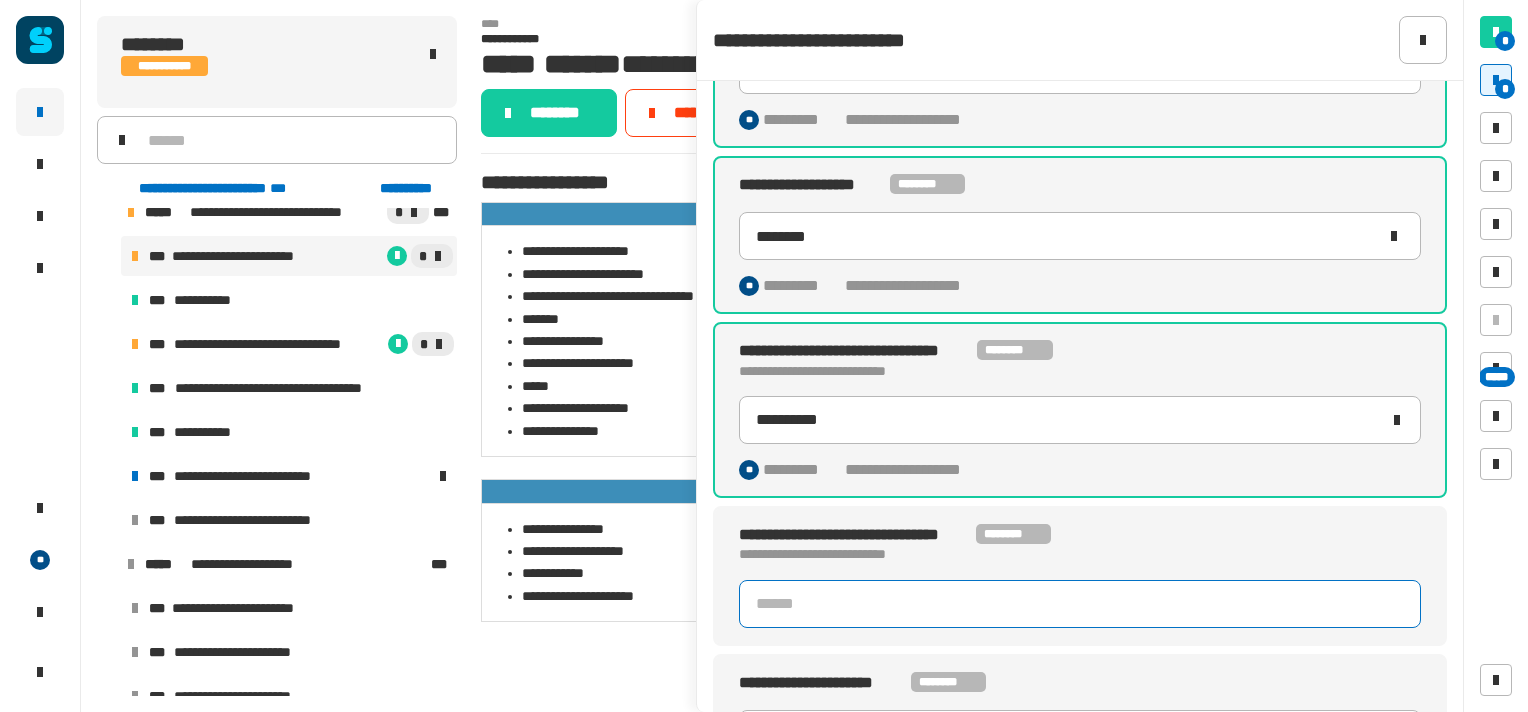 click 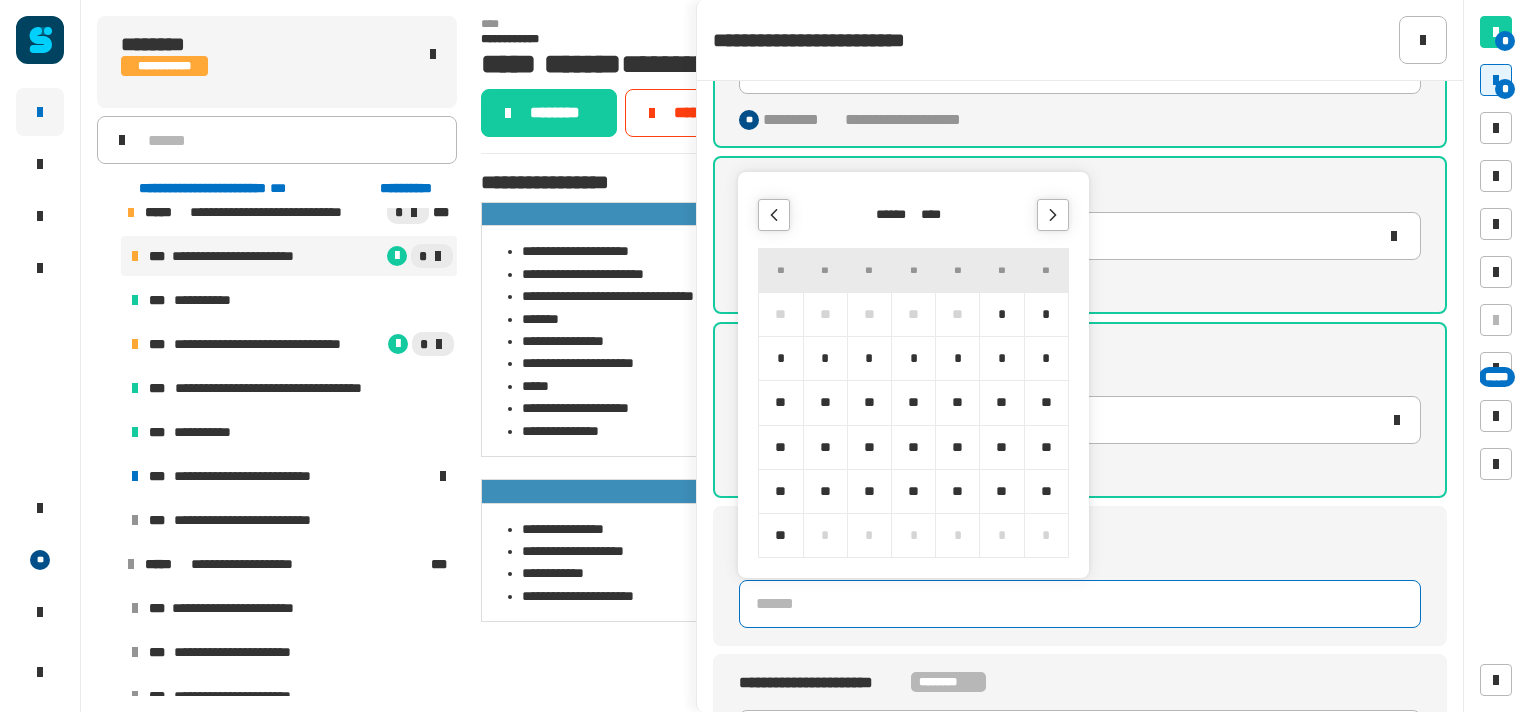 click 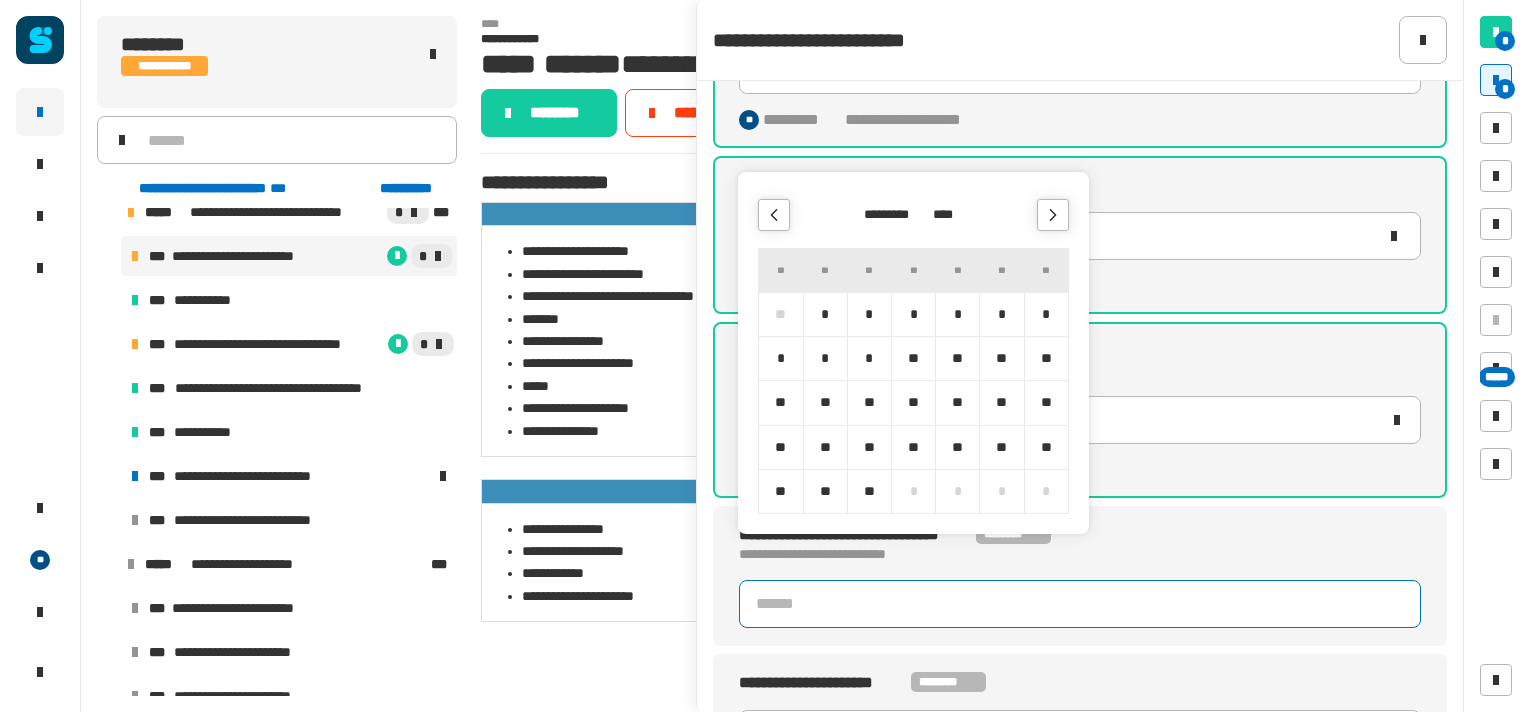 click 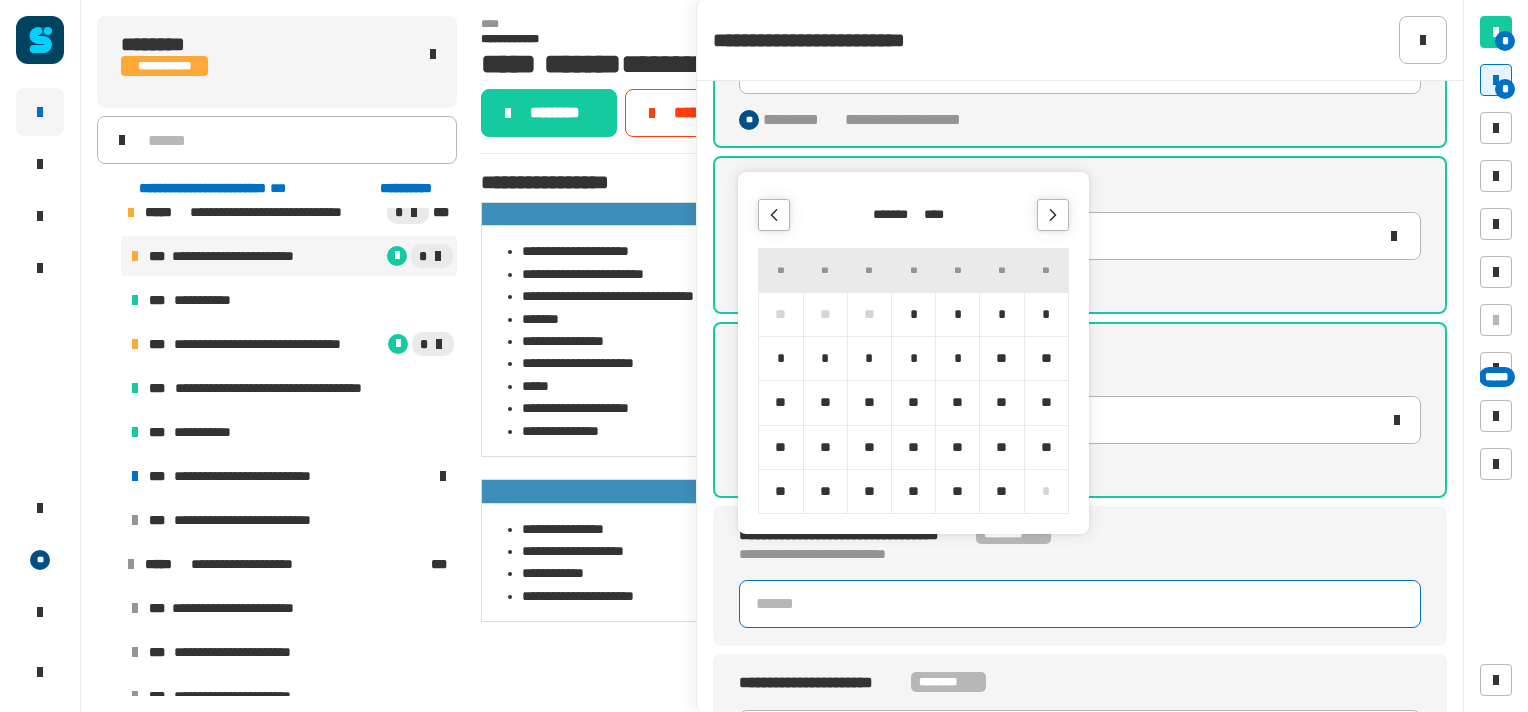 click 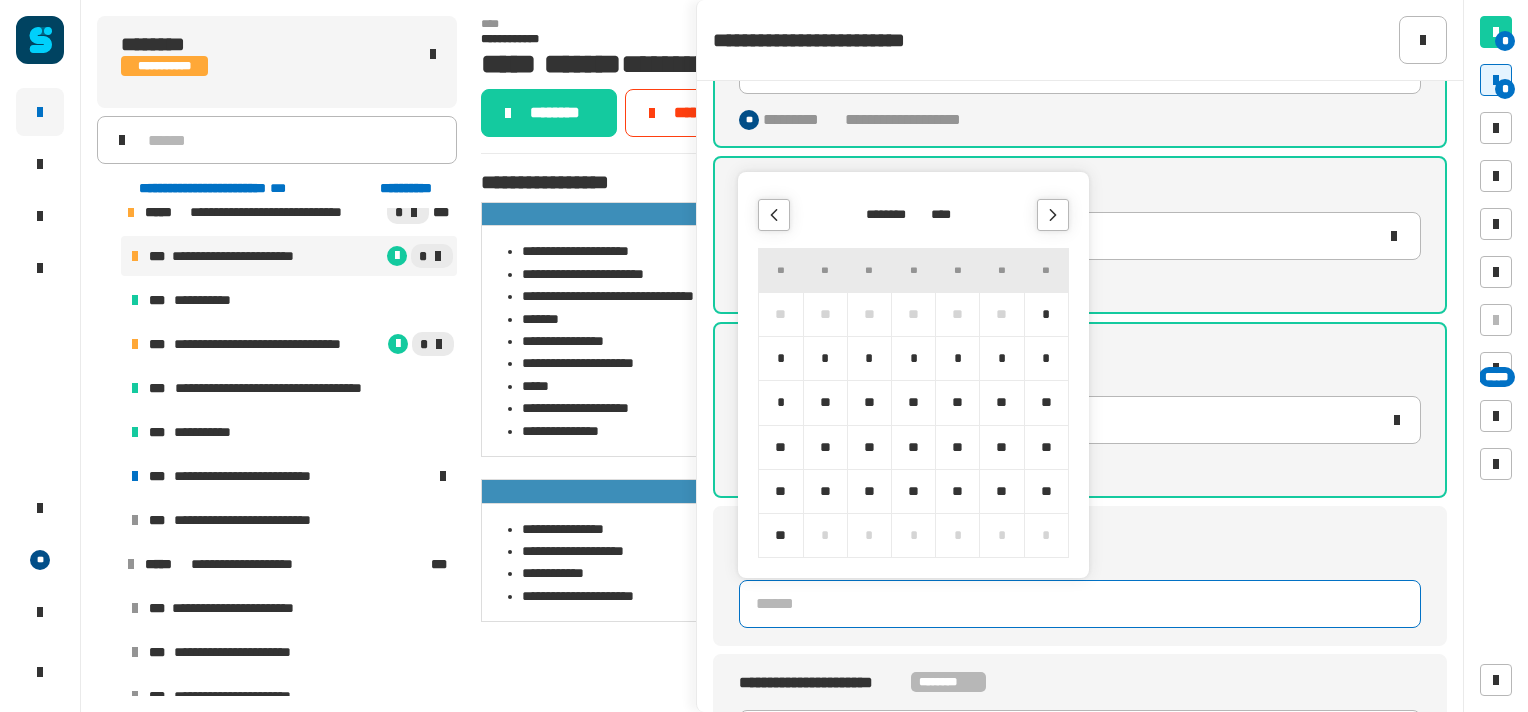 click 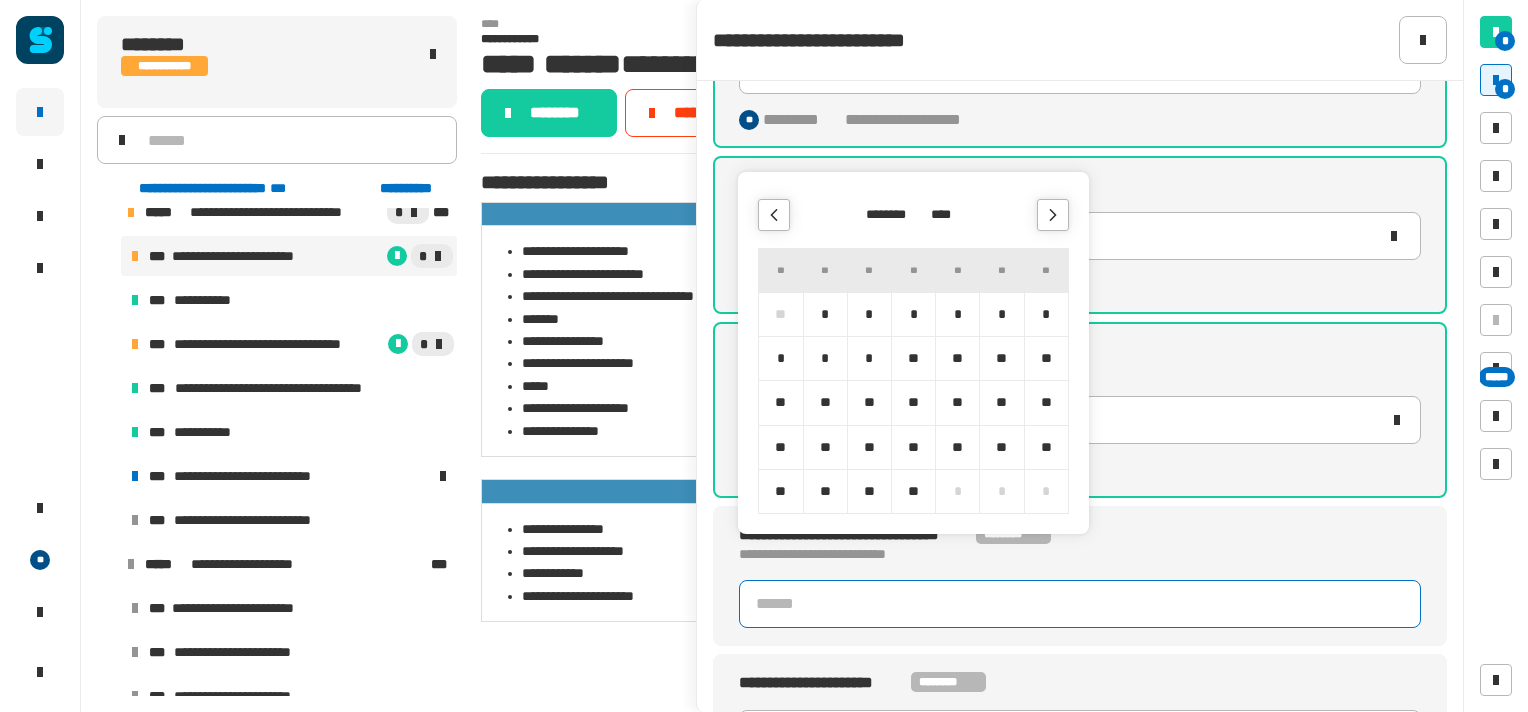 click 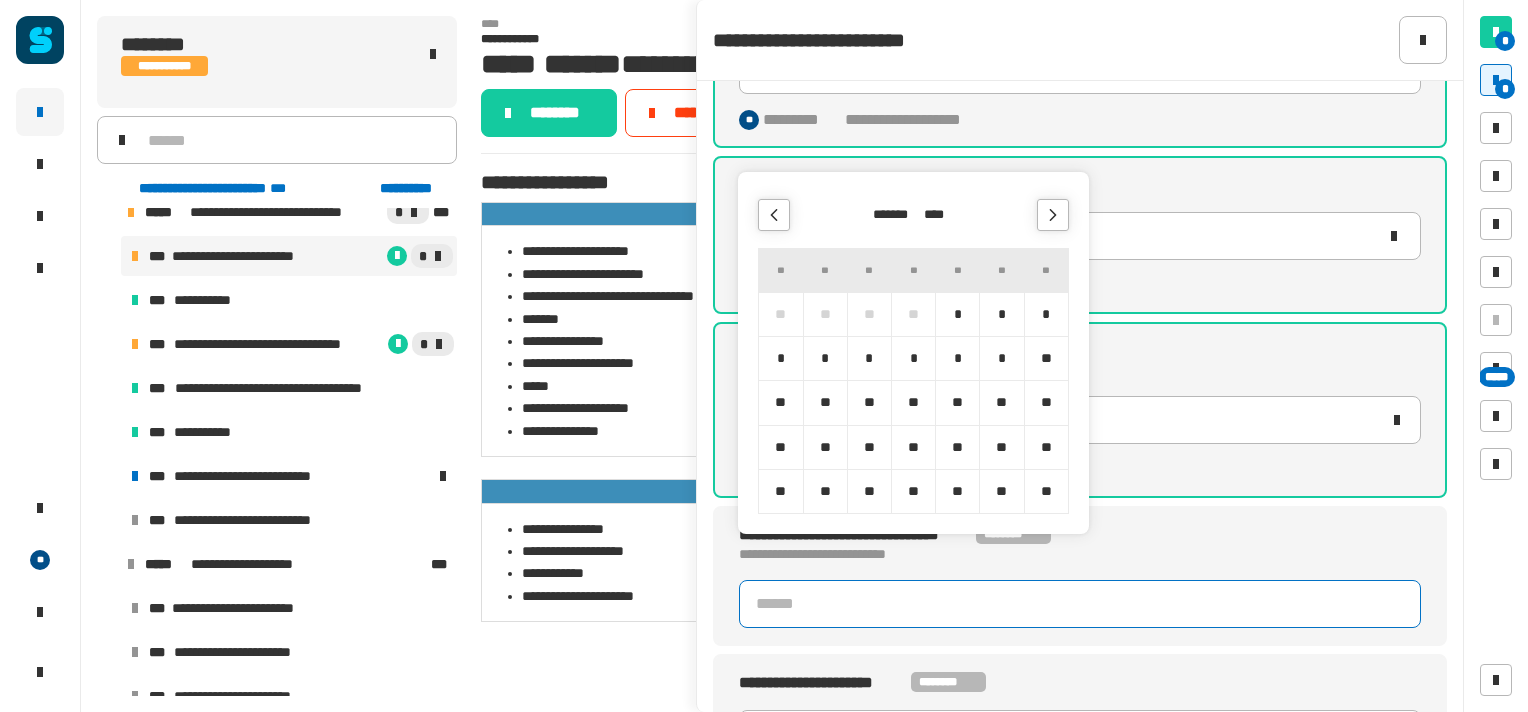 click 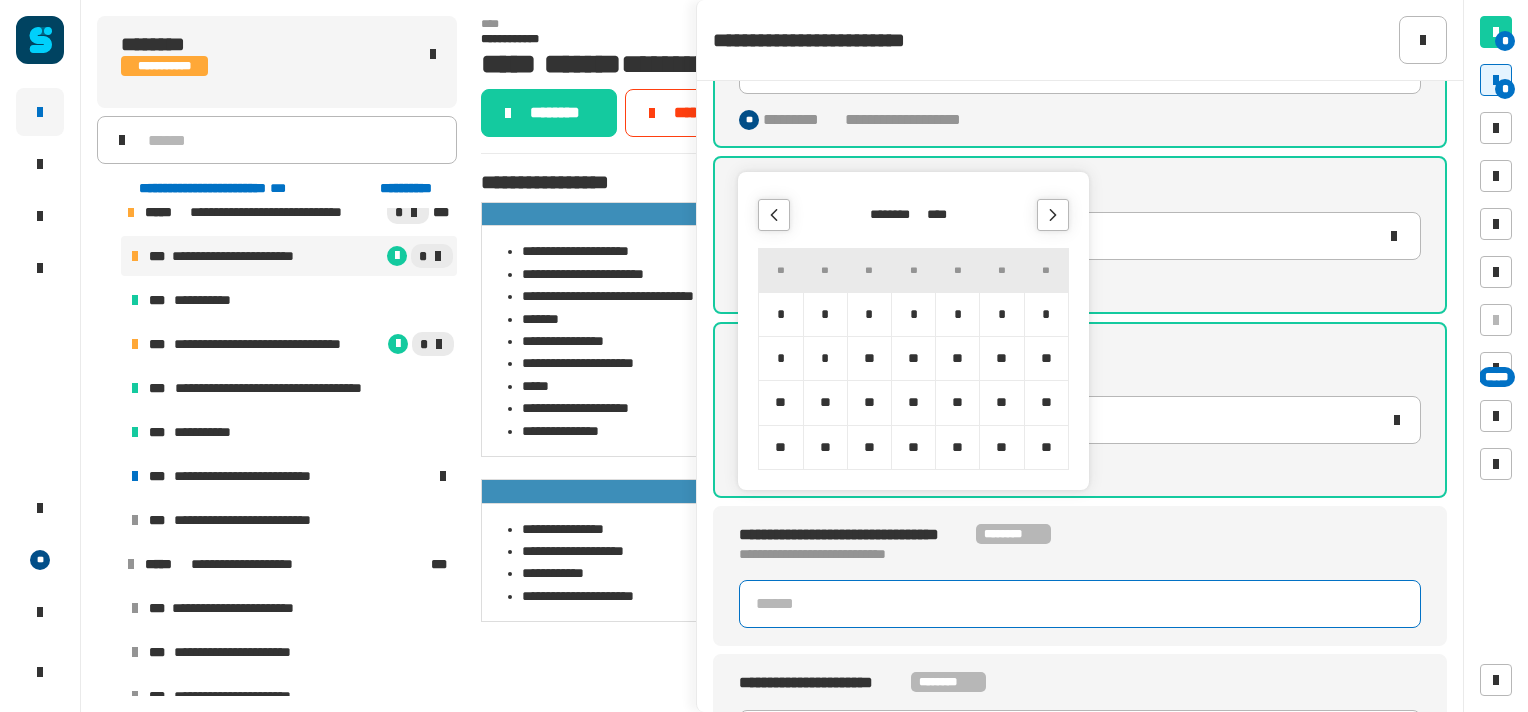click 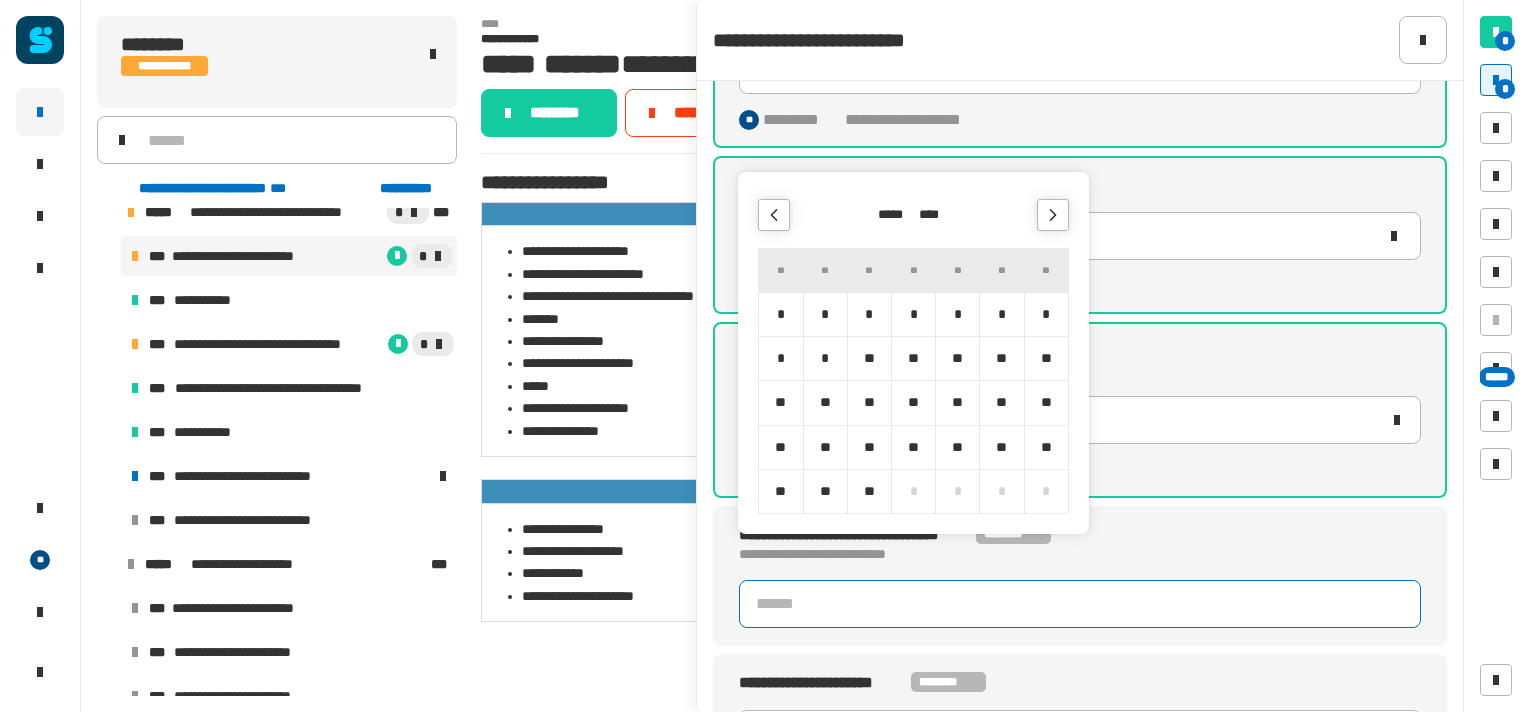 click 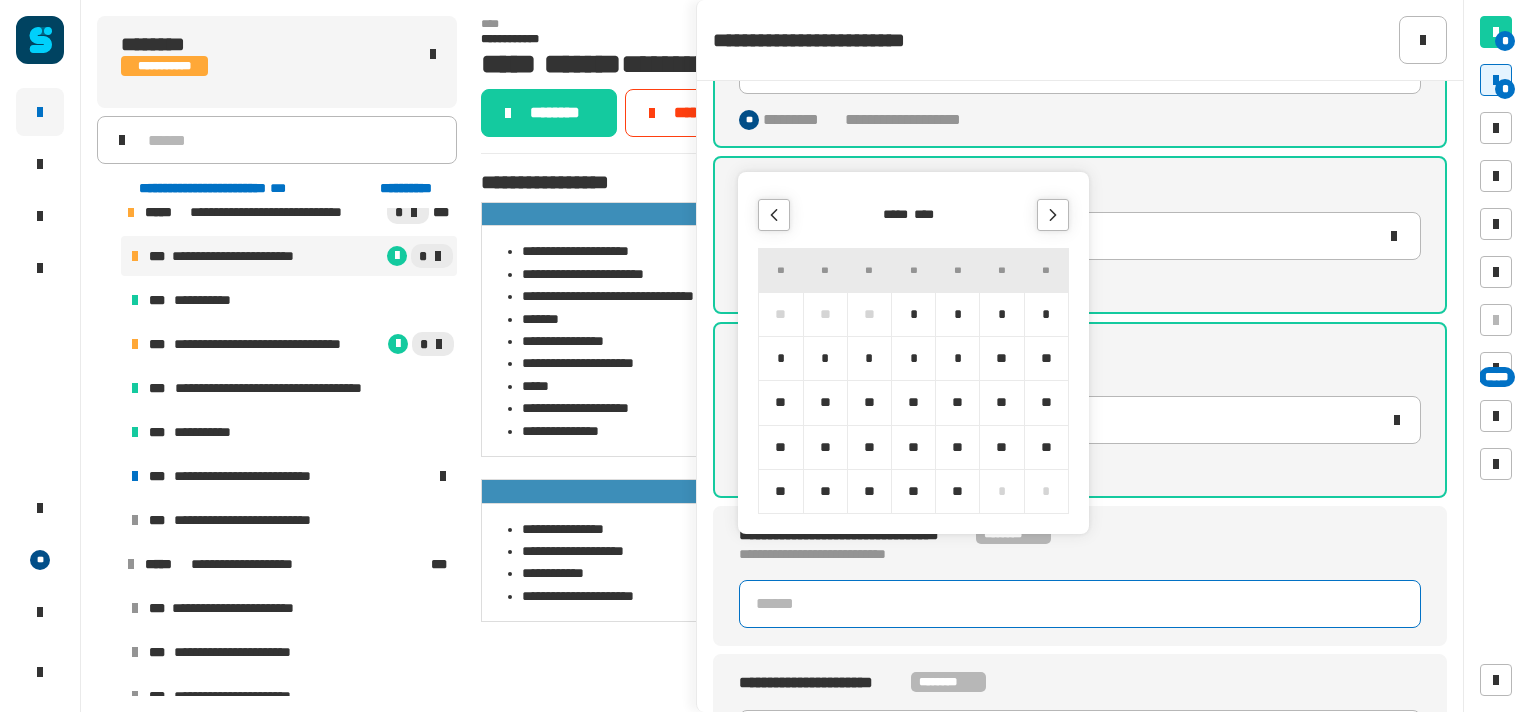 click on "**" at bounding box center [957, 491] 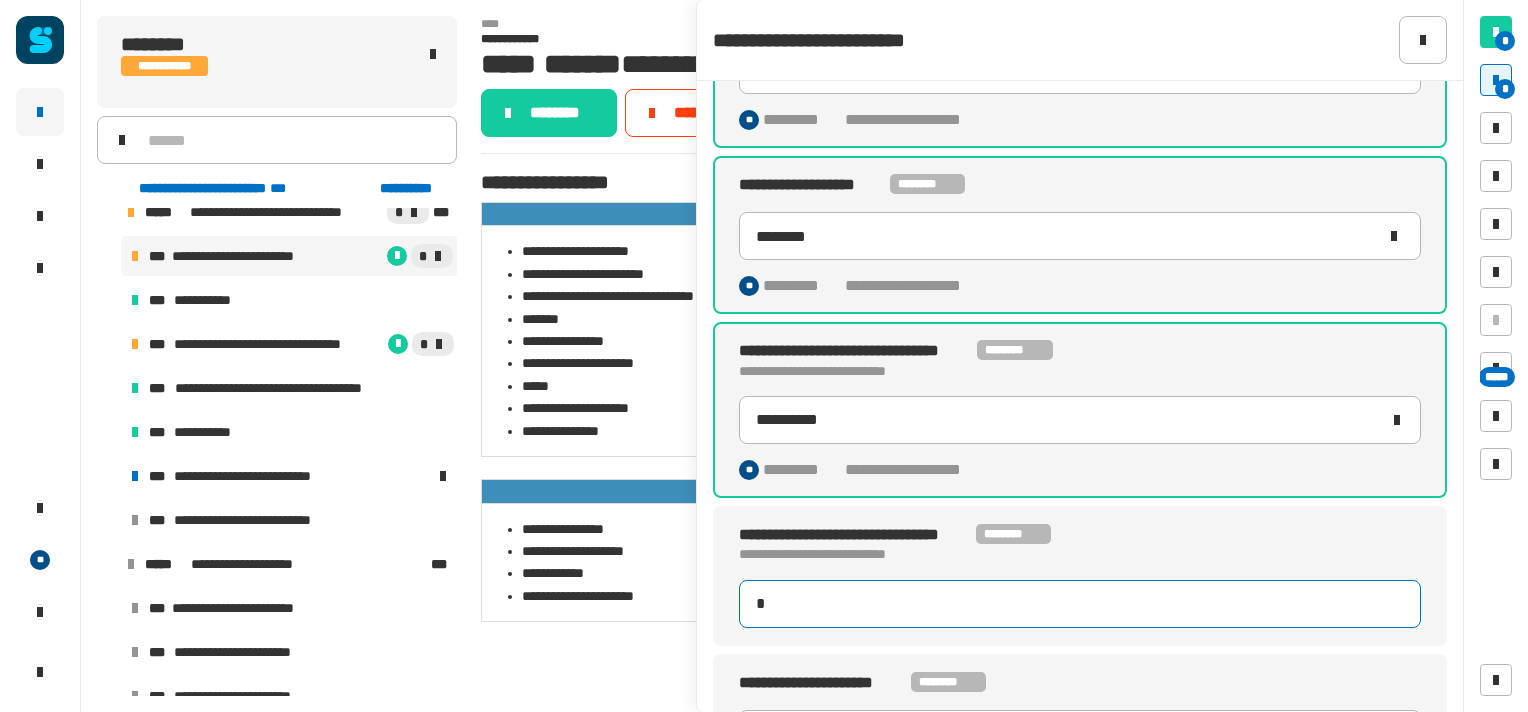 type on "**********" 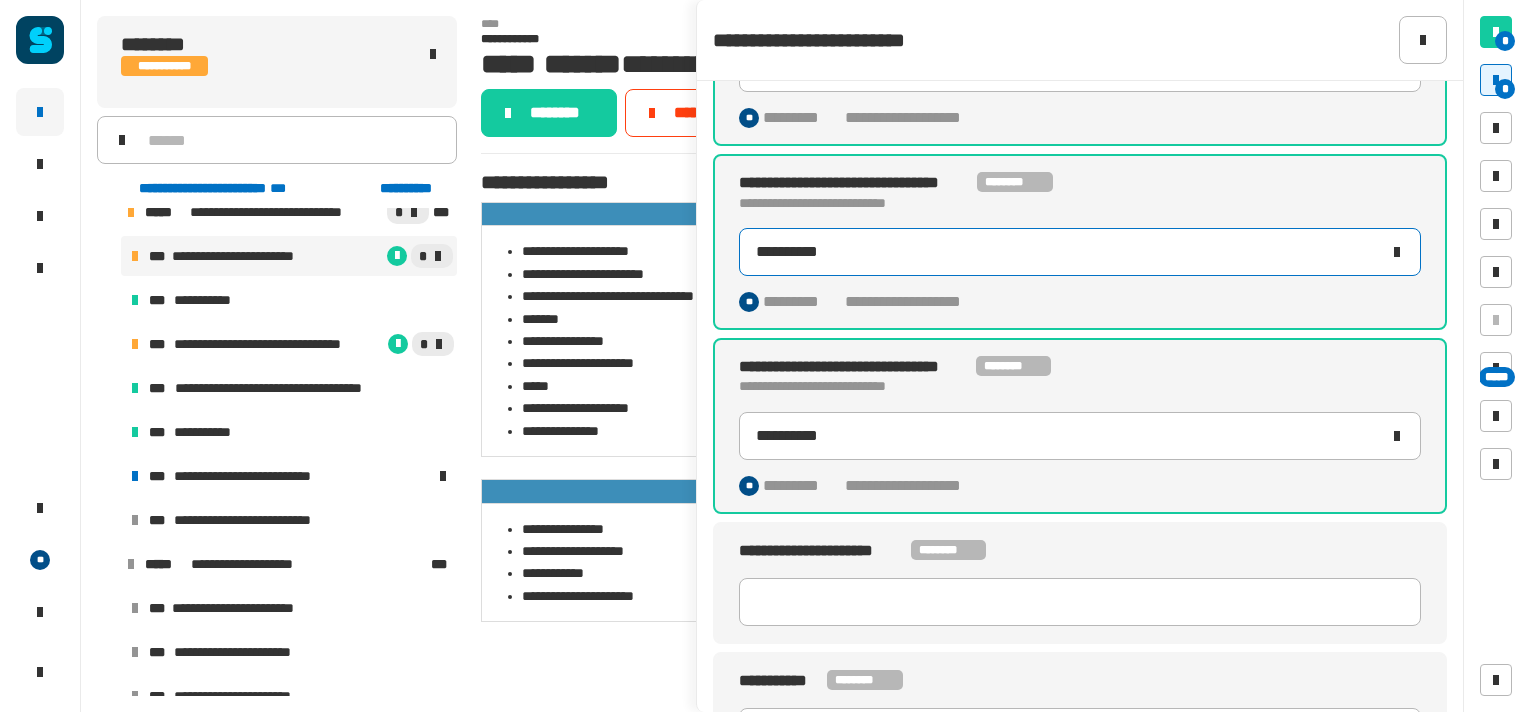 scroll, scrollTop: 308, scrollLeft: 0, axis: vertical 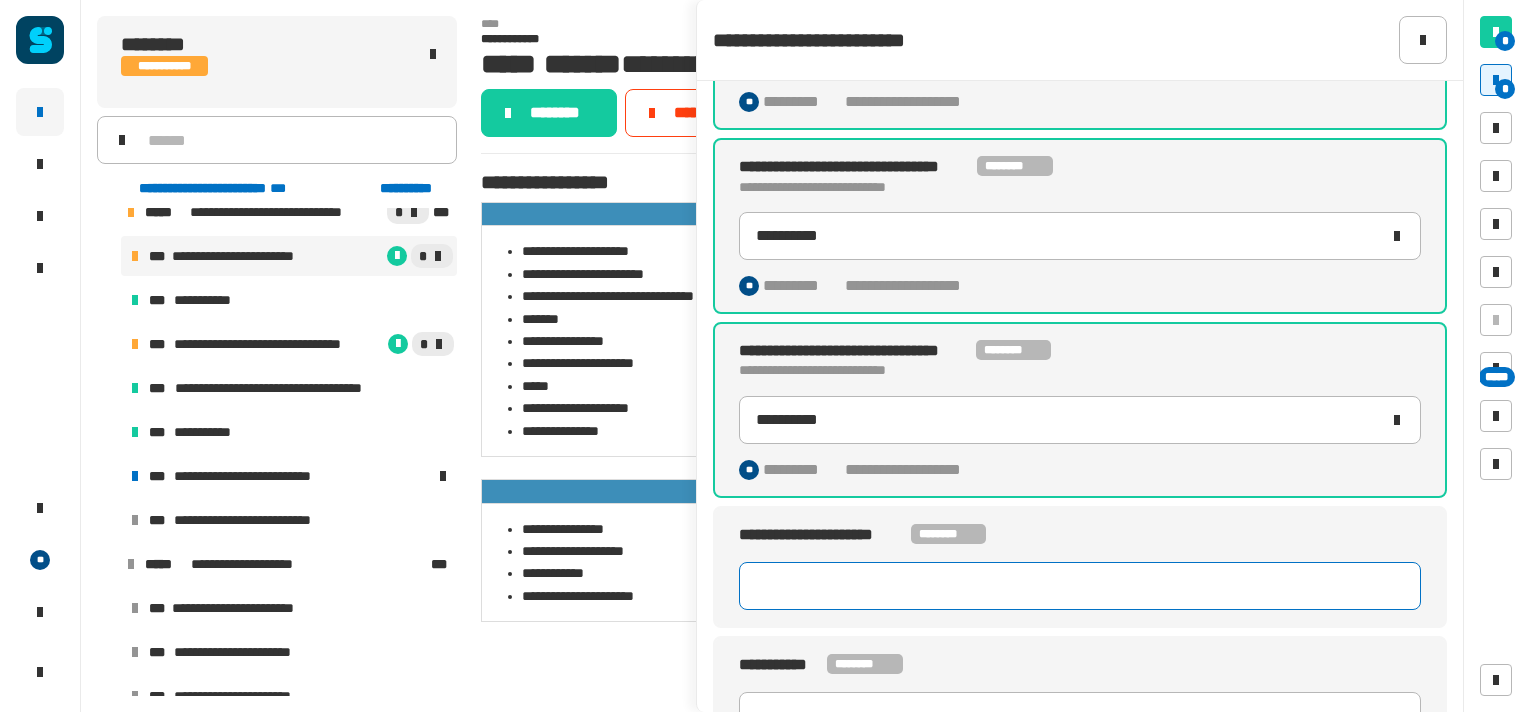 click 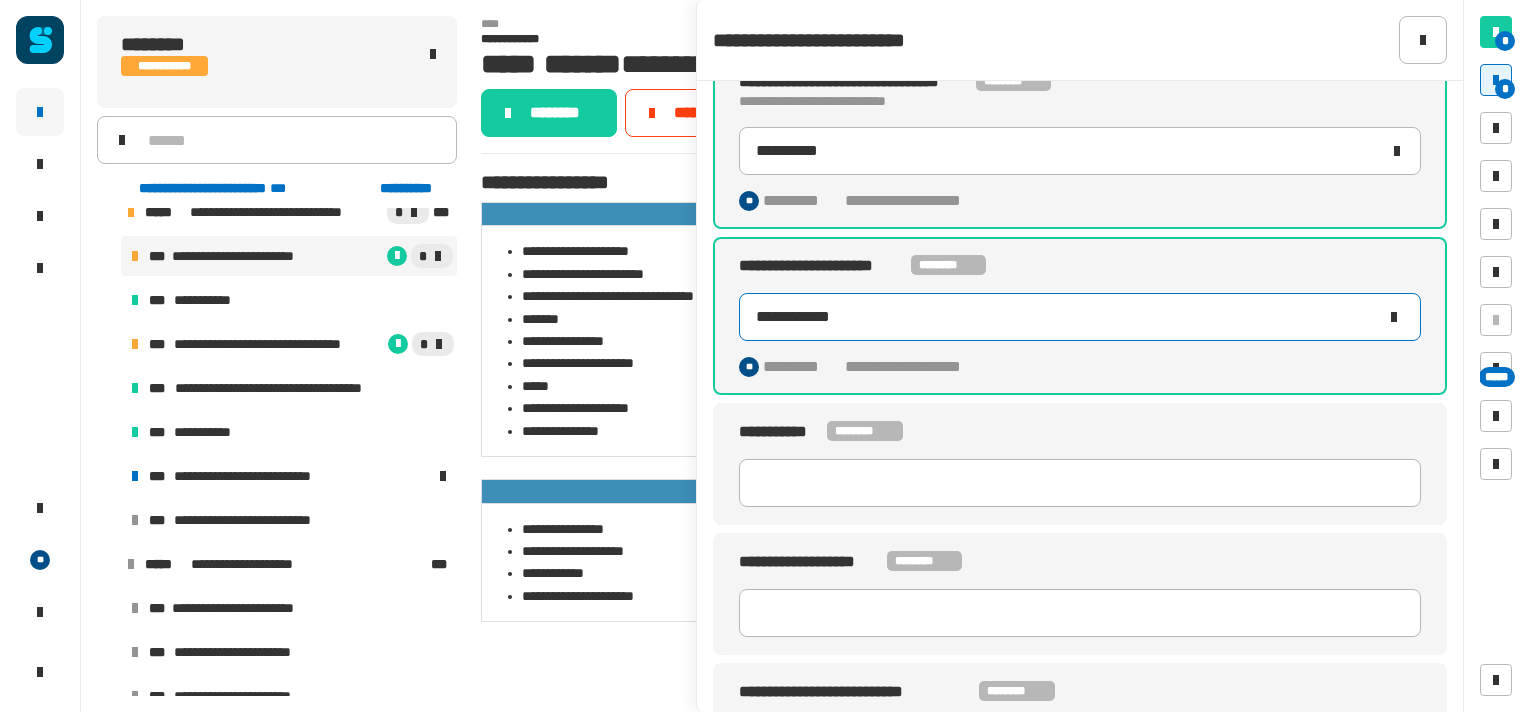 scroll, scrollTop: 584, scrollLeft: 0, axis: vertical 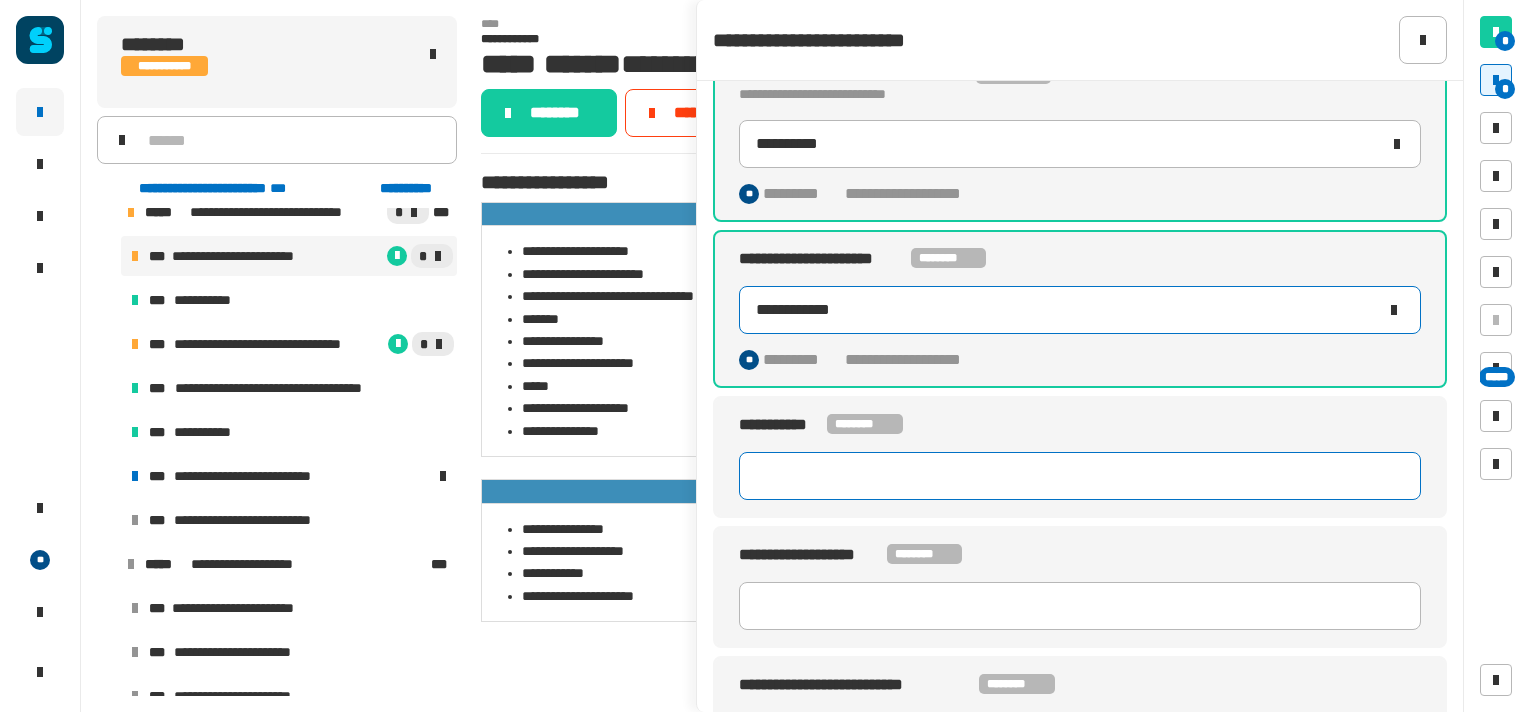 type on "**********" 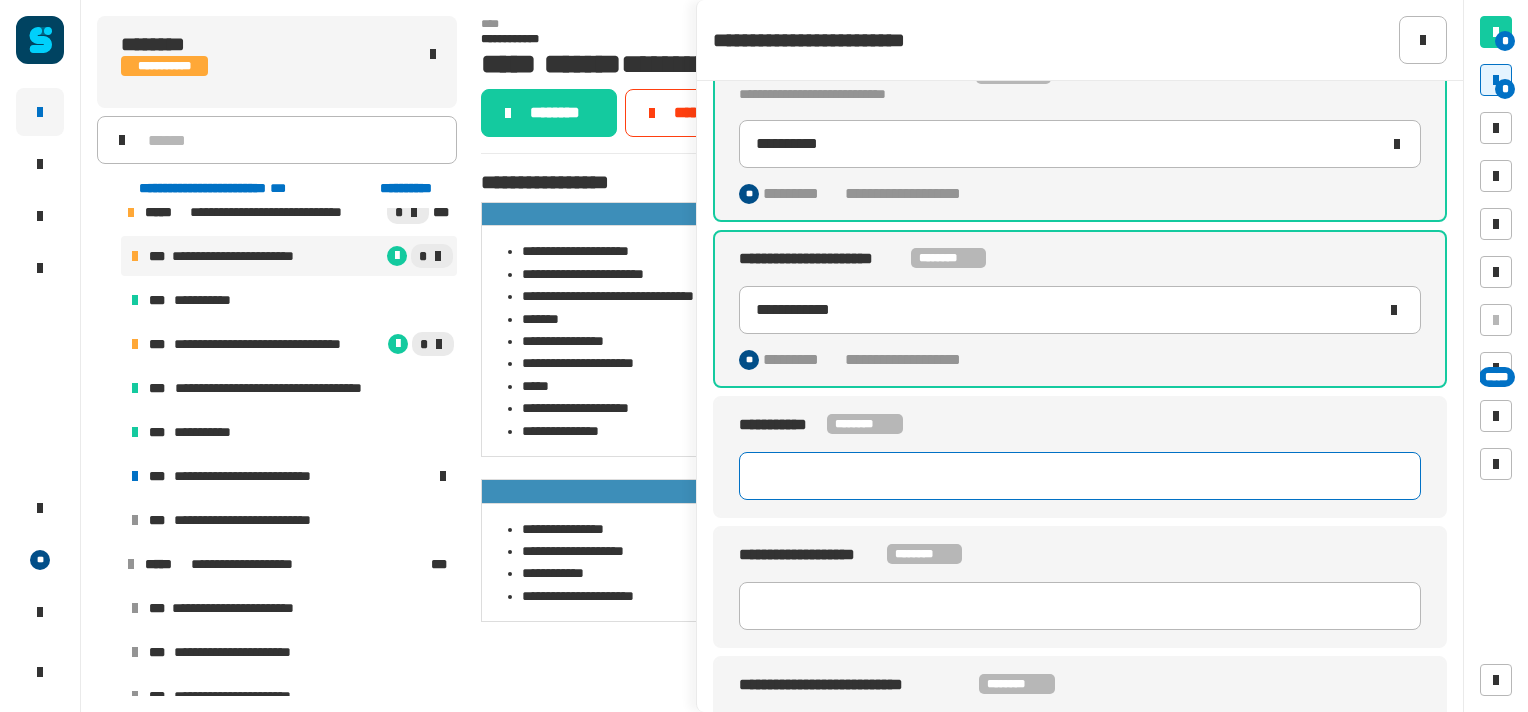 click 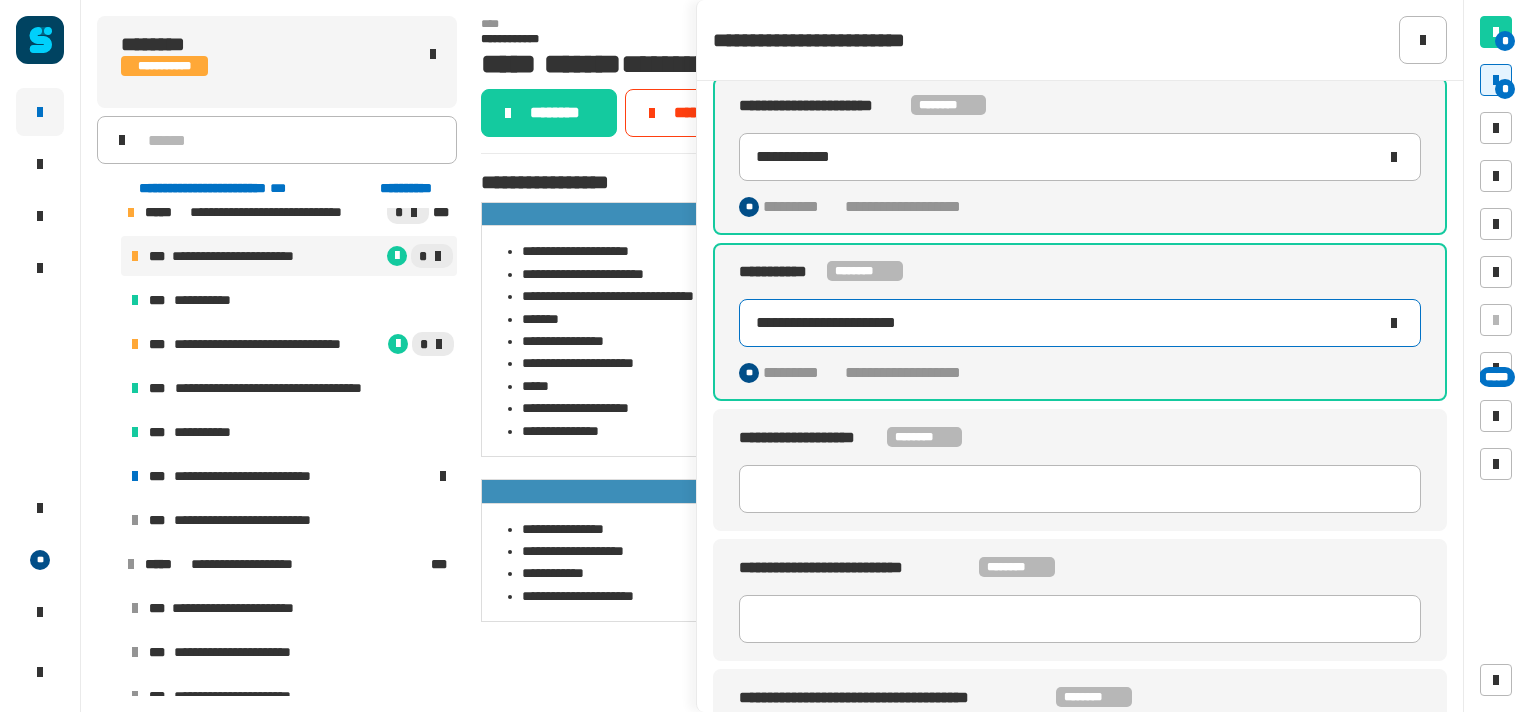 scroll, scrollTop: 753, scrollLeft: 0, axis: vertical 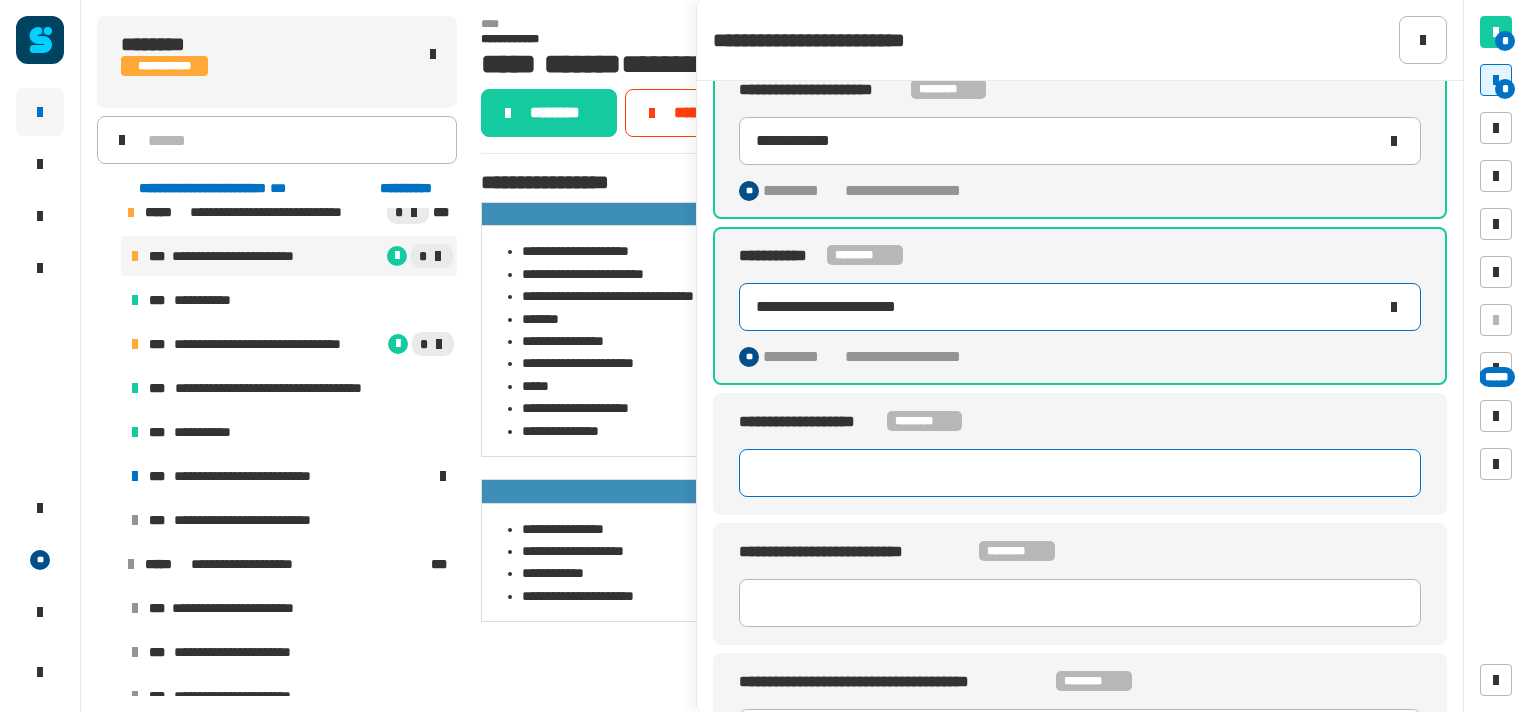 type on "**********" 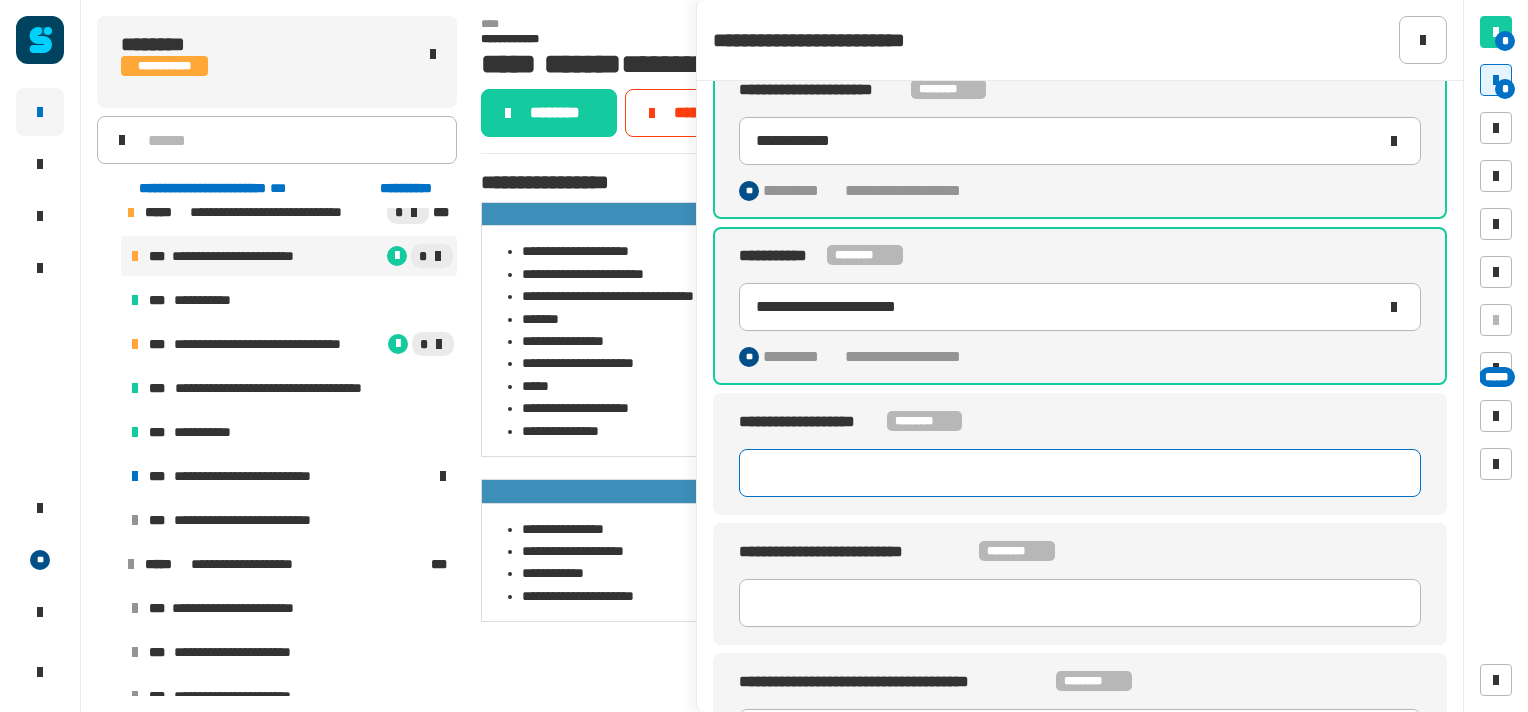 click 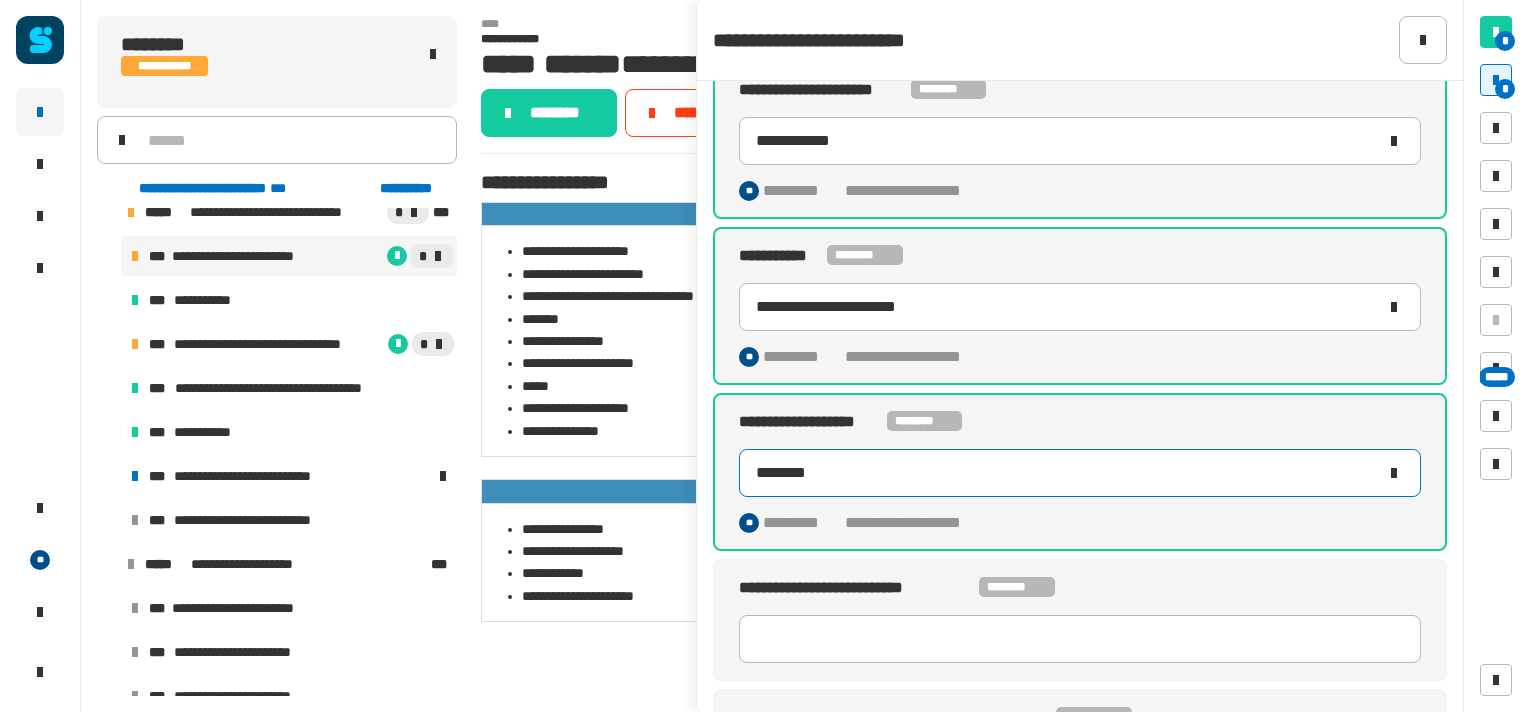 scroll, scrollTop: 844, scrollLeft: 0, axis: vertical 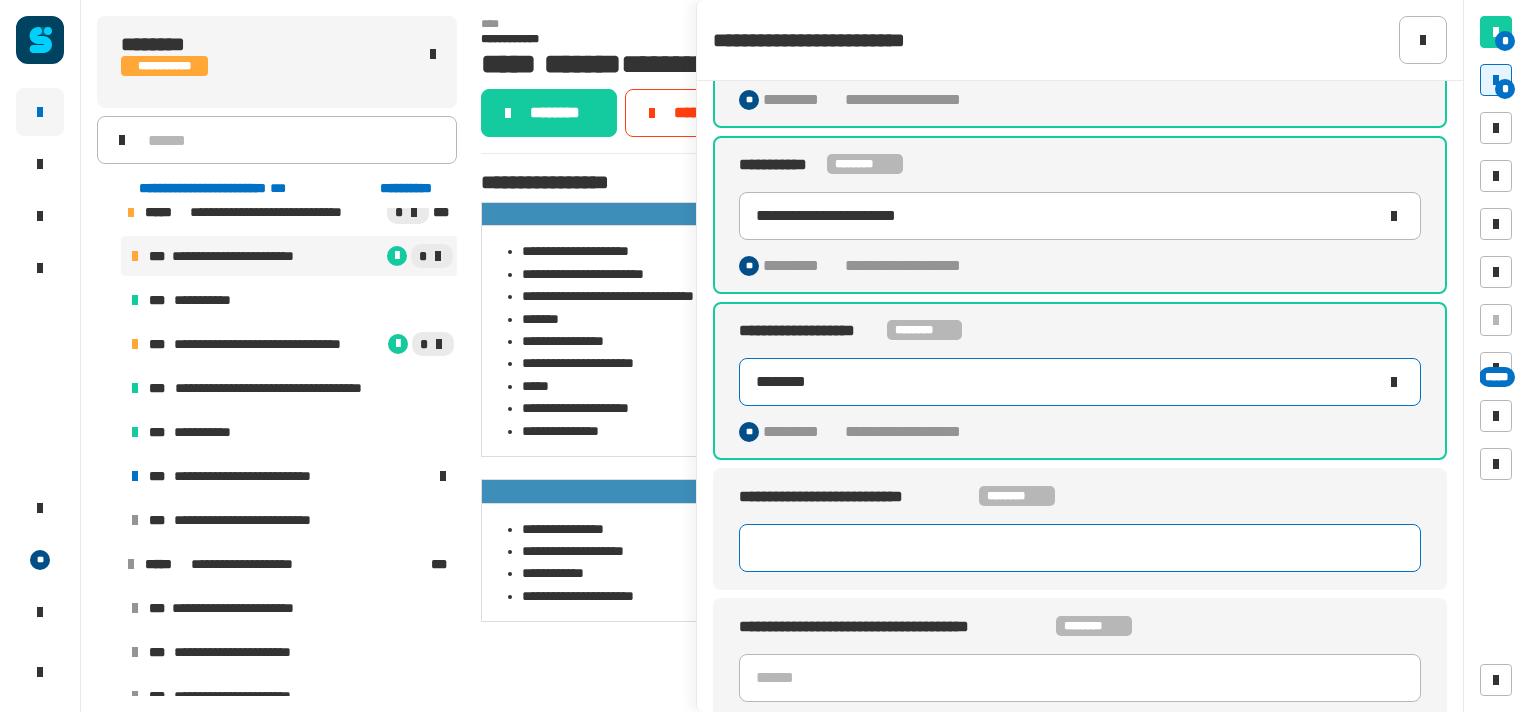 type on "********" 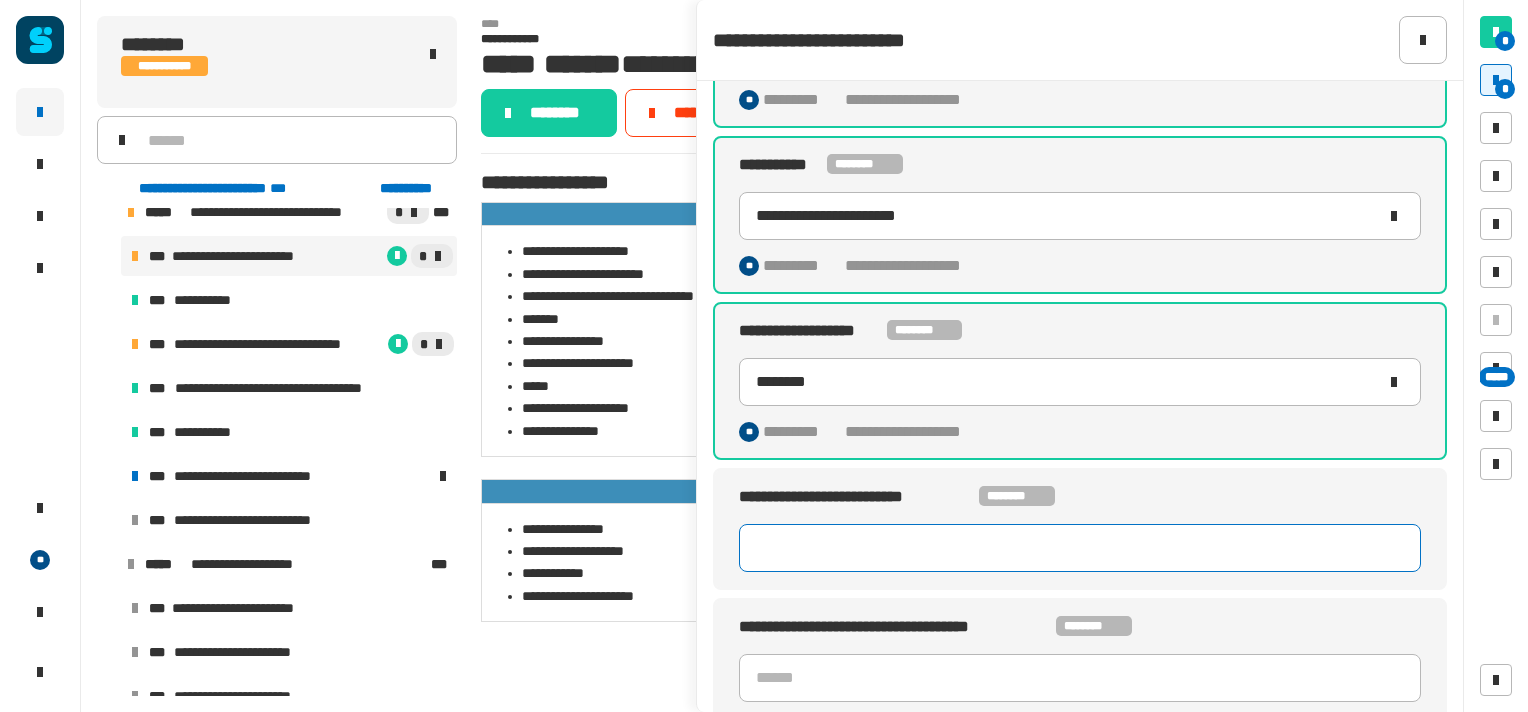 click 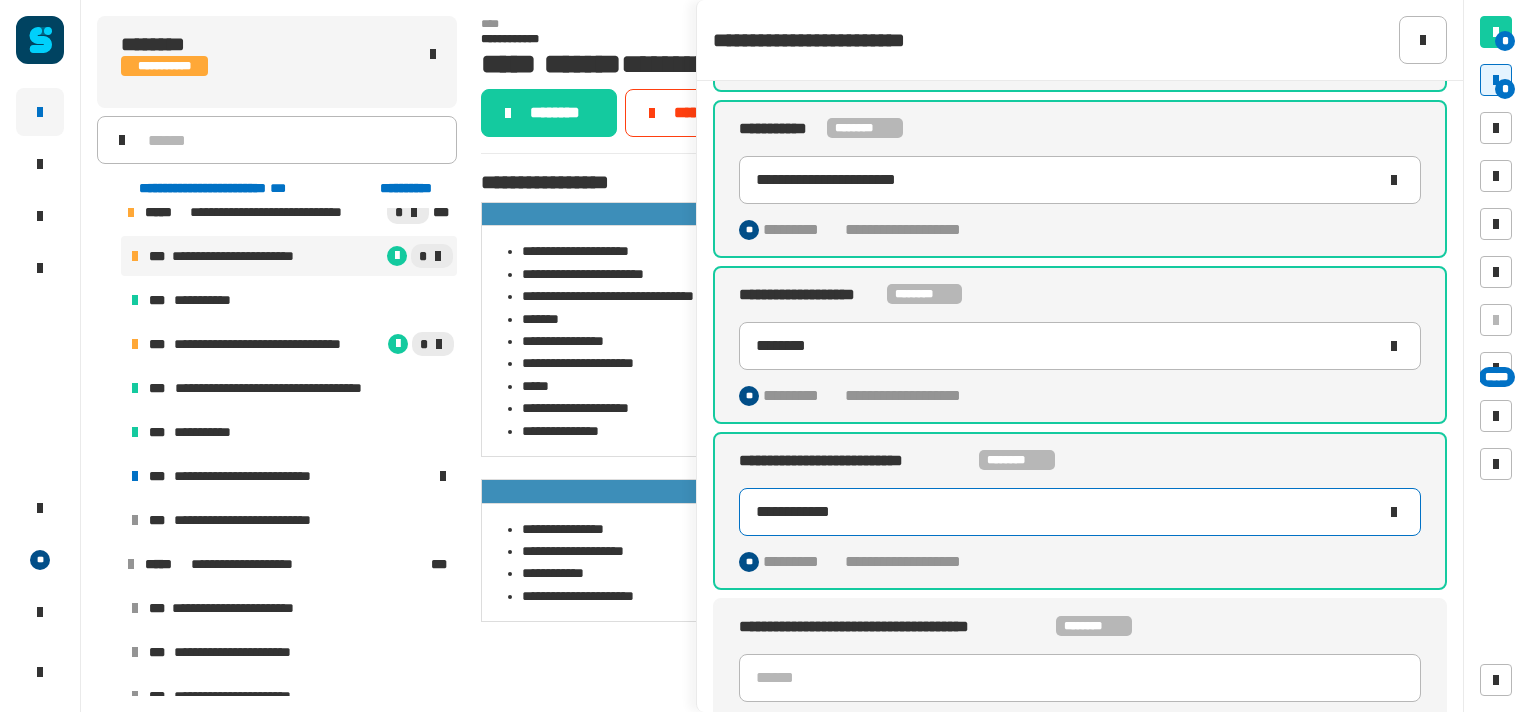 scroll, scrollTop: 880, scrollLeft: 0, axis: vertical 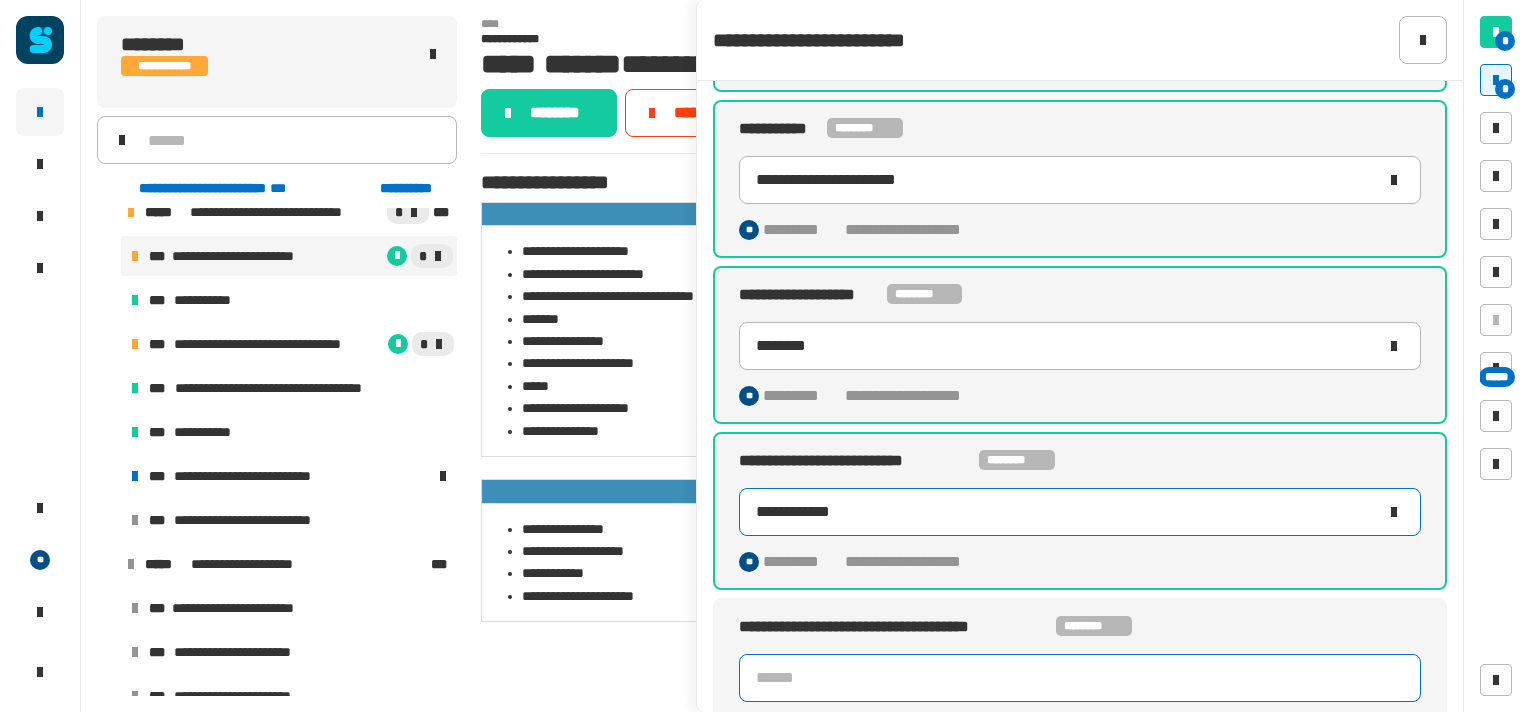 type on "**********" 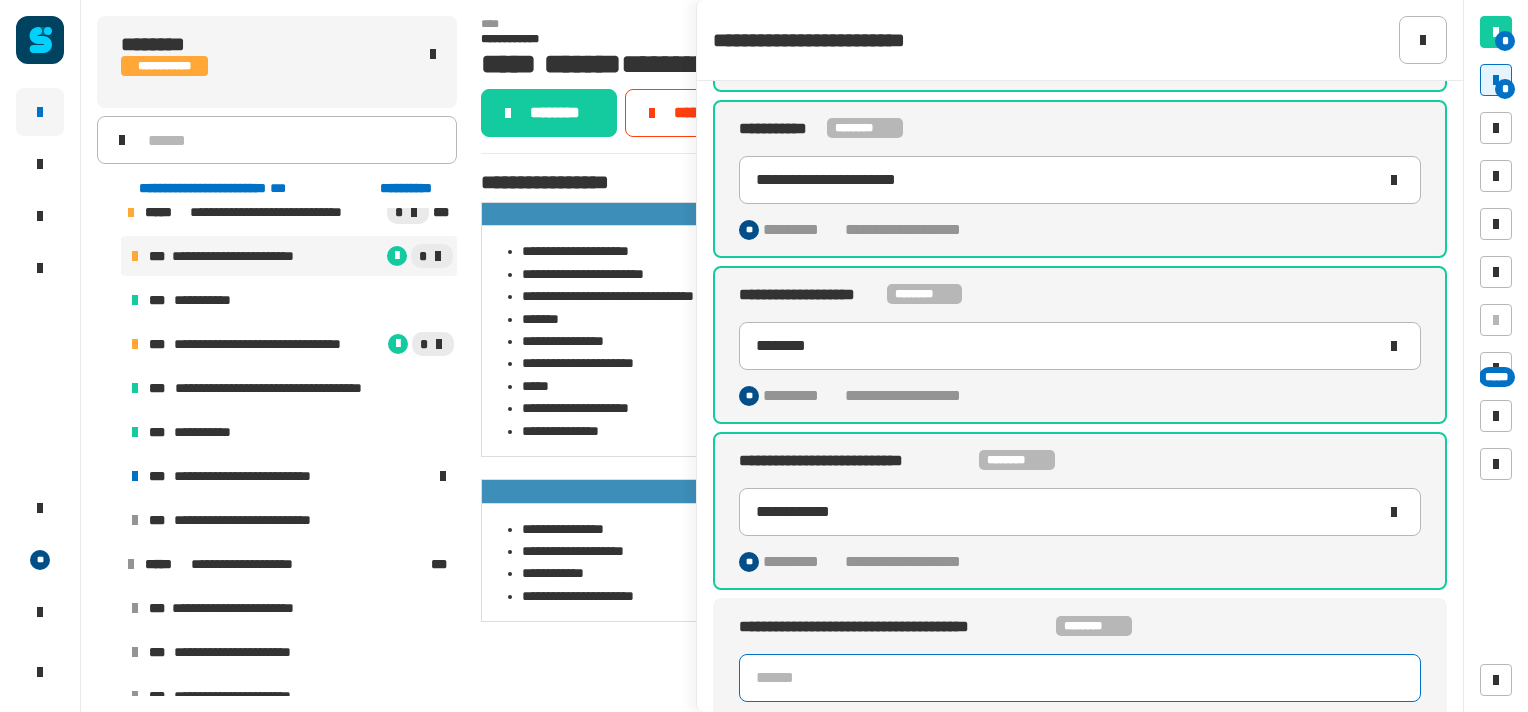 click 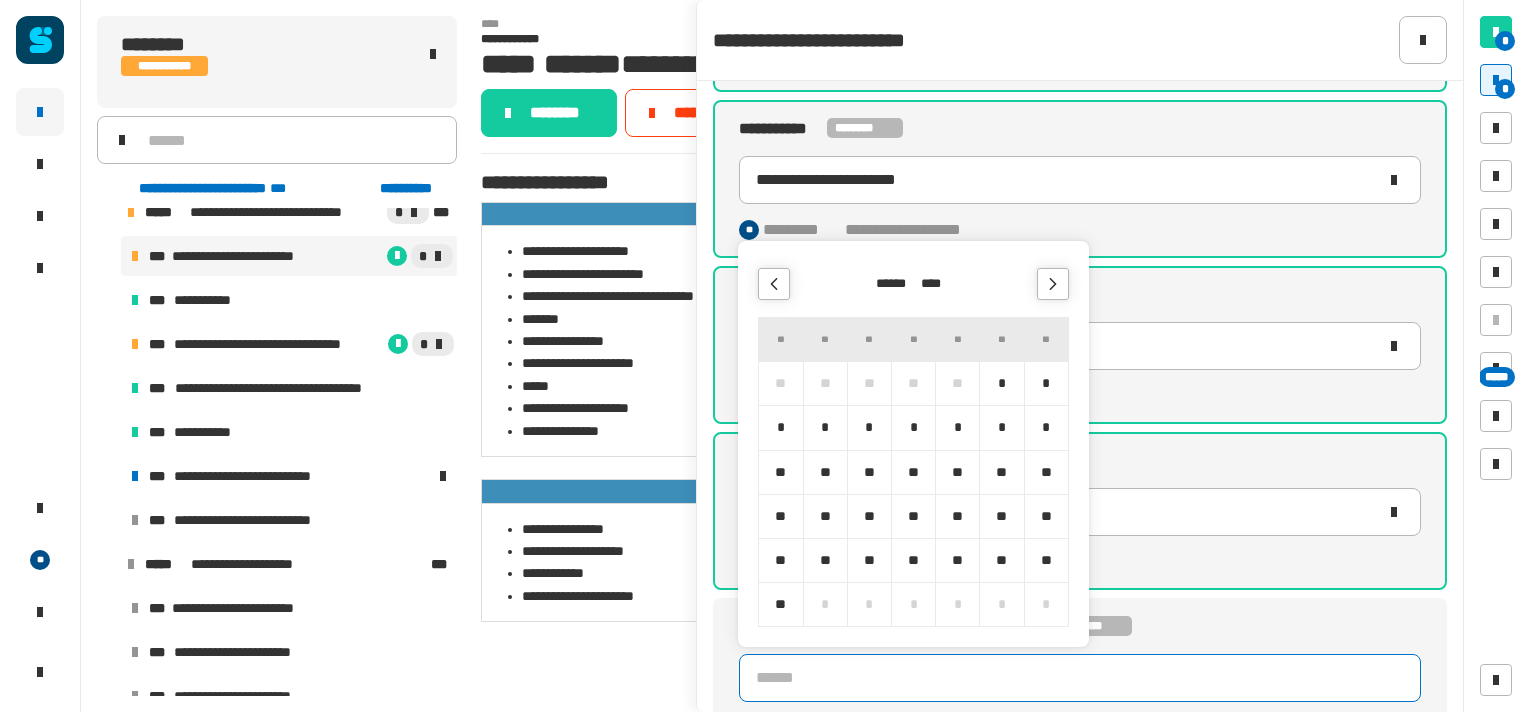 click at bounding box center (1053, 284) 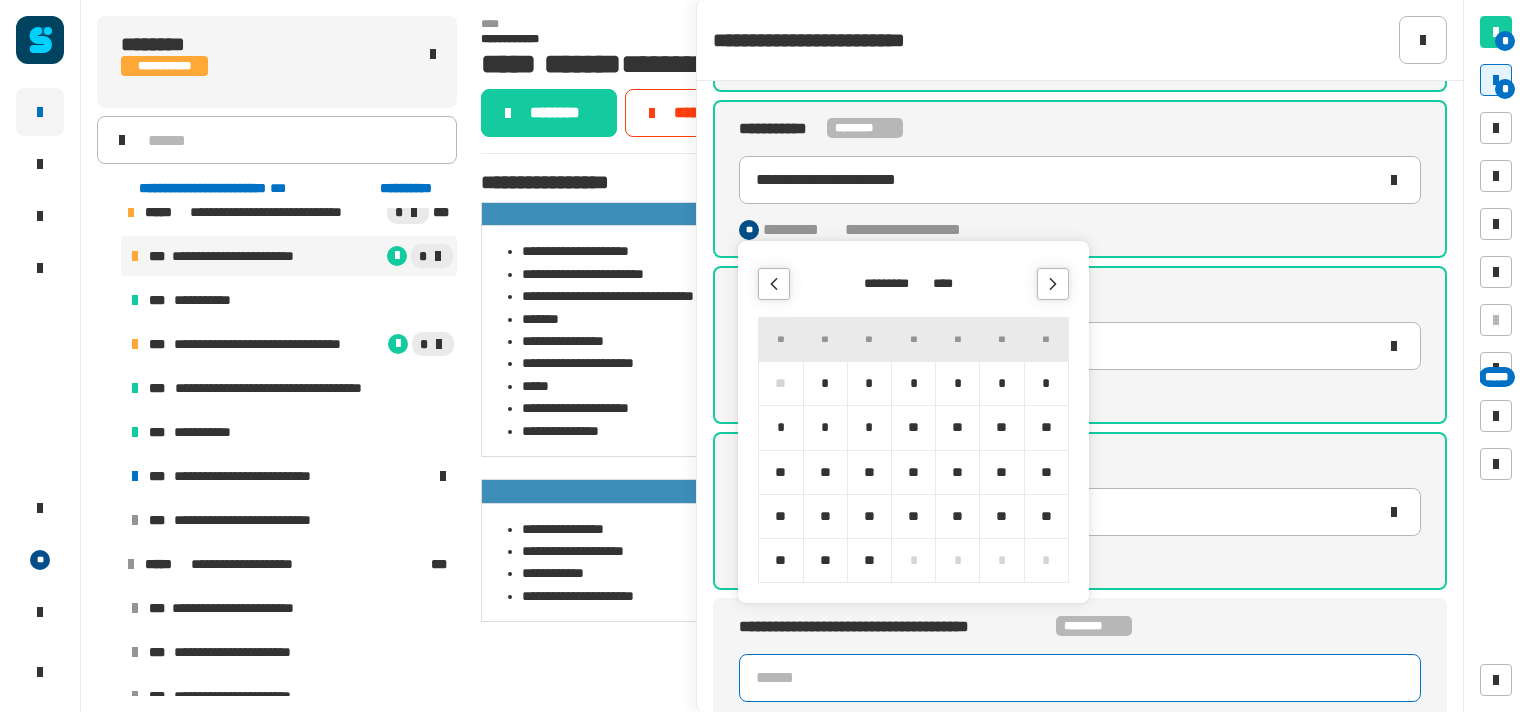 click at bounding box center [1053, 284] 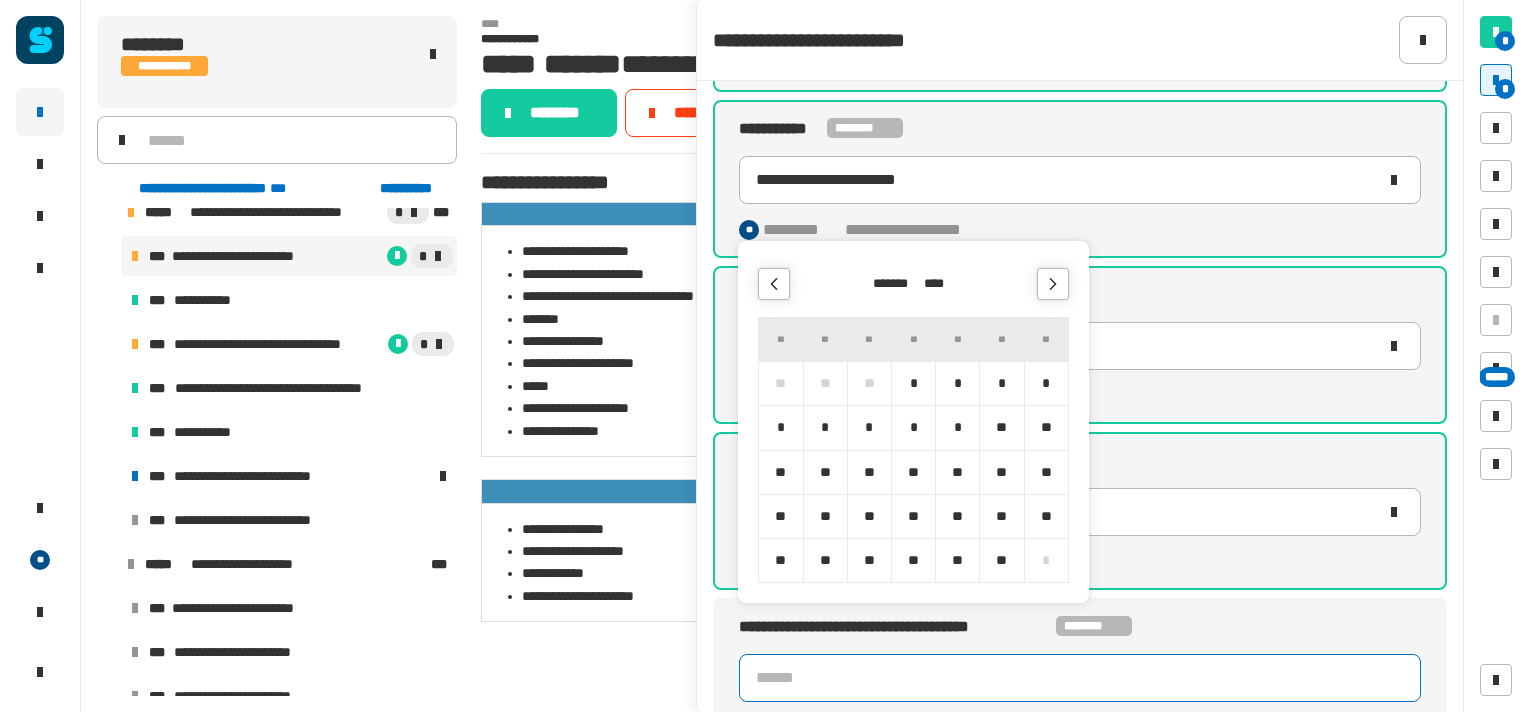 click at bounding box center [1053, 284] 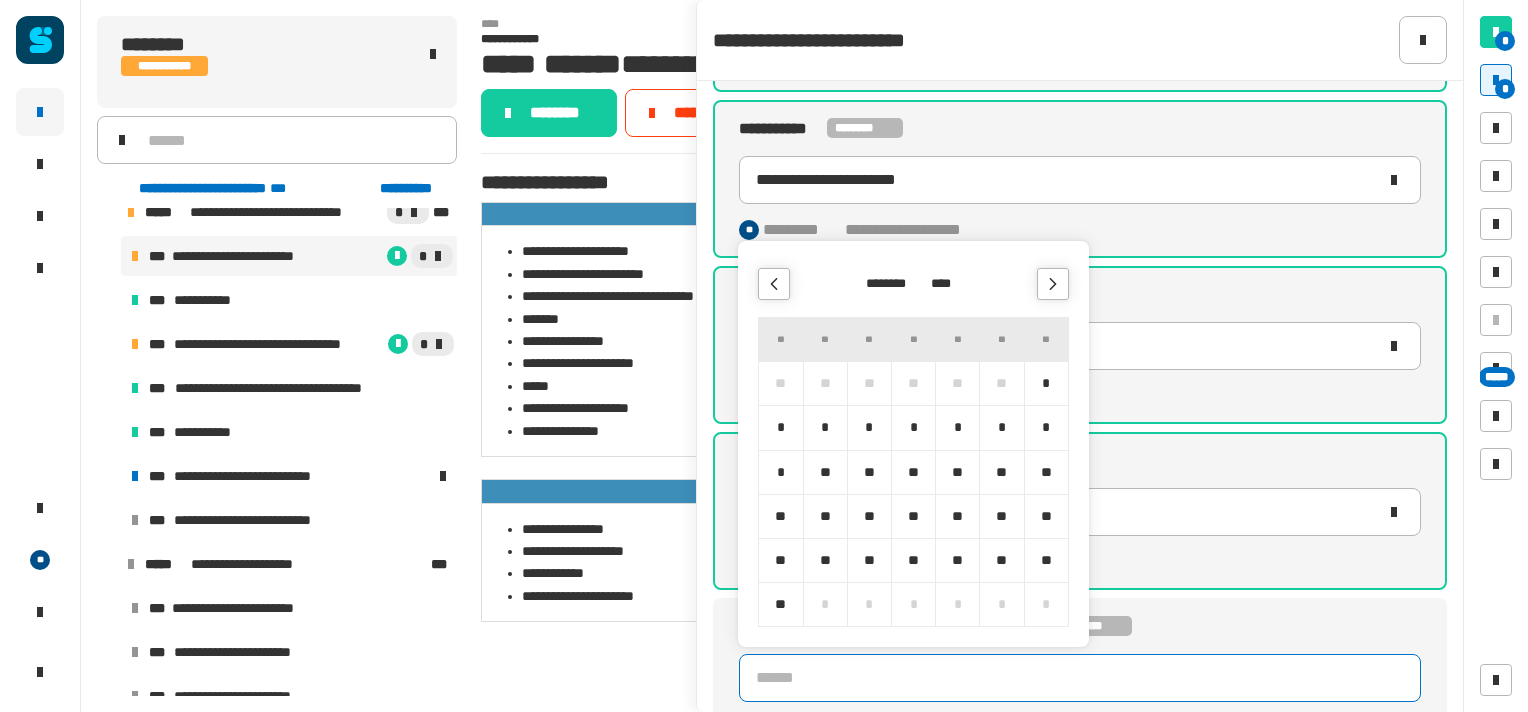click at bounding box center (1053, 284) 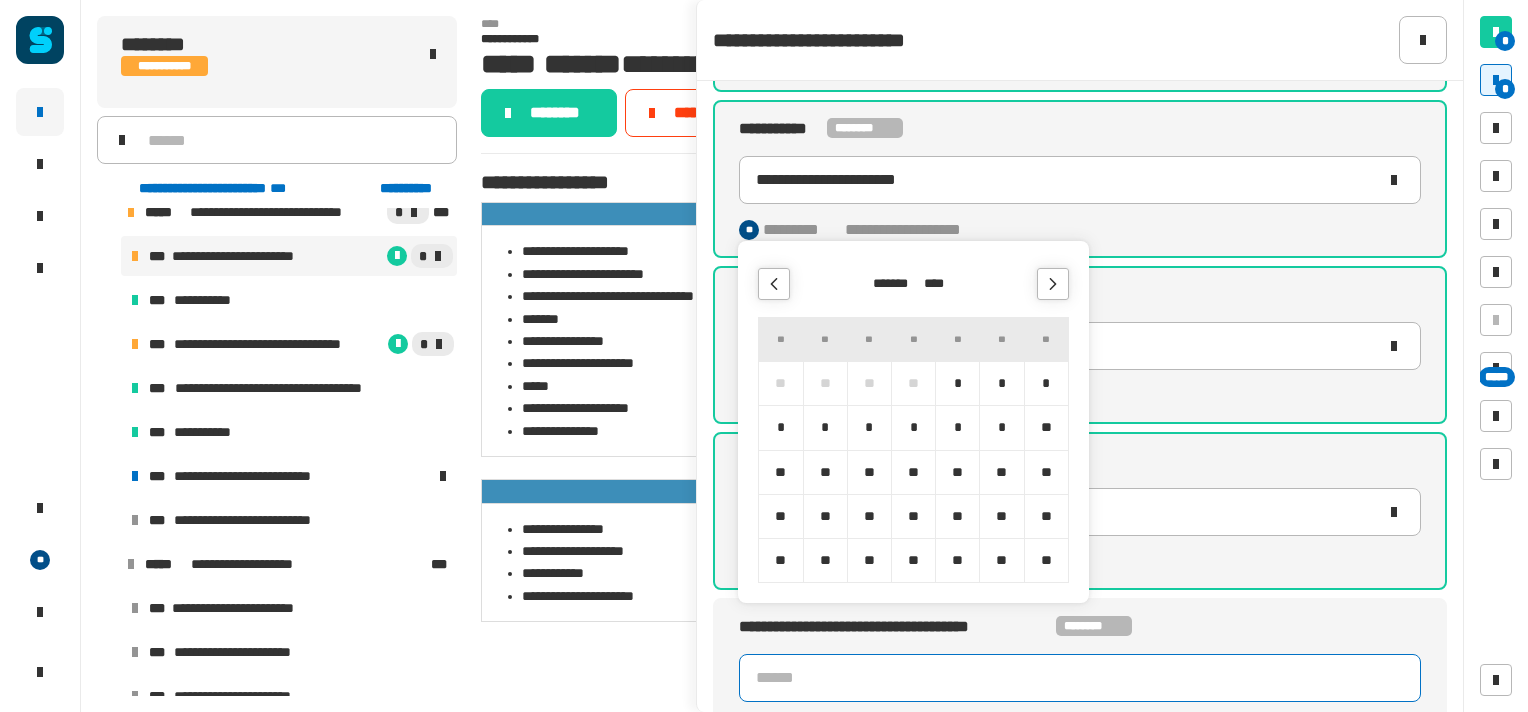 click at bounding box center (1053, 284) 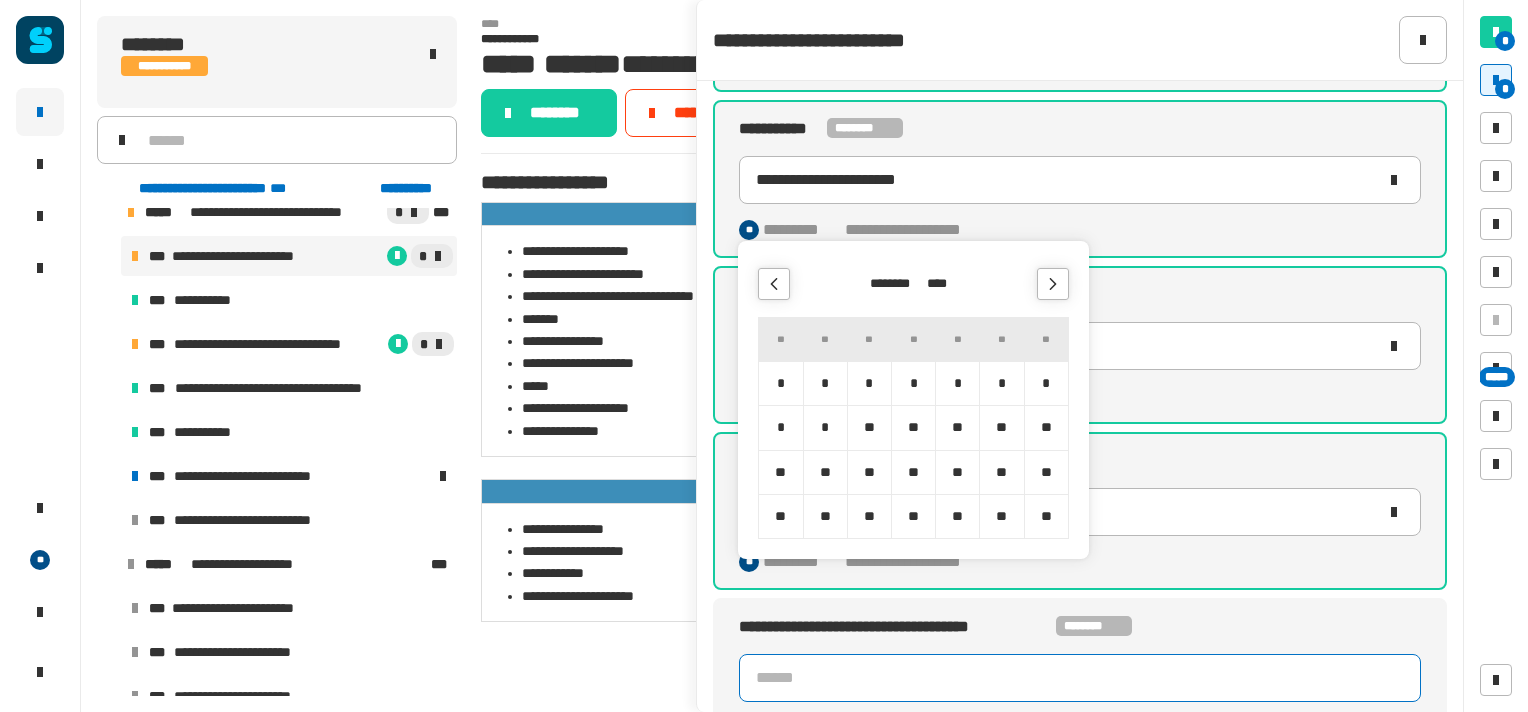 click at bounding box center [1053, 284] 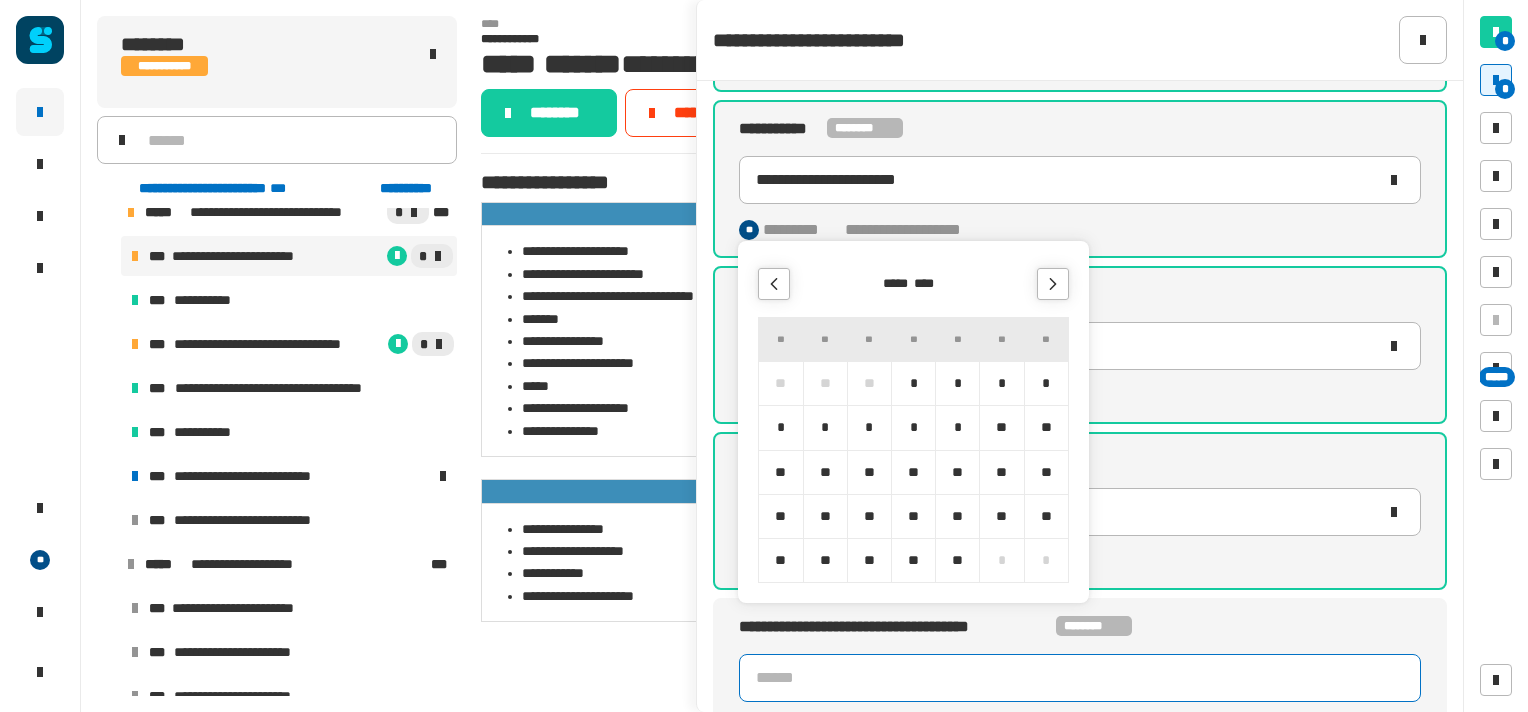 click at bounding box center [1053, 284] 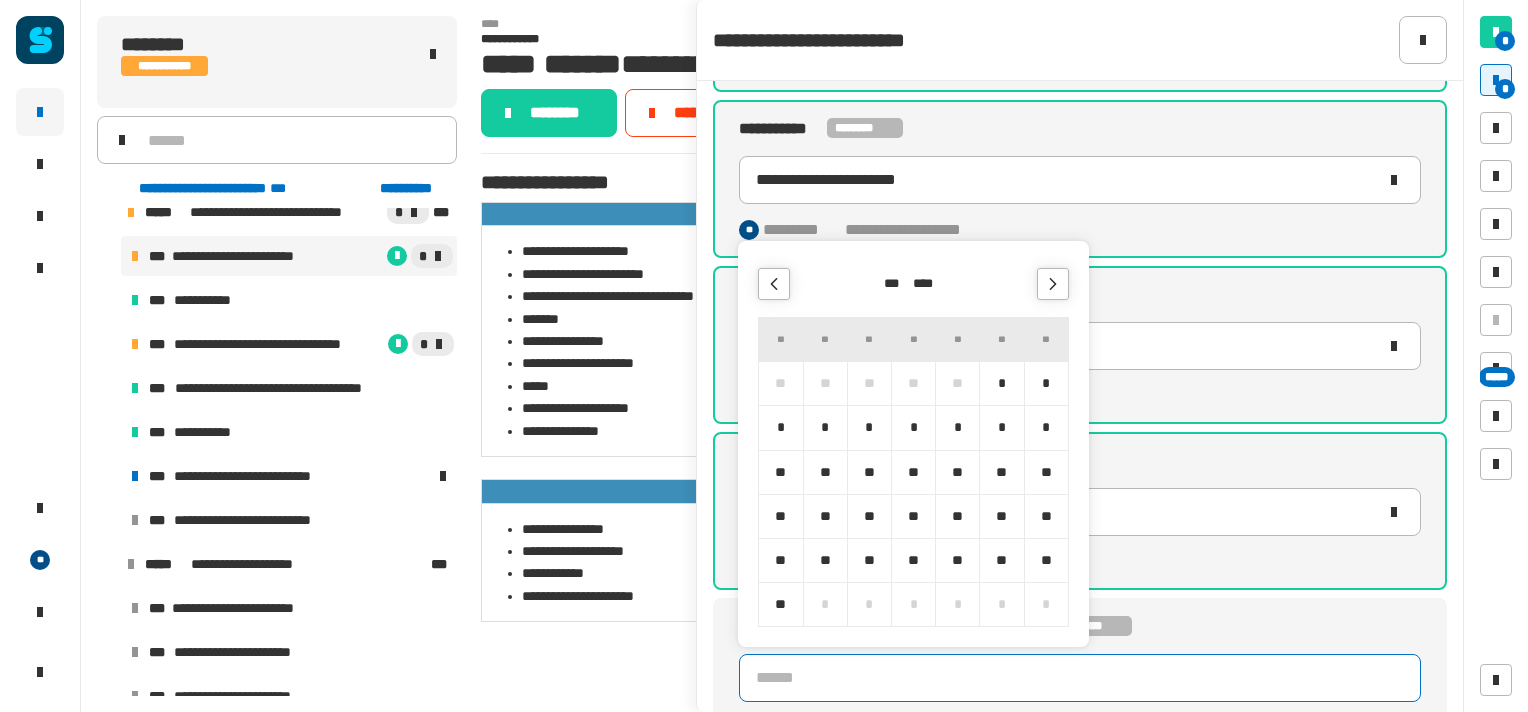 click at bounding box center [1053, 284] 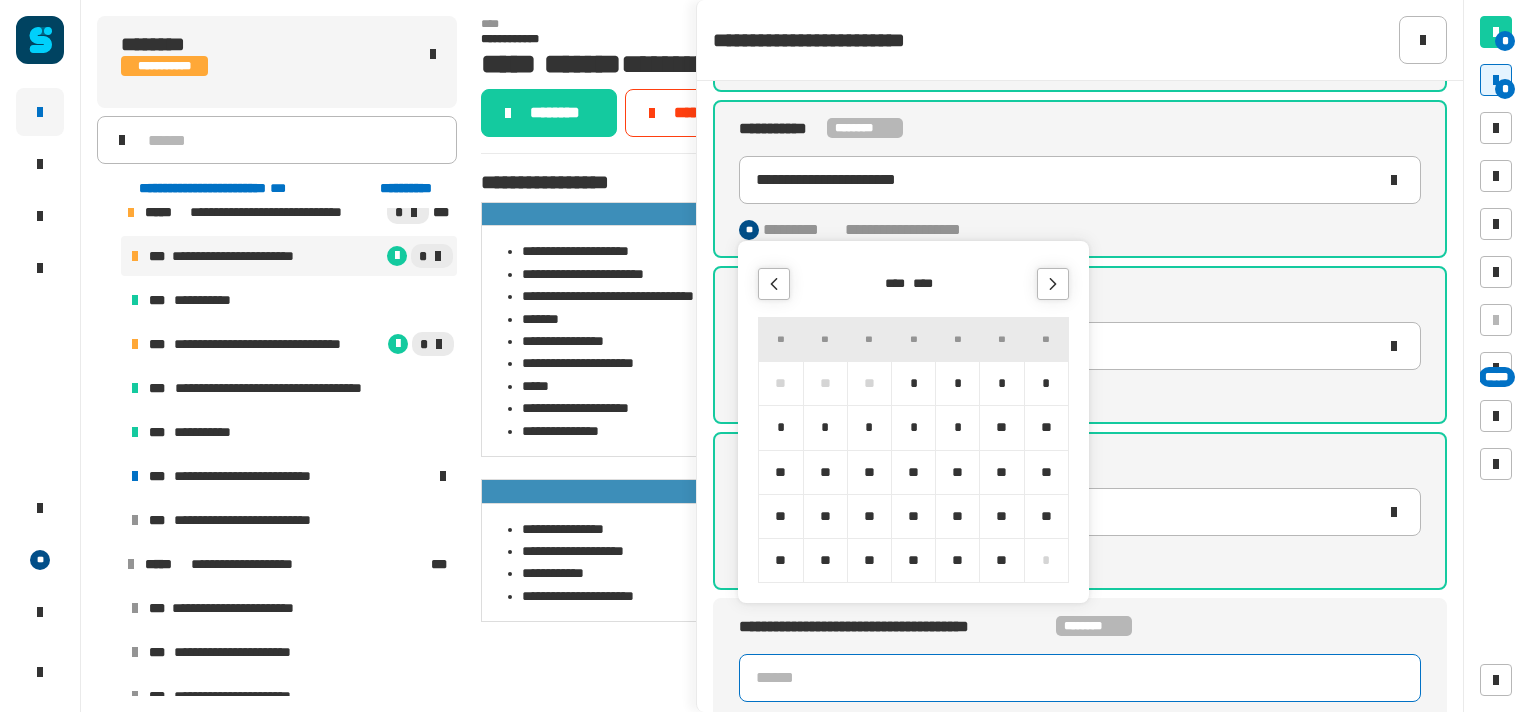 click at bounding box center [1053, 284] 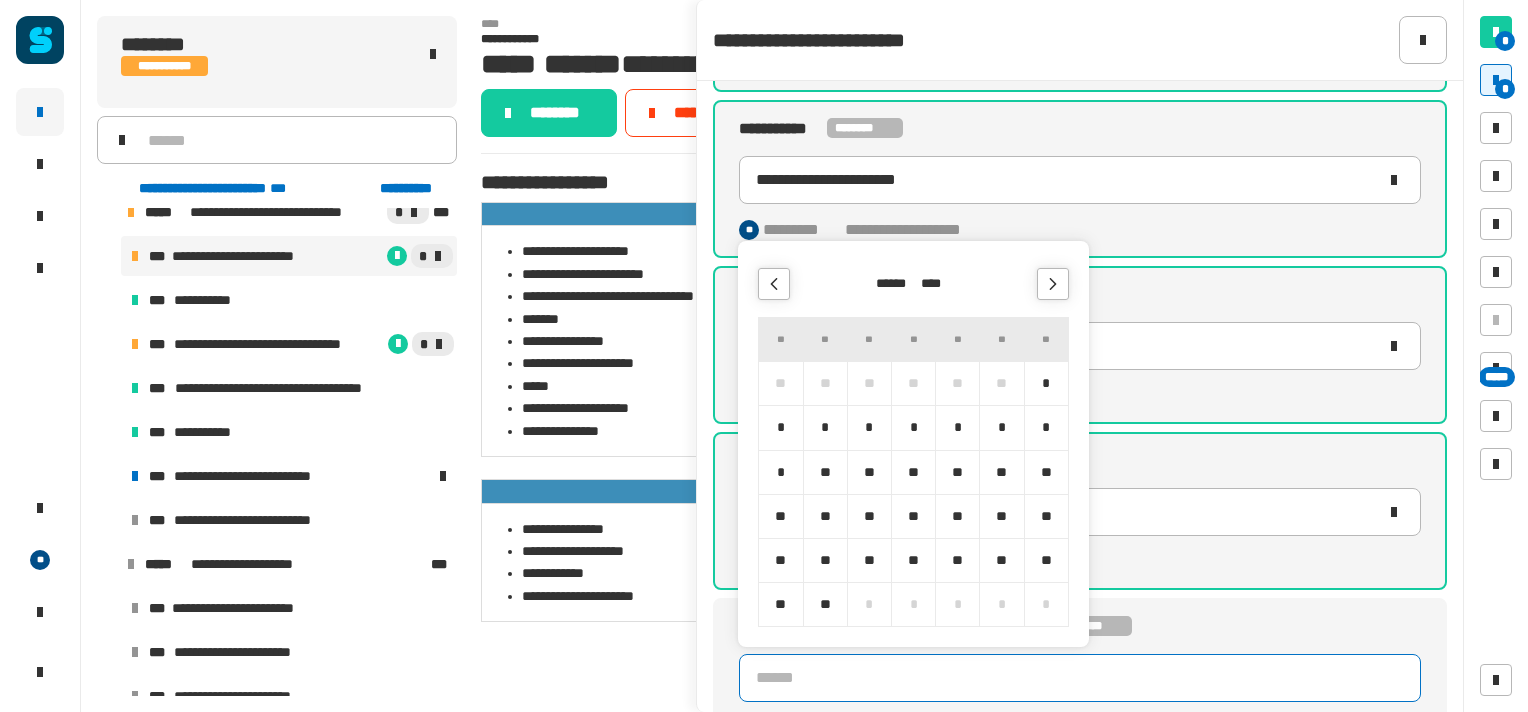 click at bounding box center (1053, 284) 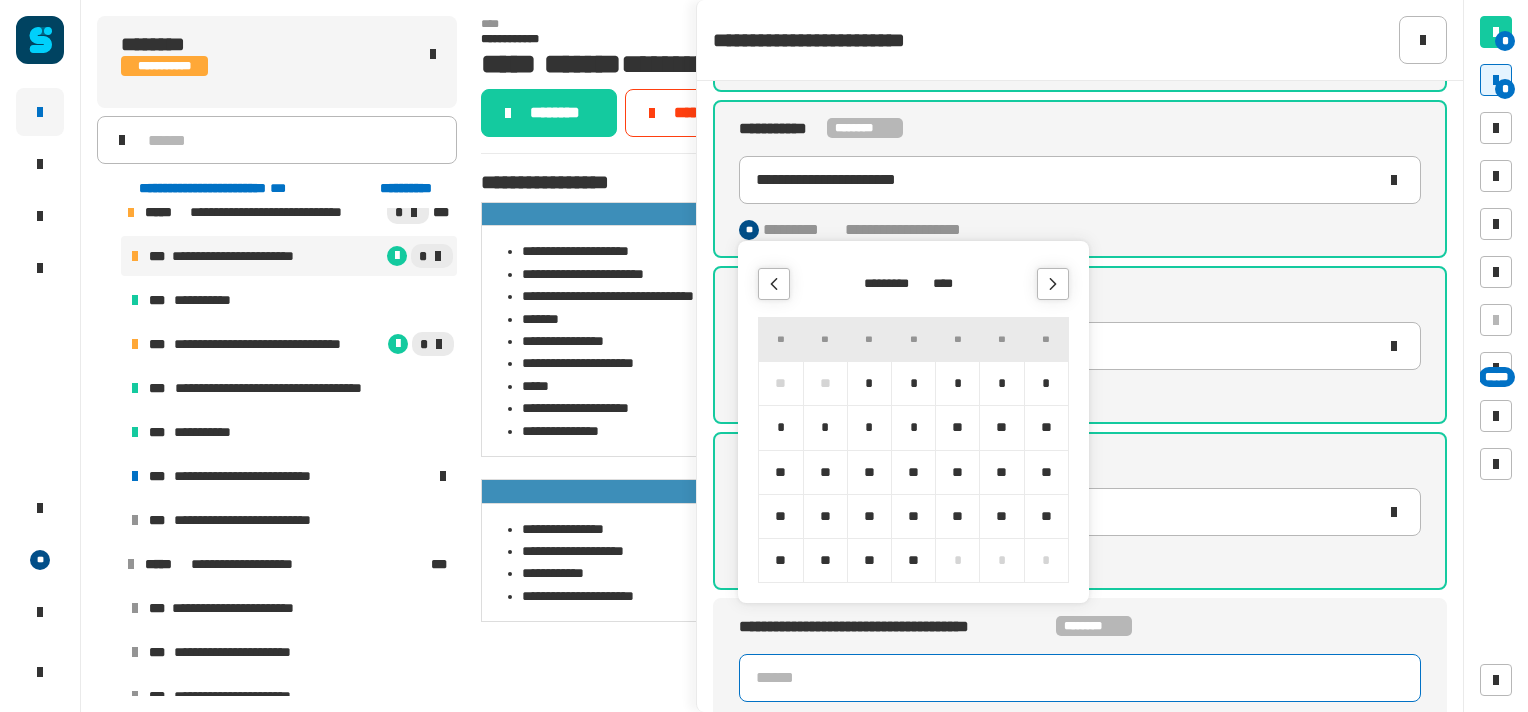 click at bounding box center (1053, 284) 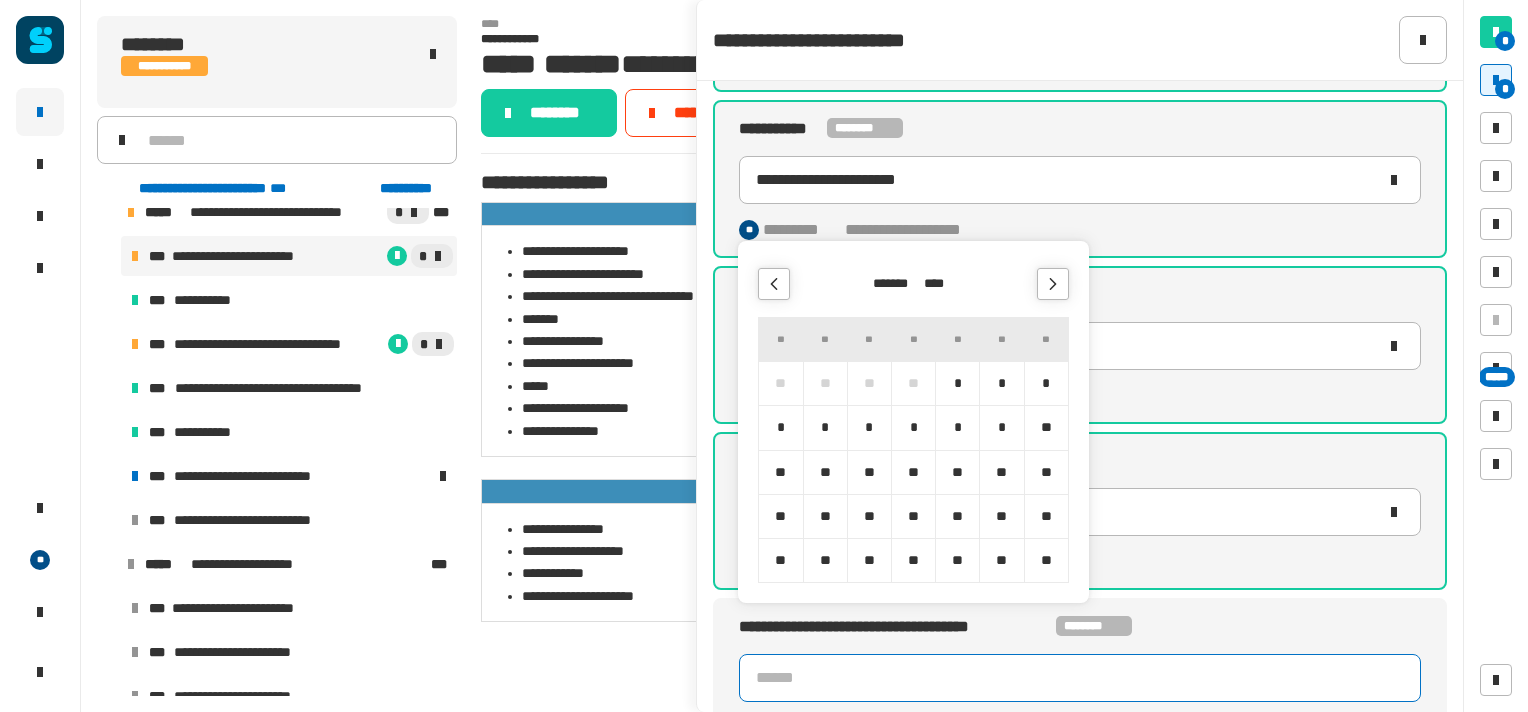 click at bounding box center (1053, 284) 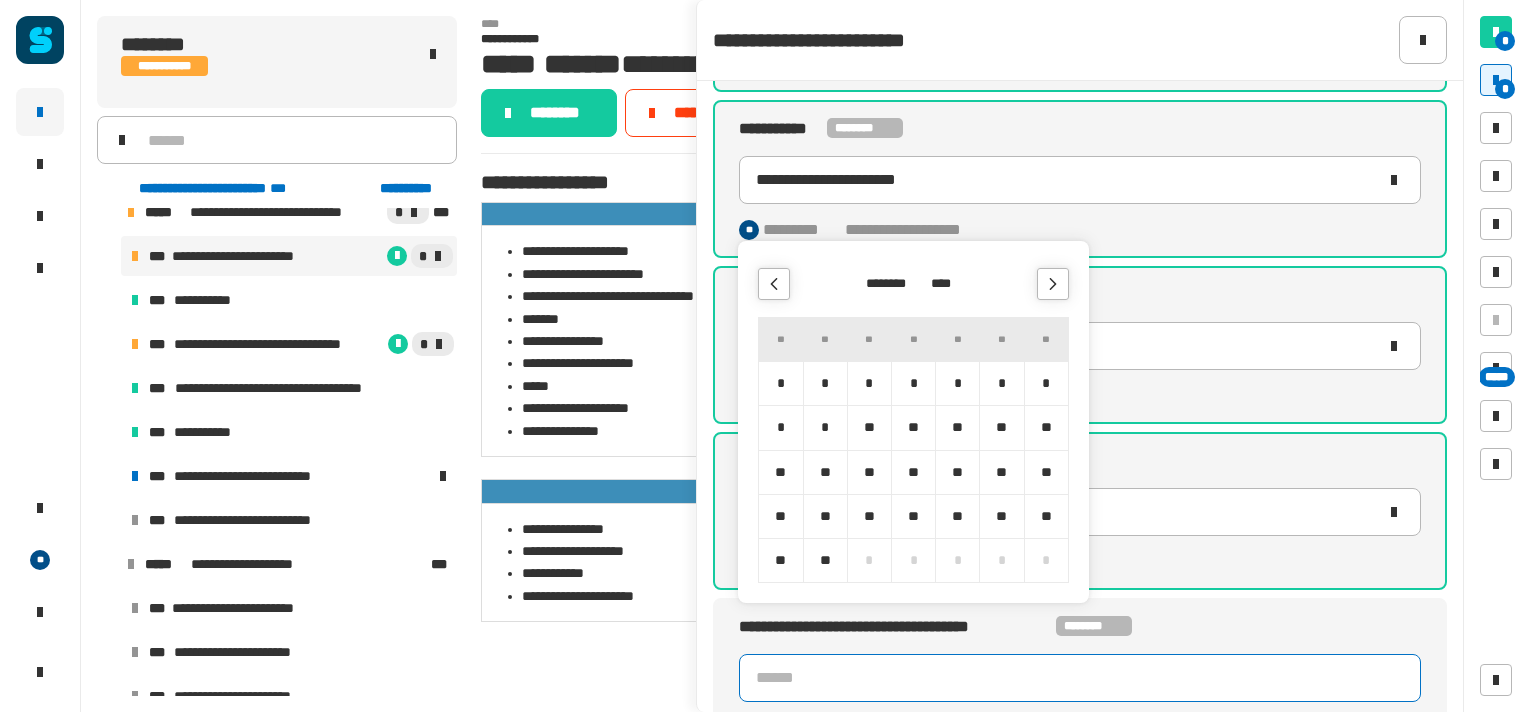 click at bounding box center [1053, 284] 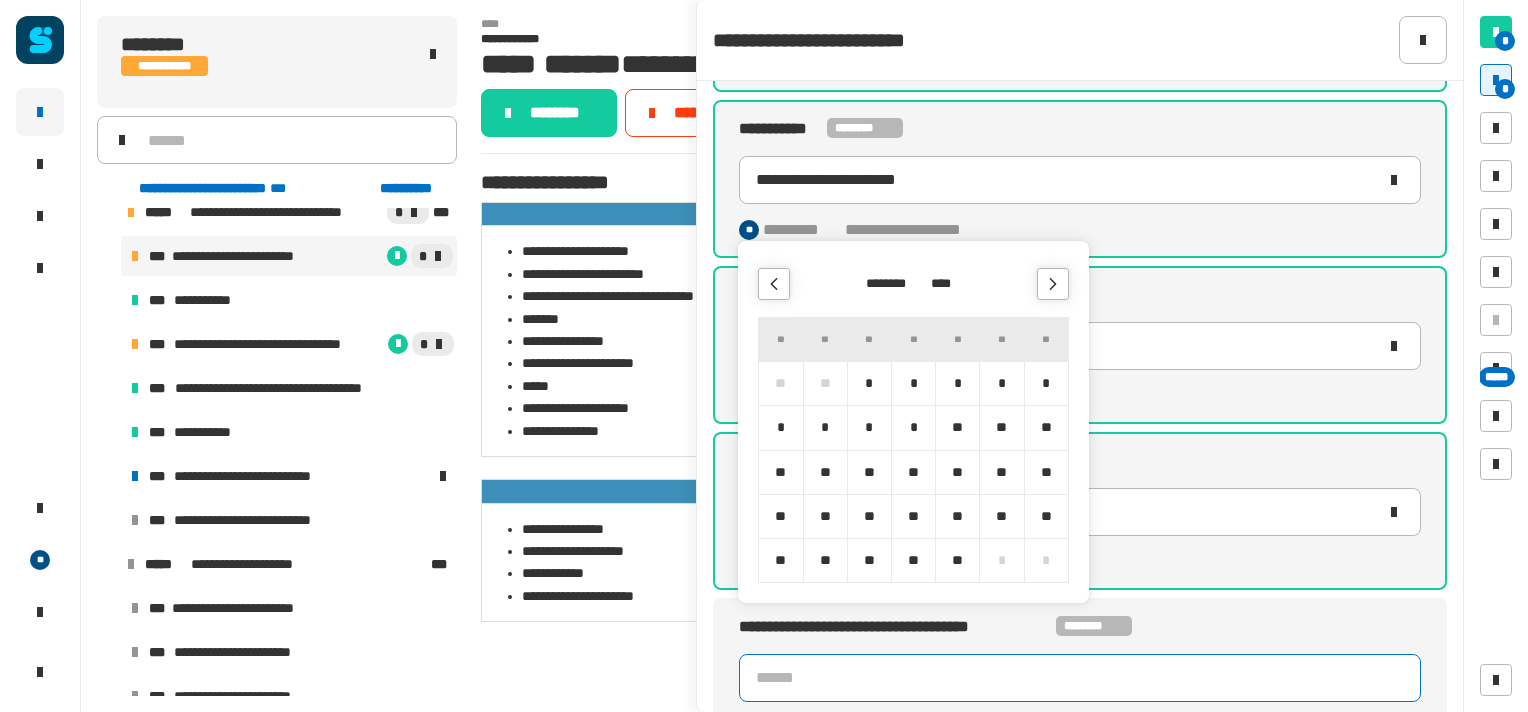 click at bounding box center (1053, 284) 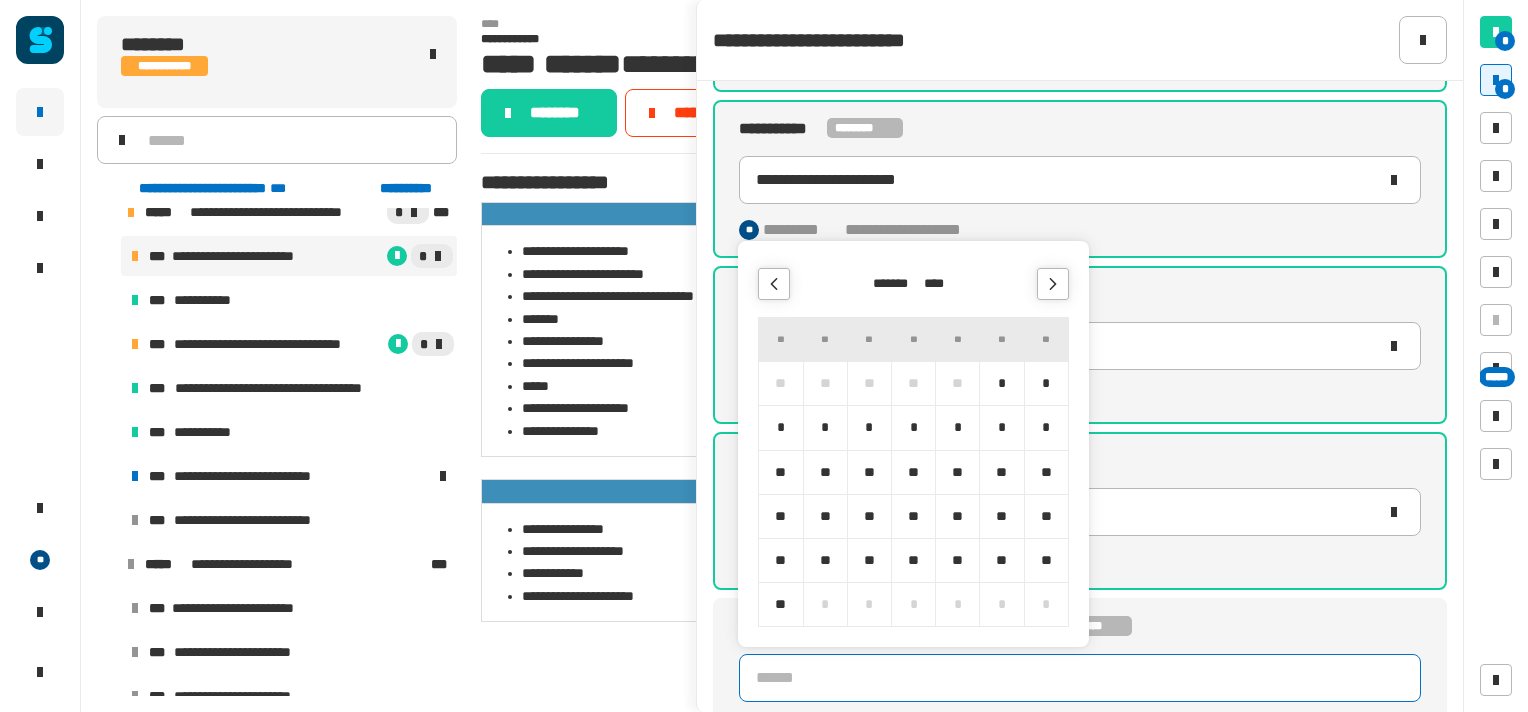 click at bounding box center [1053, 284] 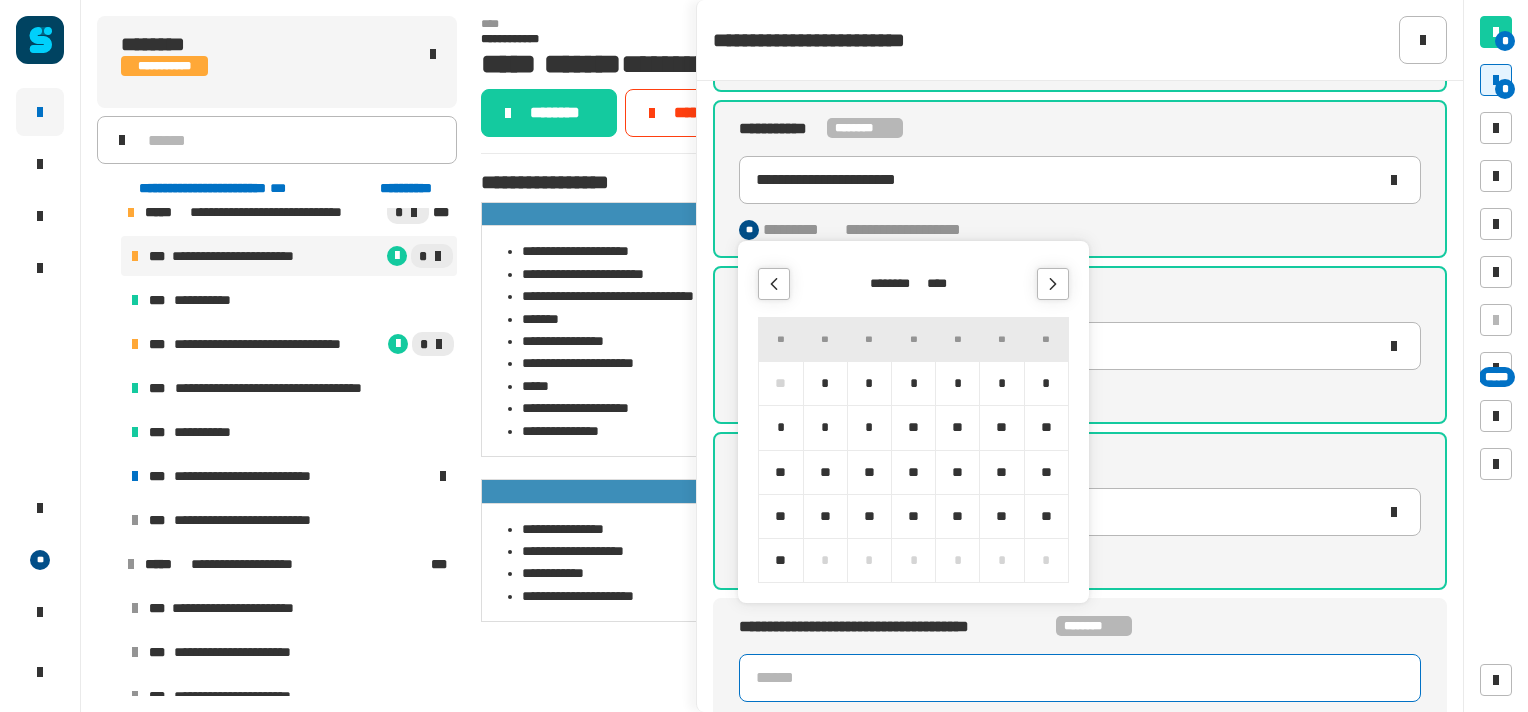 click on "**" at bounding box center [957, 516] 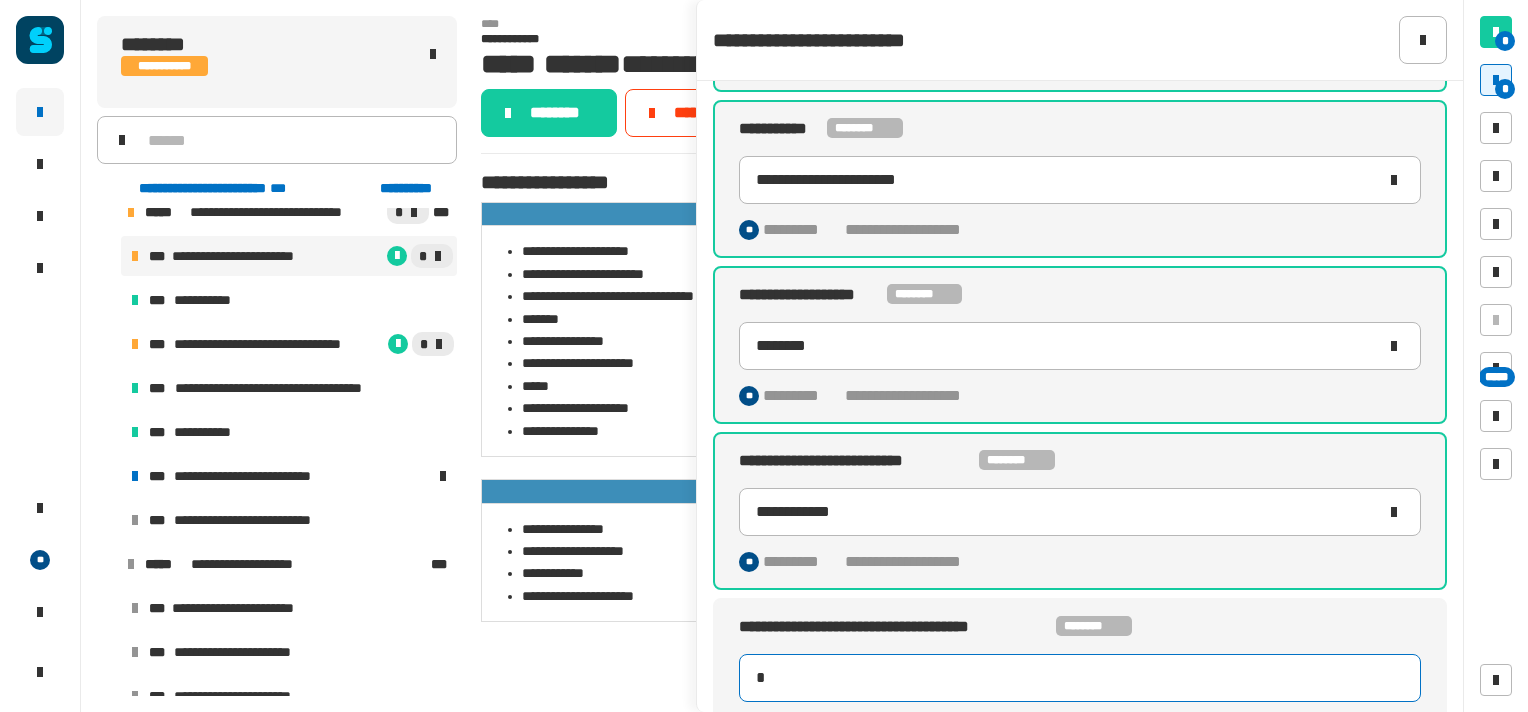 type on "**********" 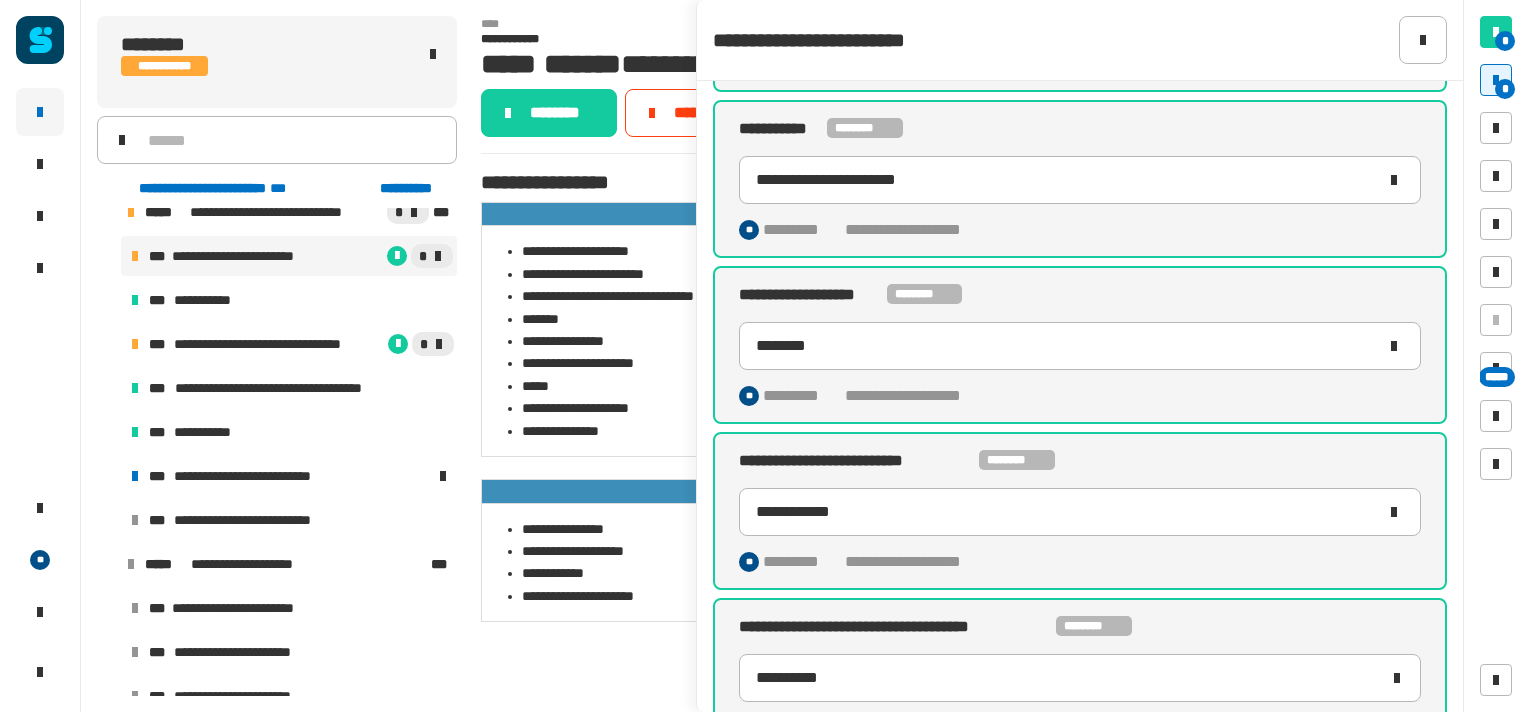 scroll, scrollTop: 916, scrollLeft: 0, axis: vertical 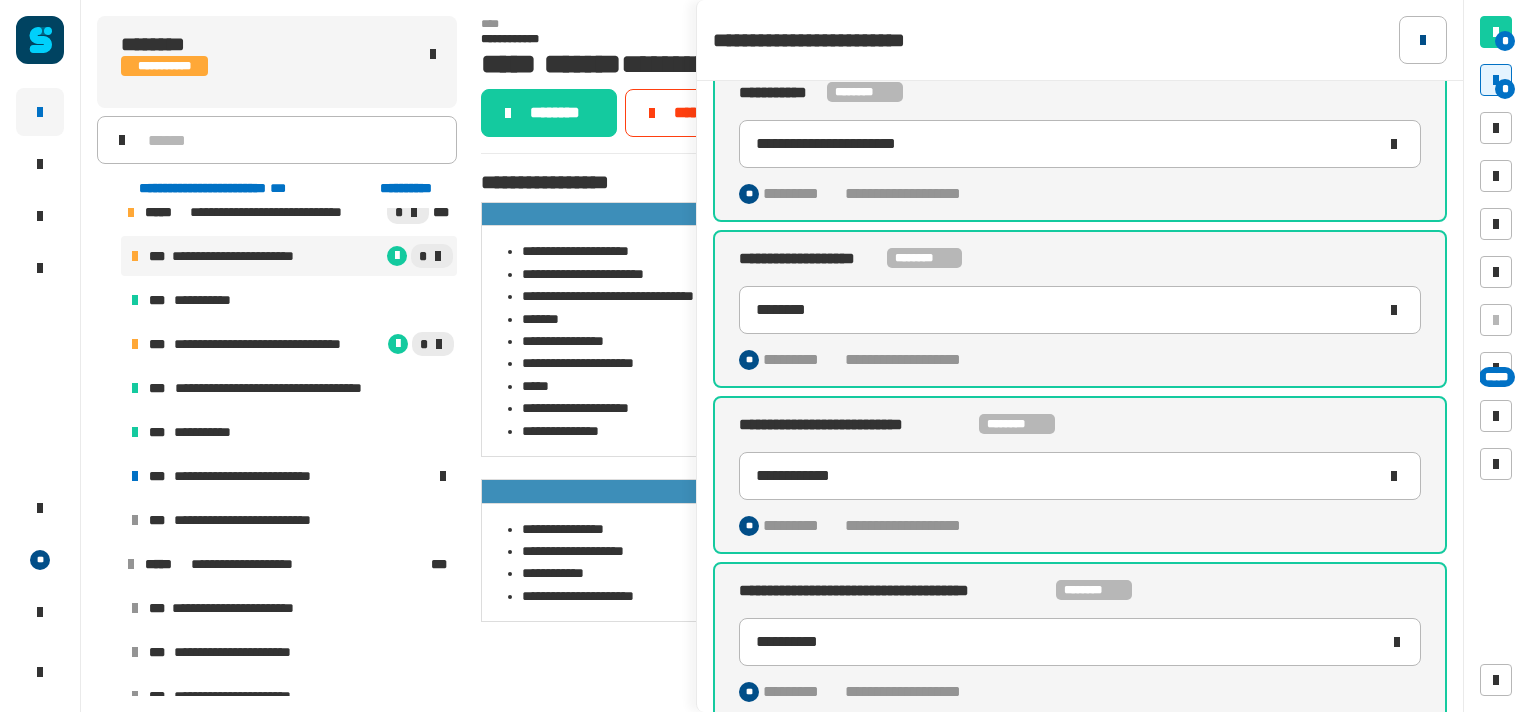 click 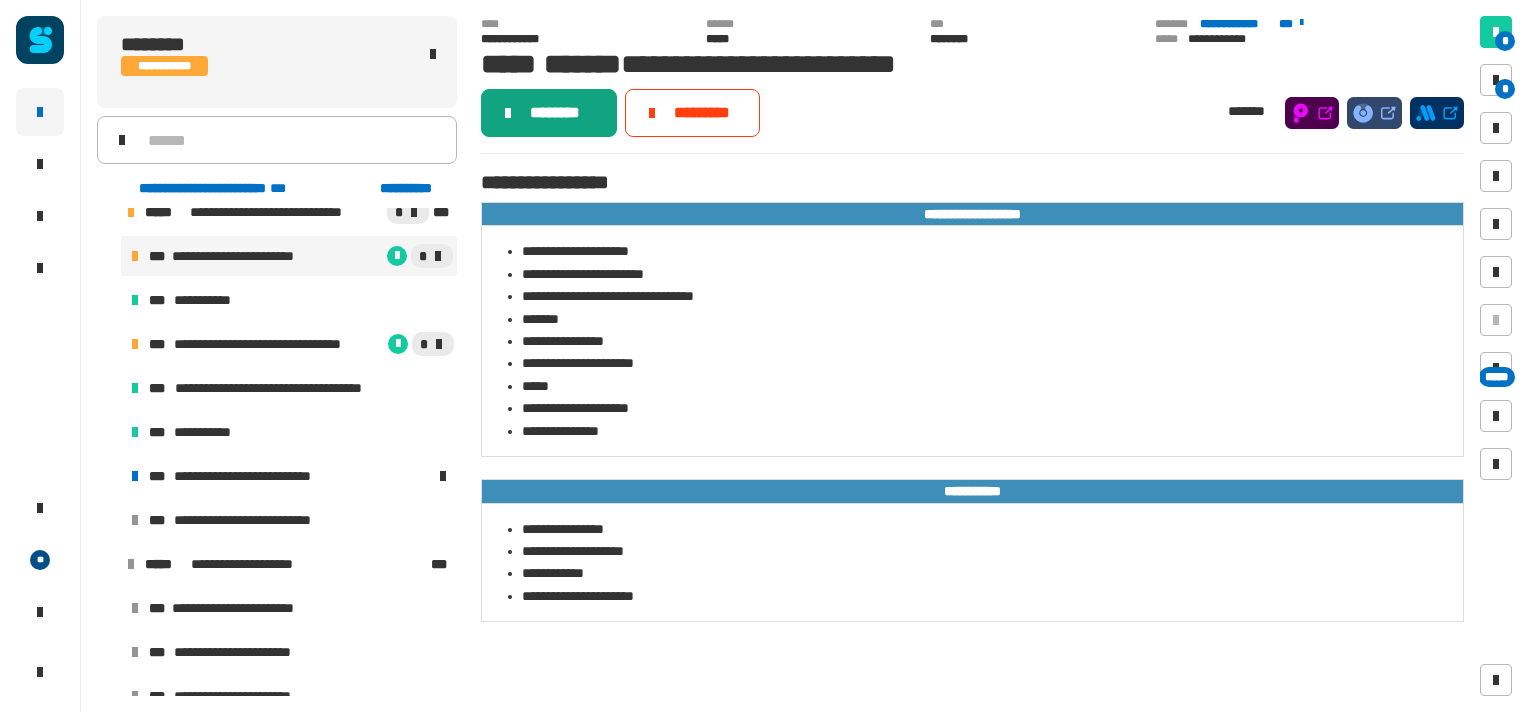click on "********" 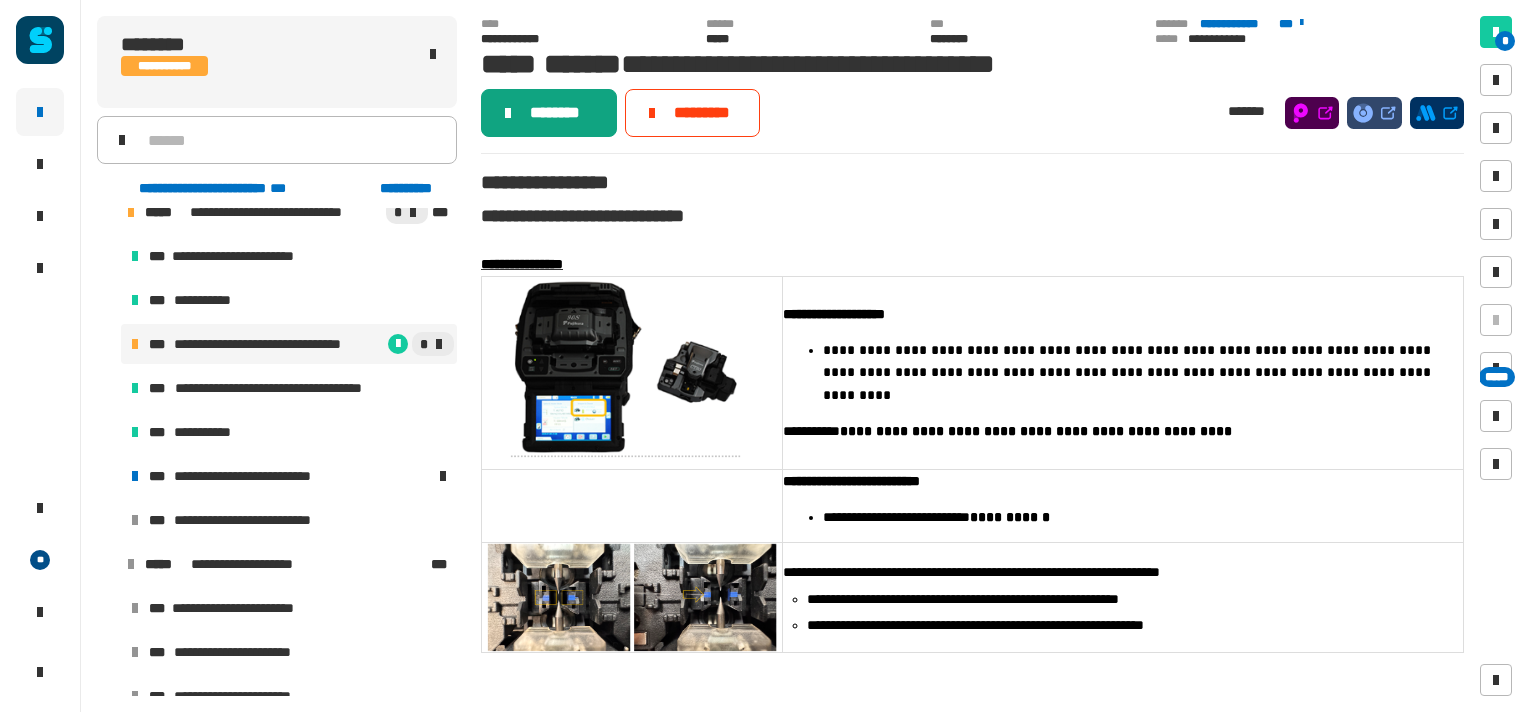 click on "********" 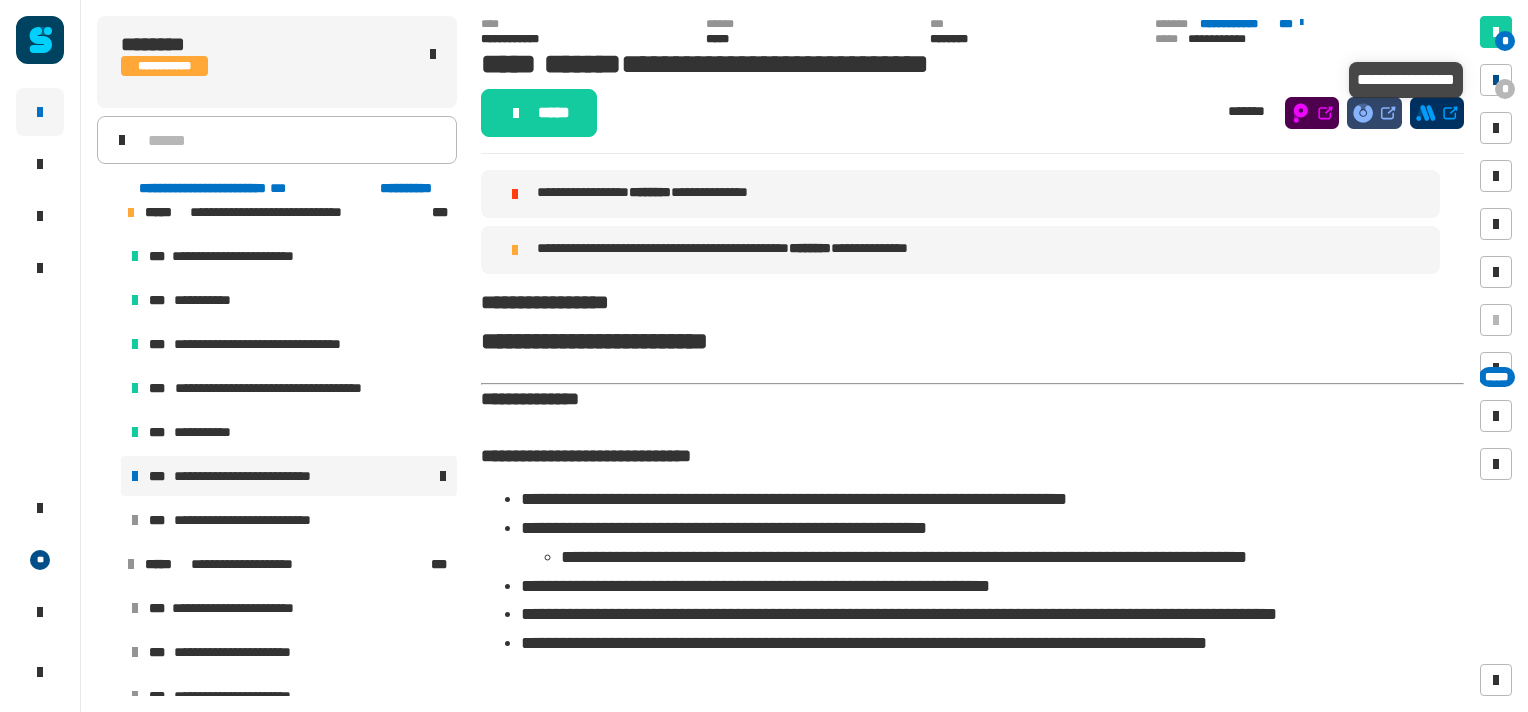 click on "*" at bounding box center [1505, 89] 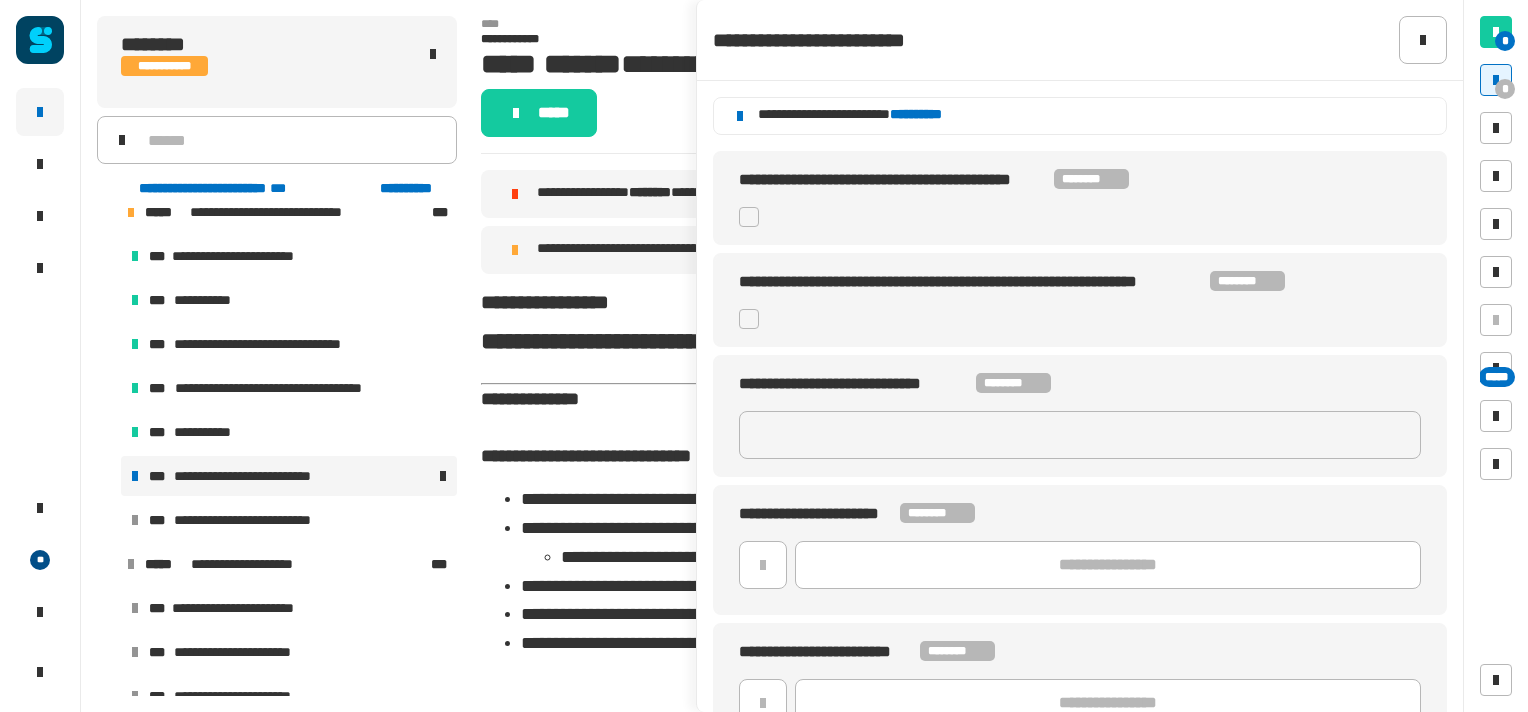 click 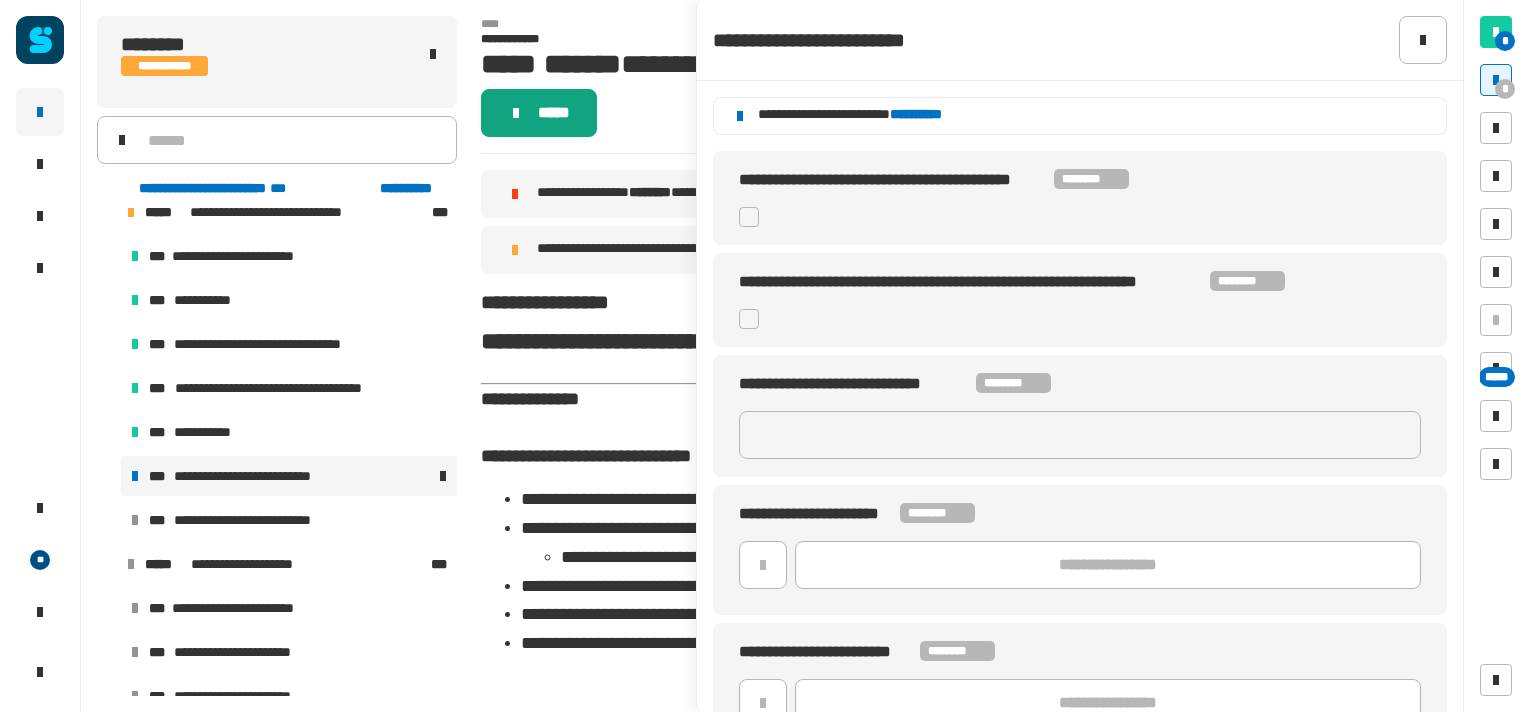 click on "*****" 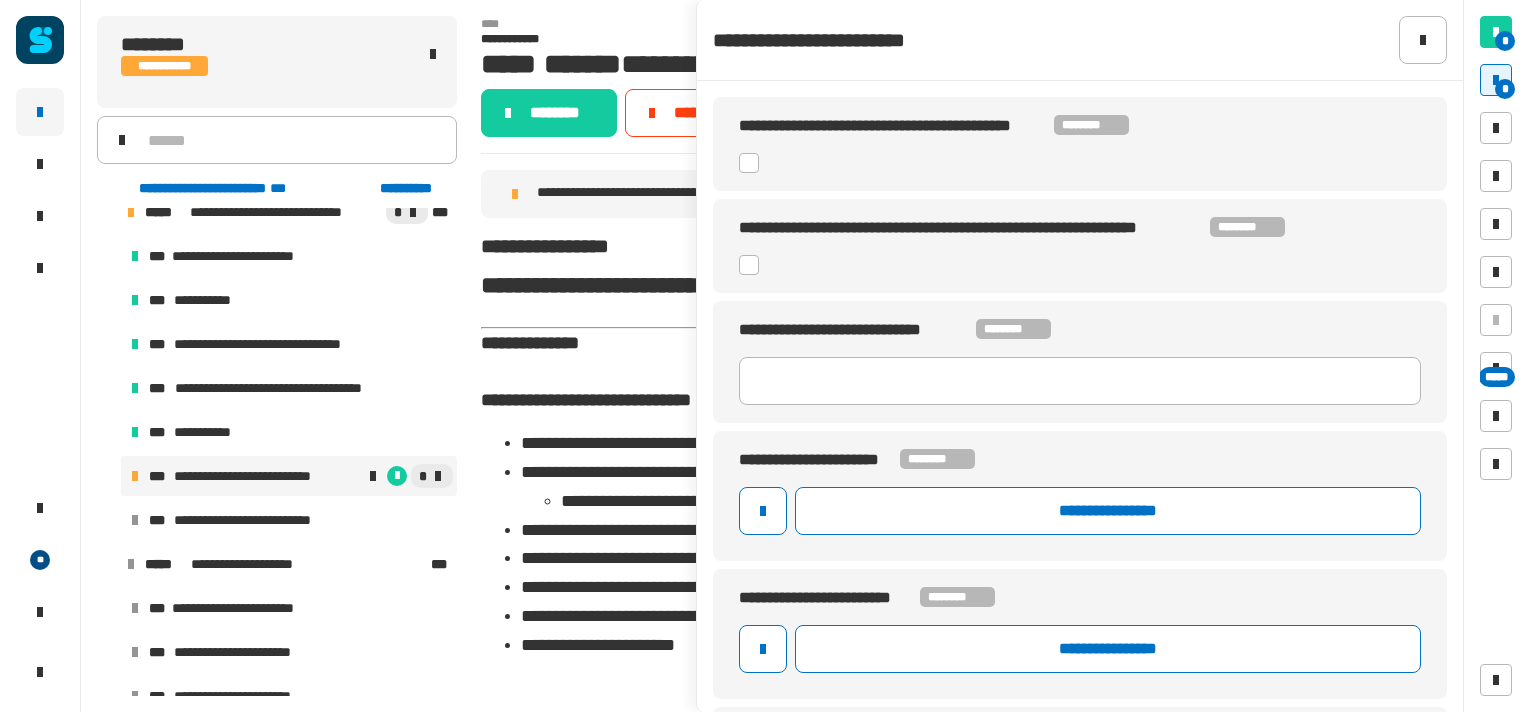 click 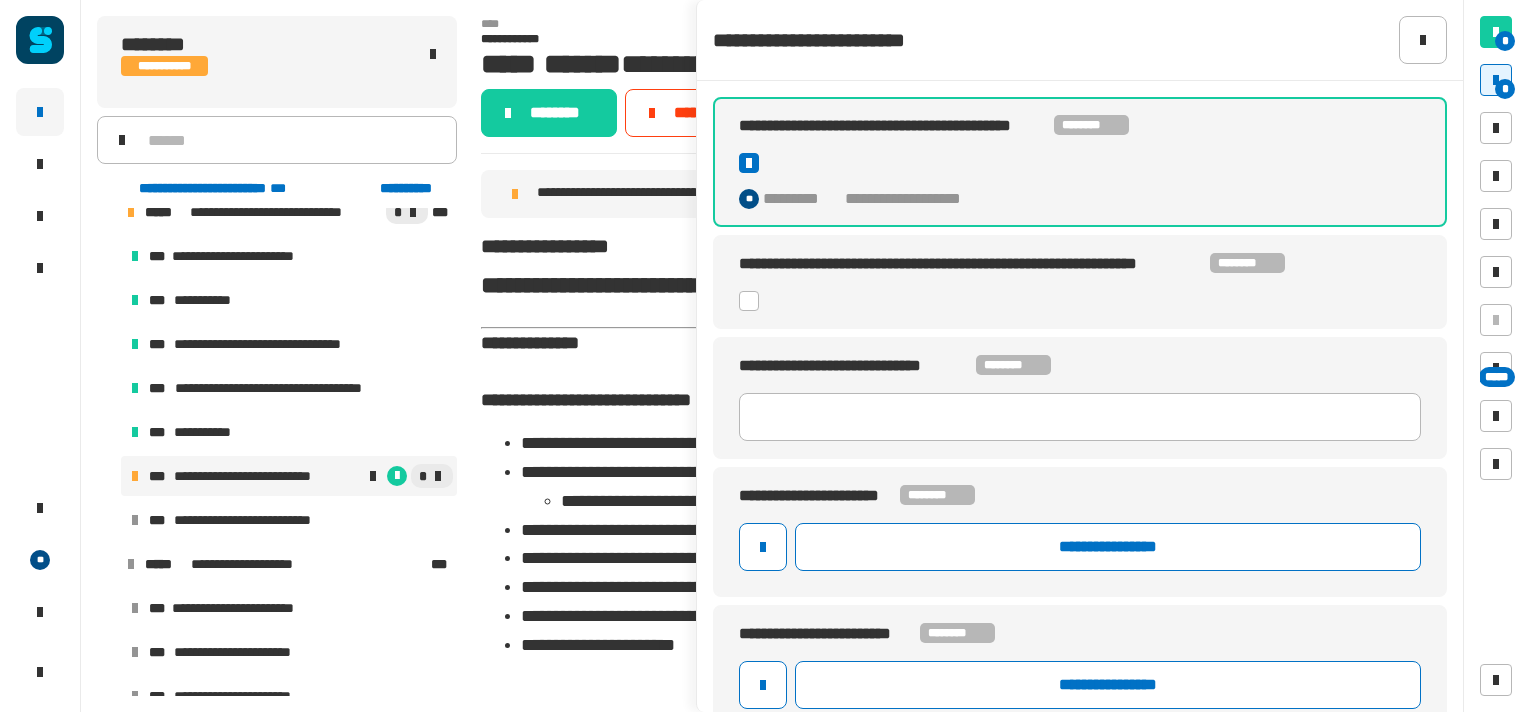 click 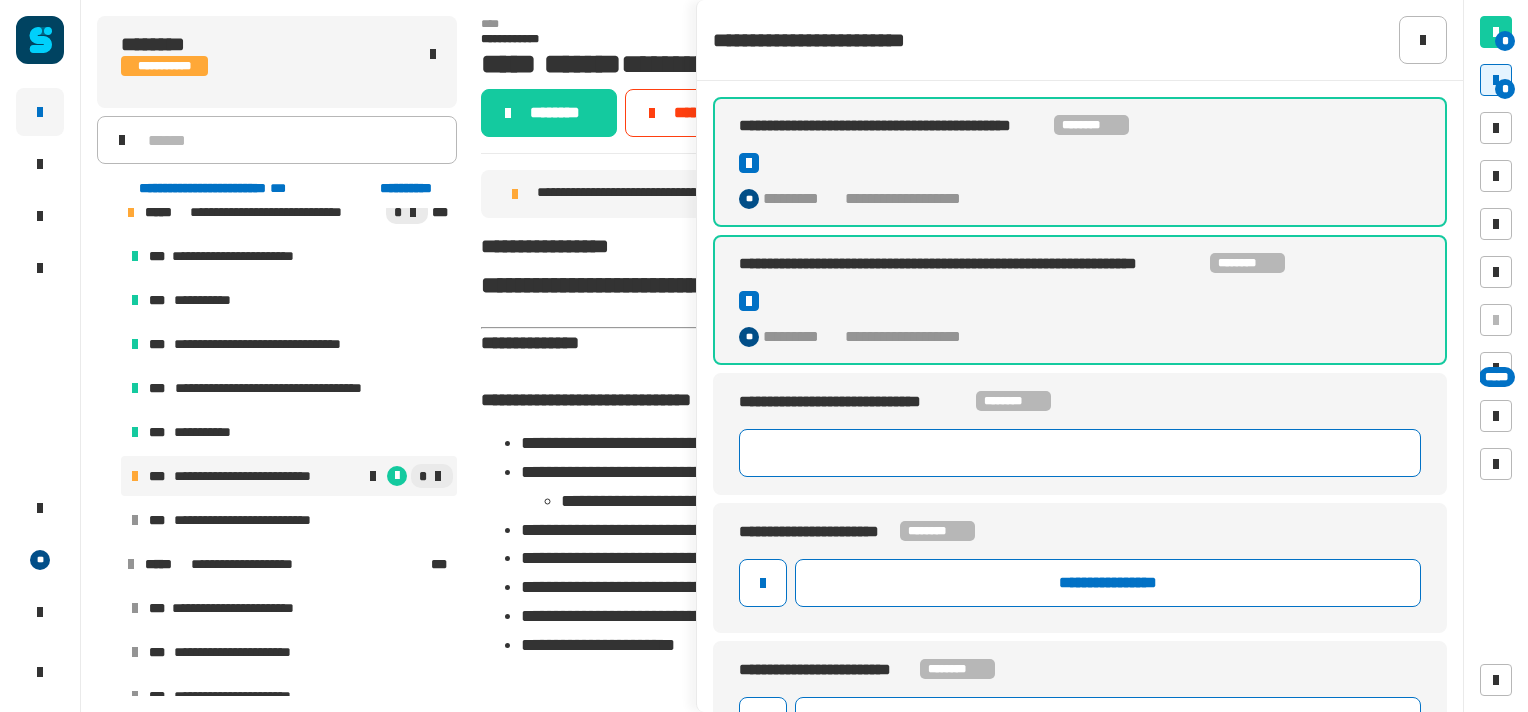click 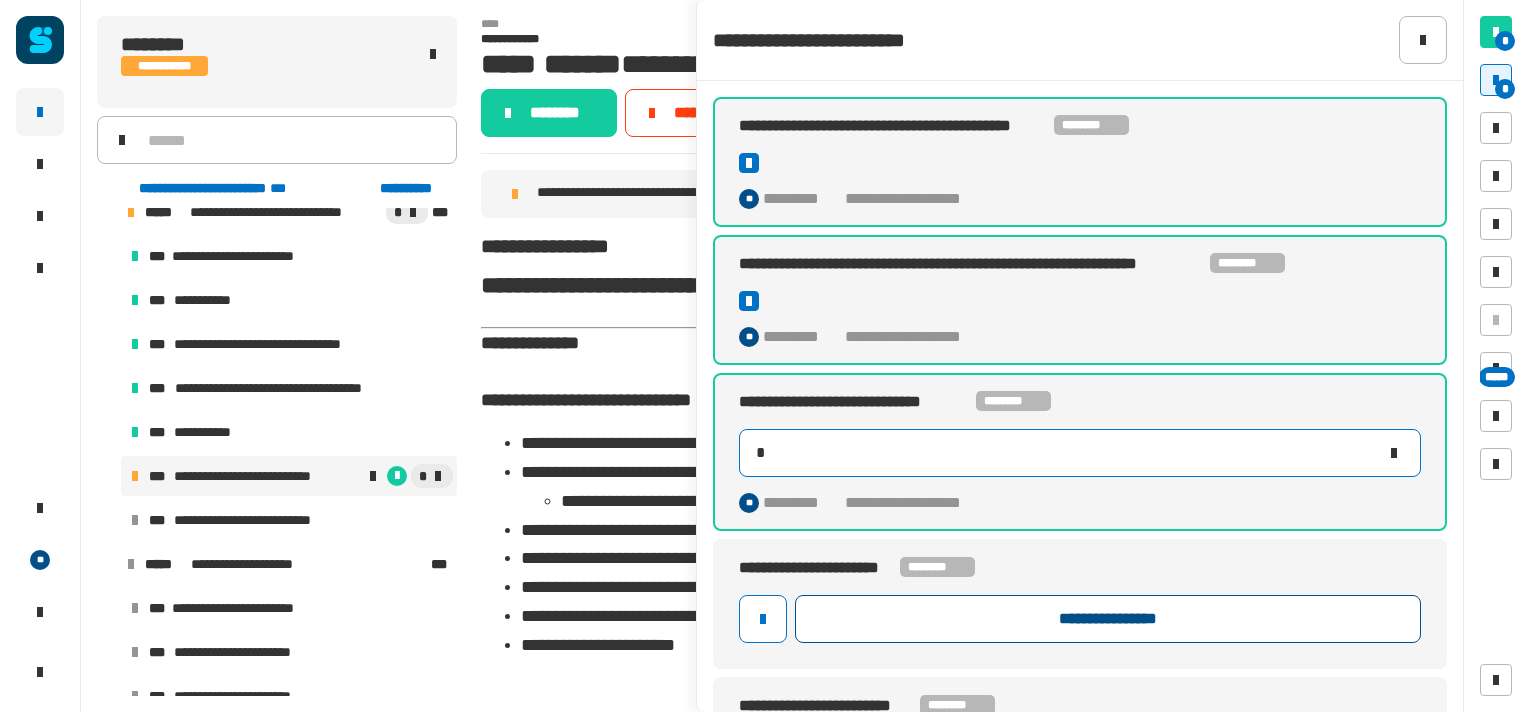 type on "*" 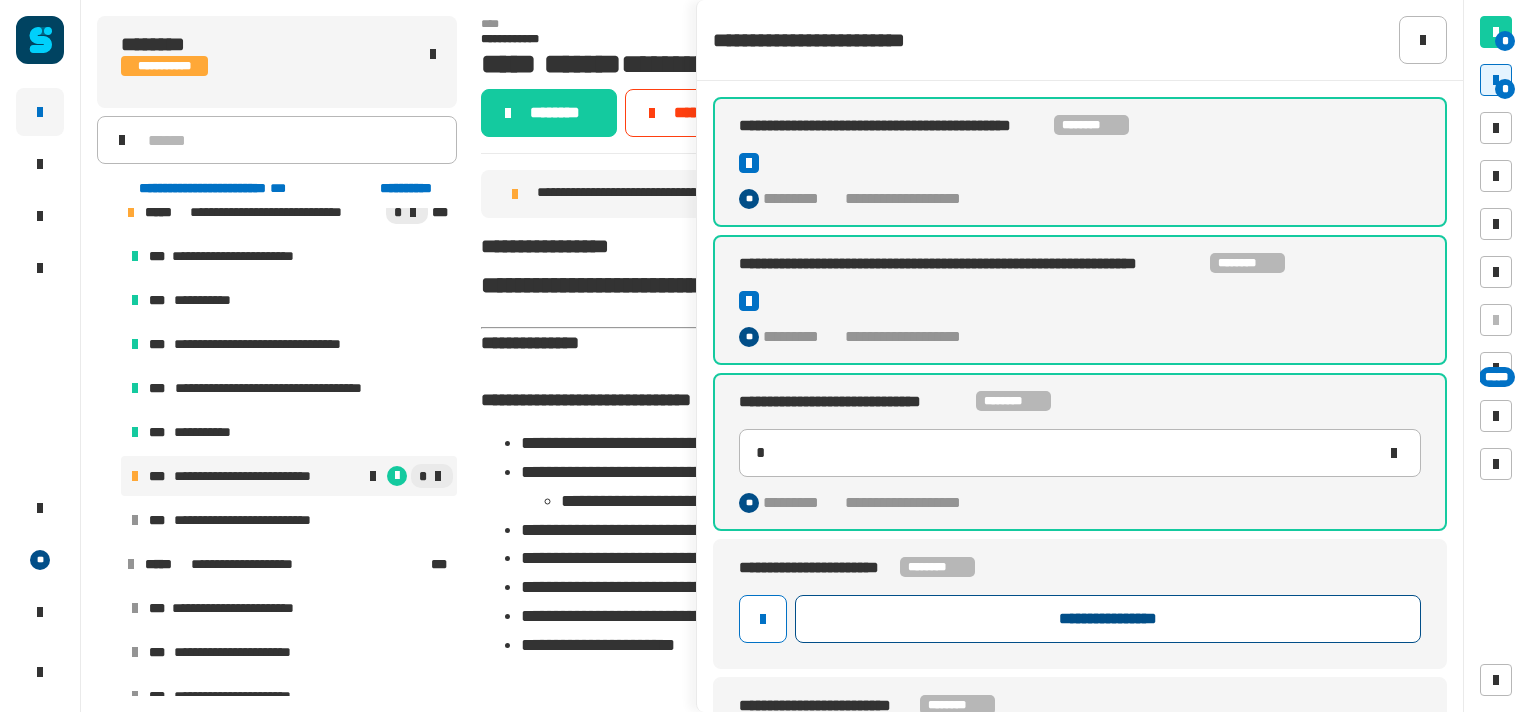 click on "**********" 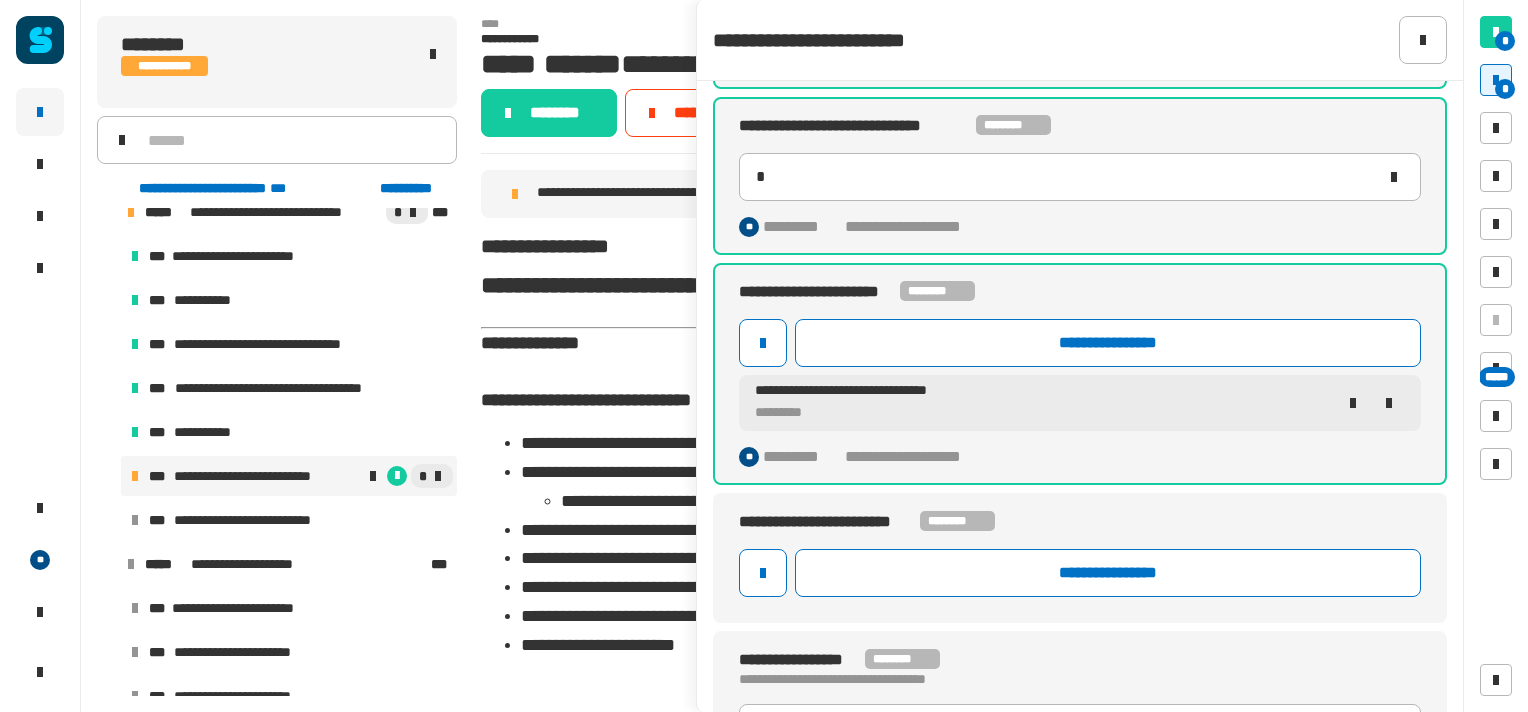 scroll, scrollTop: 286, scrollLeft: 0, axis: vertical 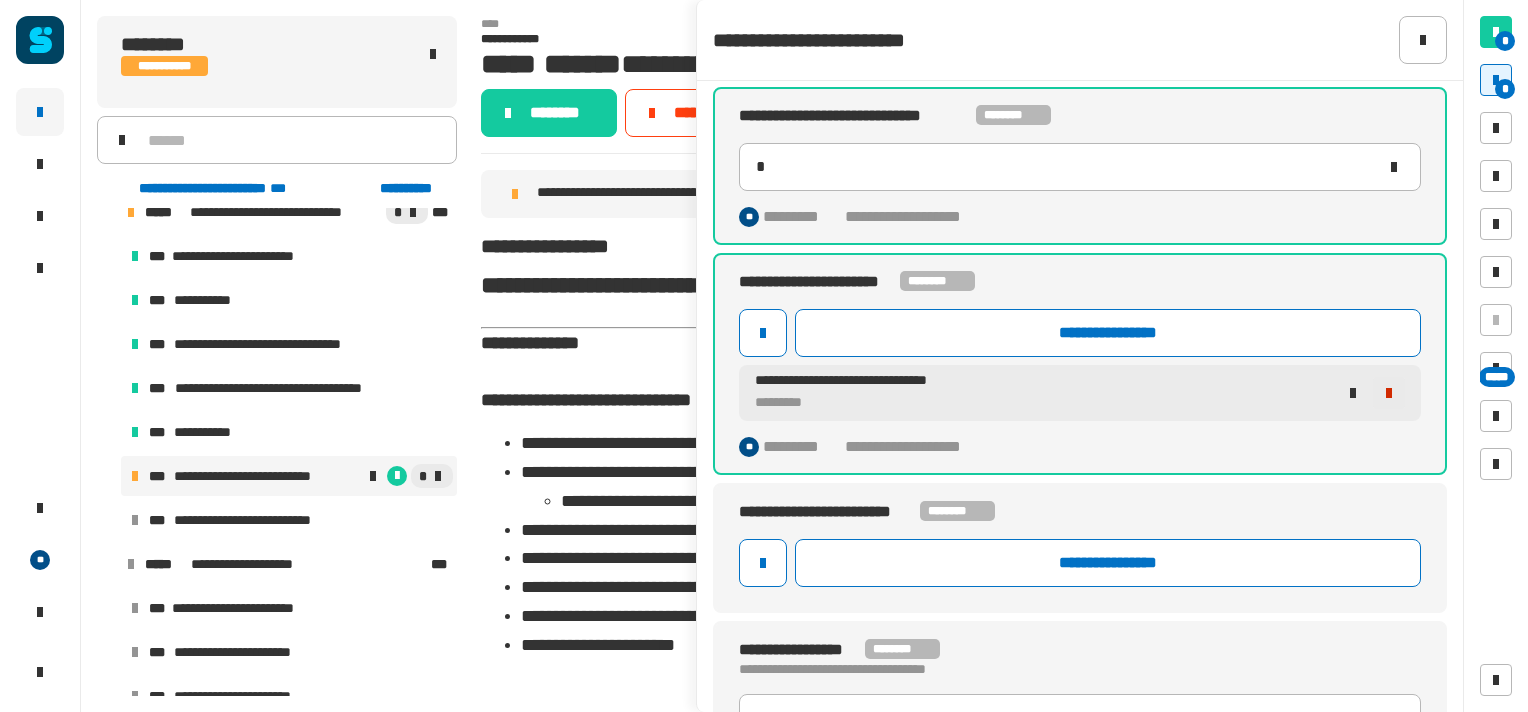 click 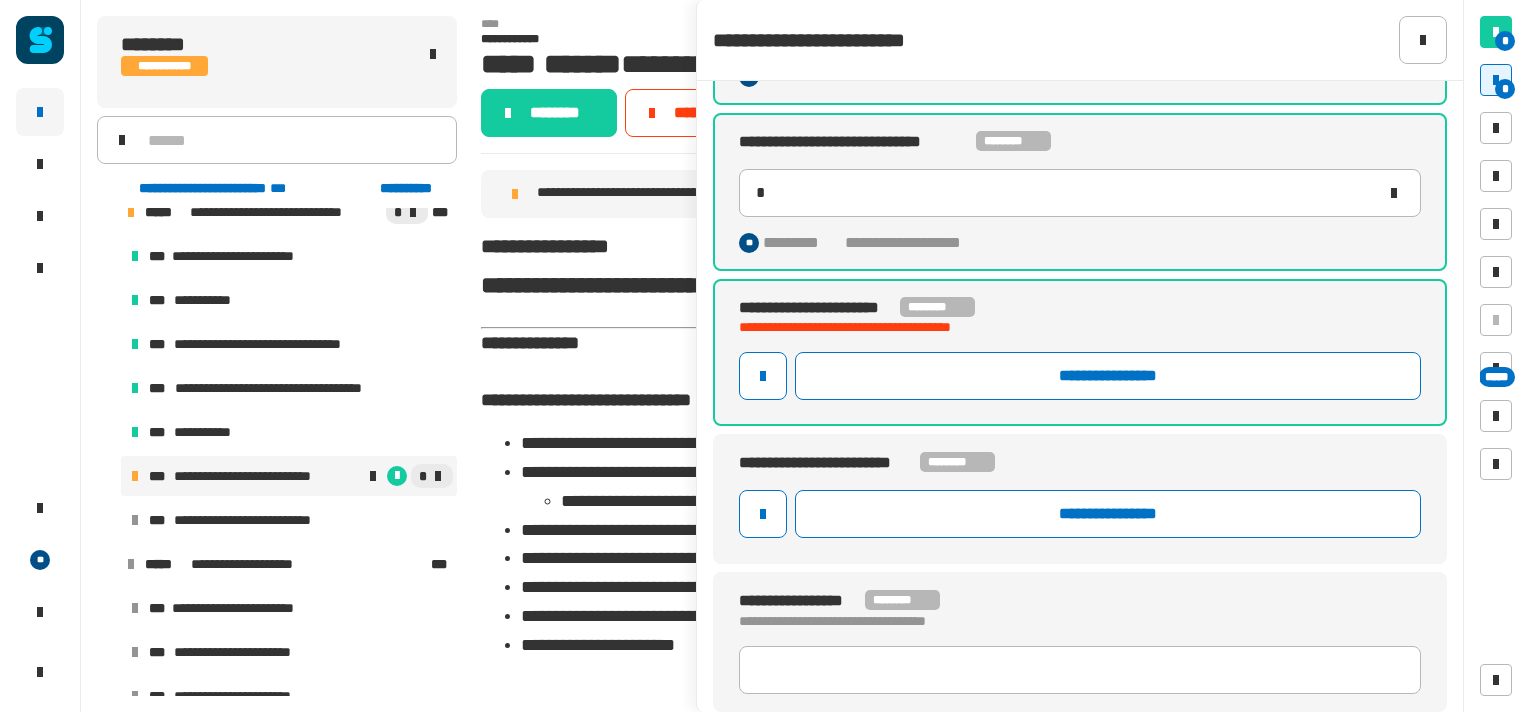 scroll, scrollTop: 255, scrollLeft: 0, axis: vertical 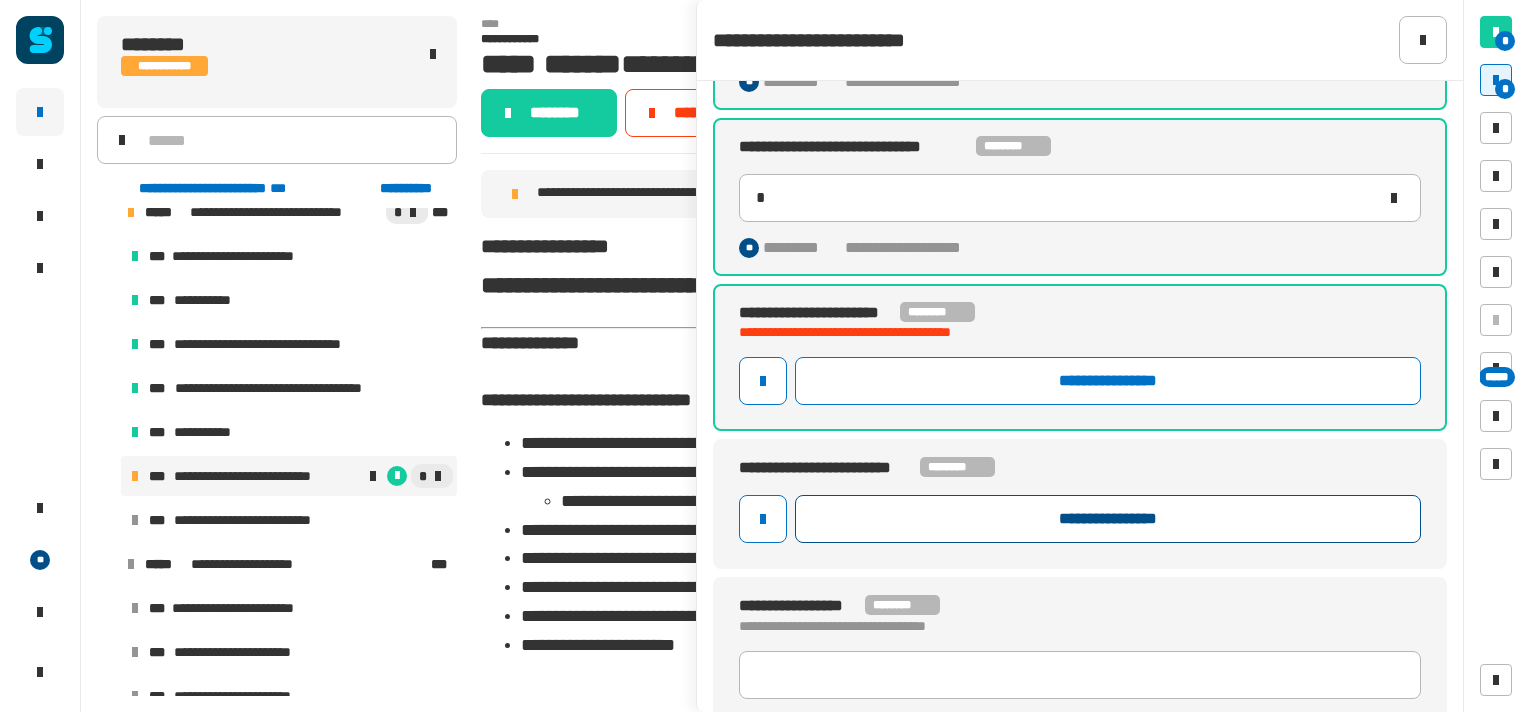 click on "**********" 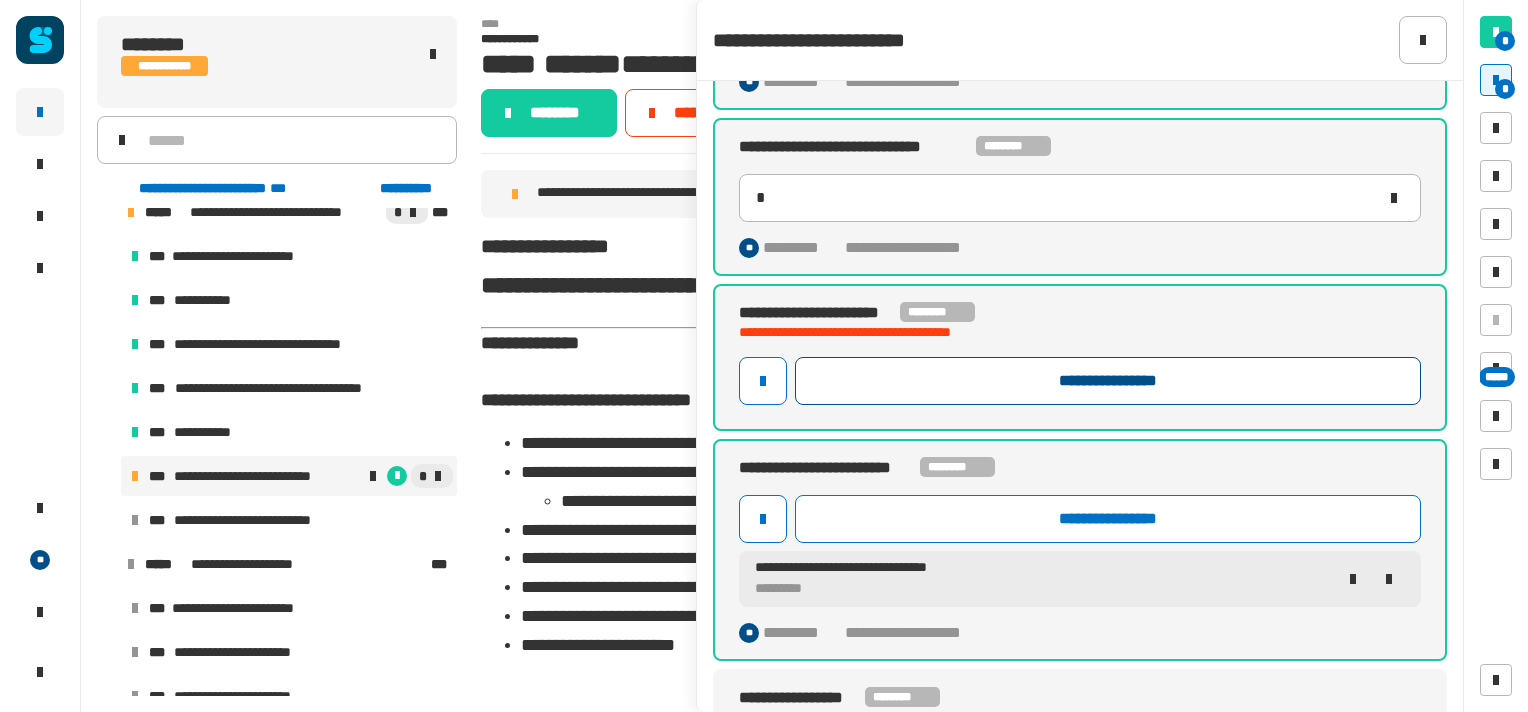 click on "**********" 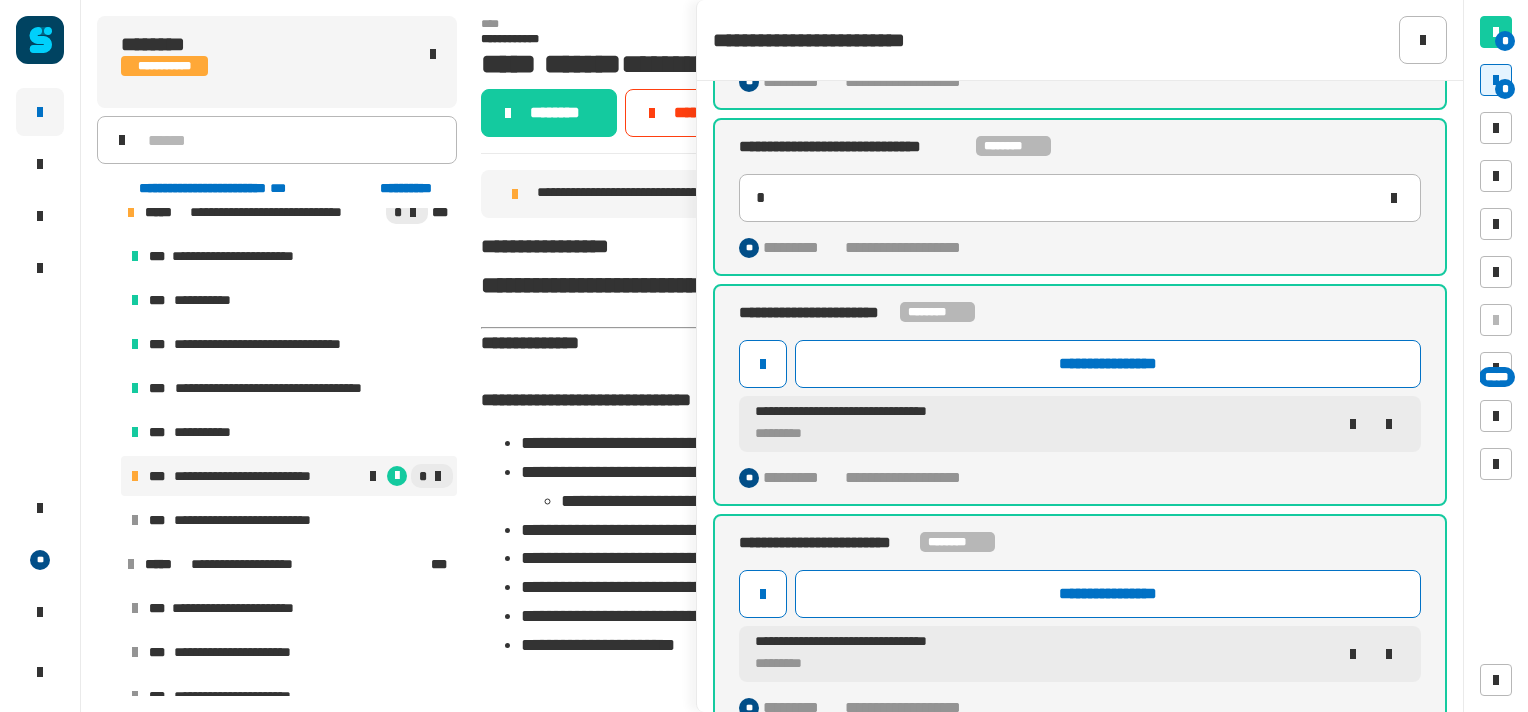click on "*********" 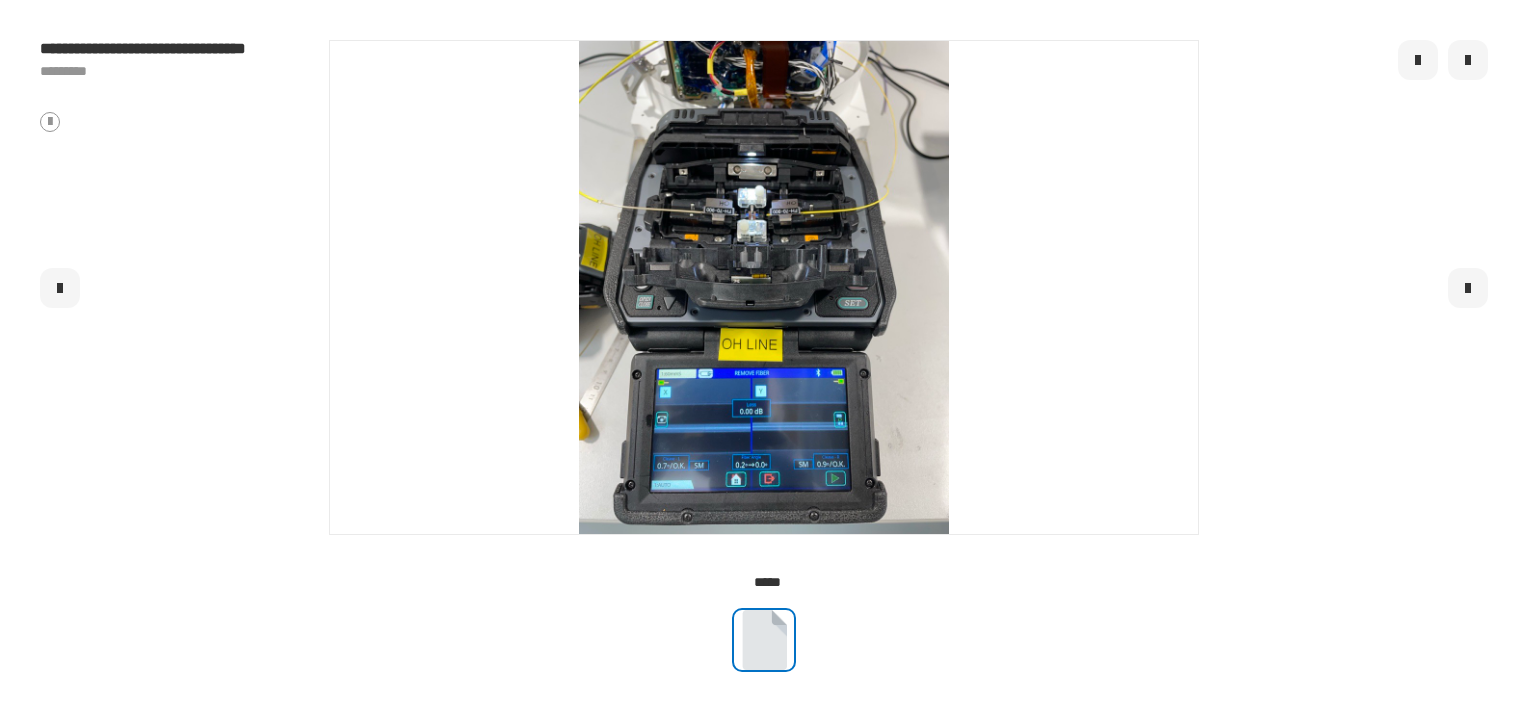 click 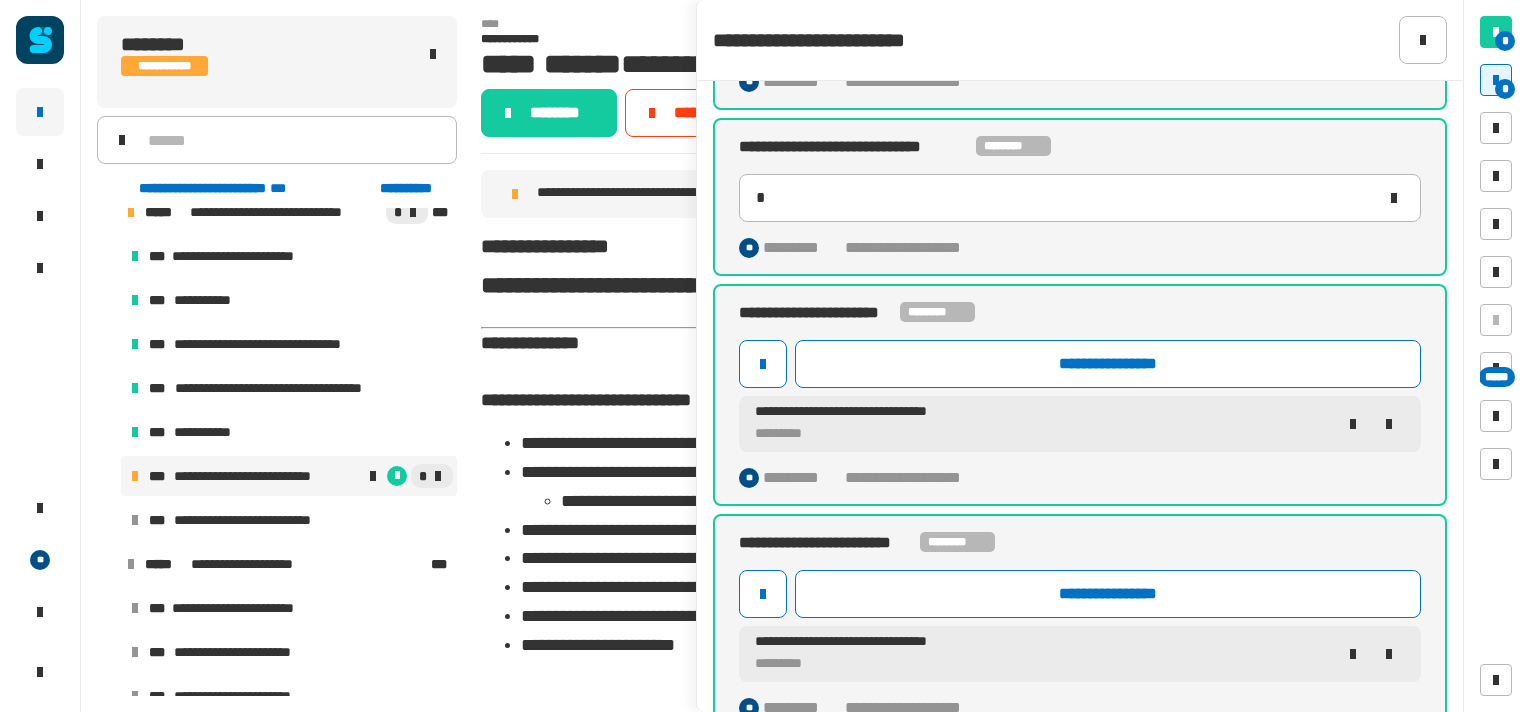 scroll, scrollTop: 421, scrollLeft: 0, axis: vertical 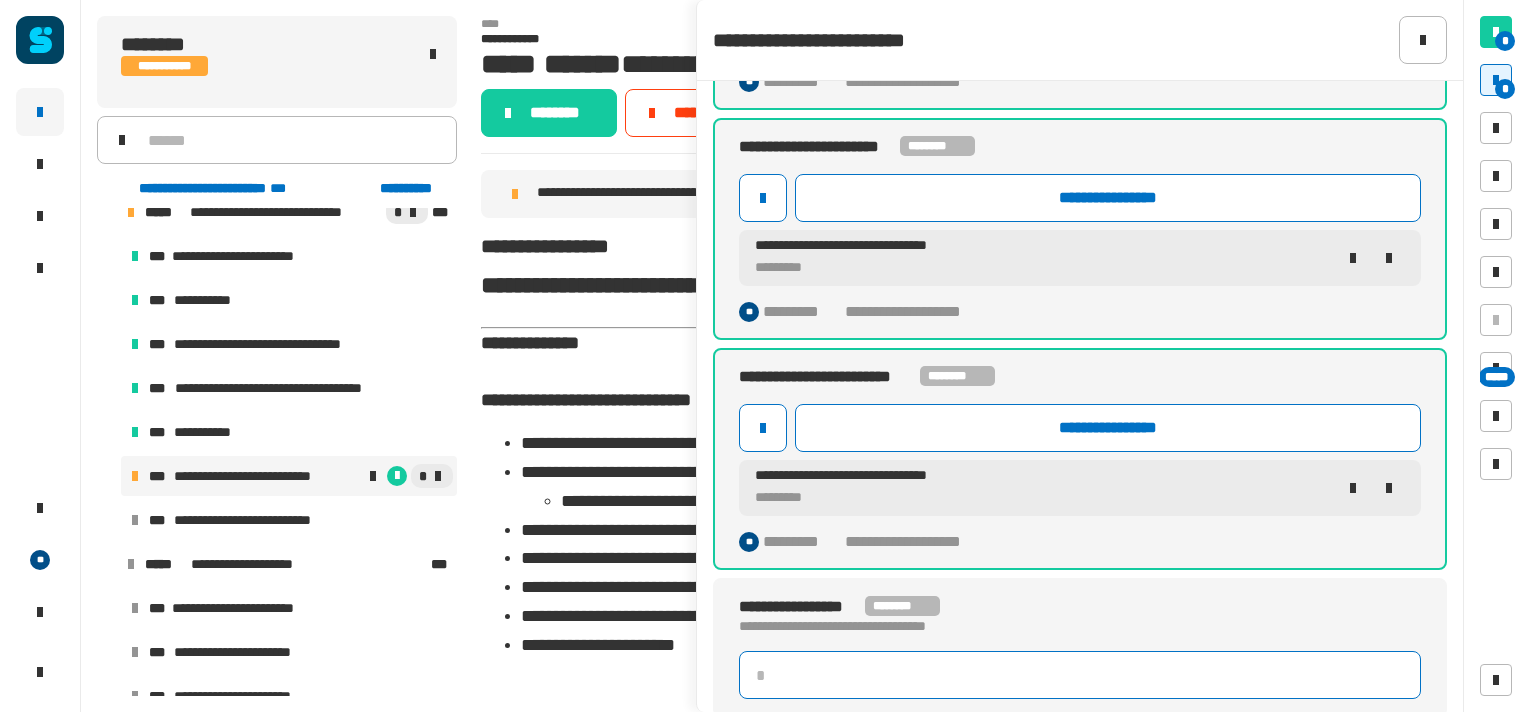 click 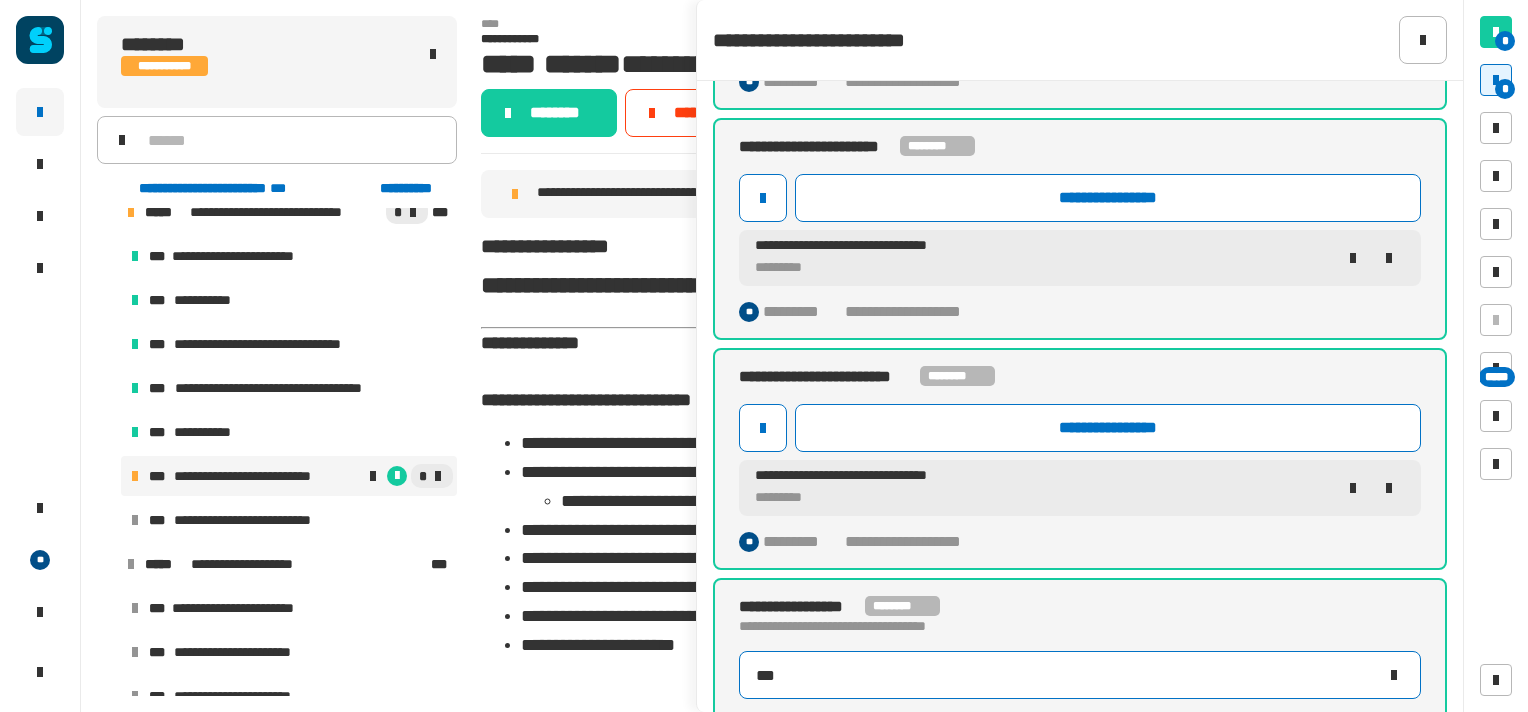 type on "****" 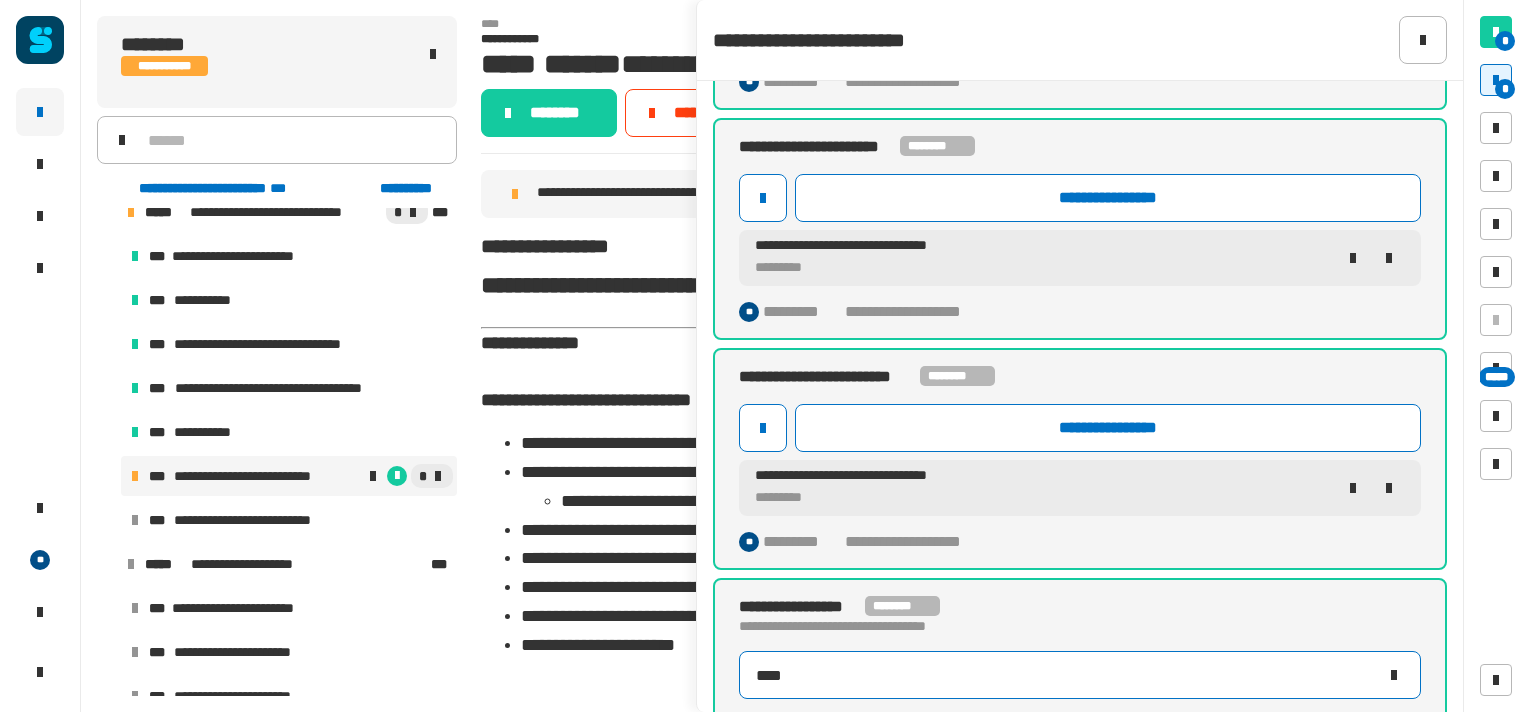 scroll, scrollTop: 457, scrollLeft: 0, axis: vertical 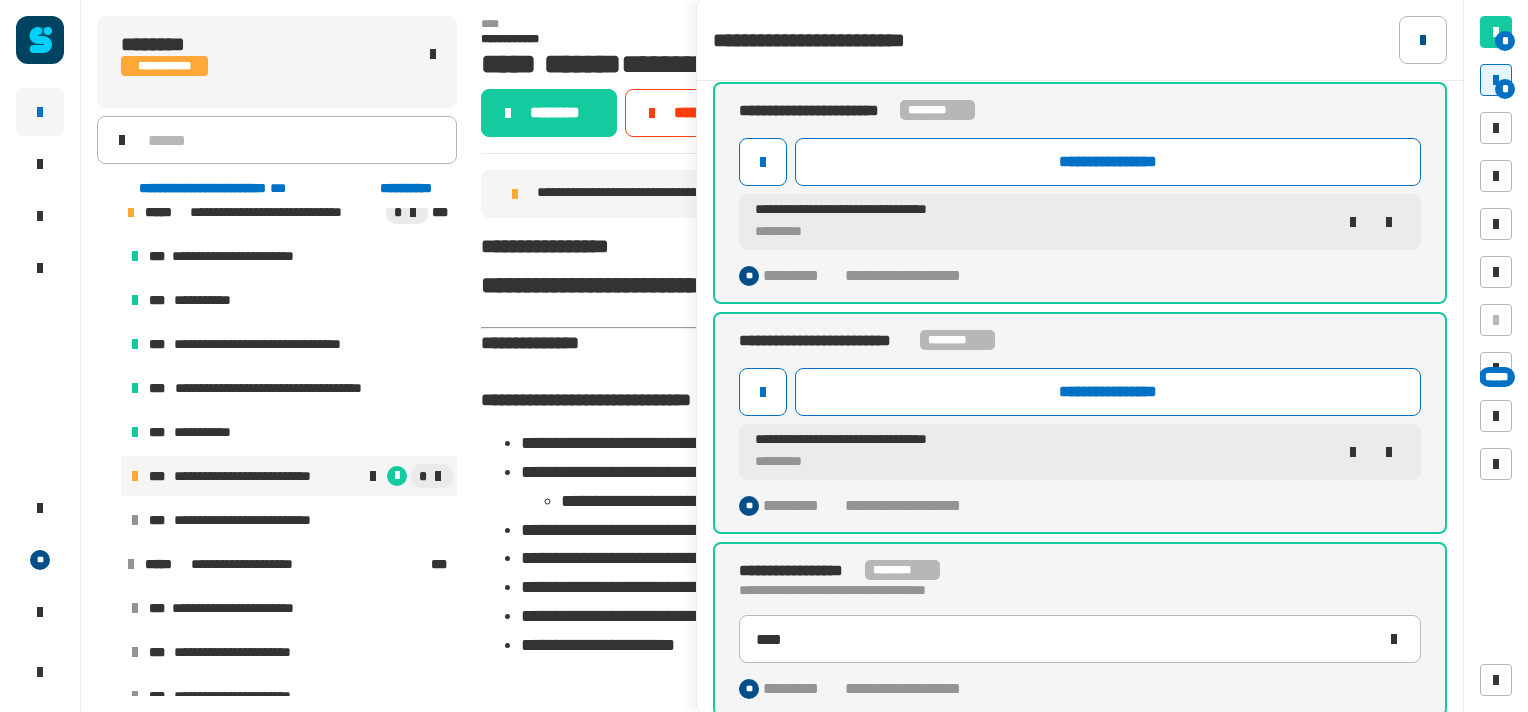 click 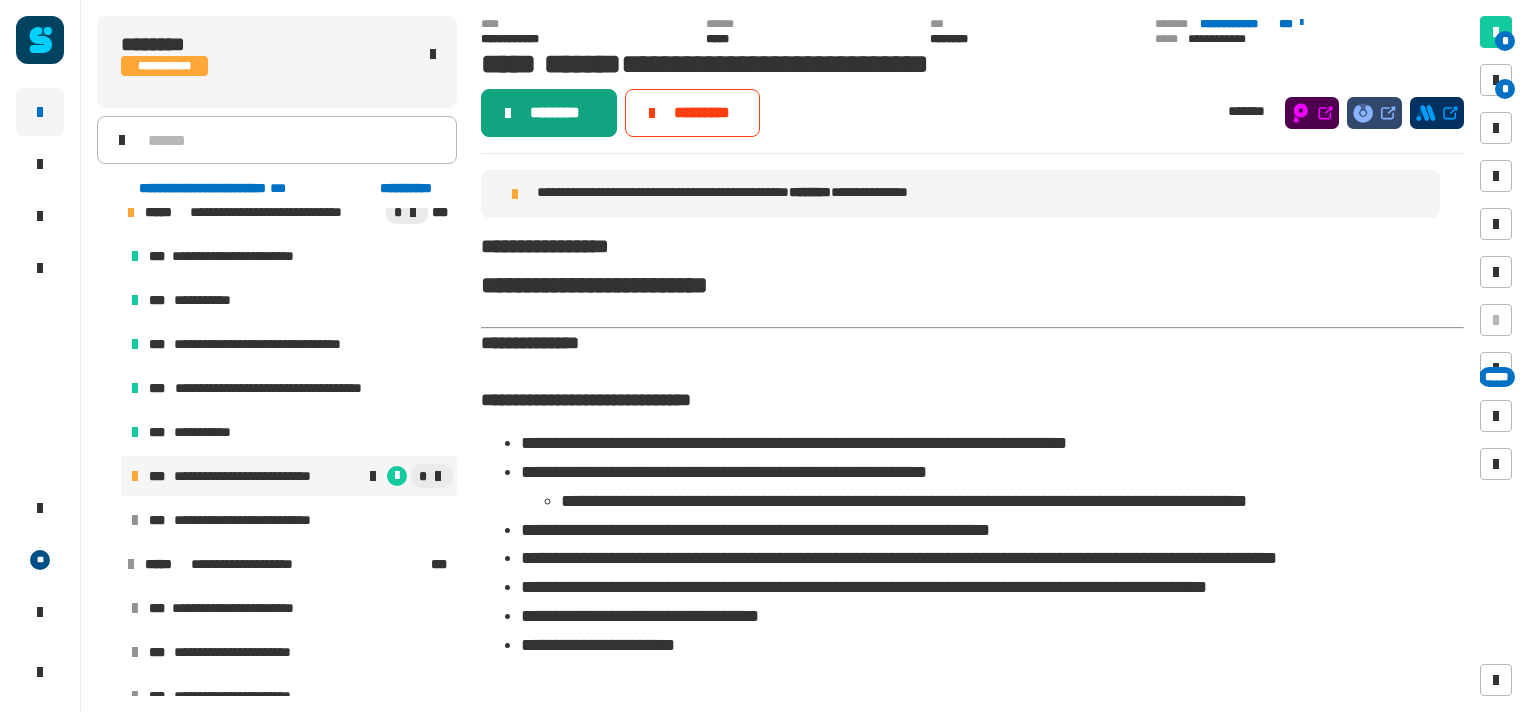click on "********" 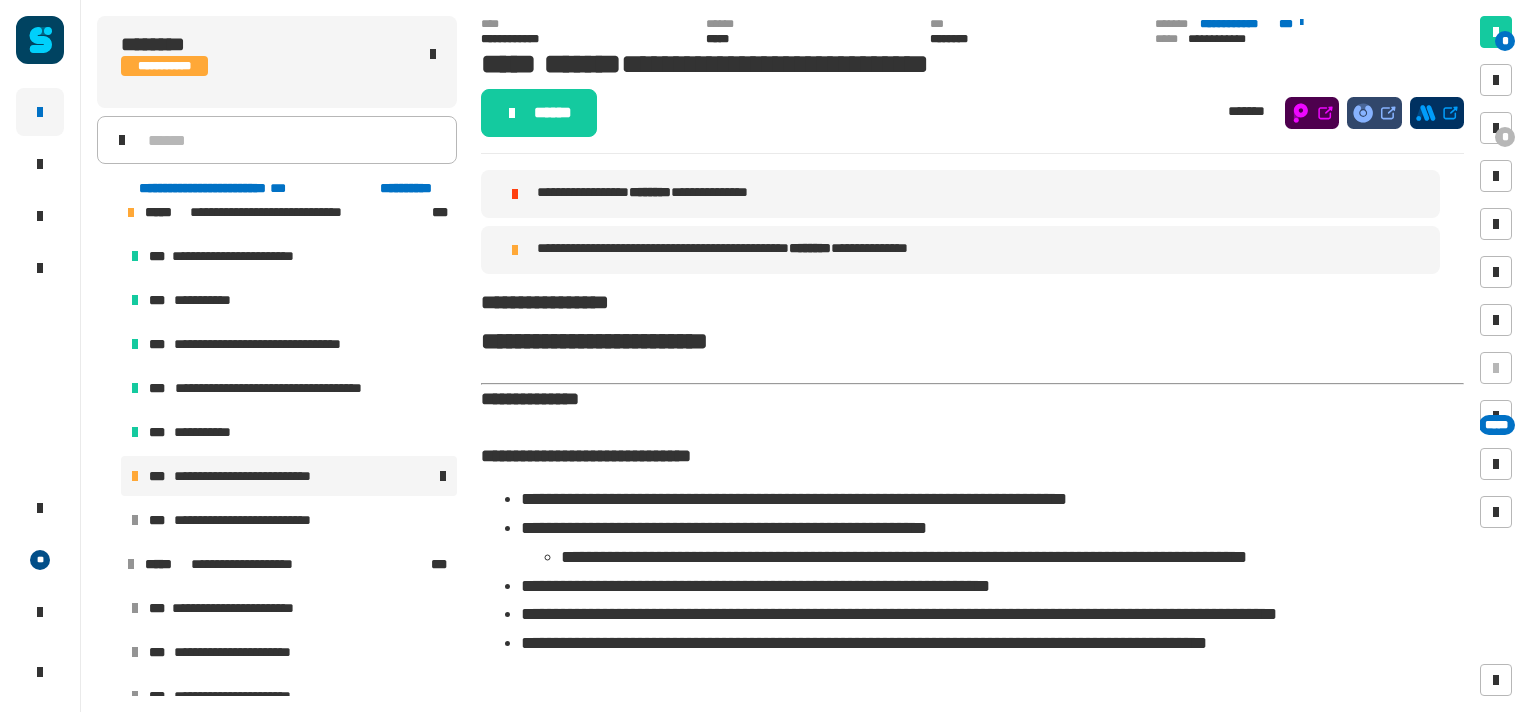 click on "**********" 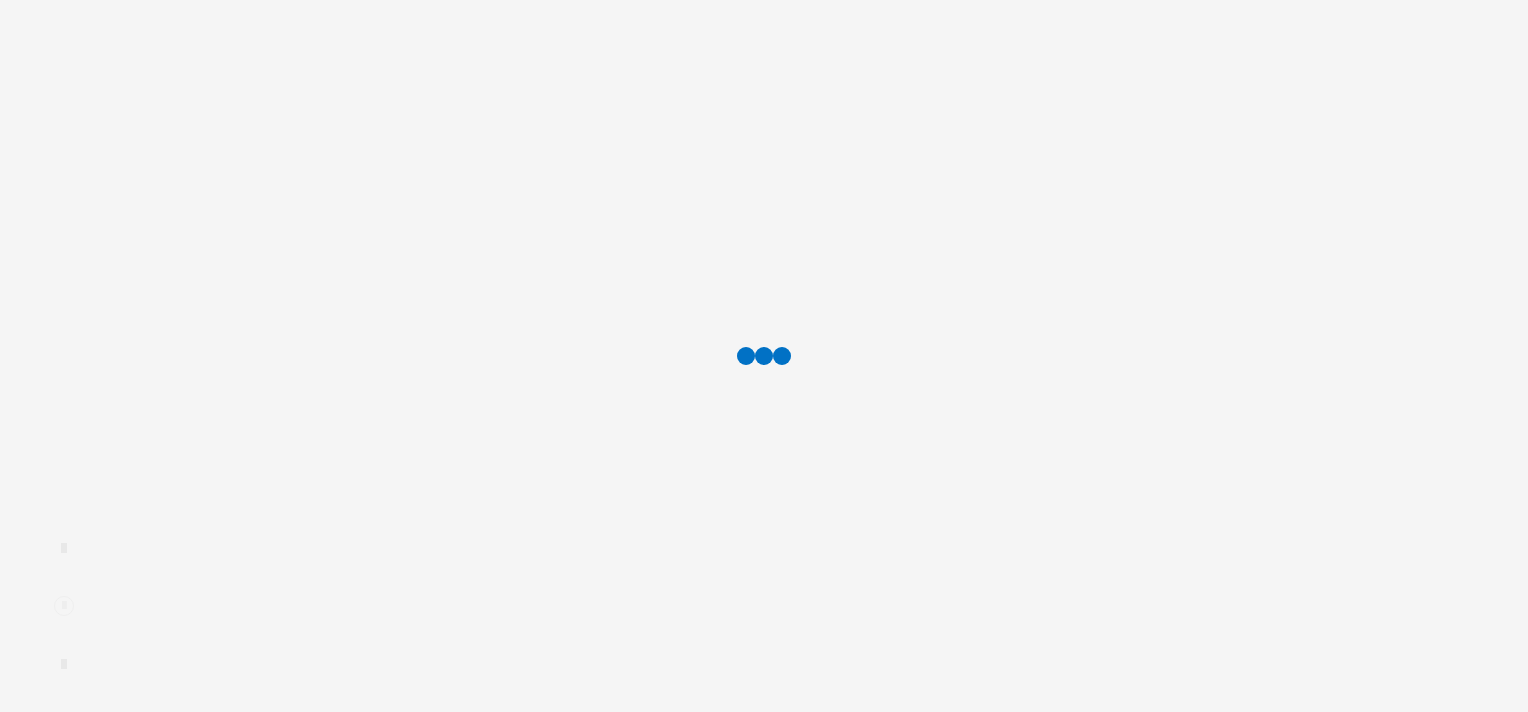 scroll, scrollTop: 0, scrollLeft: 0, axis: both 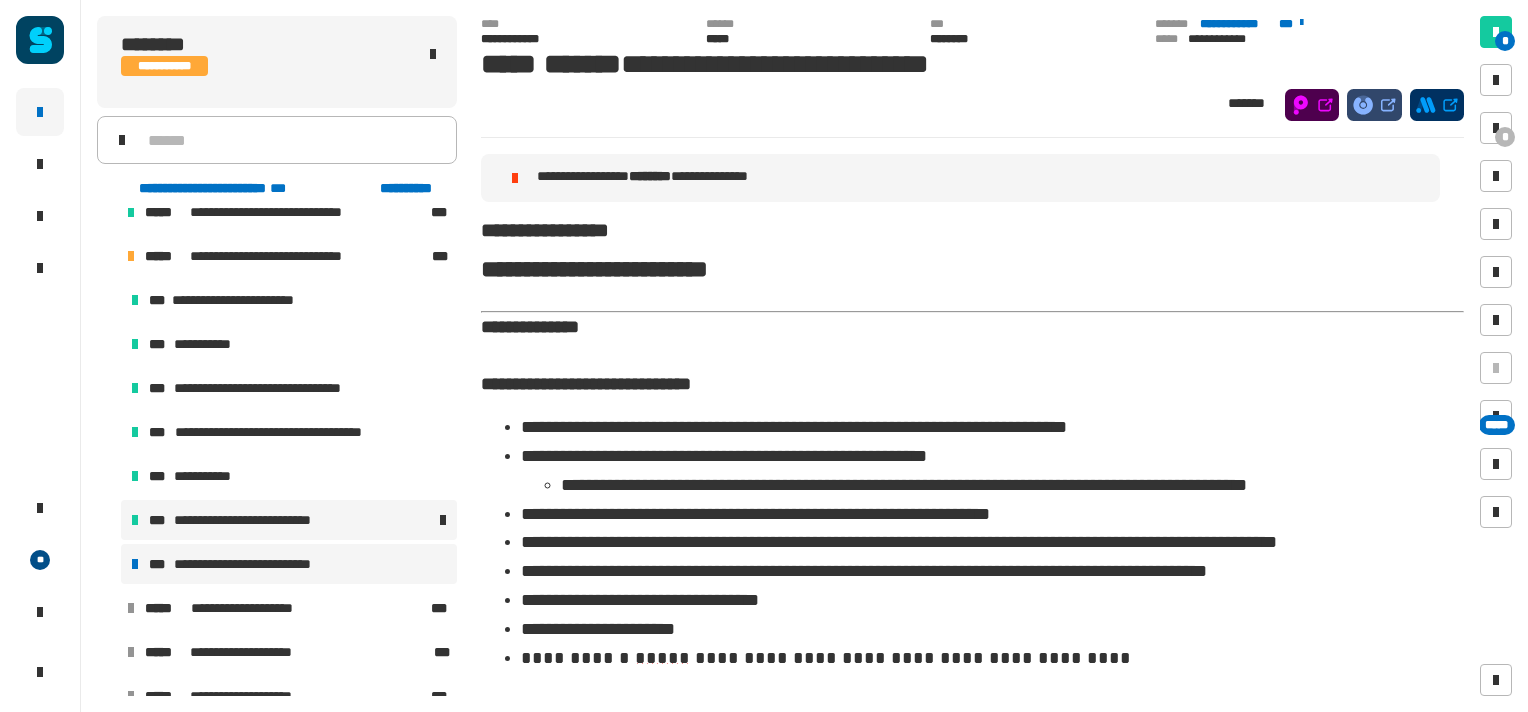 click on "**********" at bounding box center (259, 564) 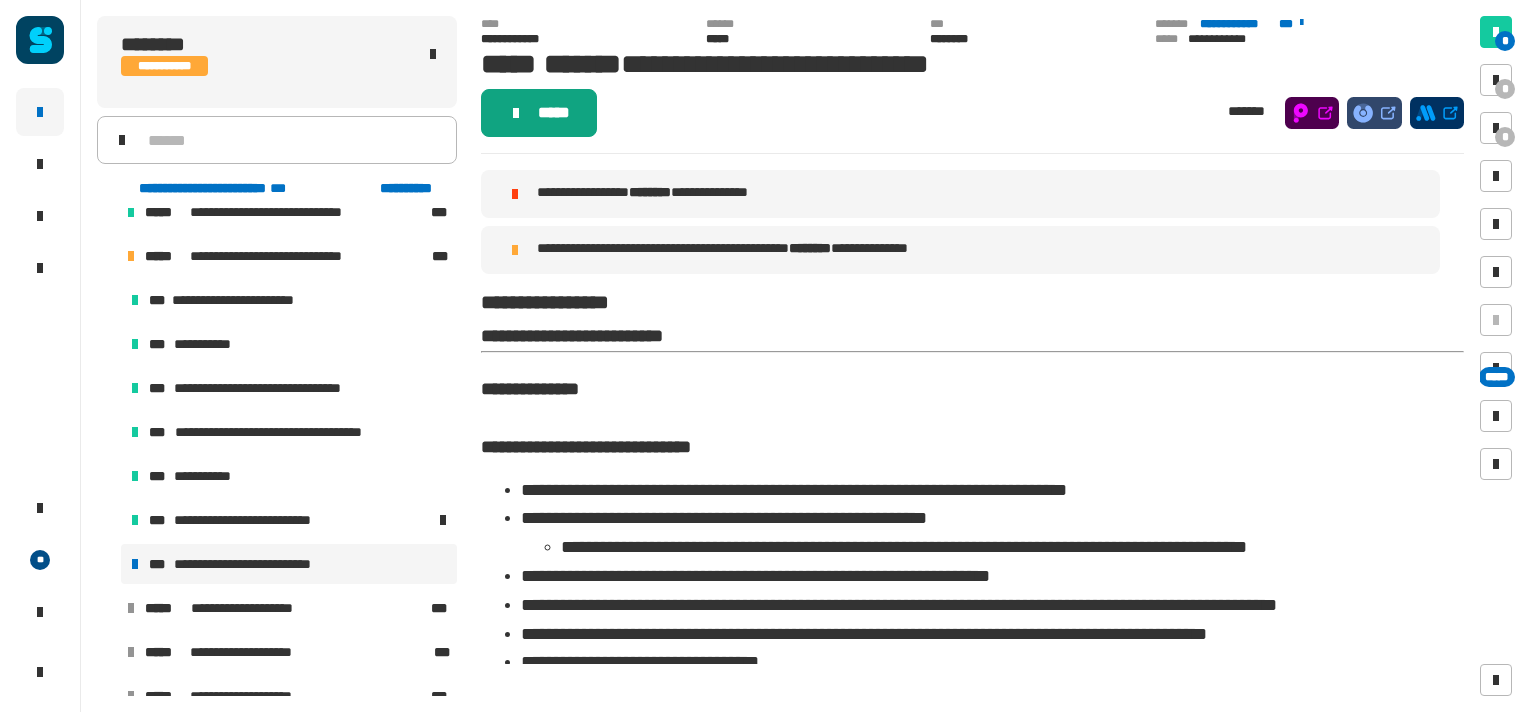 click on "*****" 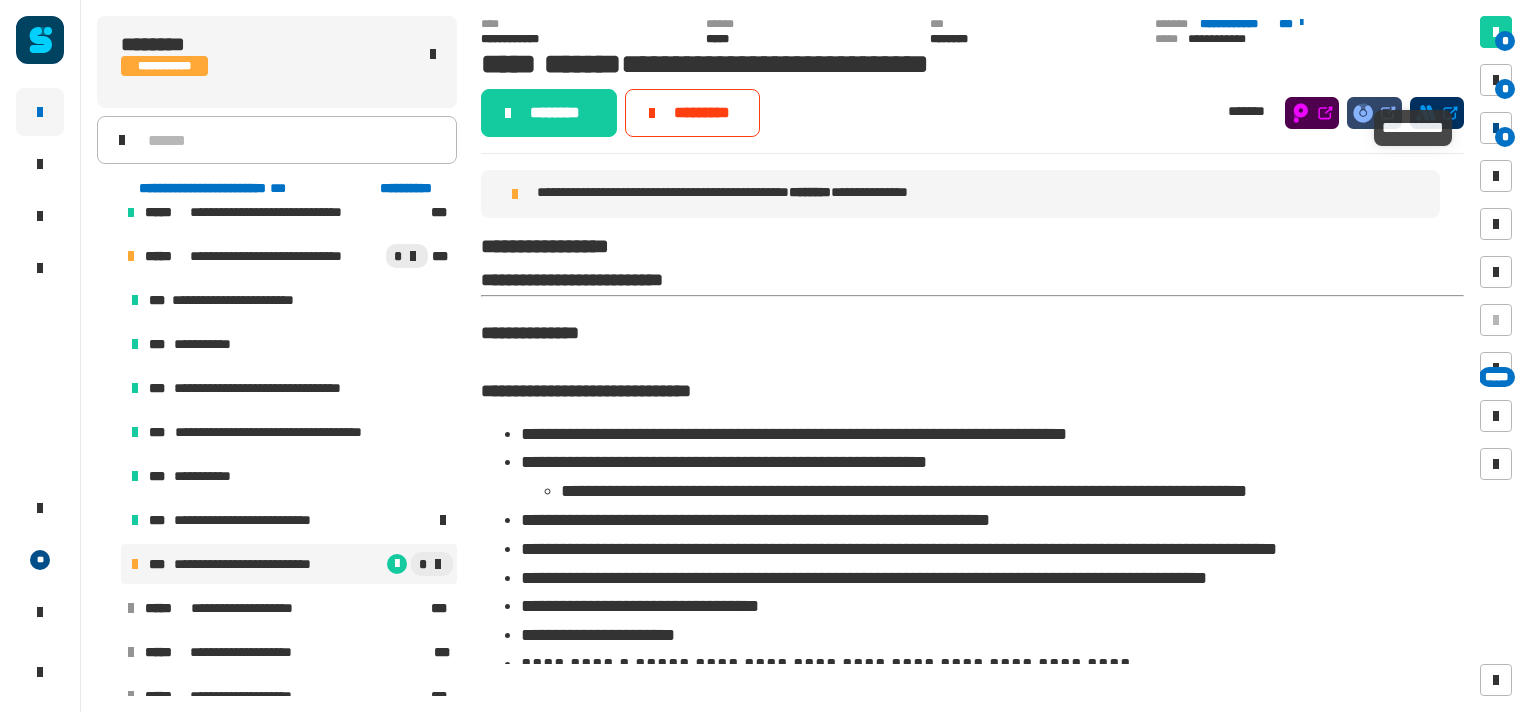 click at bounding box center [1496, 128] 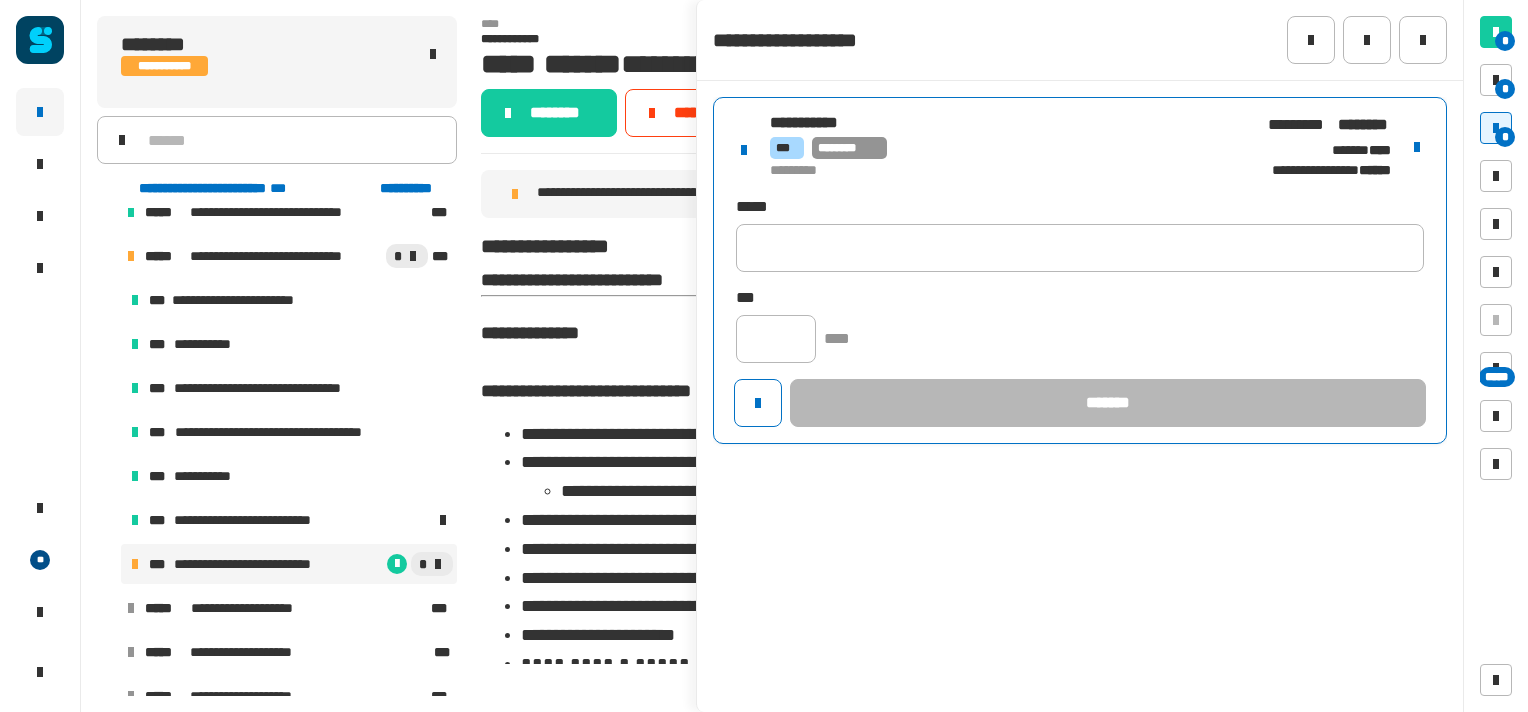 click on "*** ********" at bounding box center (997, 148) 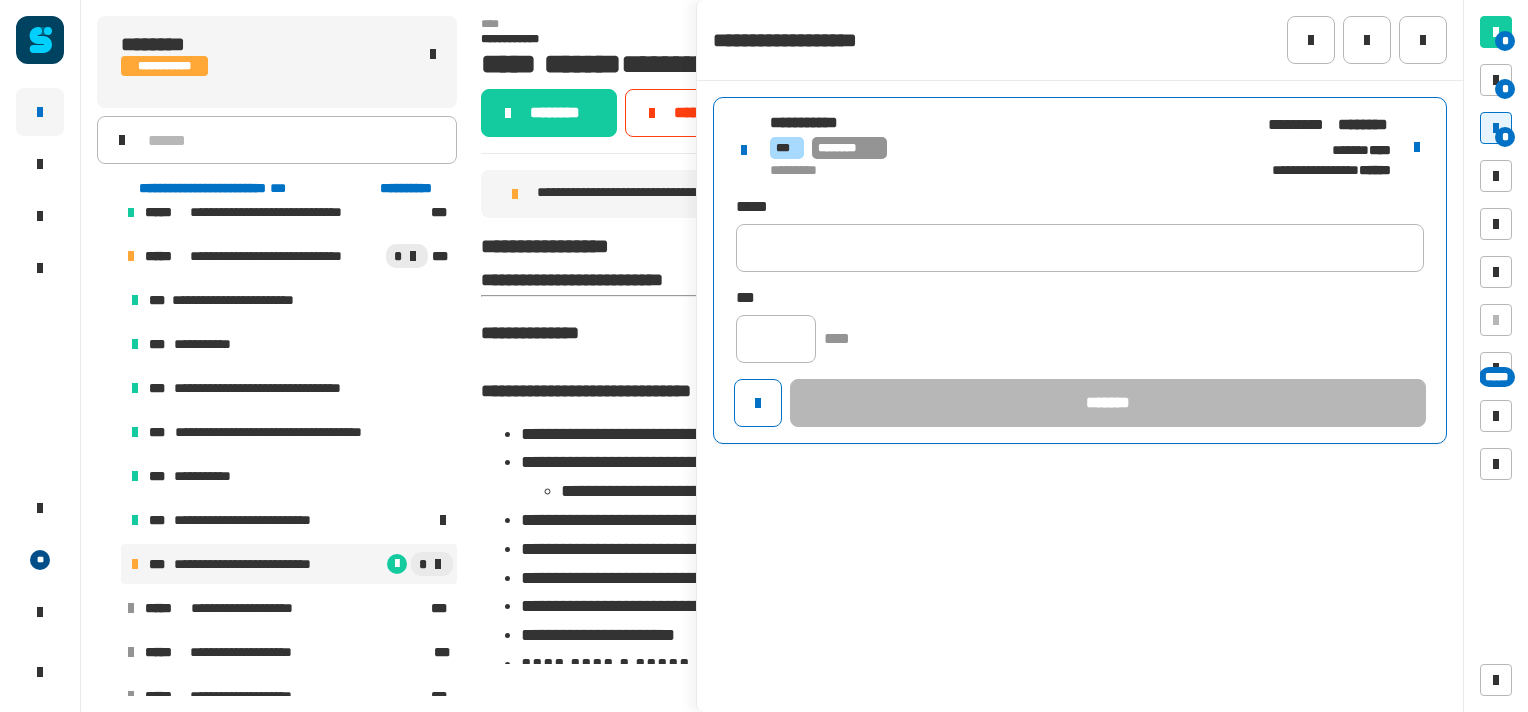 type on "**********" 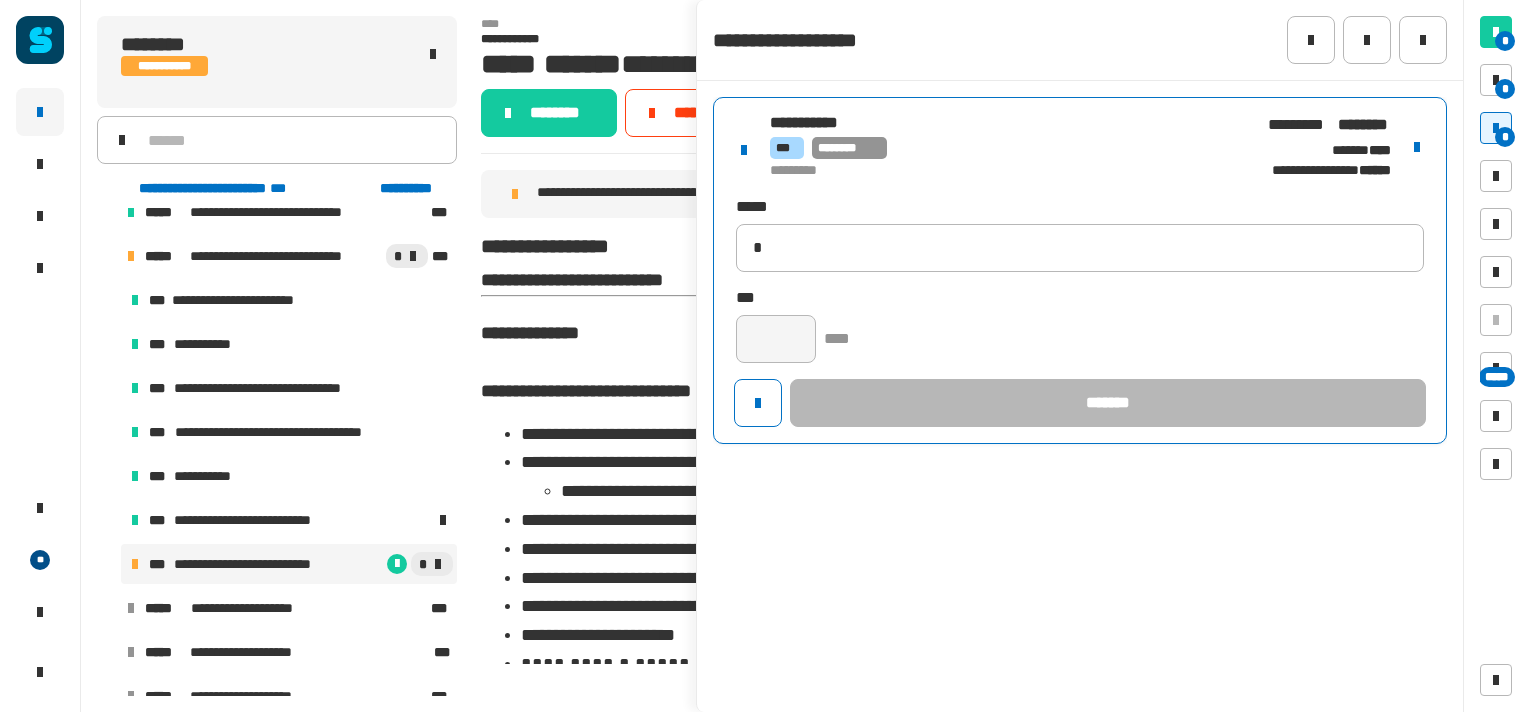 type 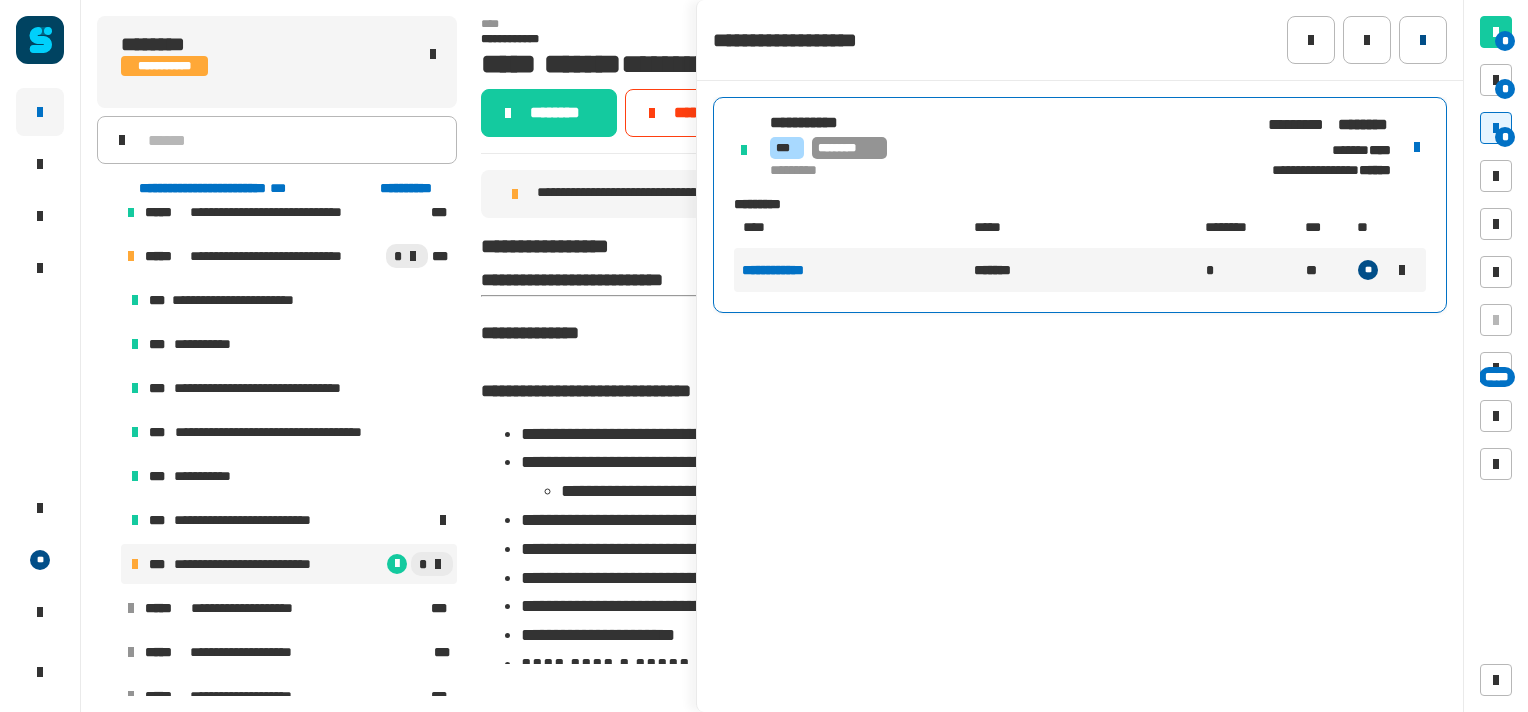 click 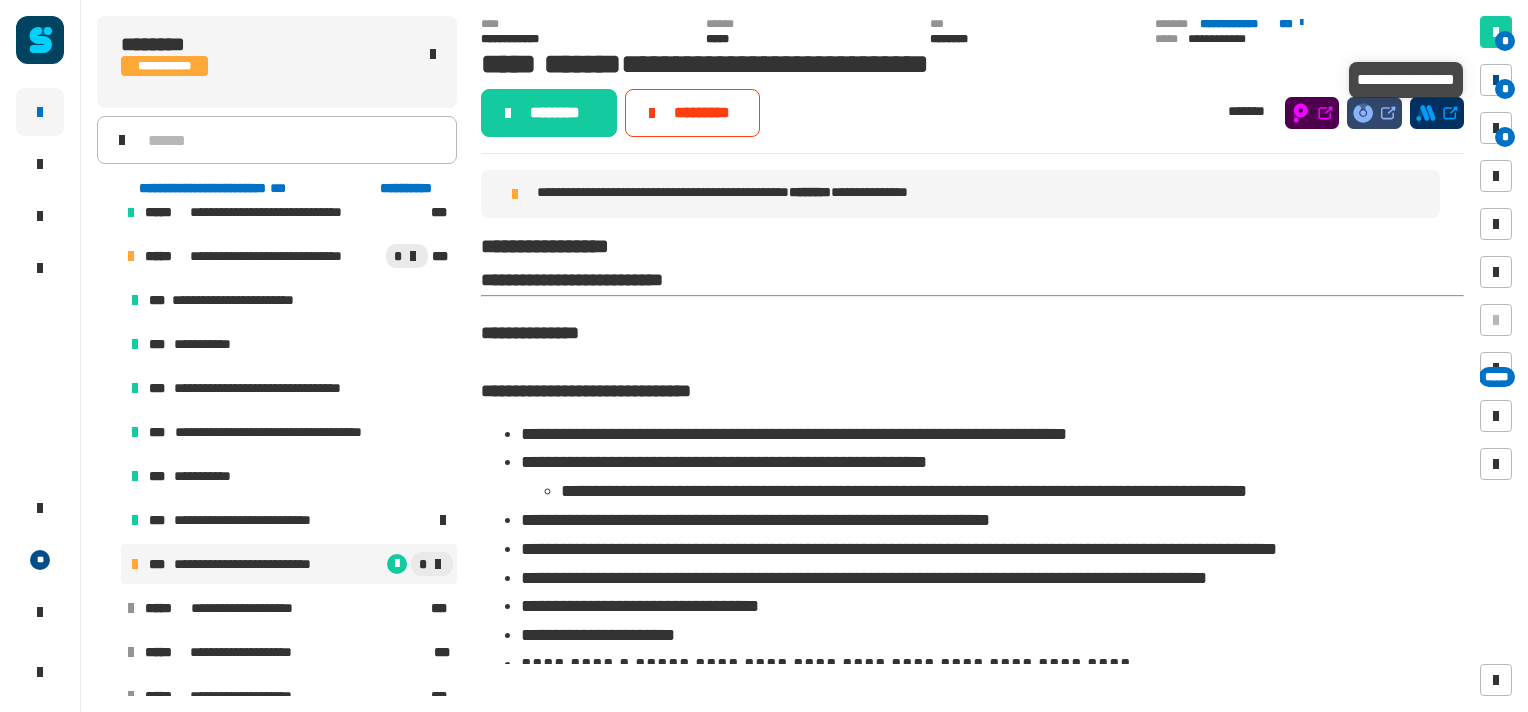click on "*" at bounding box center (1505, 89) 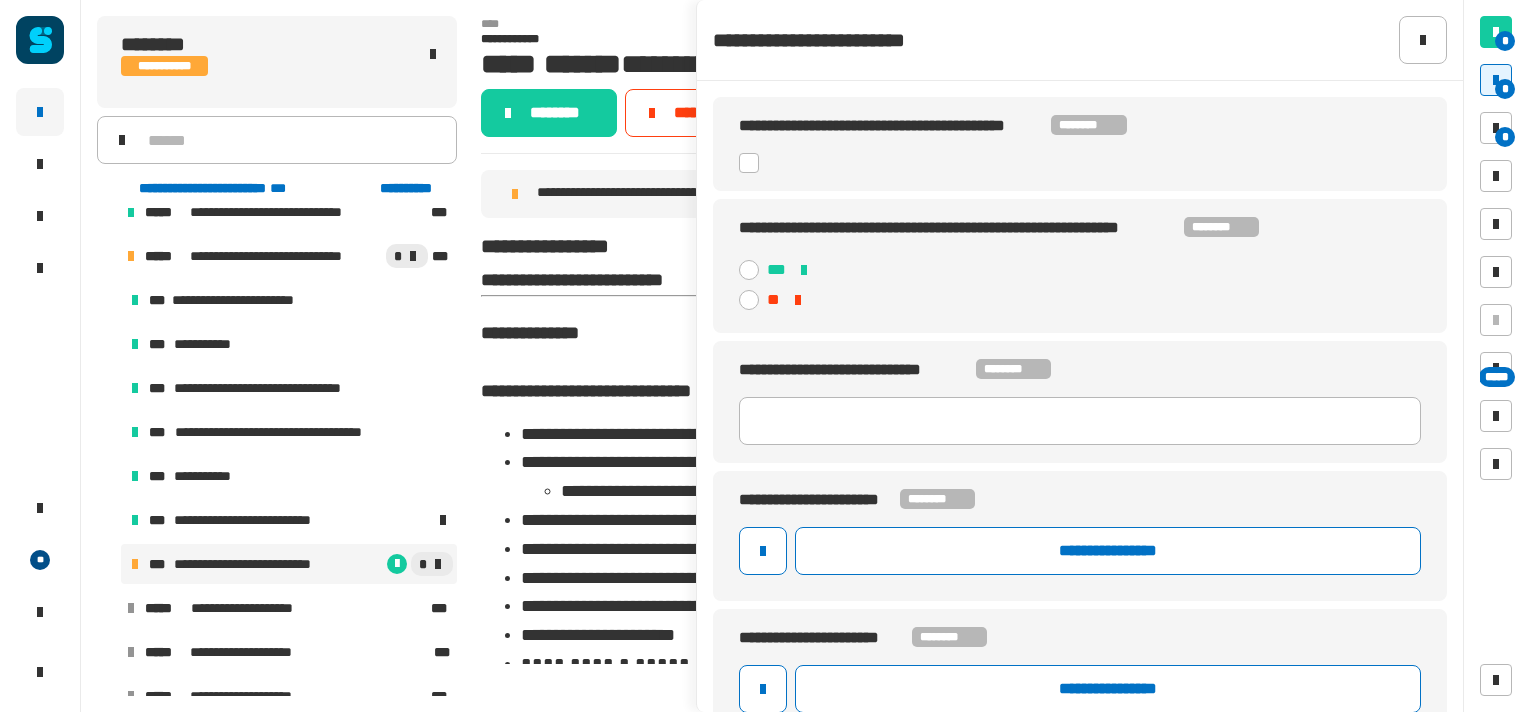click 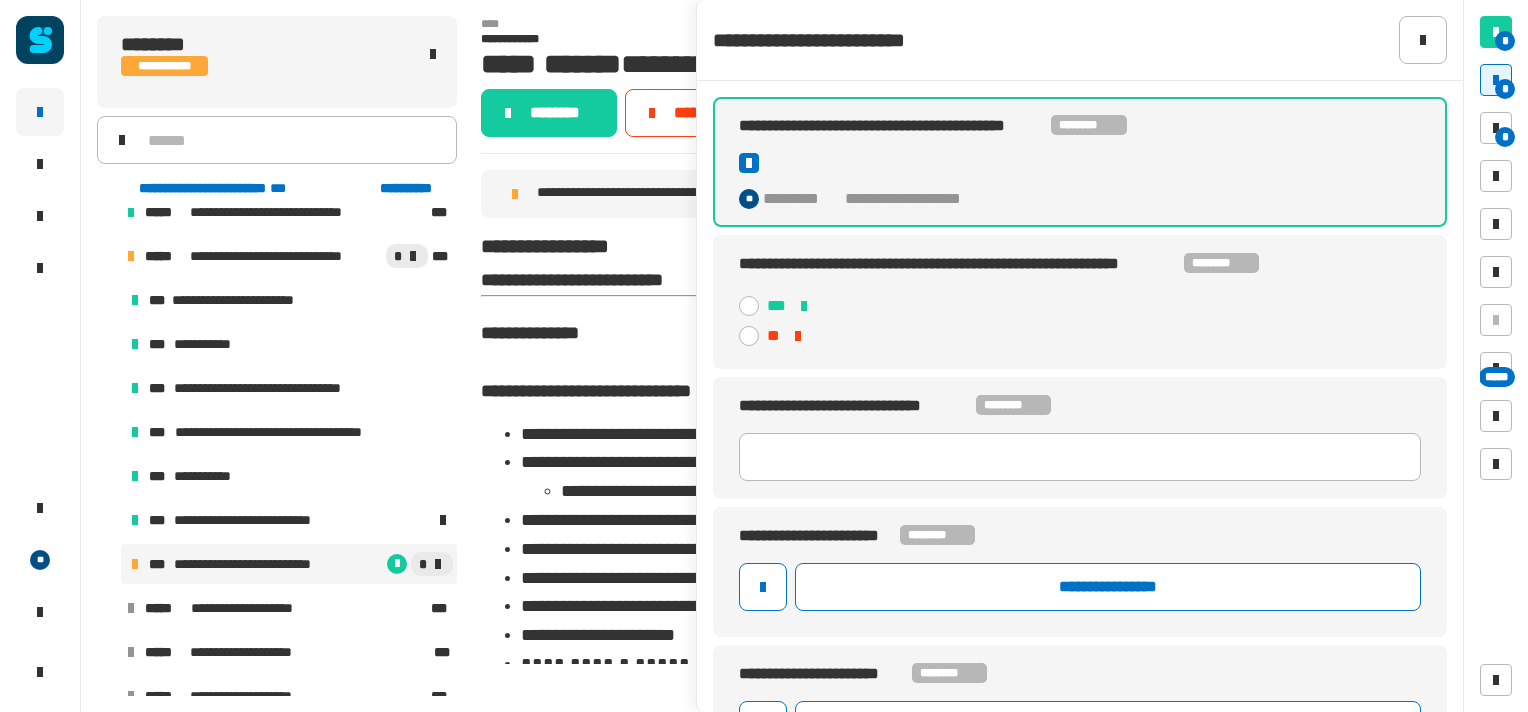 click 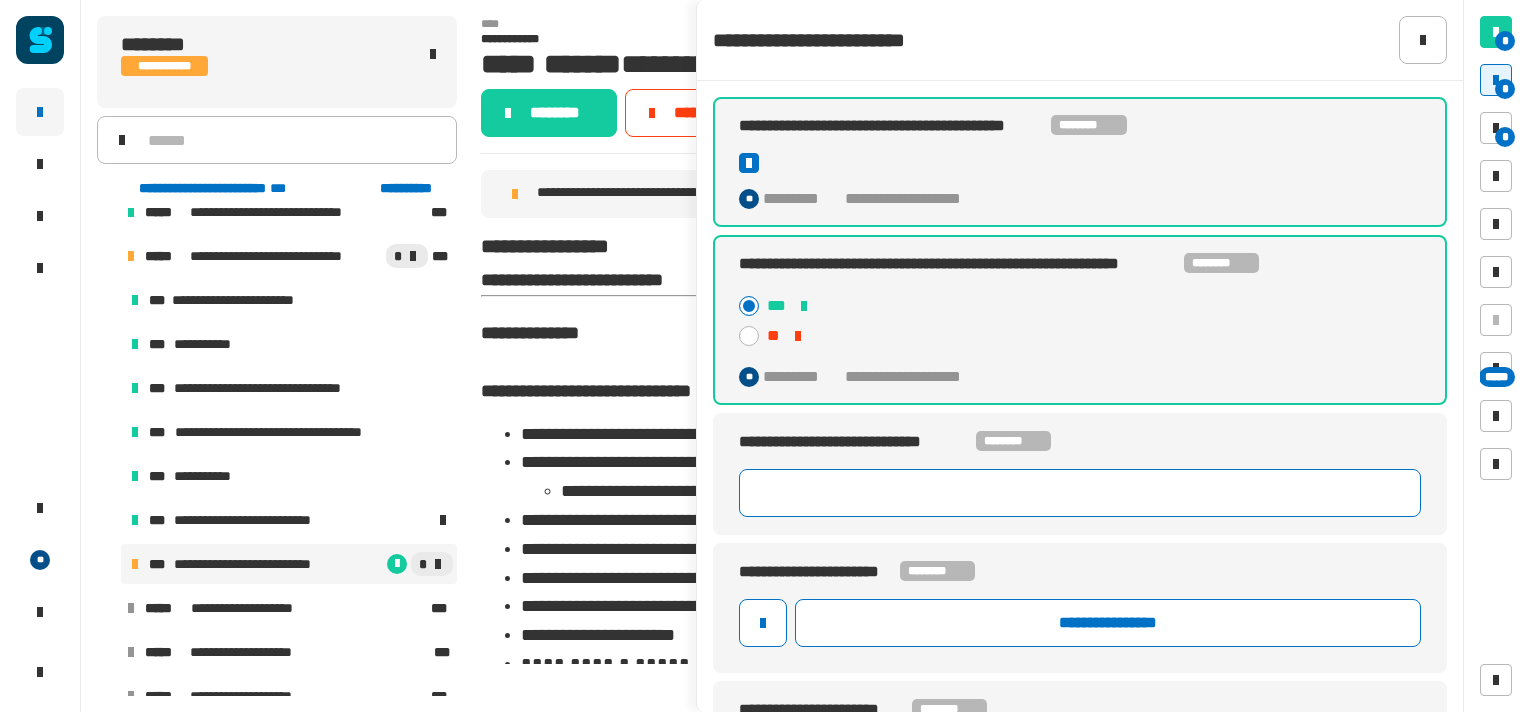 click 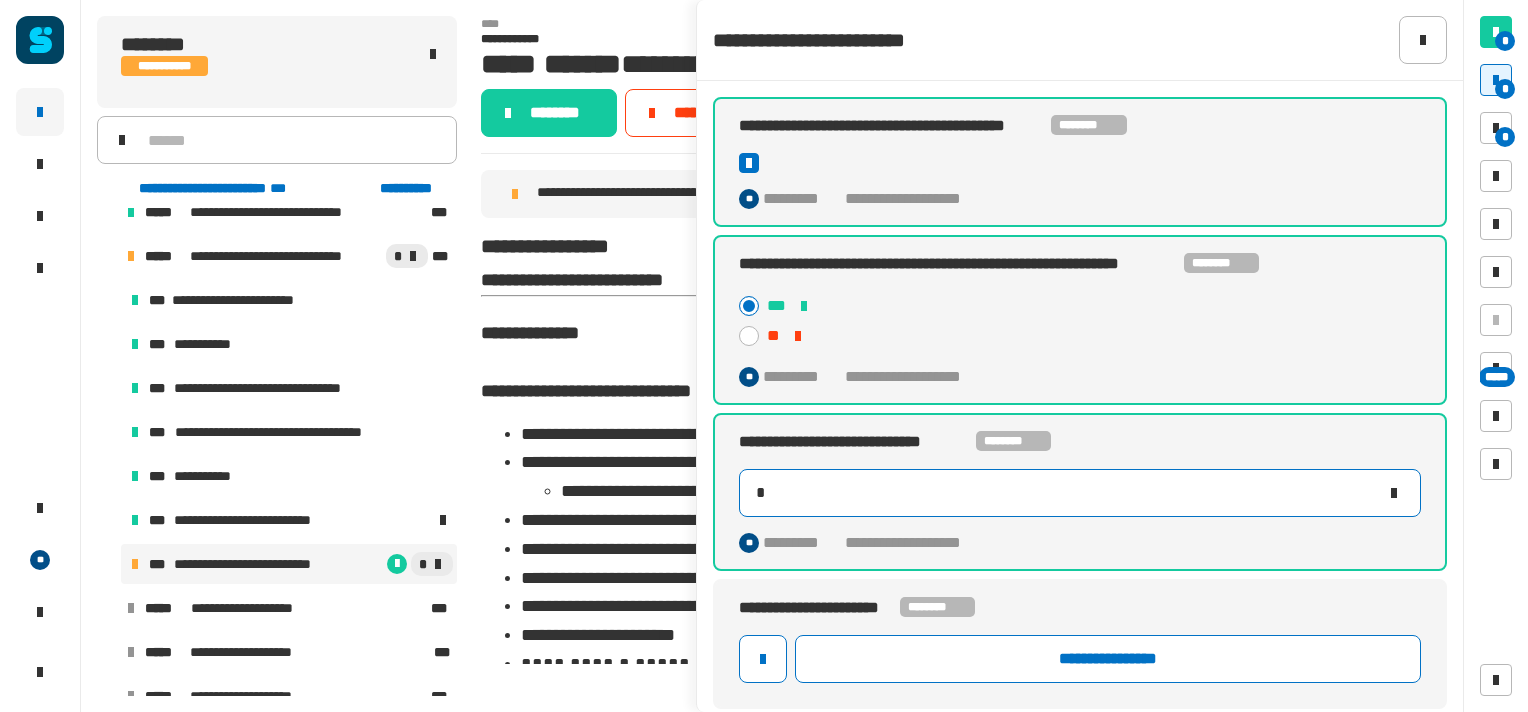 type on "*" 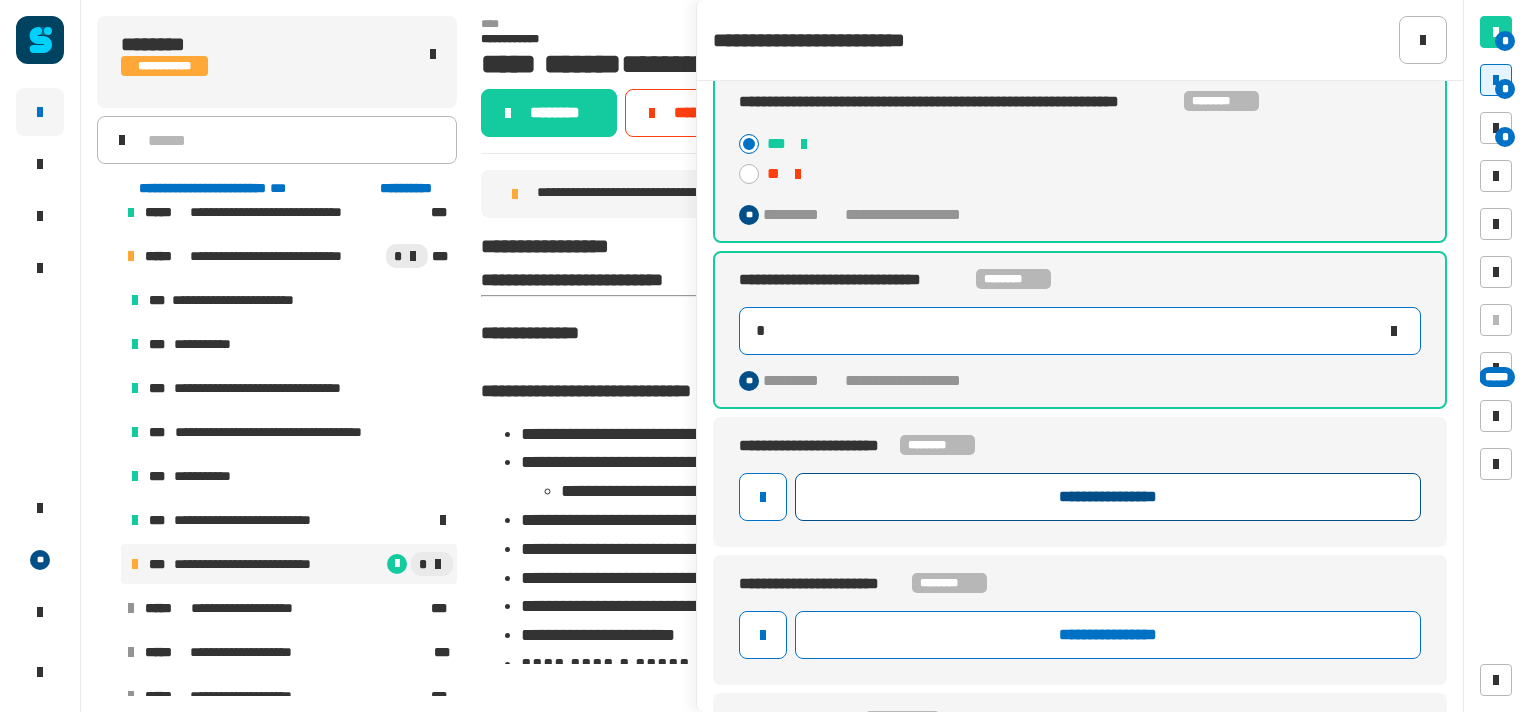 scroll, scrollTop: 170, scrollLeft: 0, axis: vertical 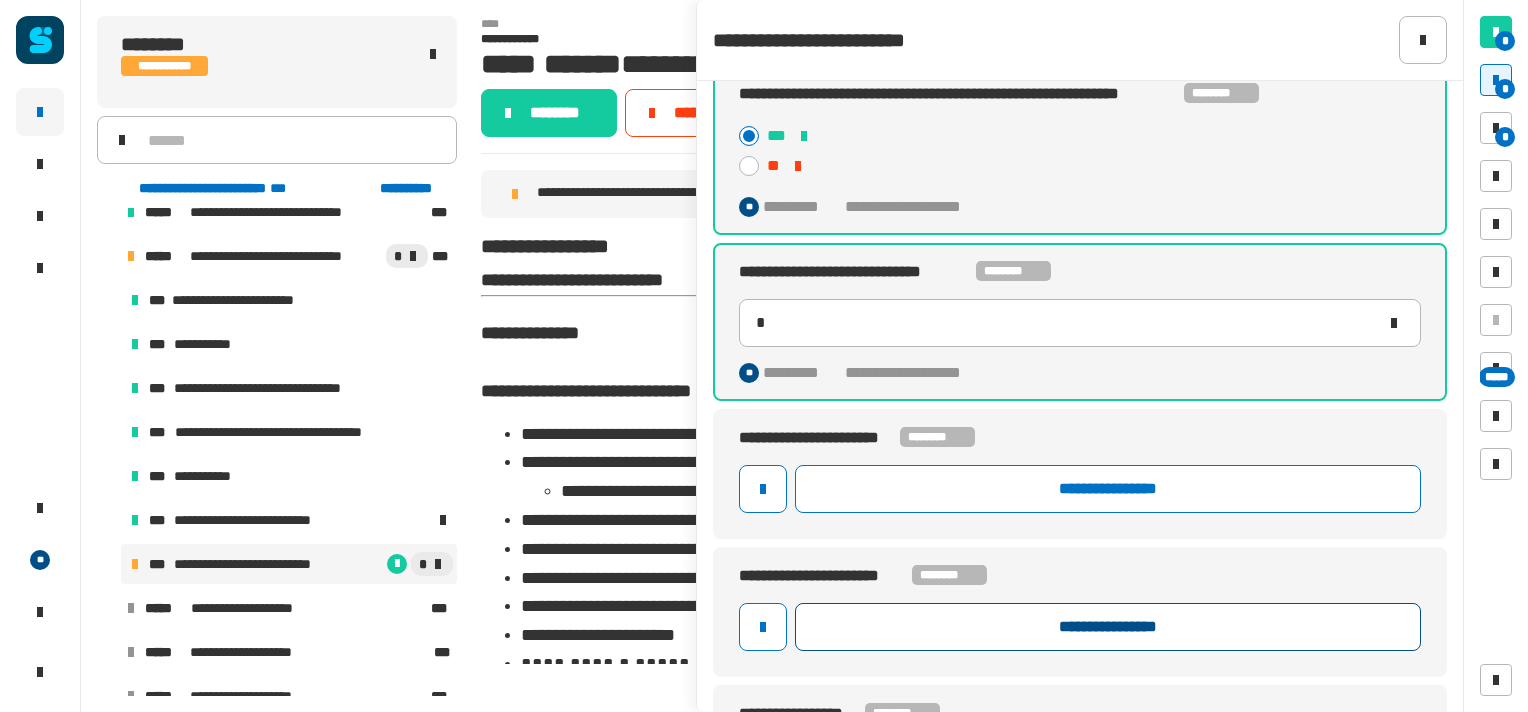 click on "**********" 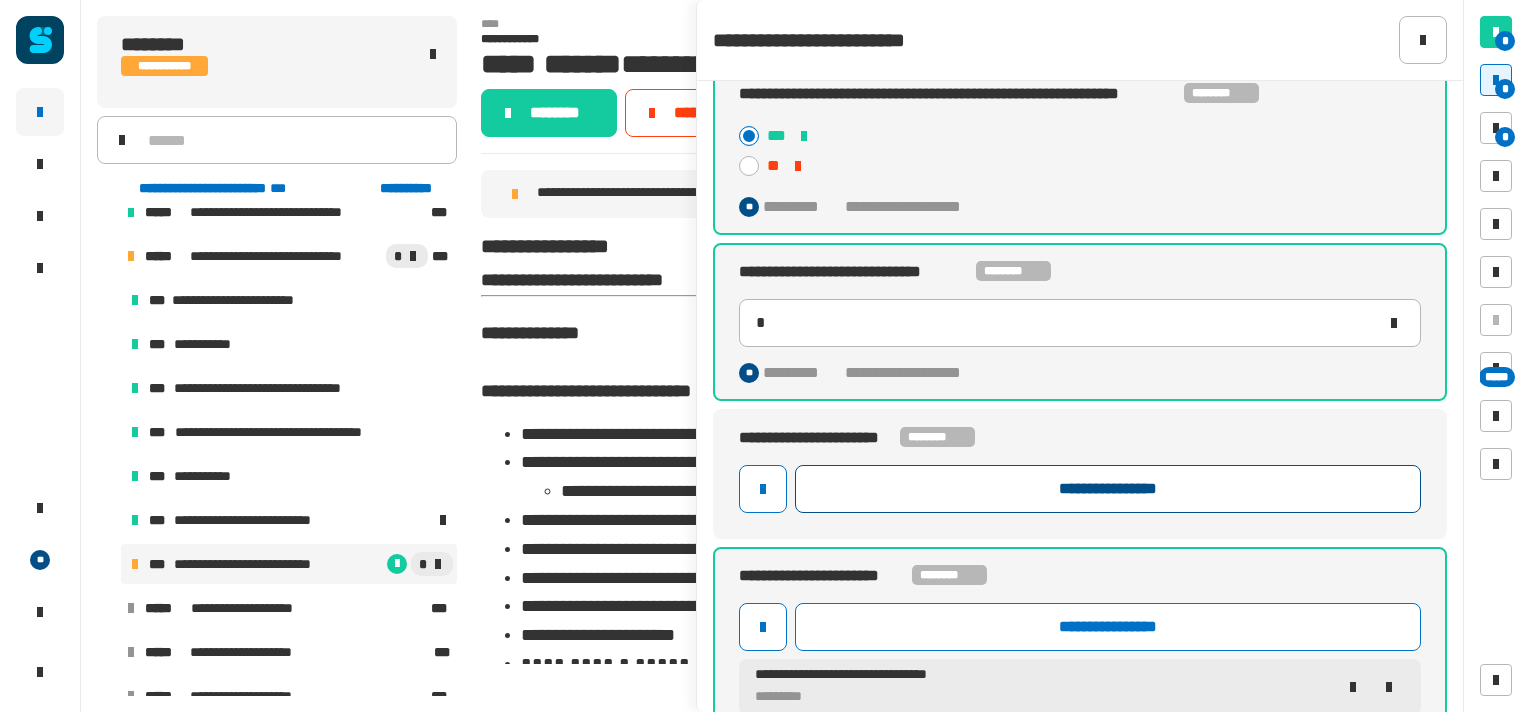 click on "**********" 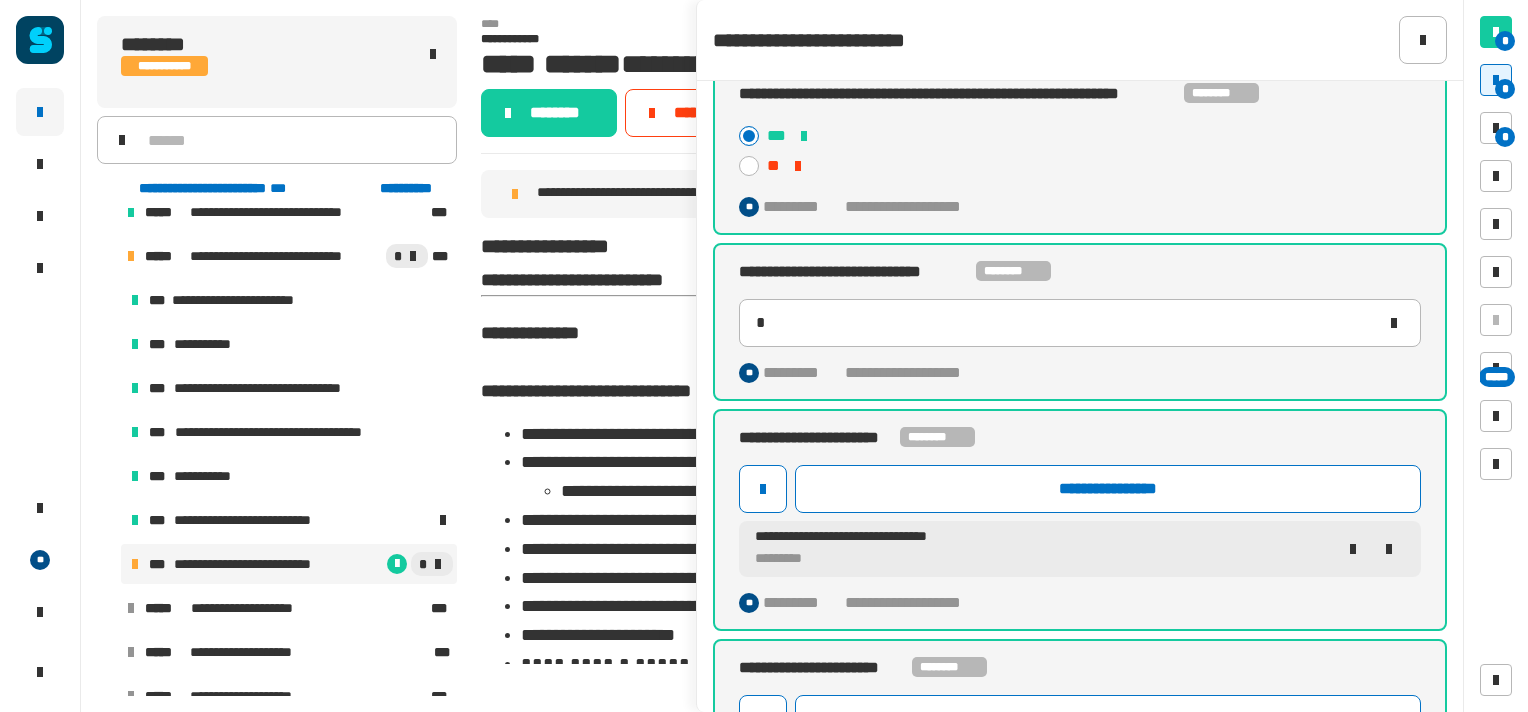 click on "**********" 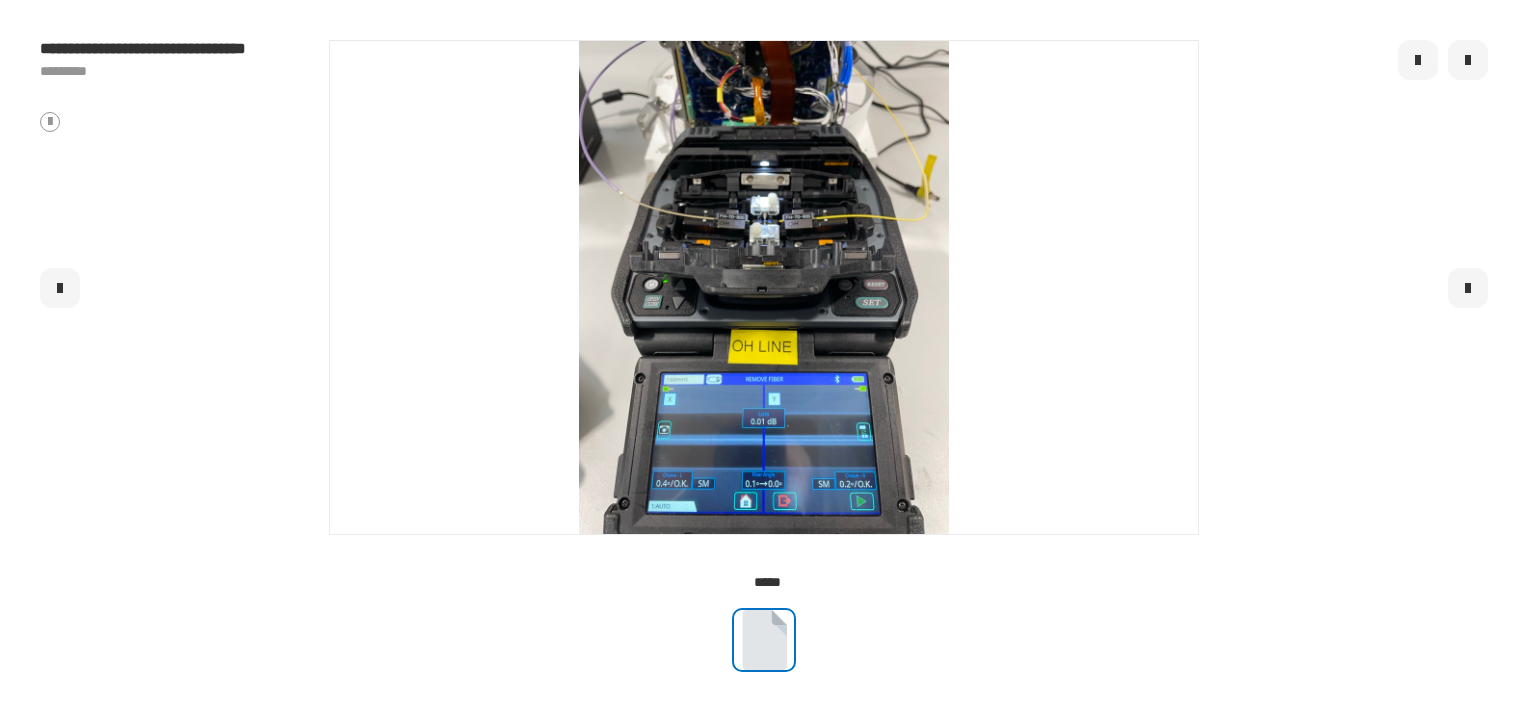 click 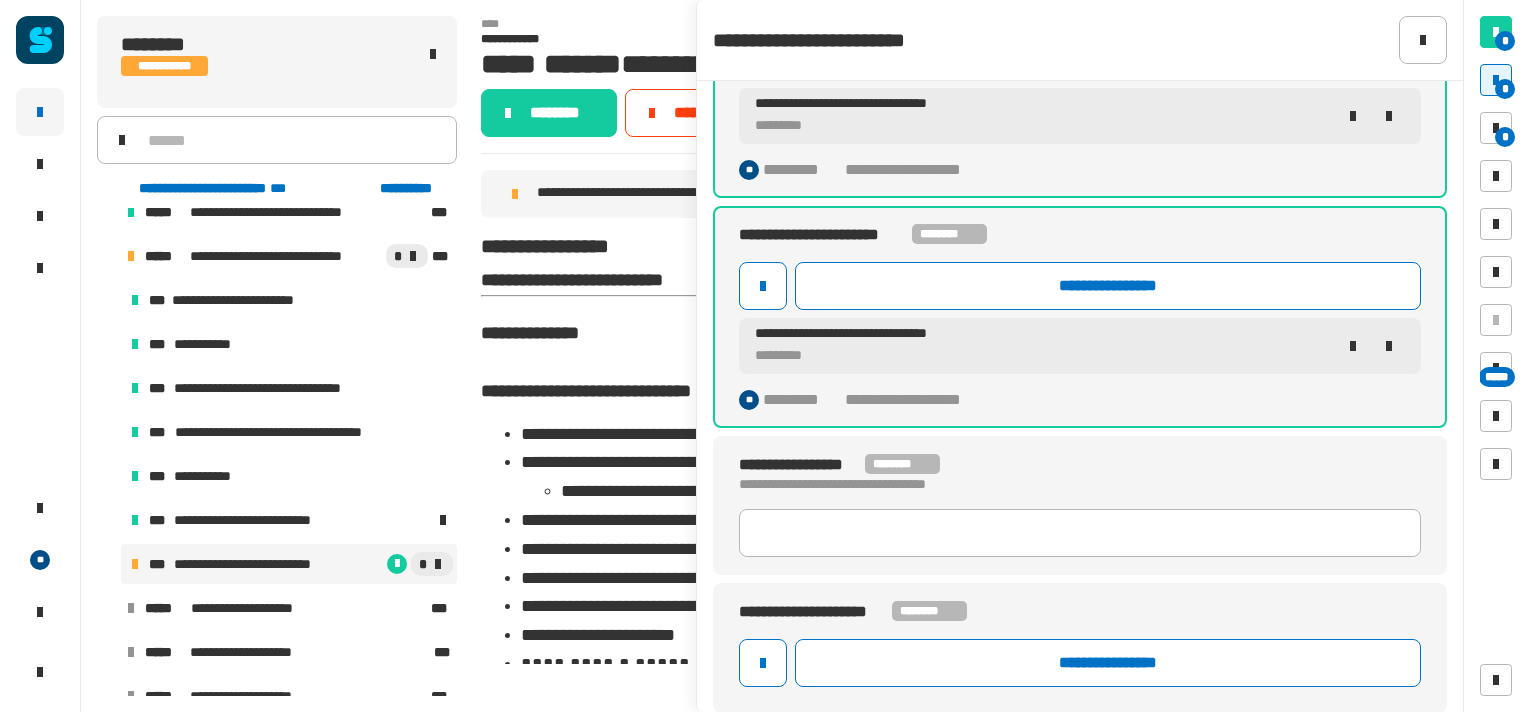 scroll, scrollTop: 680, scrollLeft: 0, axis: vertical 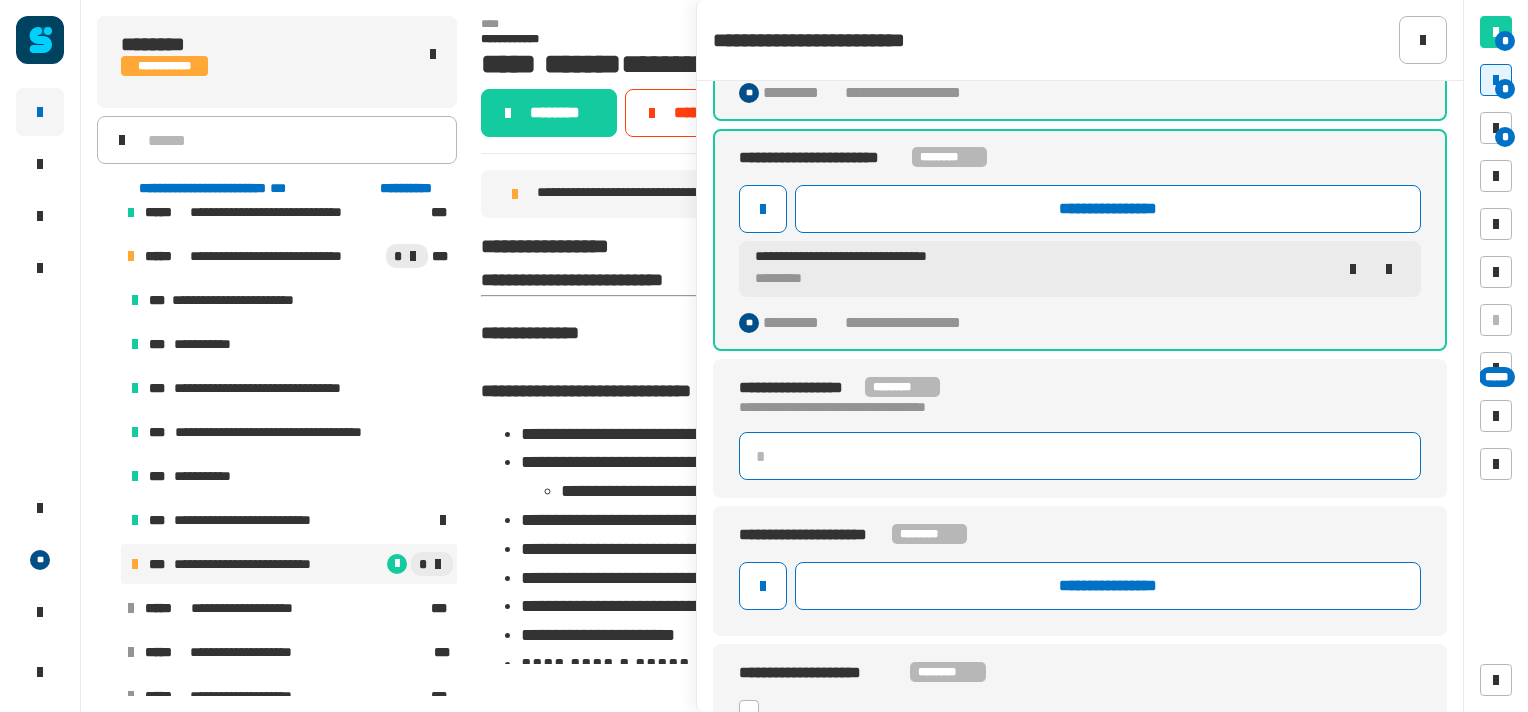 click 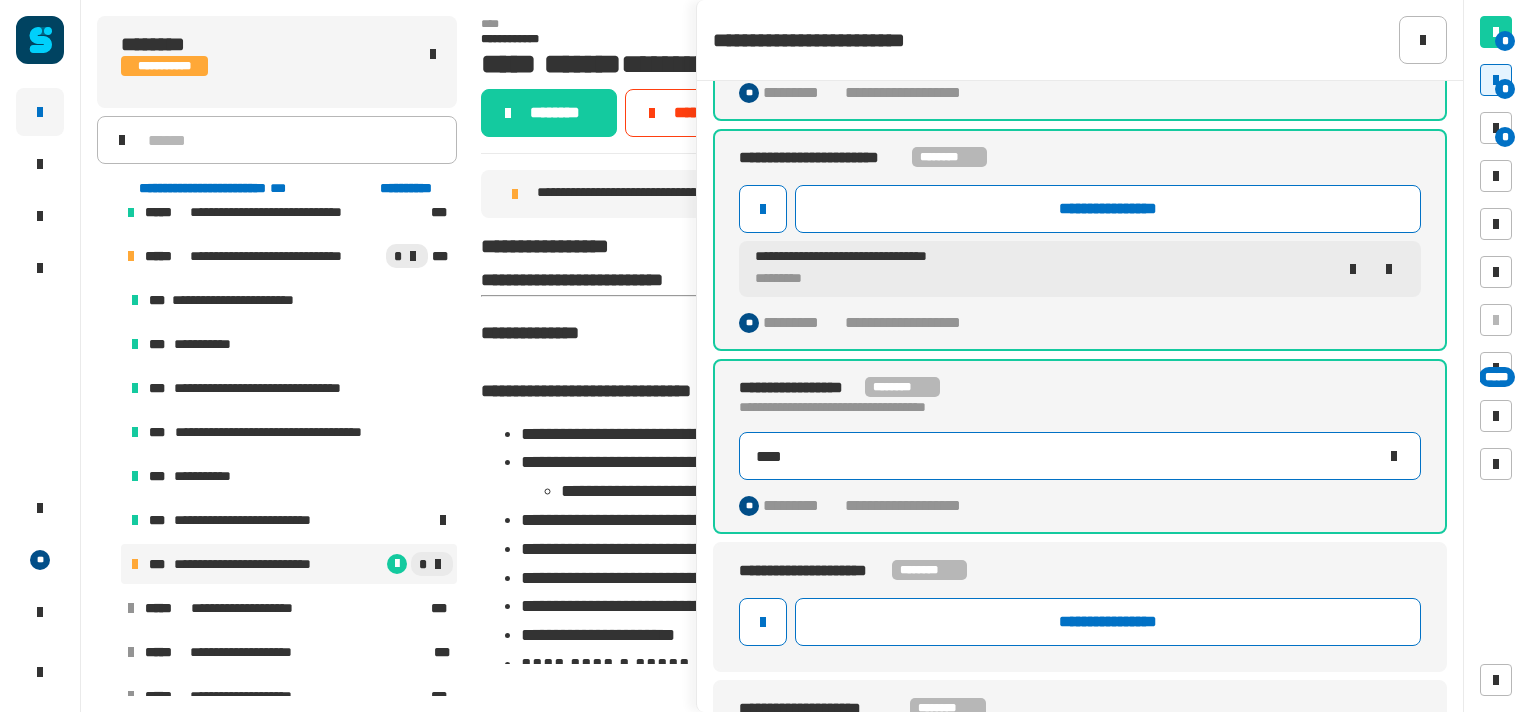 scroll, scrollTop: 736, scrollLeft: 0, axis: vertical 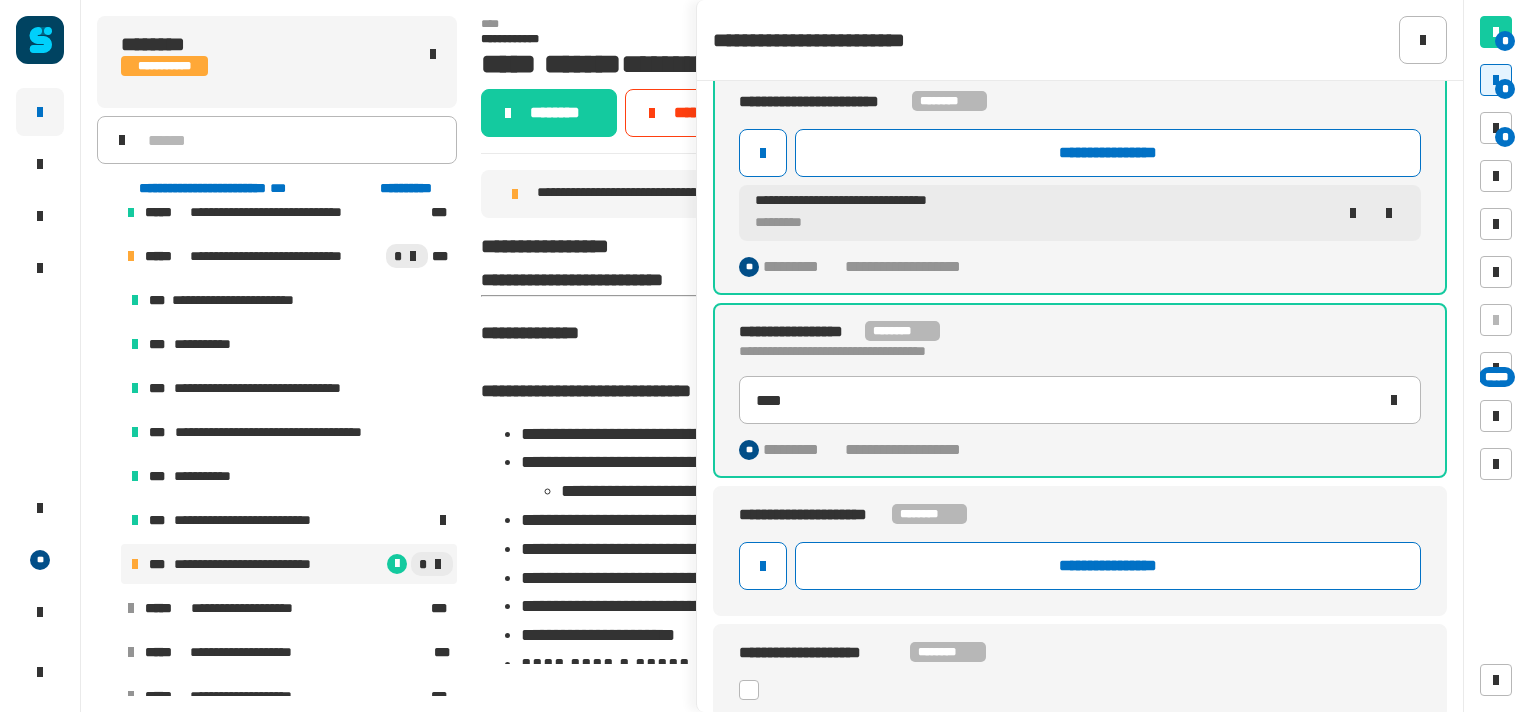 click 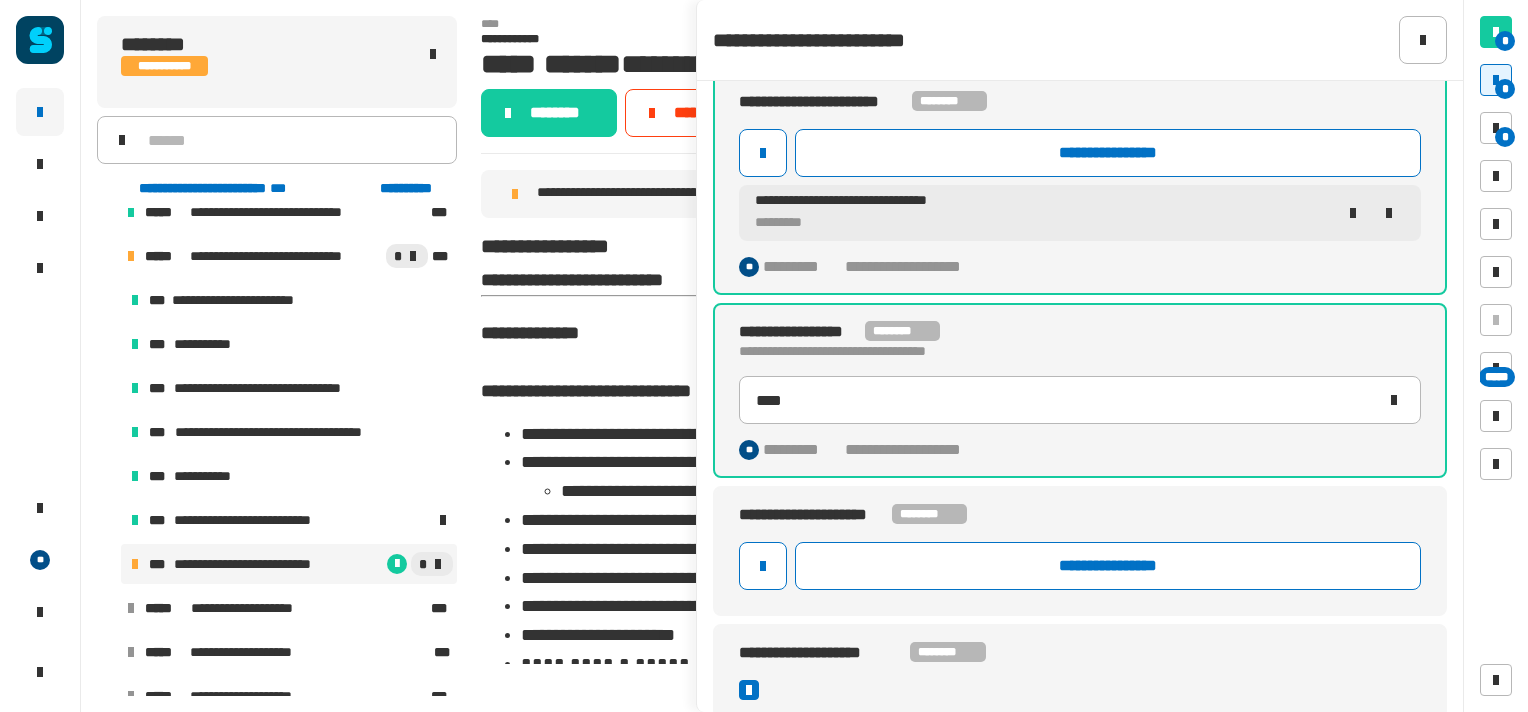 type on "****" 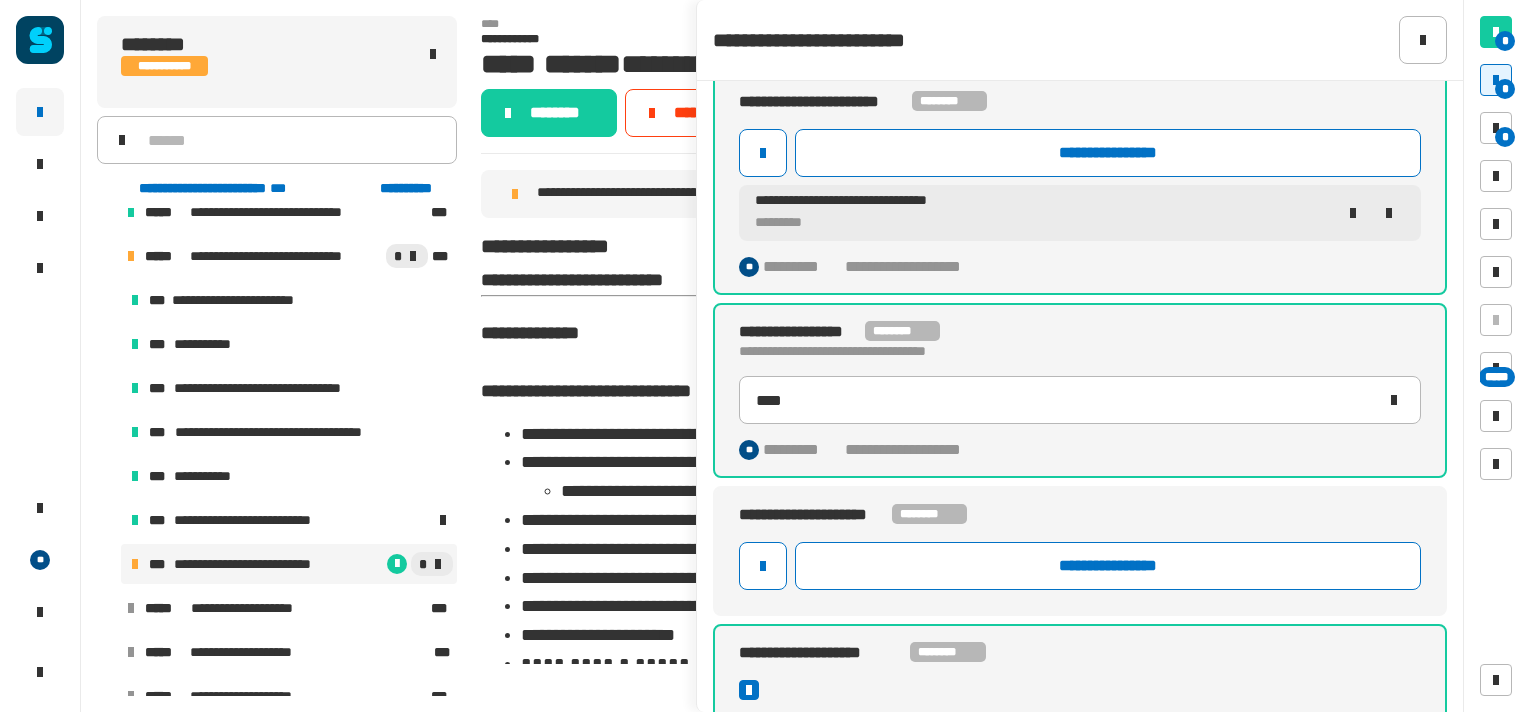 scroll, scrollTop: 772, scrollLeft: 0, axis: vertical 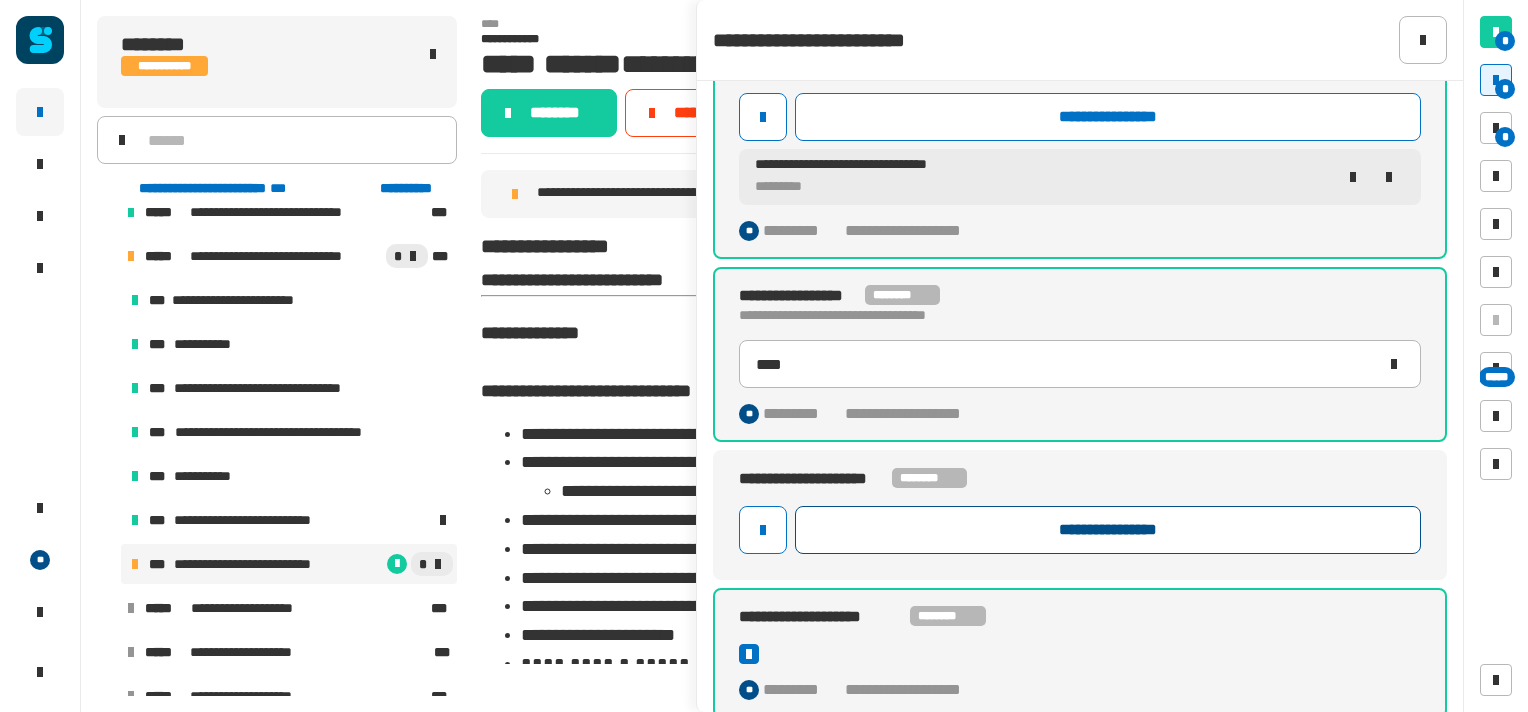 click on "**********" 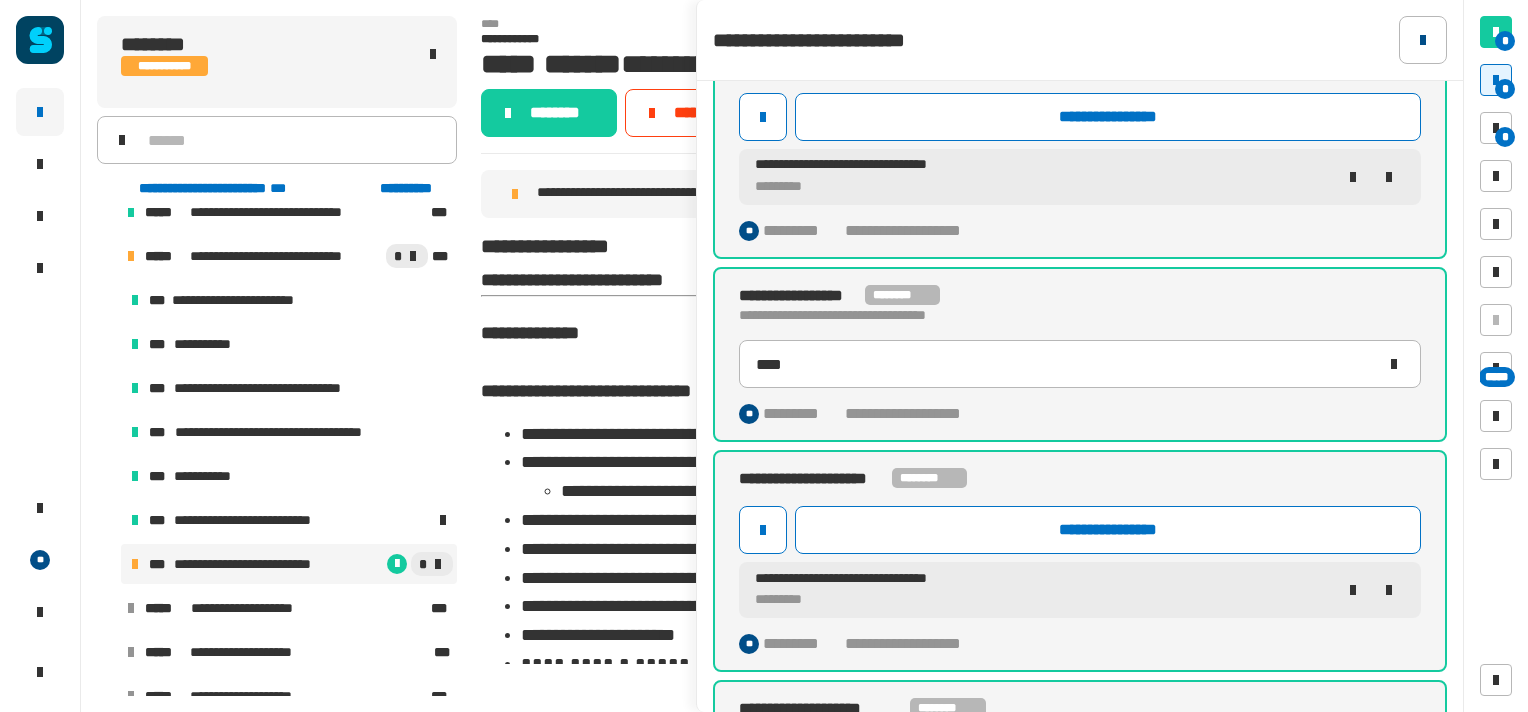 click 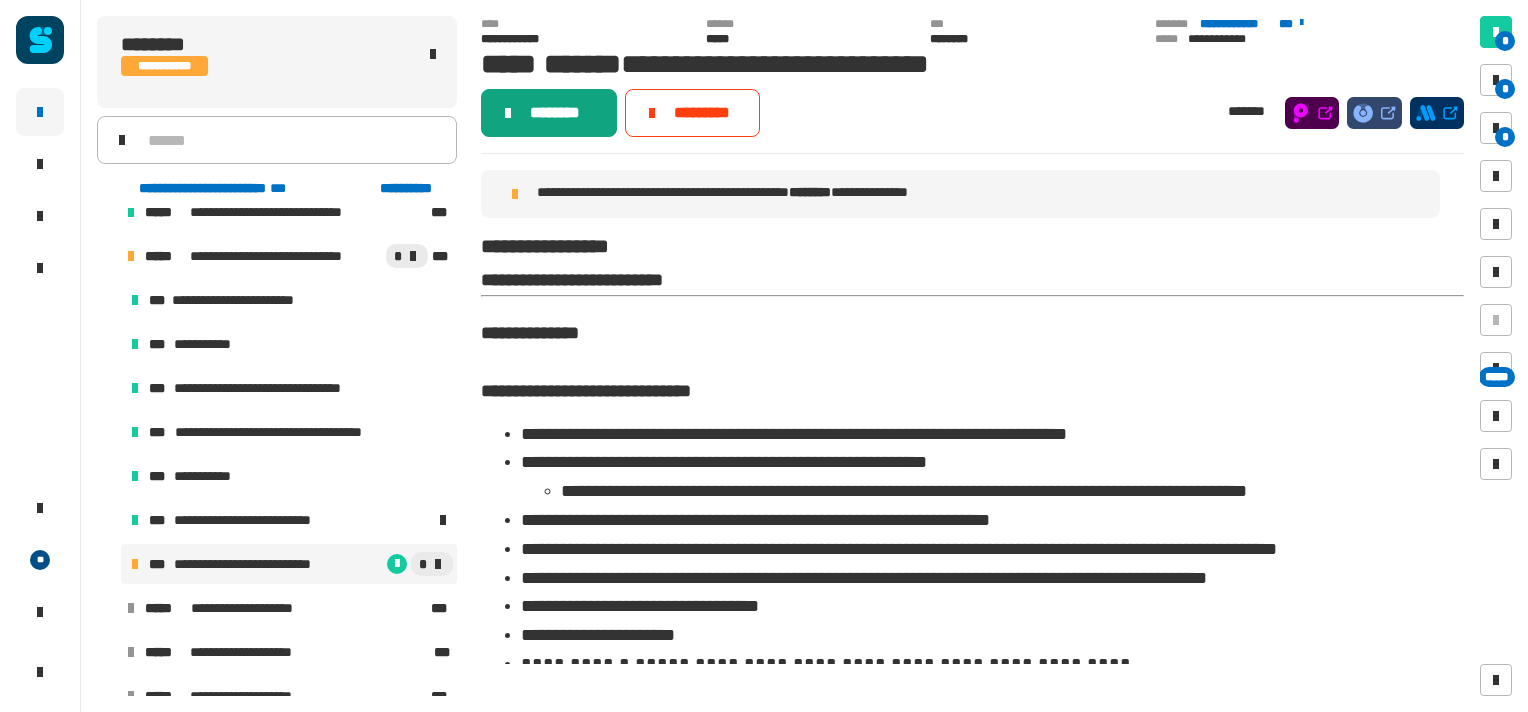 click on "********" 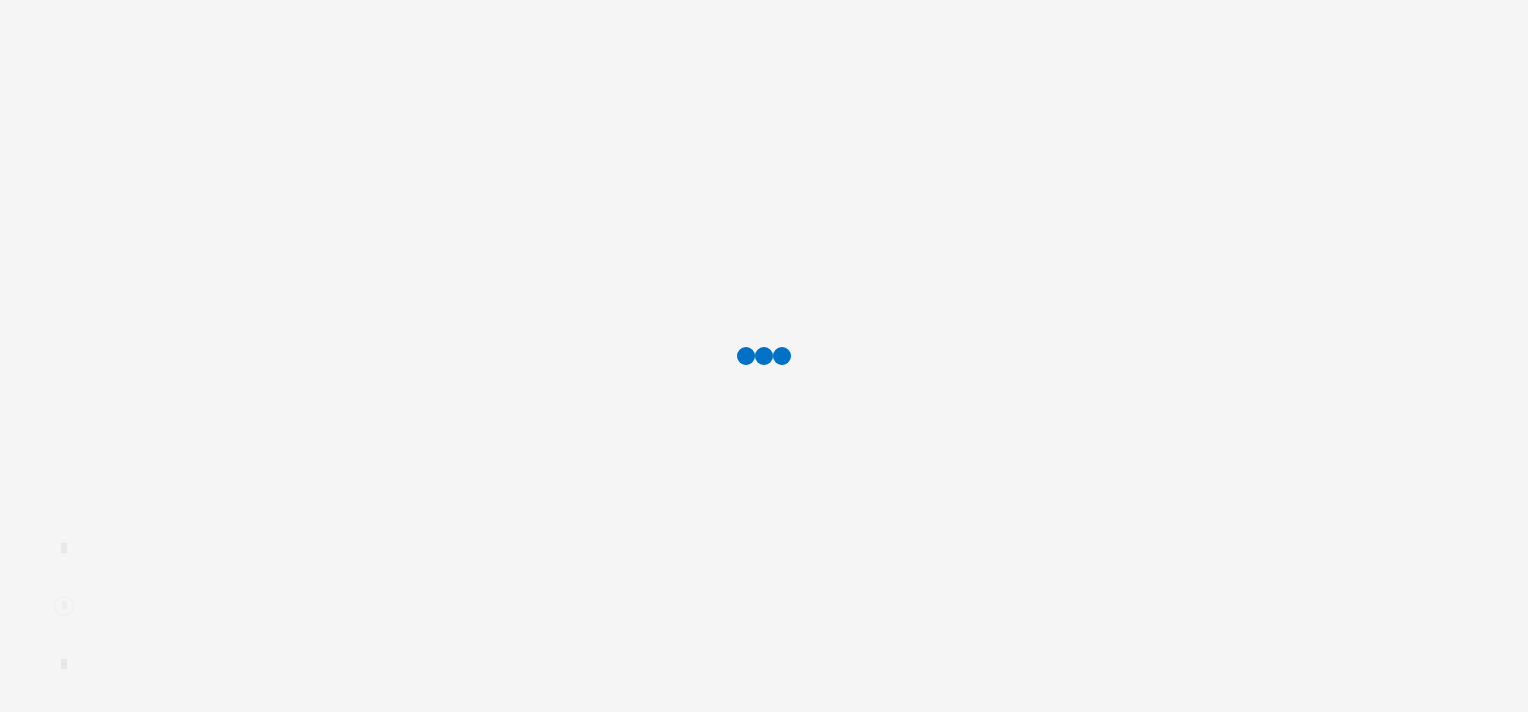 scroll, scrollTop: 0, scrollLeft: 0, axis: both 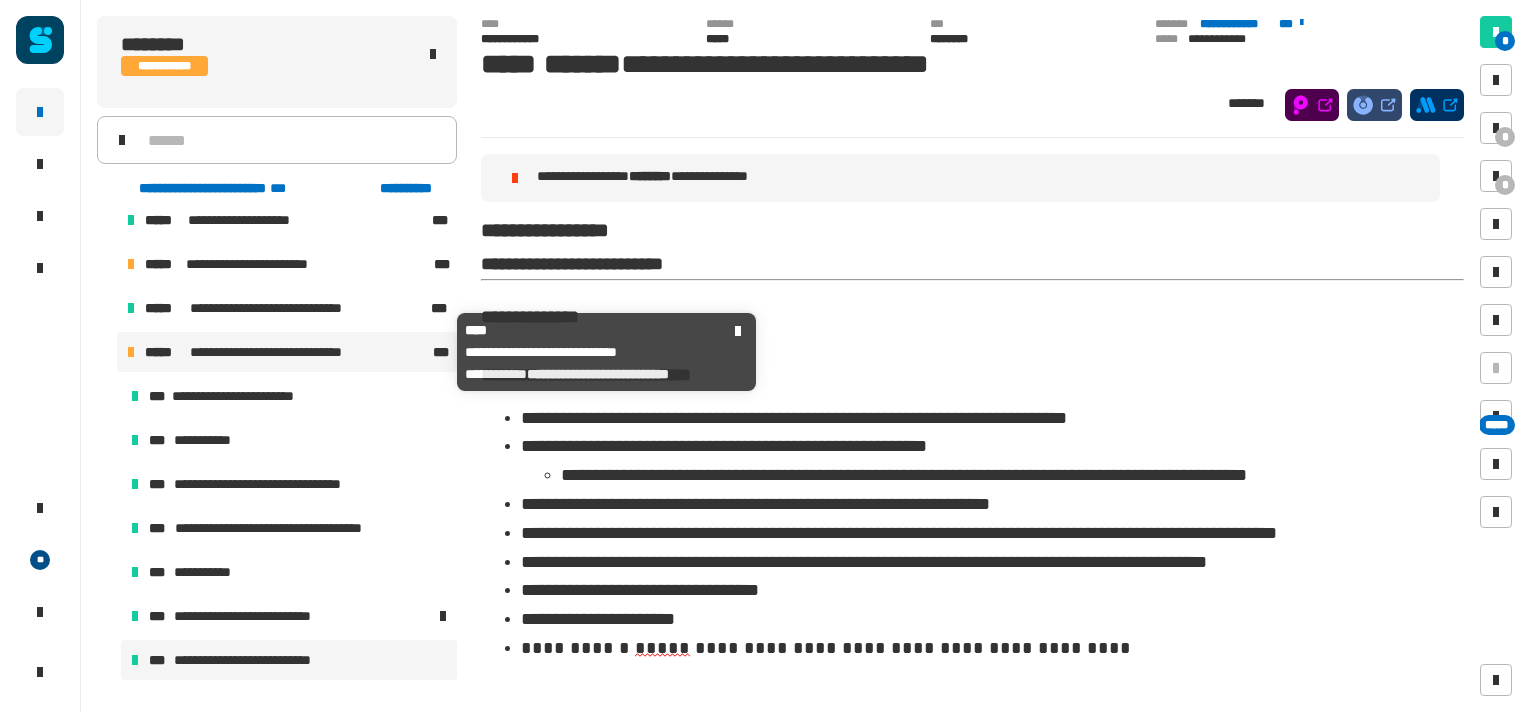 click on "**********" at bounding box center [283, 352] 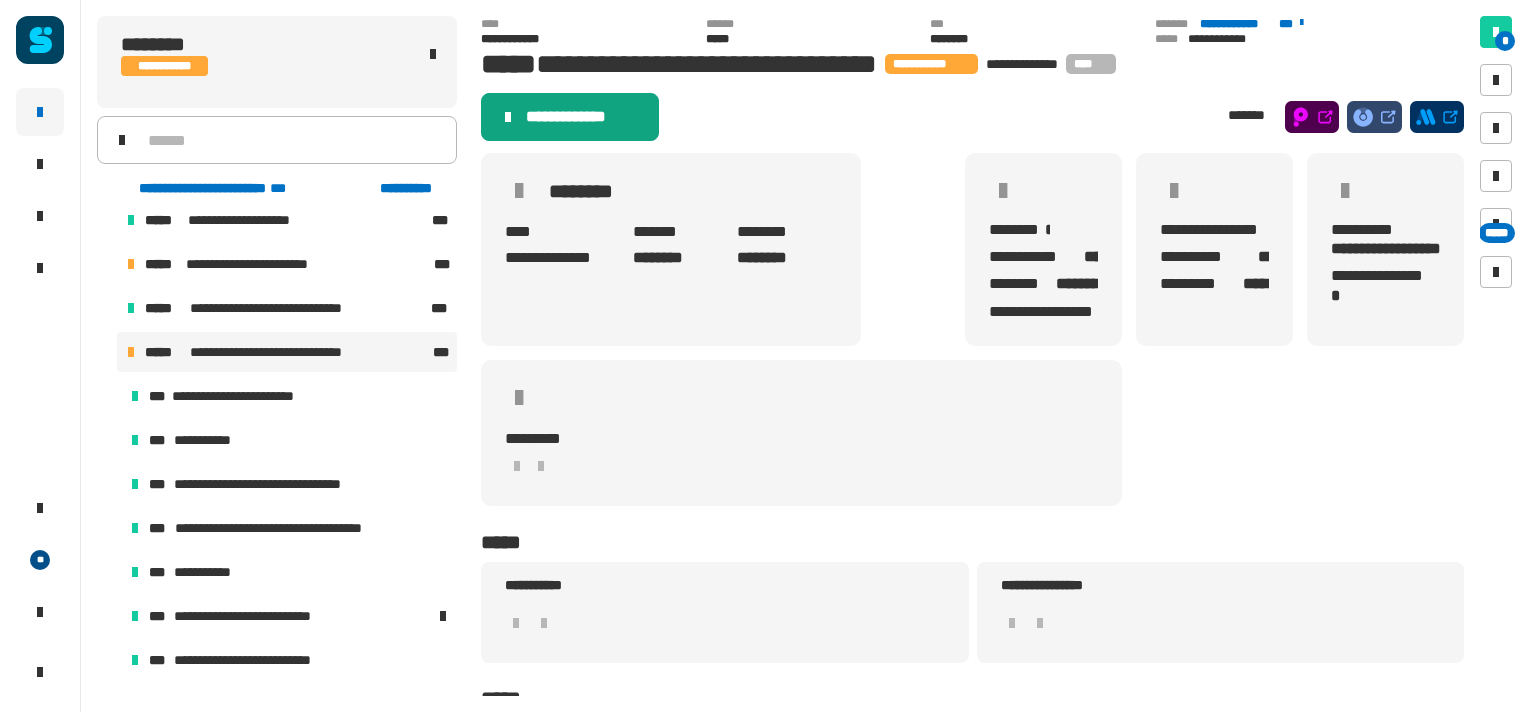 click on "**********" 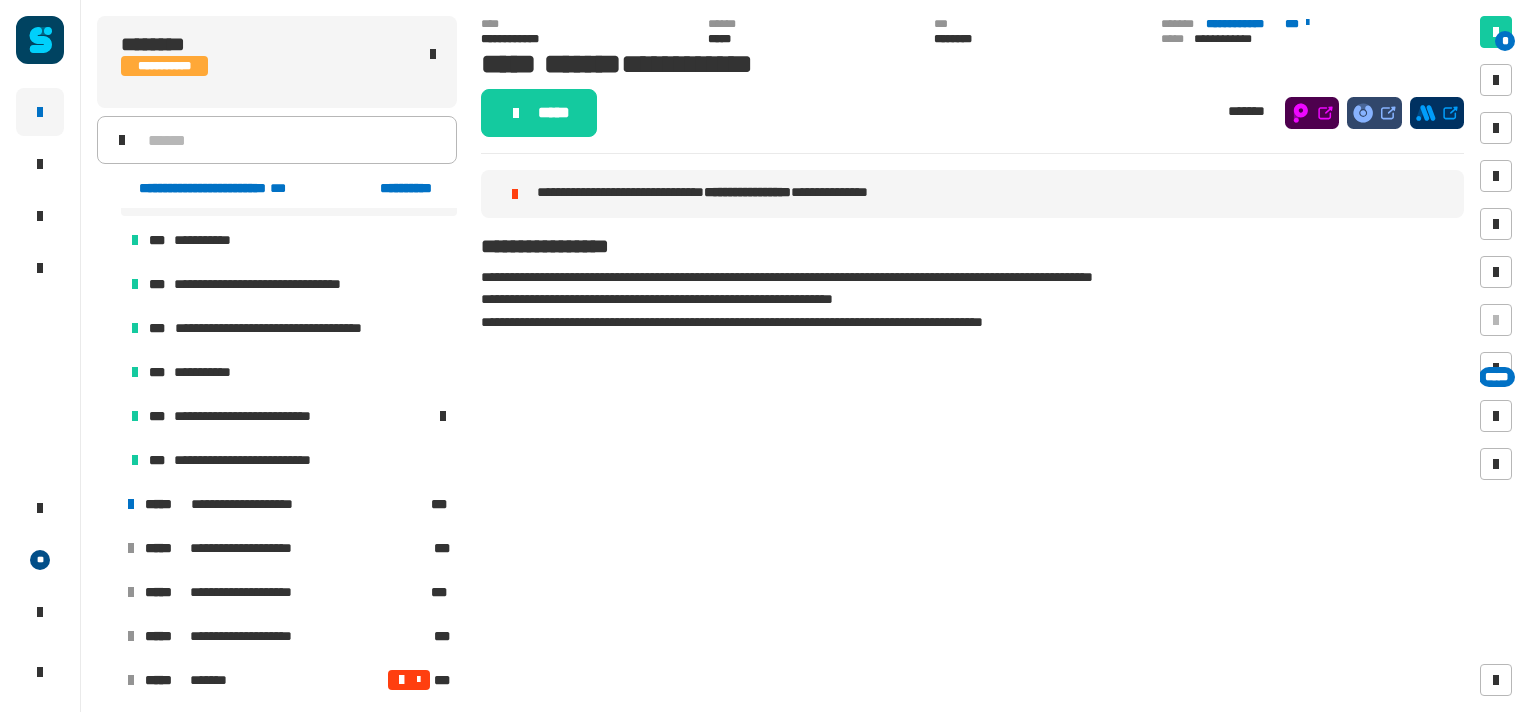 scroll, scrollTop: 304, scrollLeft: 0, axis: vertical 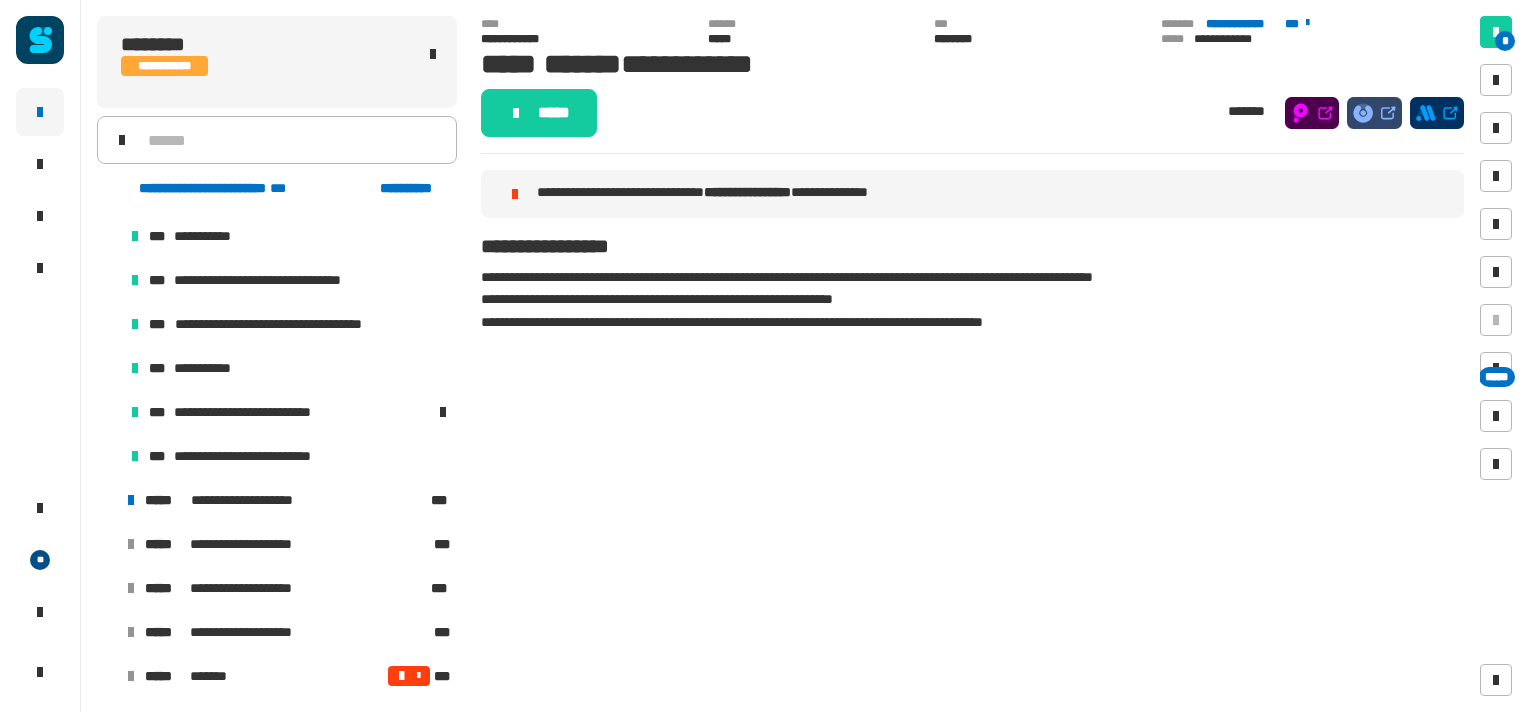 click on "**********" 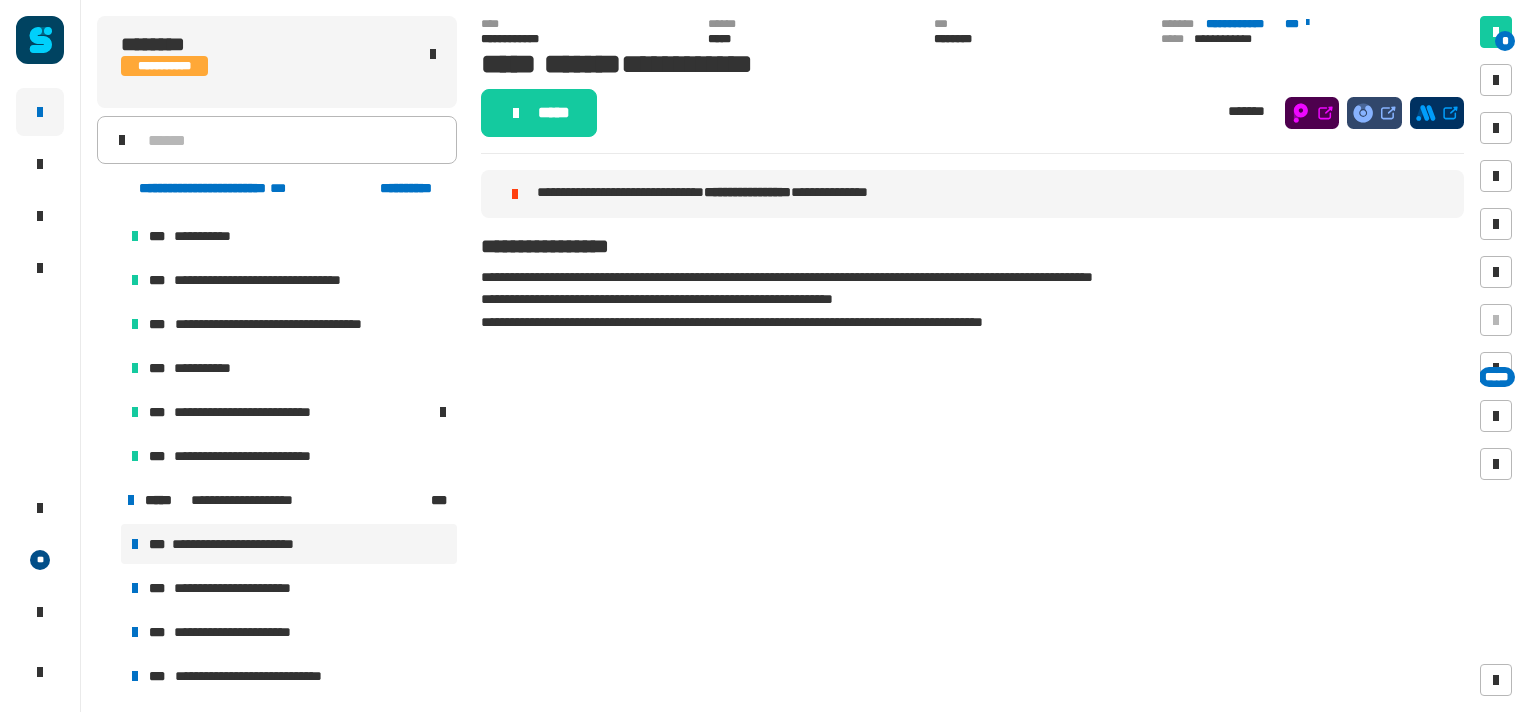 click on "**********" at bounding box center [246, 544] 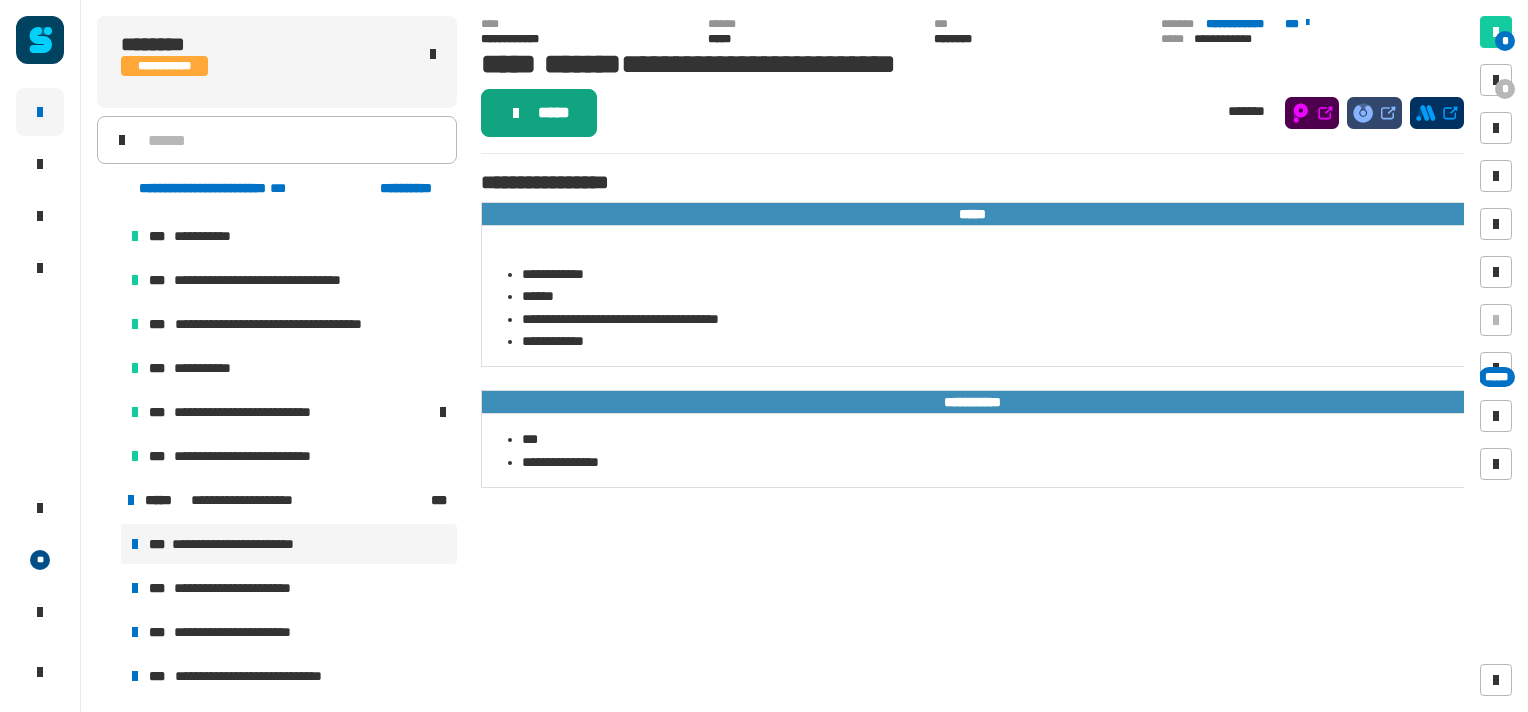 click on "*****" 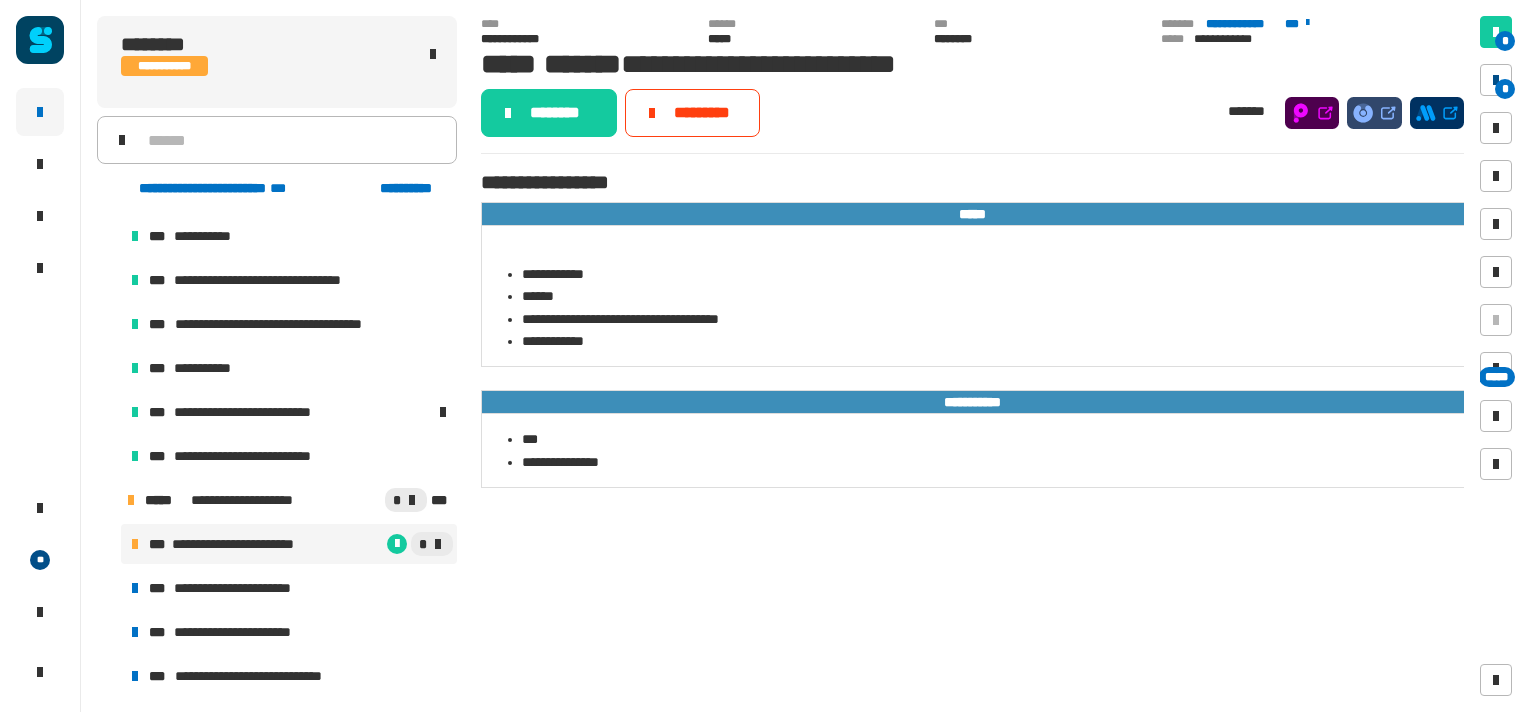 click on "*" at bounding box center [1505, 89] 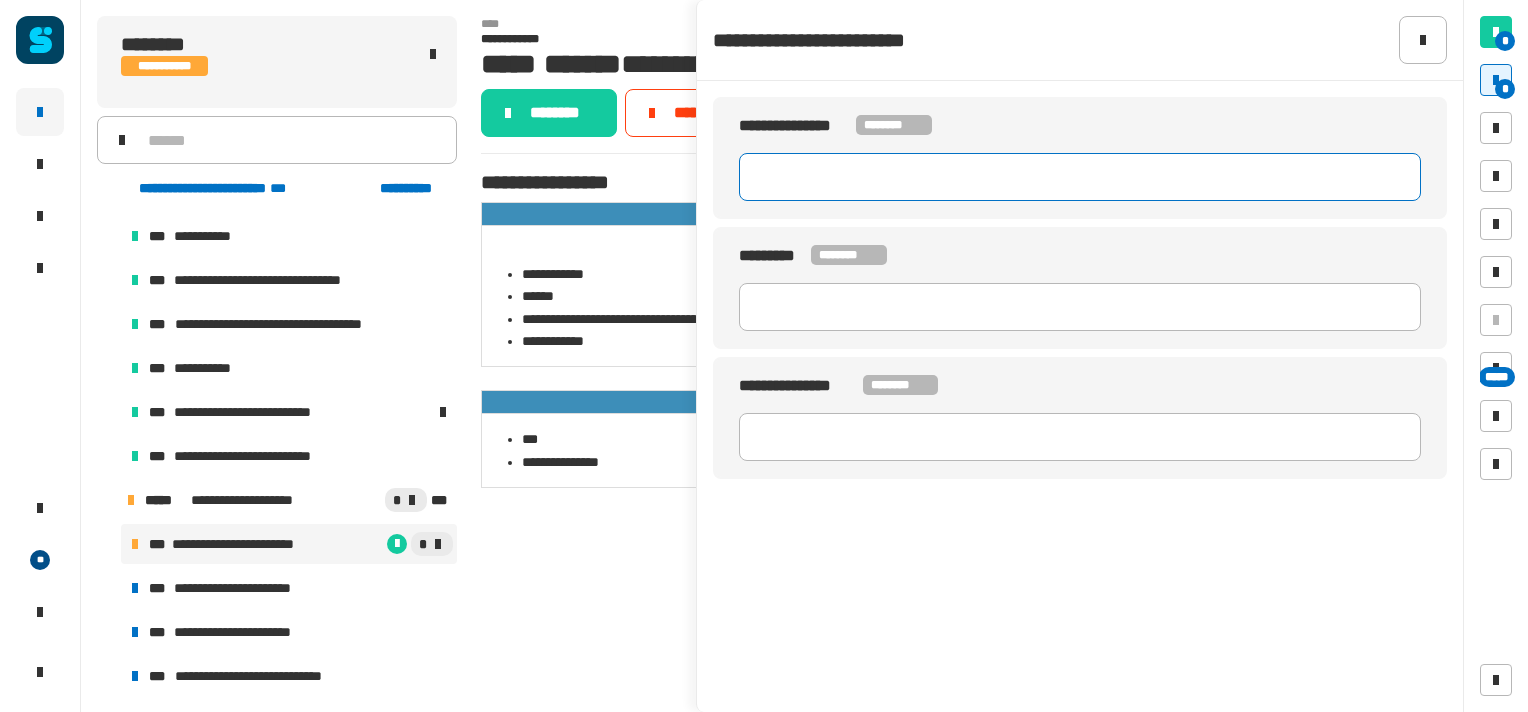 click 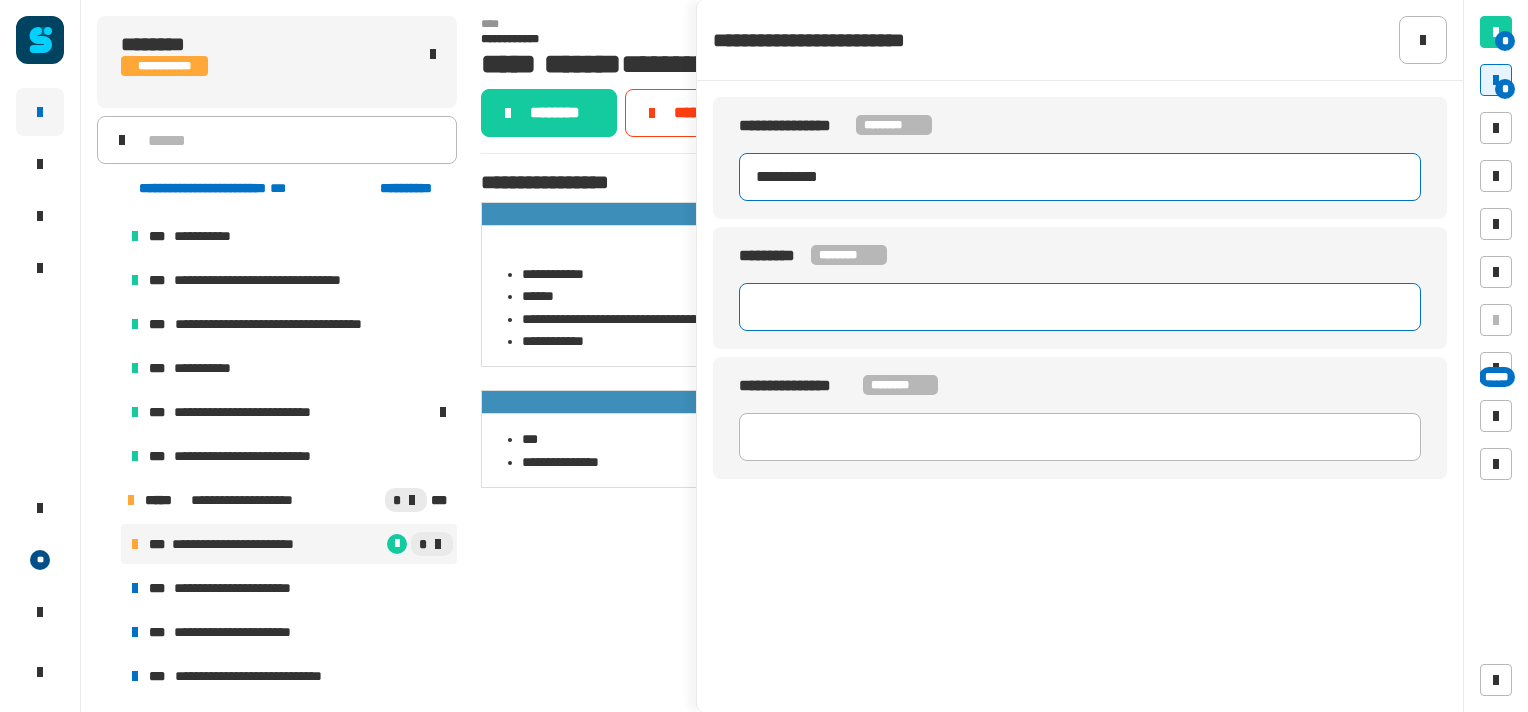 type on "********" 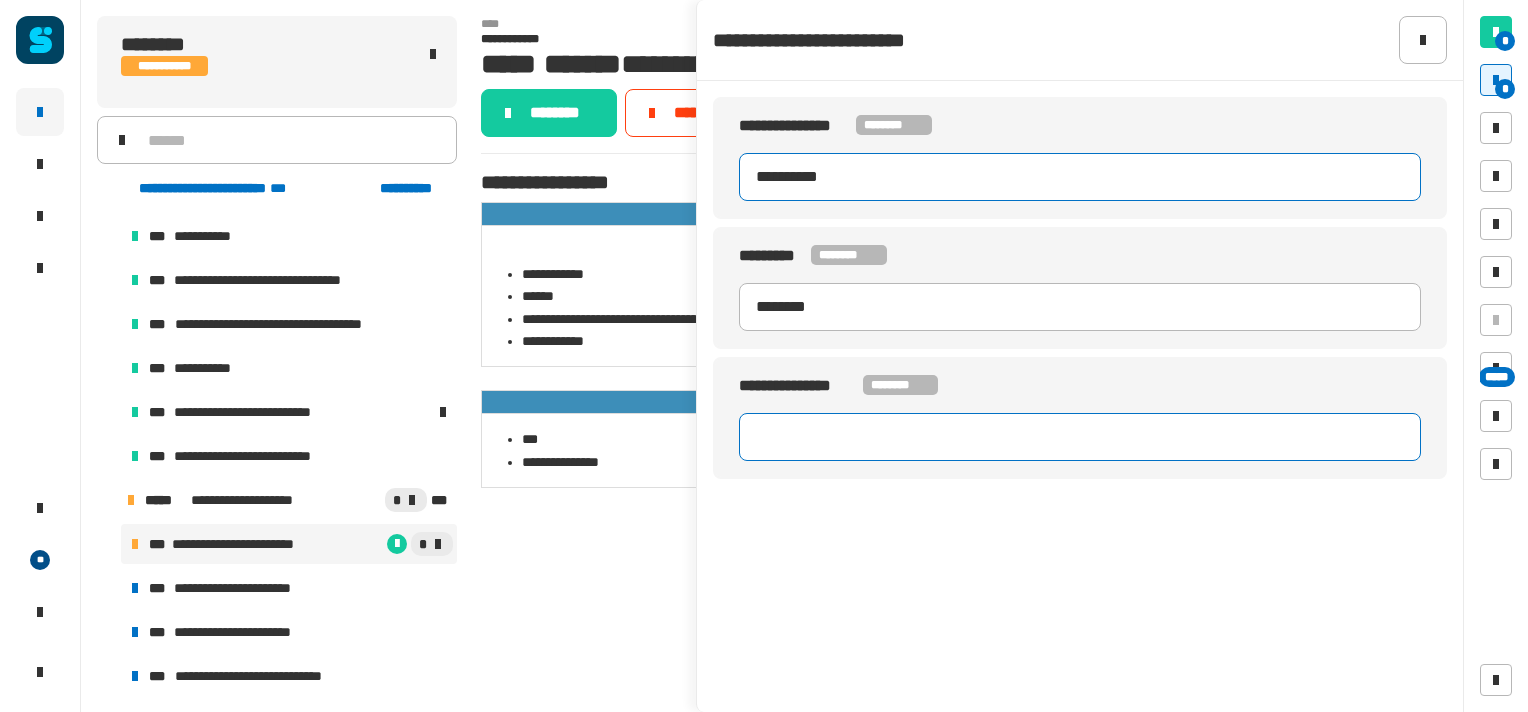 type on "********" 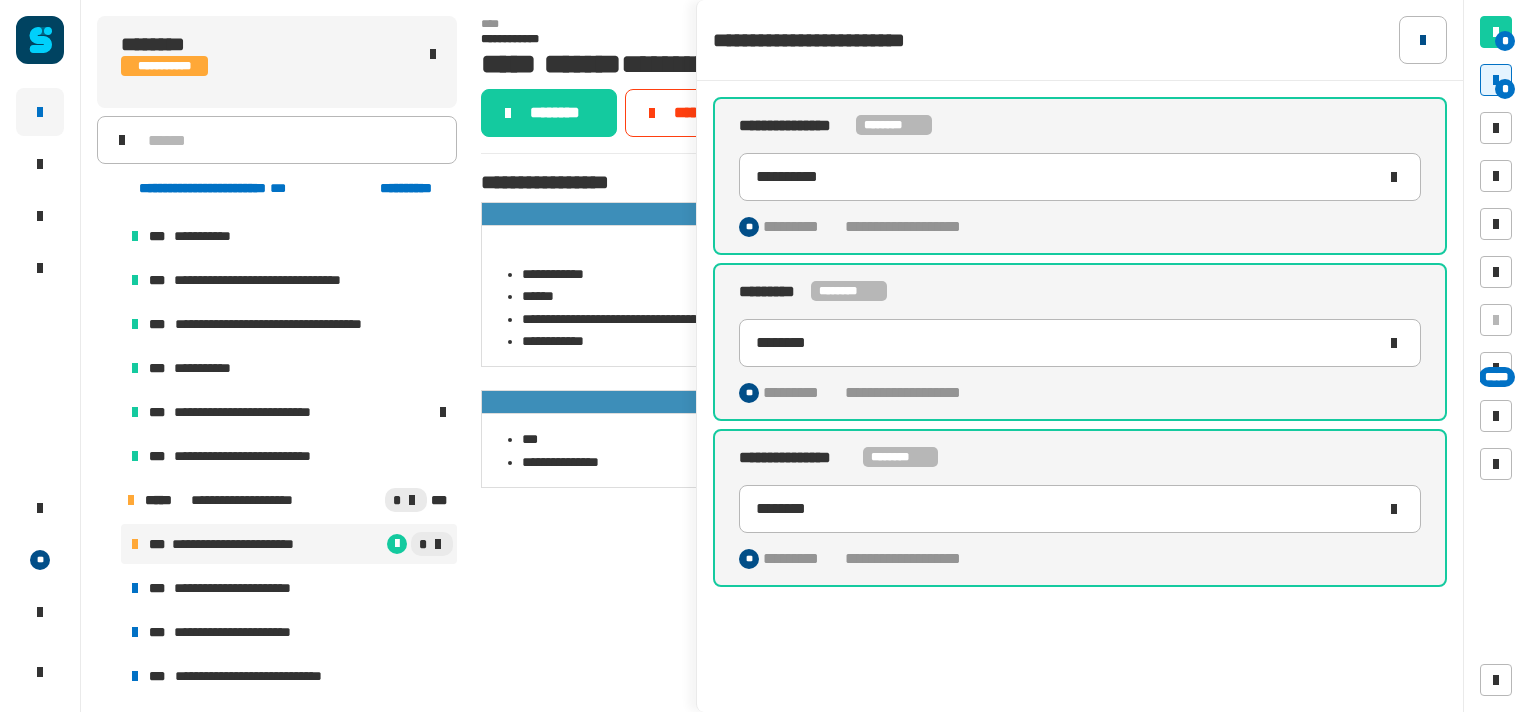 click 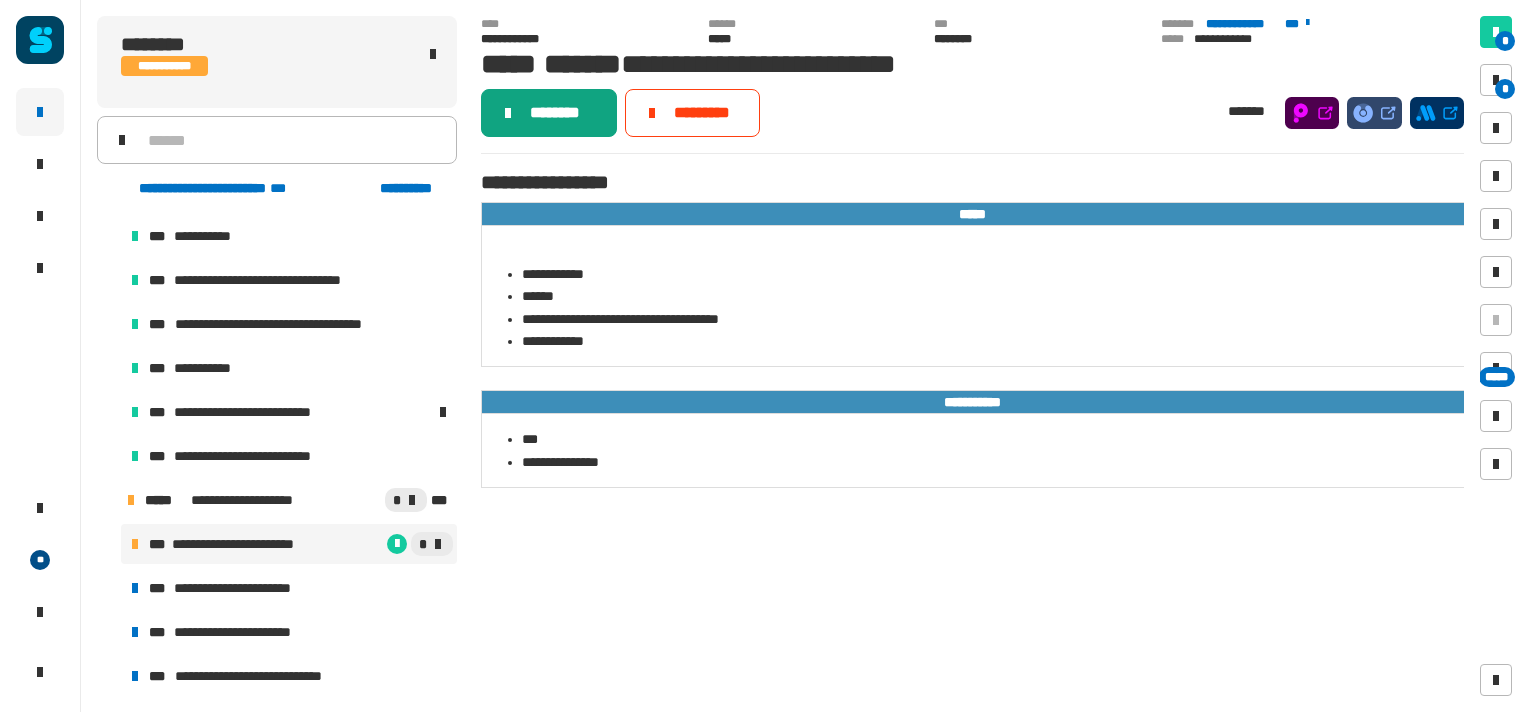 click on "********" 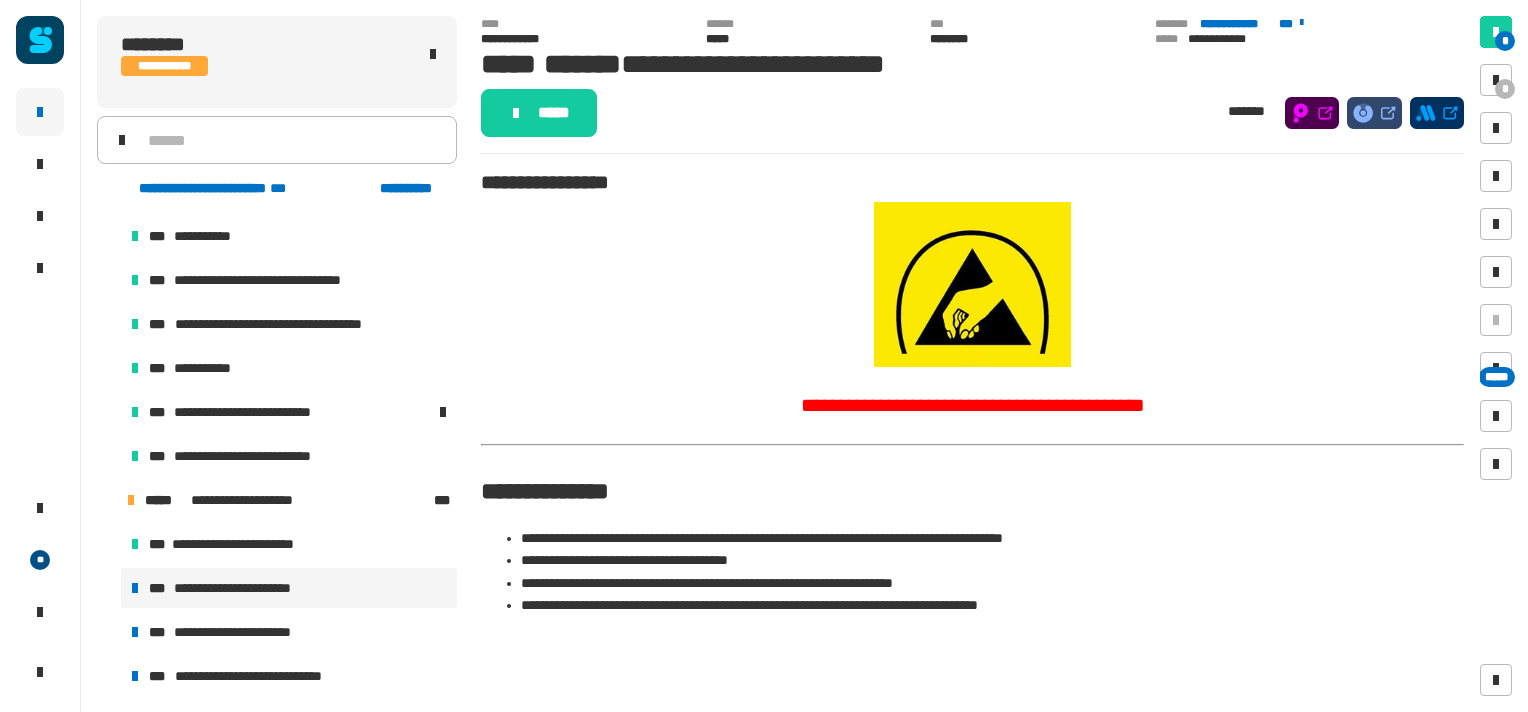 click on "**********" at bounding box center [241, 588] 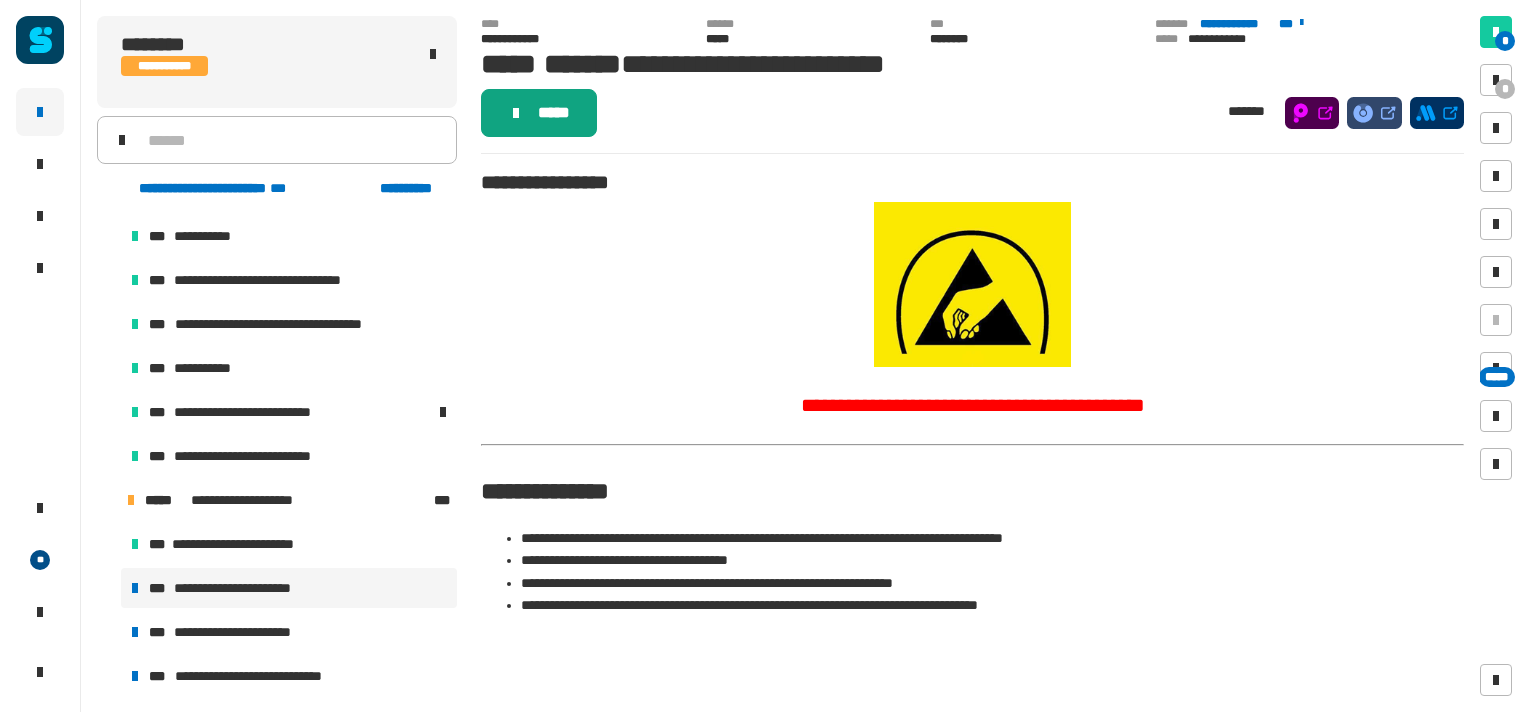 click on "*****" 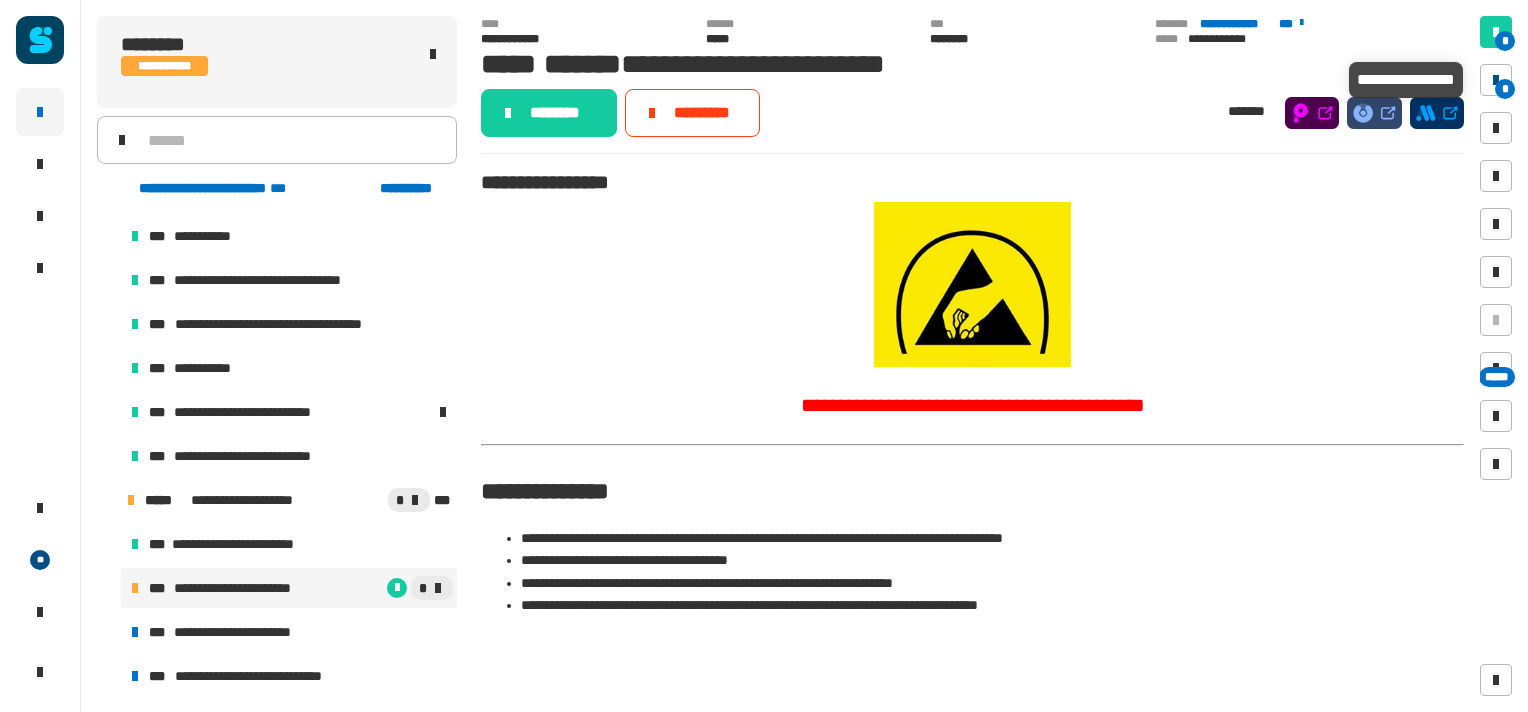 click at bounding box center (1496, 80) 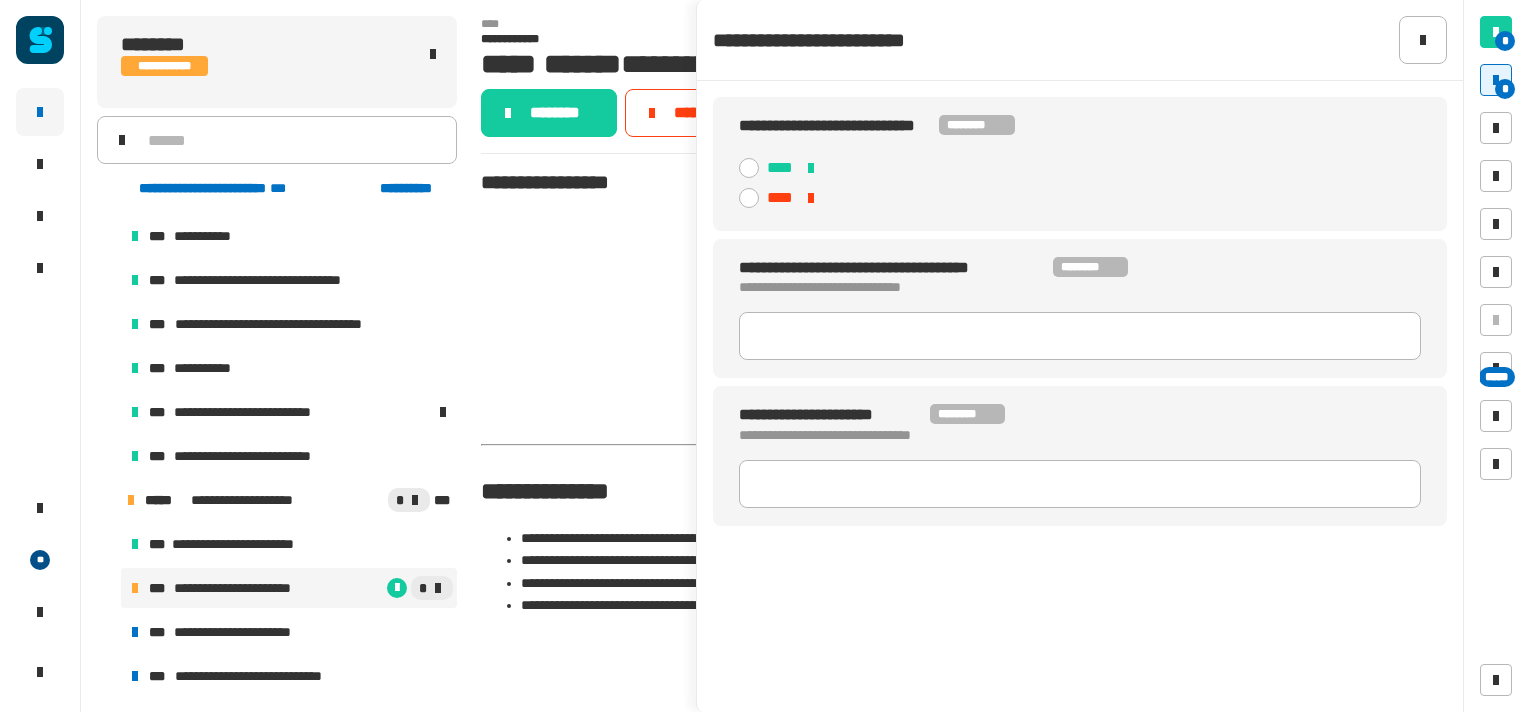click 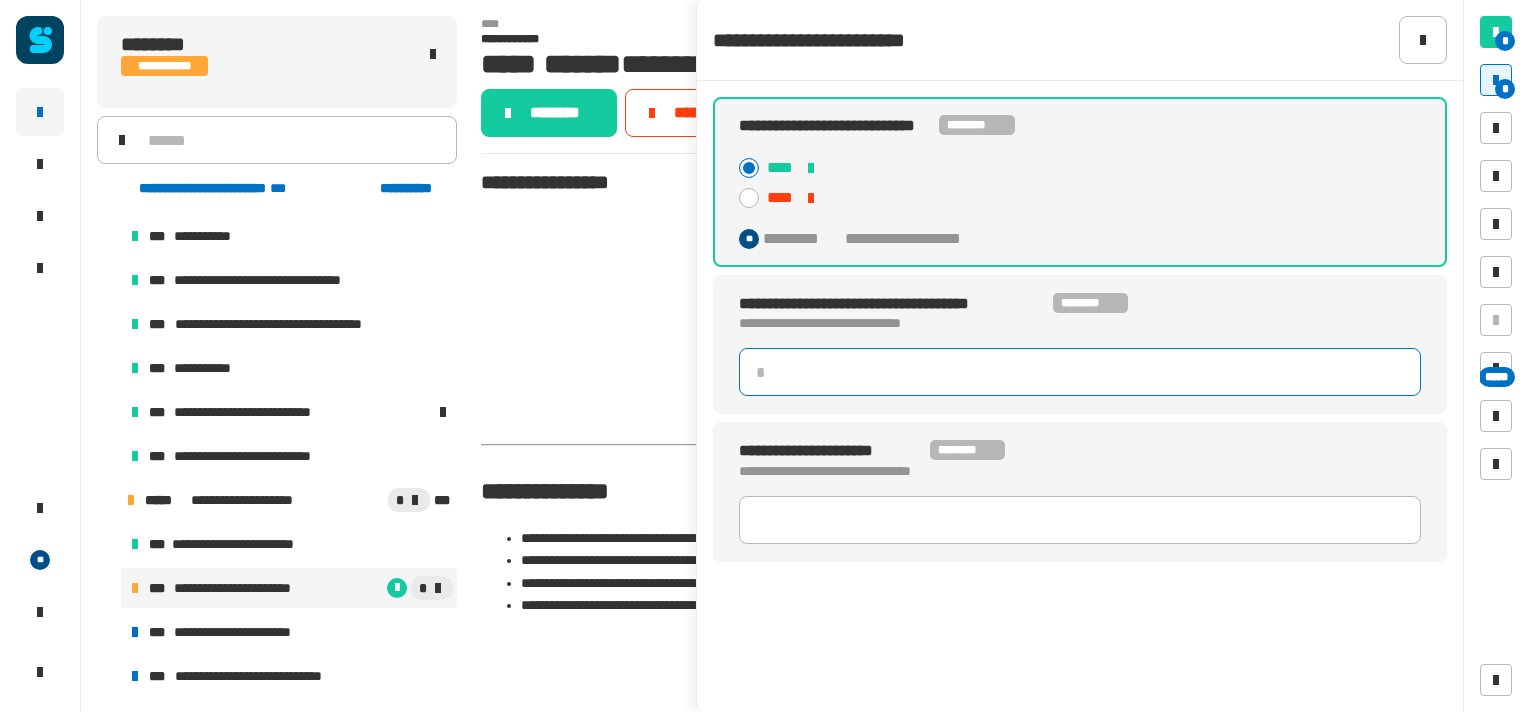 click 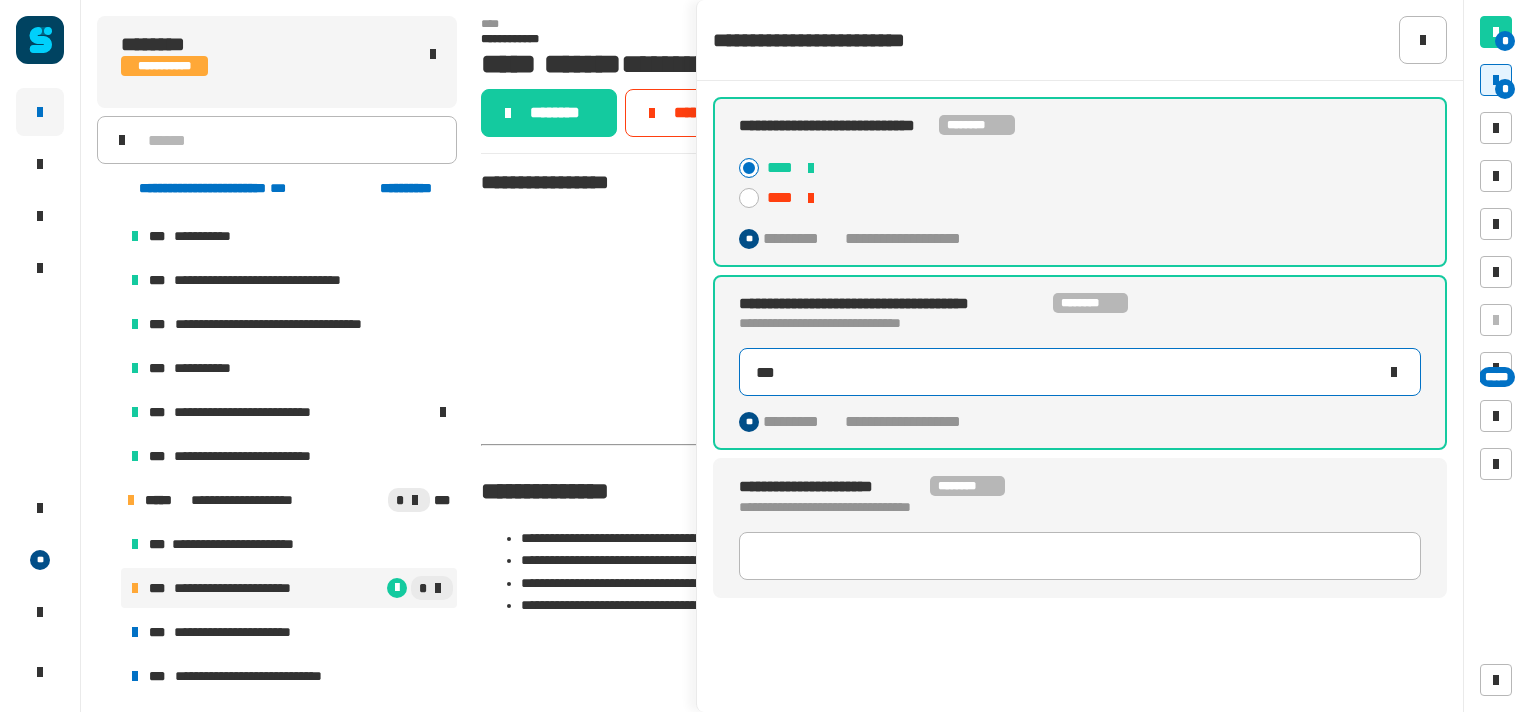 type on "***" 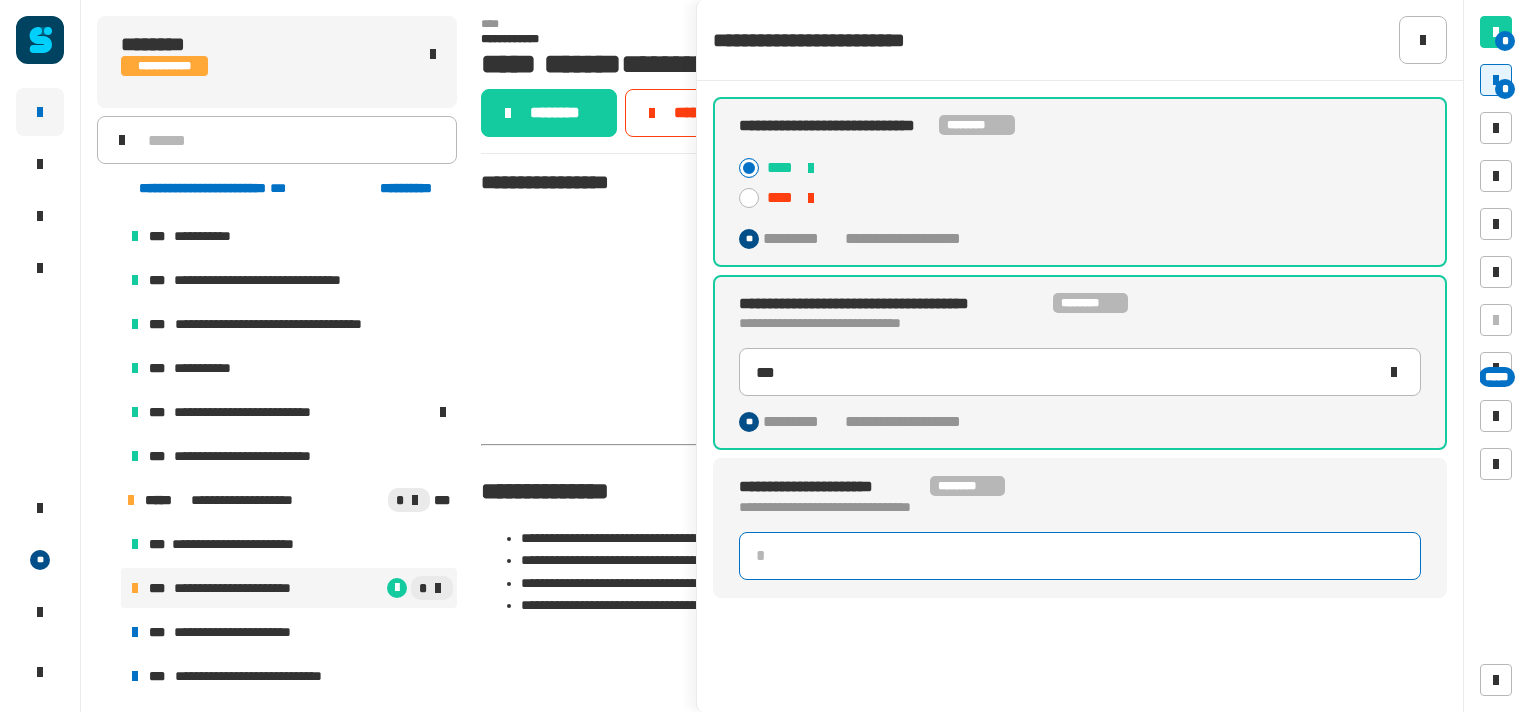 click 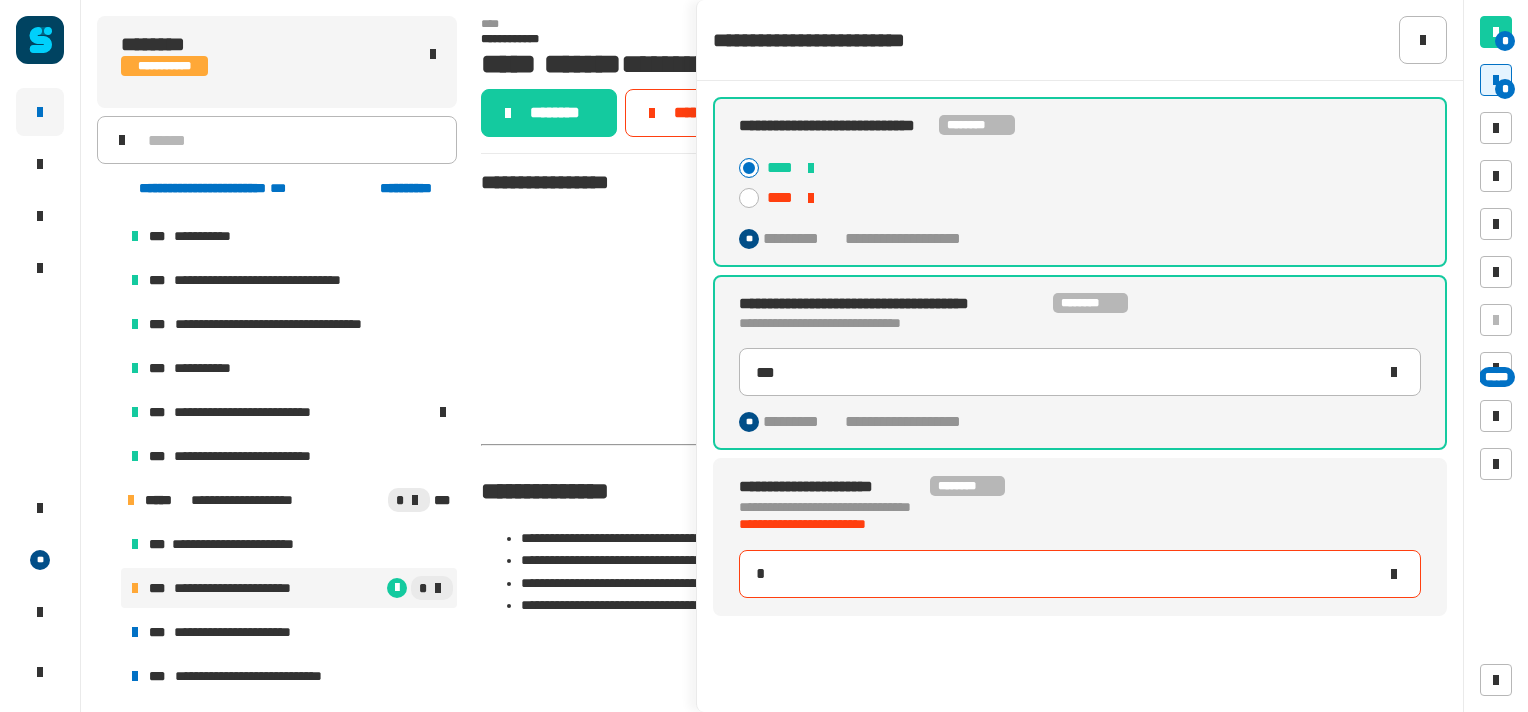 type on "***" 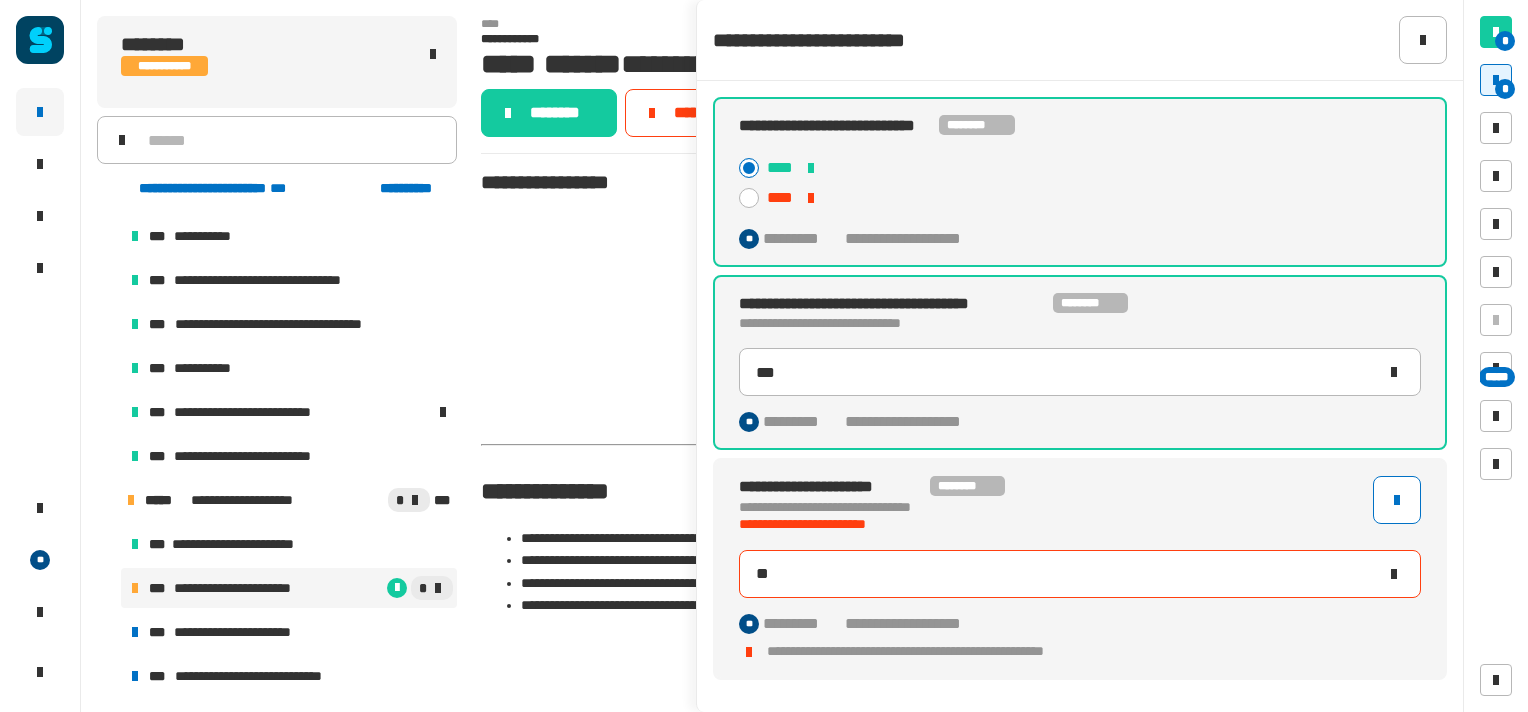 type on "***" 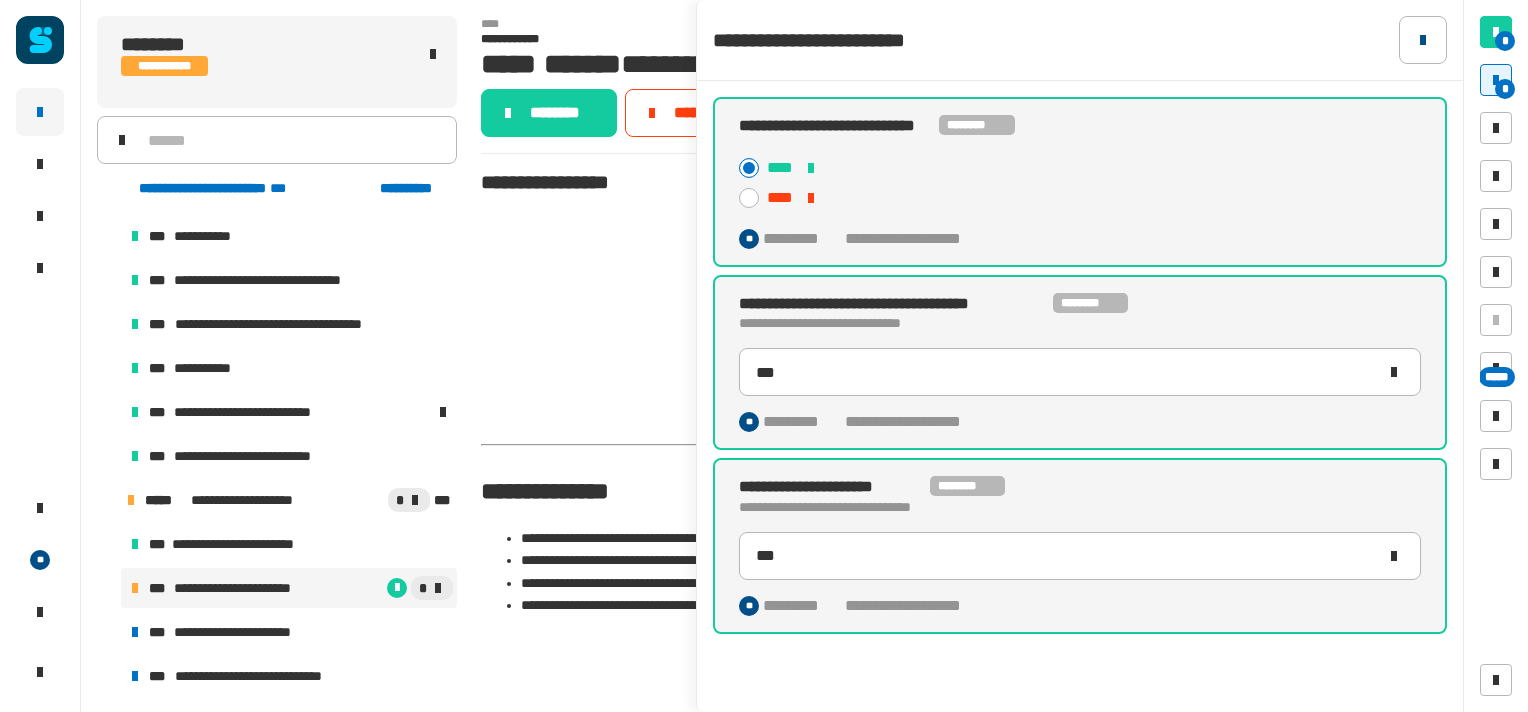 click 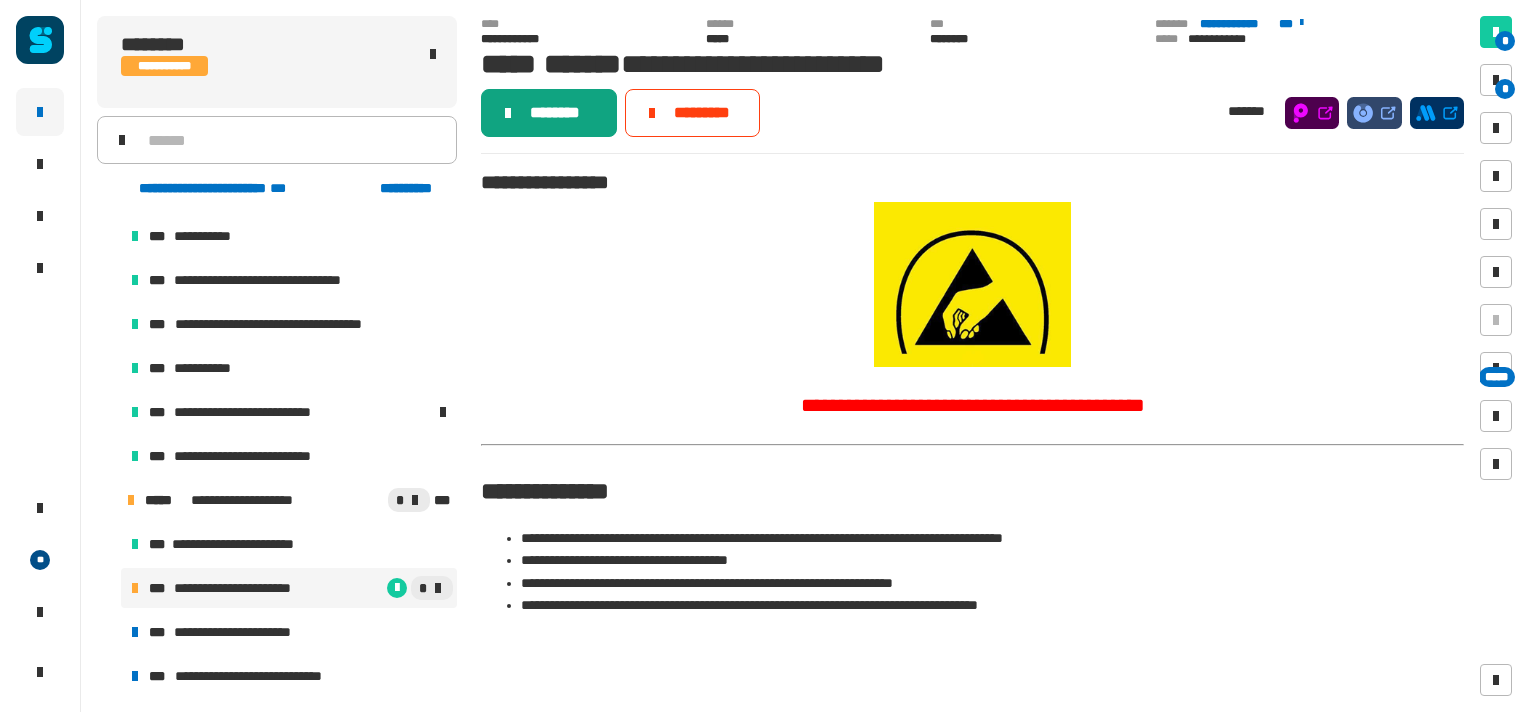 click on "********" 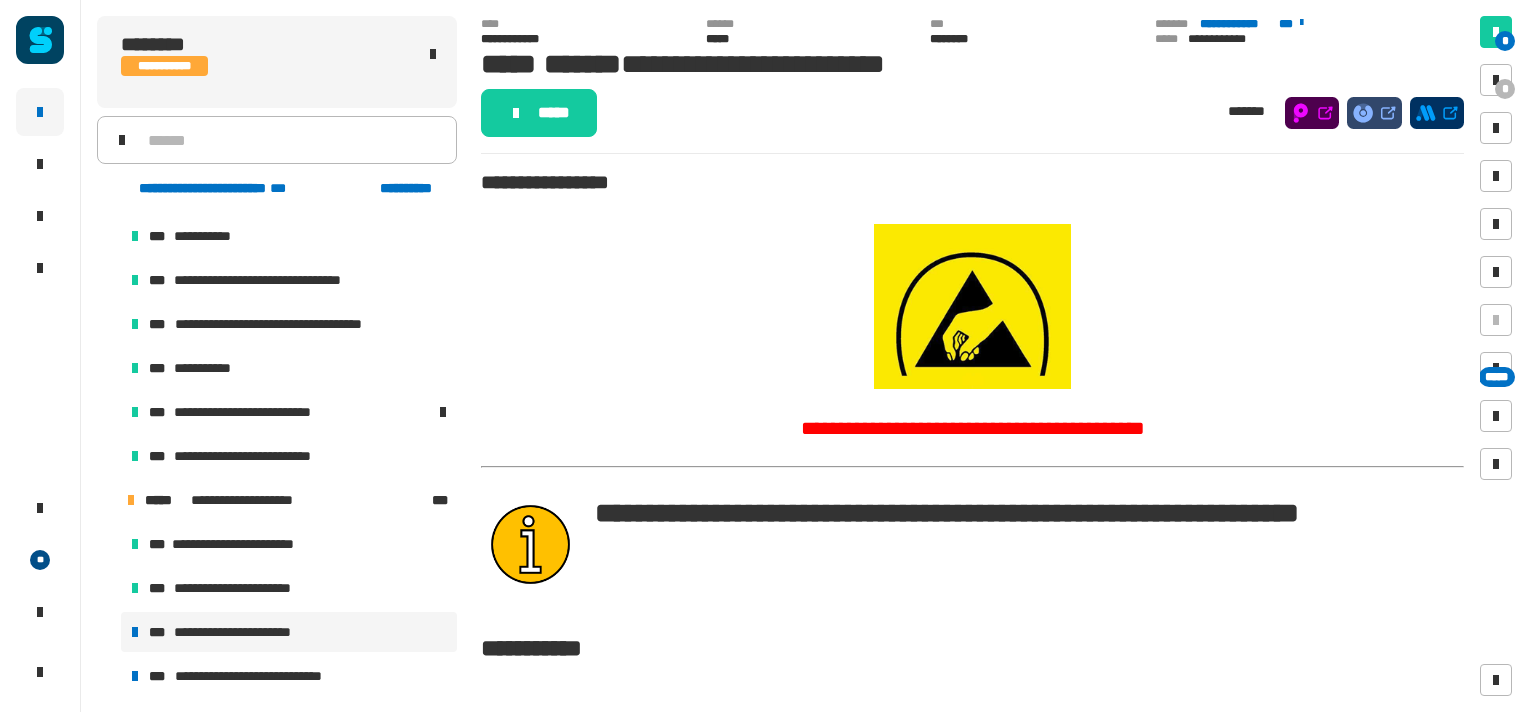 click on "**********" at bounding box center (289, 632) 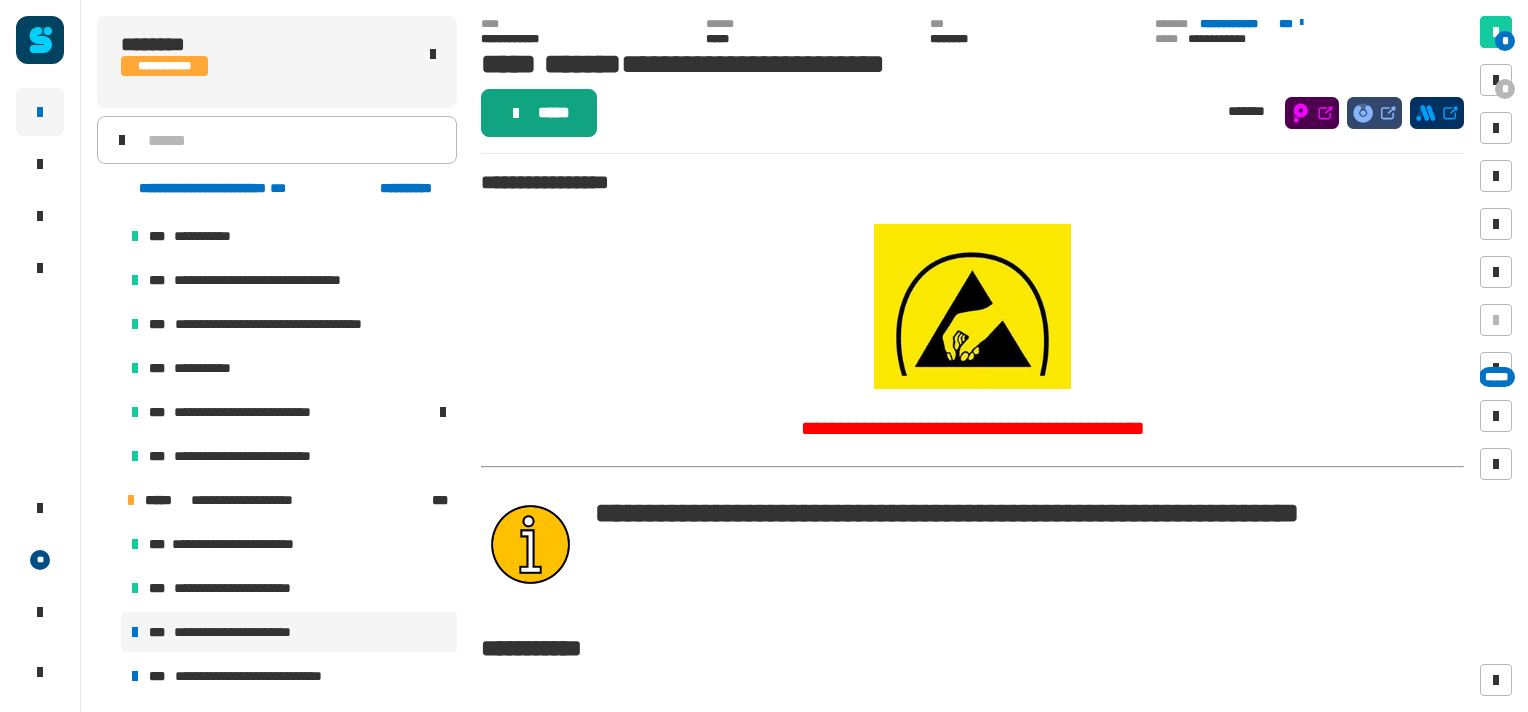 click on "*****" 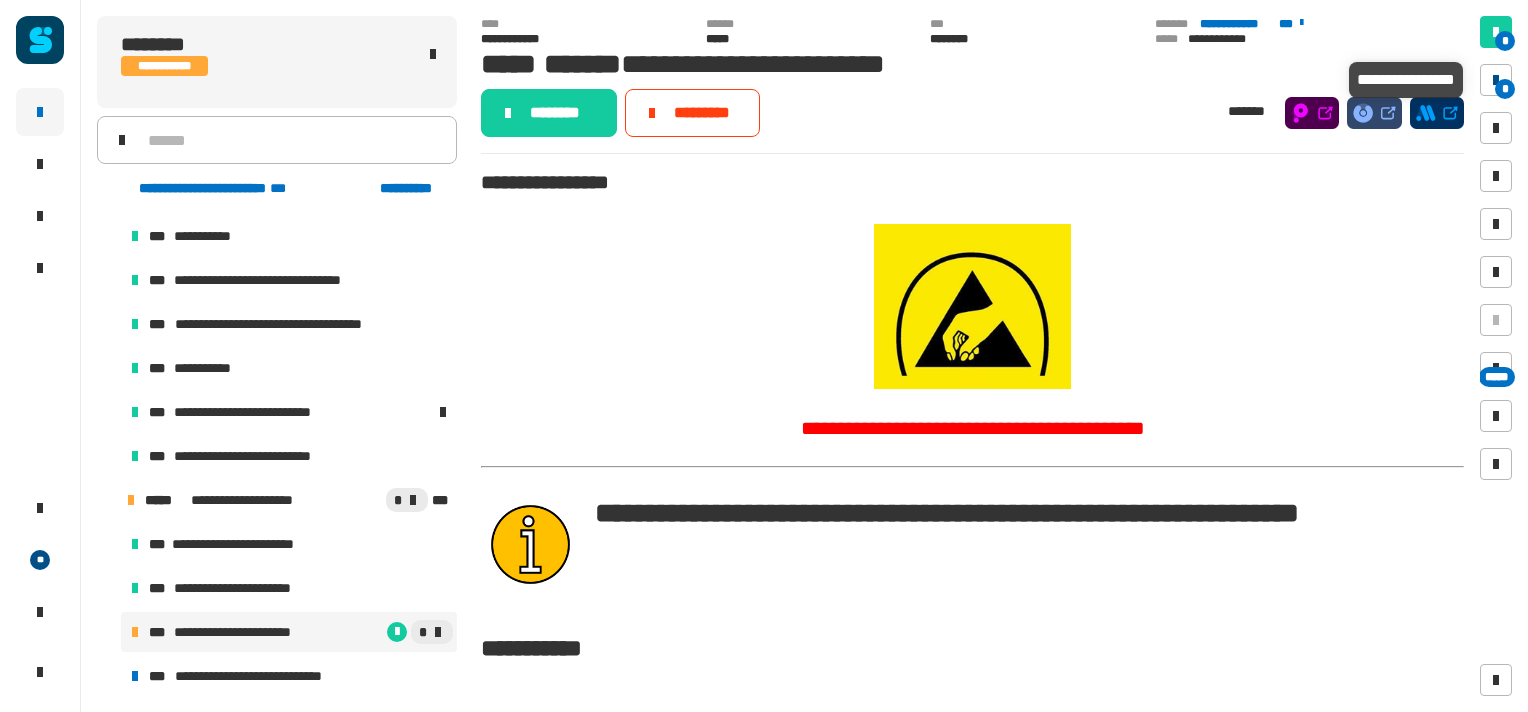click on "*" at bounding box center (1505, 89) 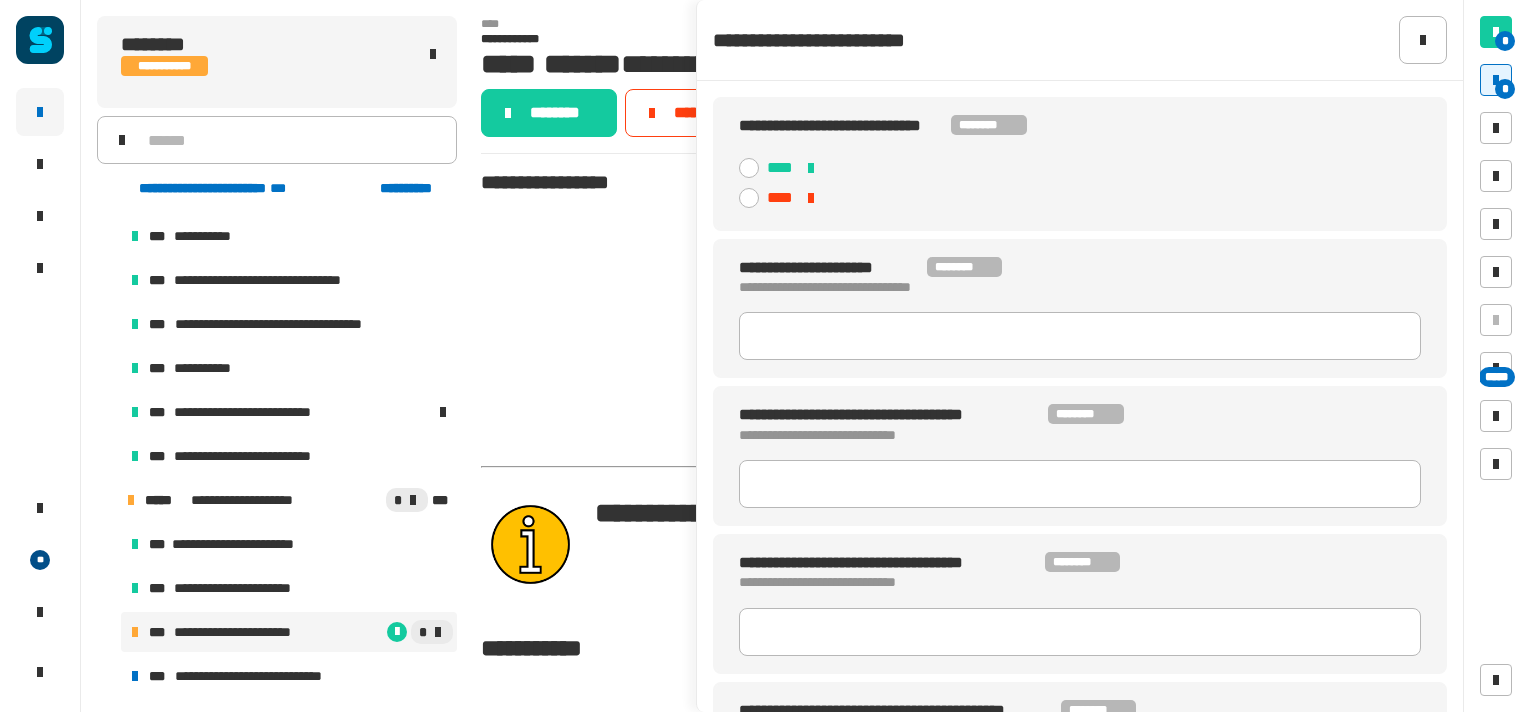 click 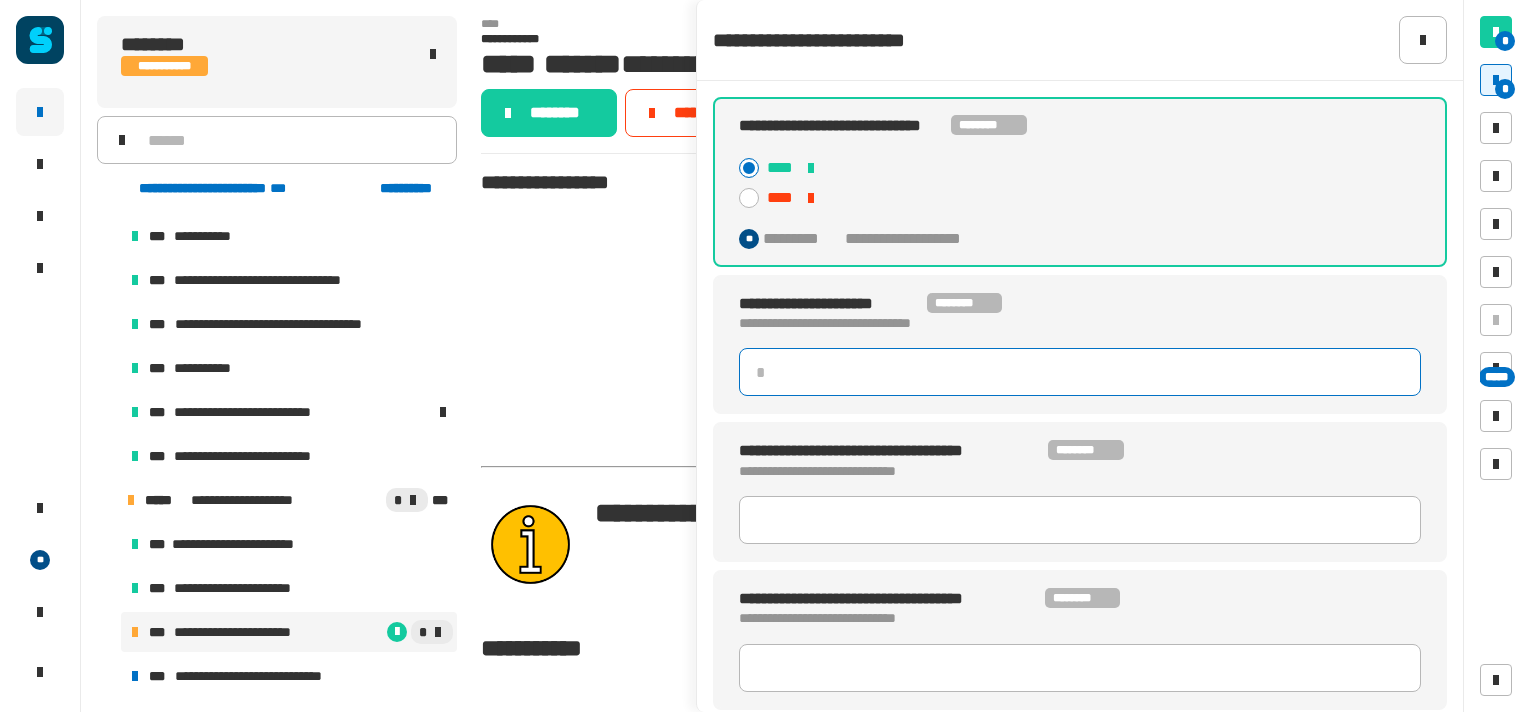 click 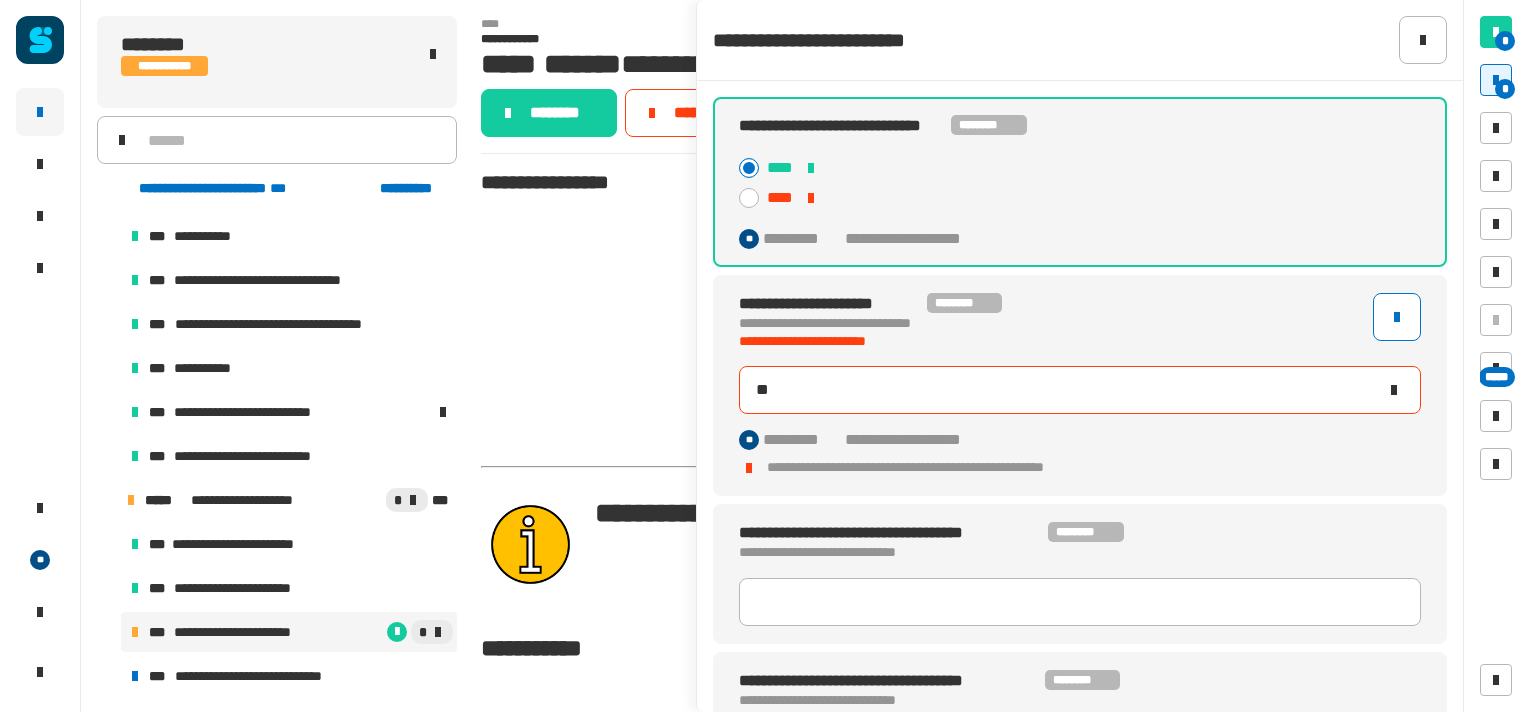 type on "***" 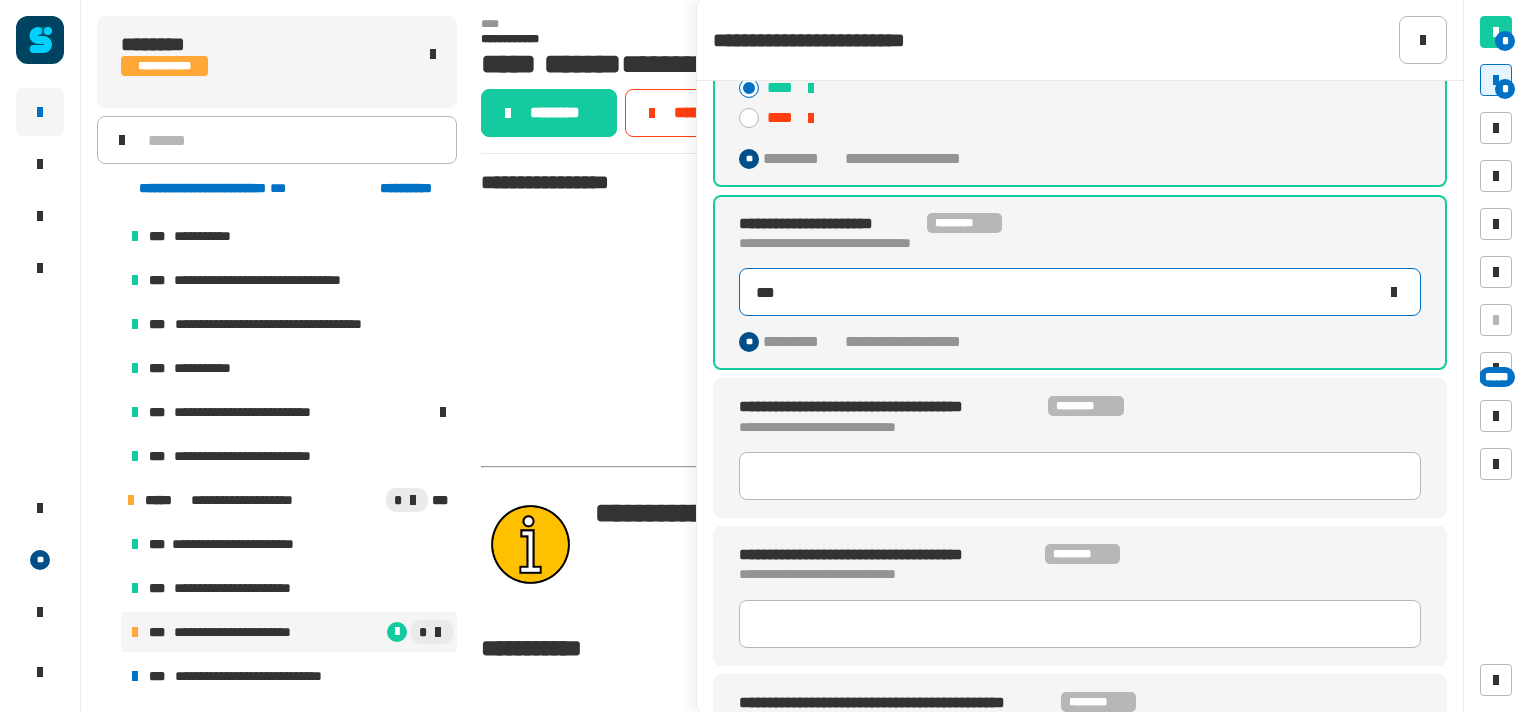 scroll, scrollTop: 90, scrollLeft: 0, axis: vertical 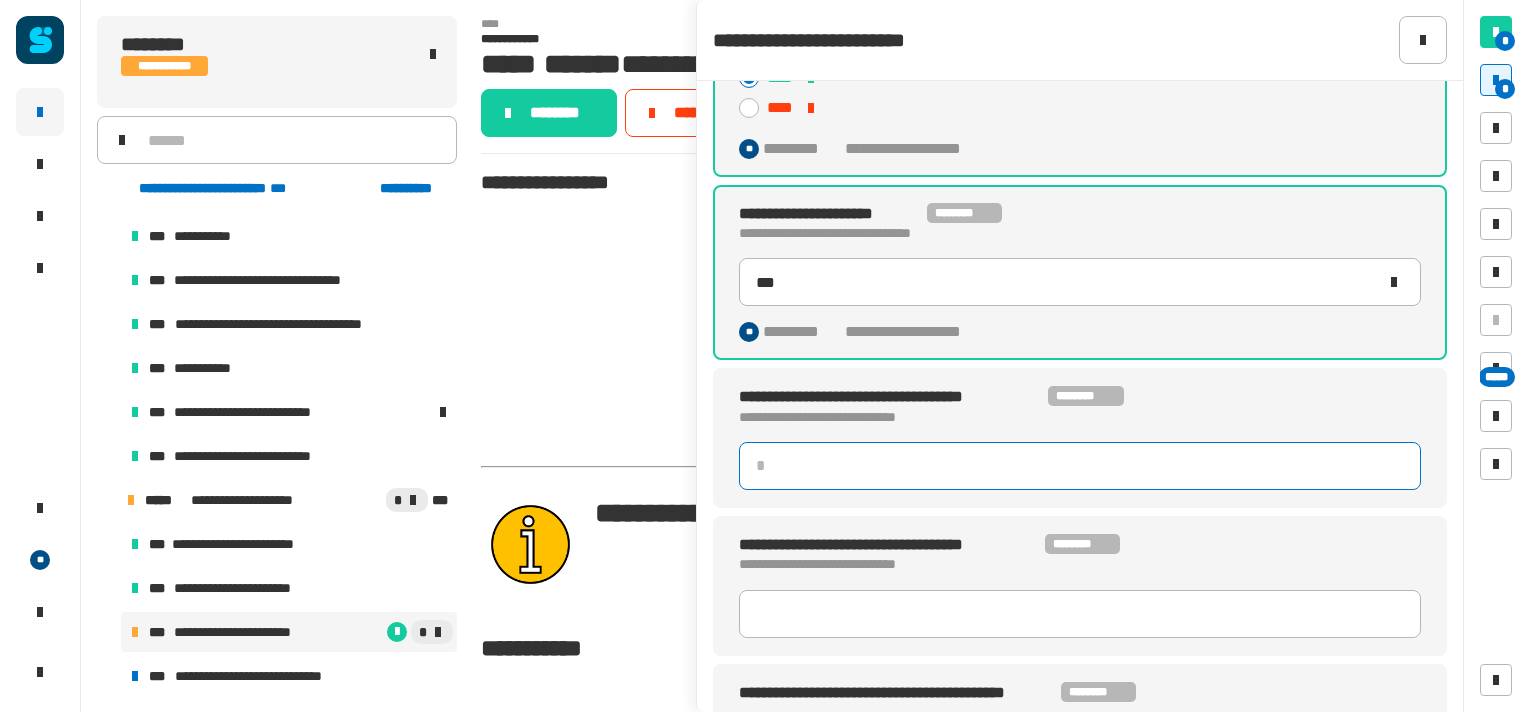 click 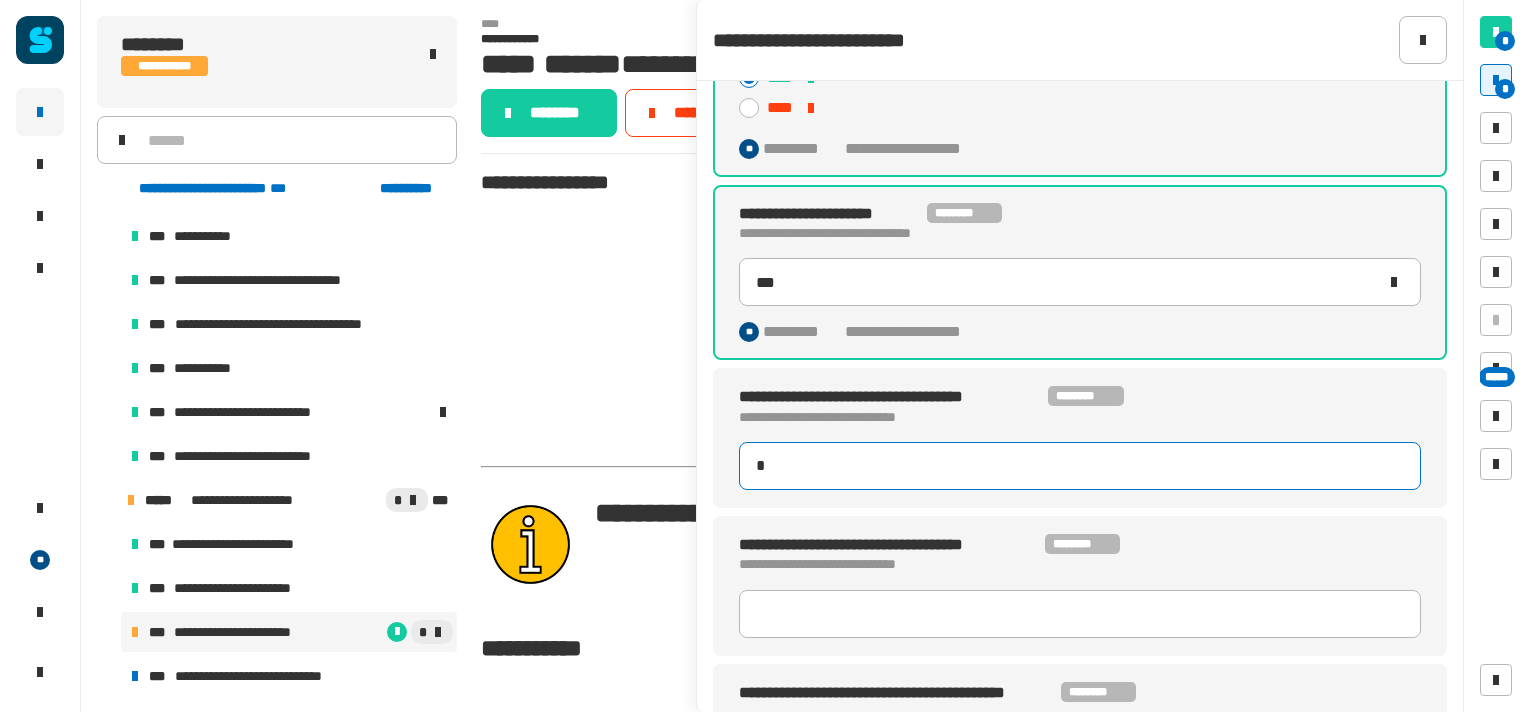 type on "**" 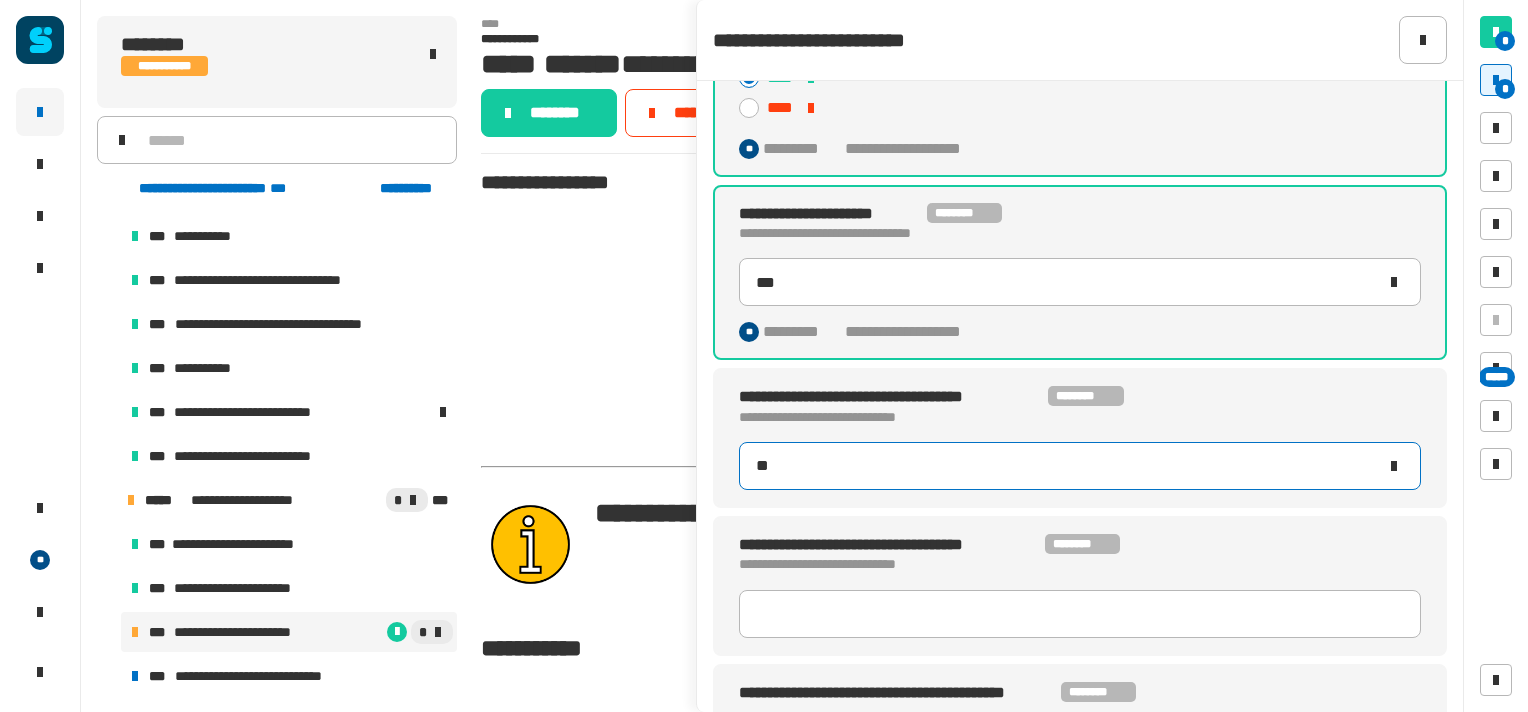 type on "***" 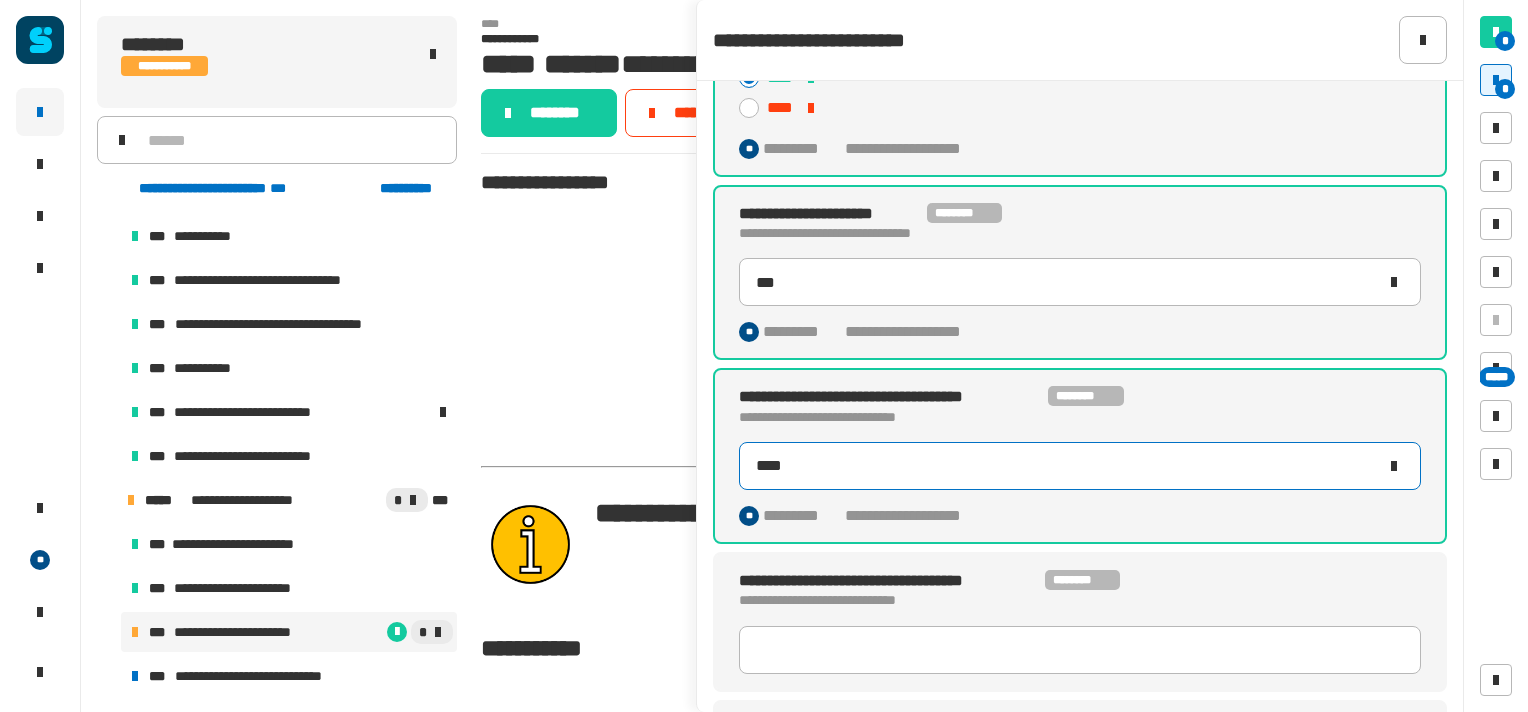 type on "*****" 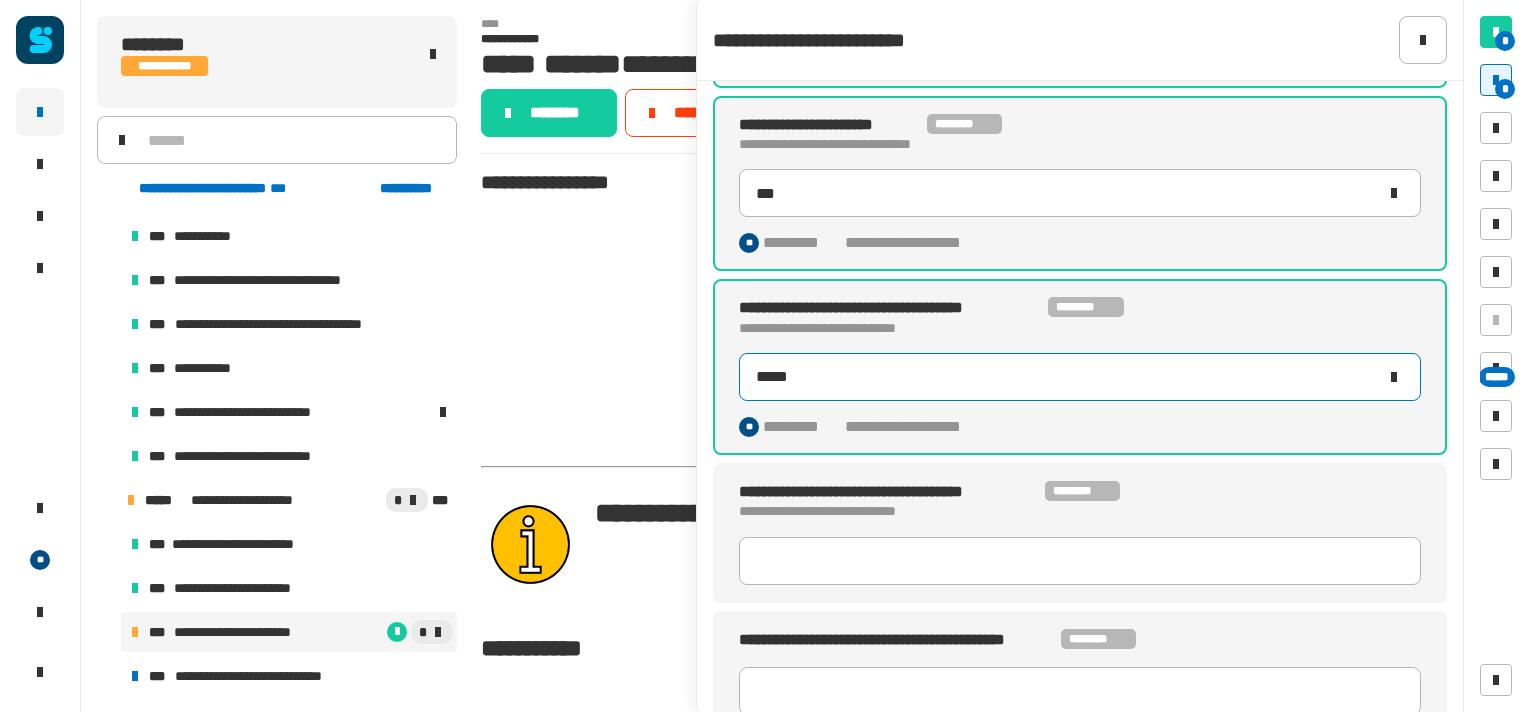 scroll, scrollTop: 180, scrollLeft: 0, axis: vertical 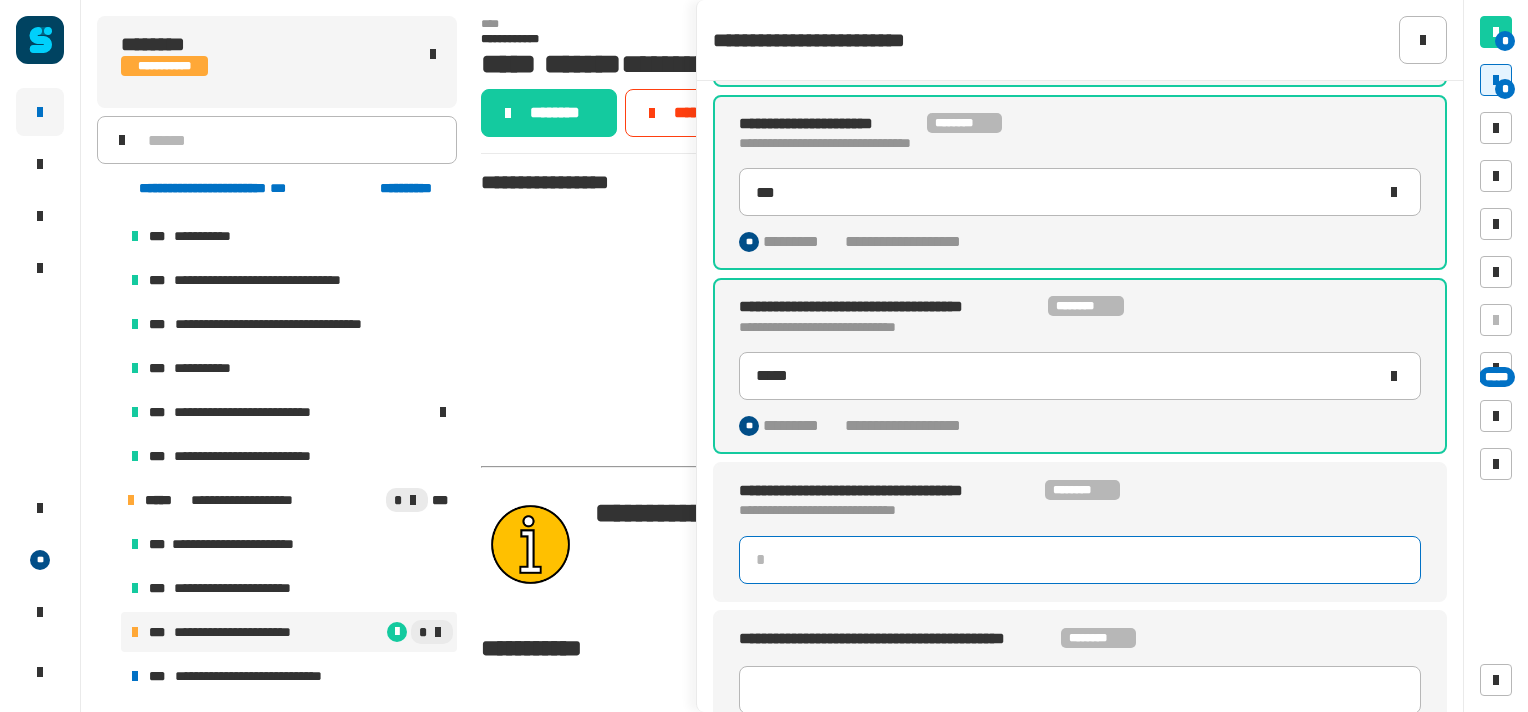 click 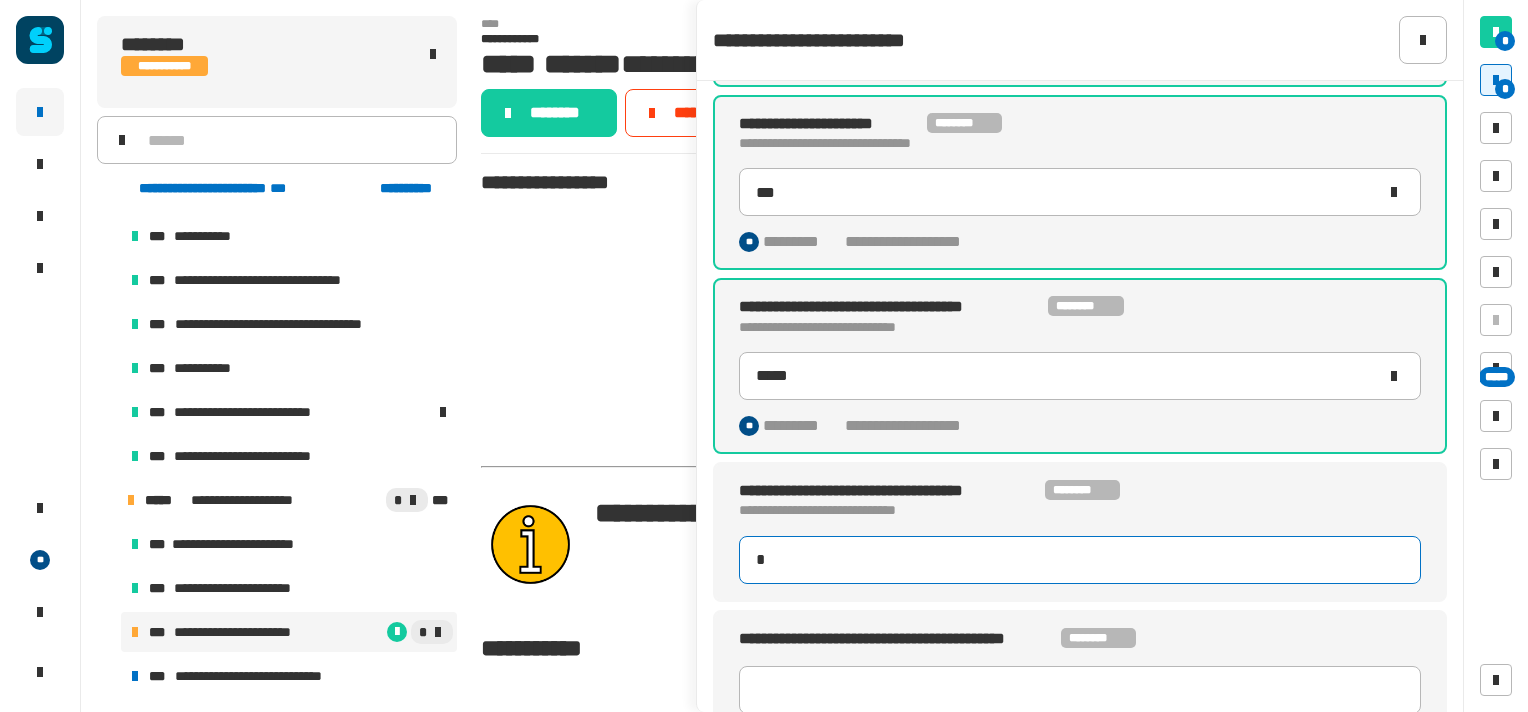 type on "**" 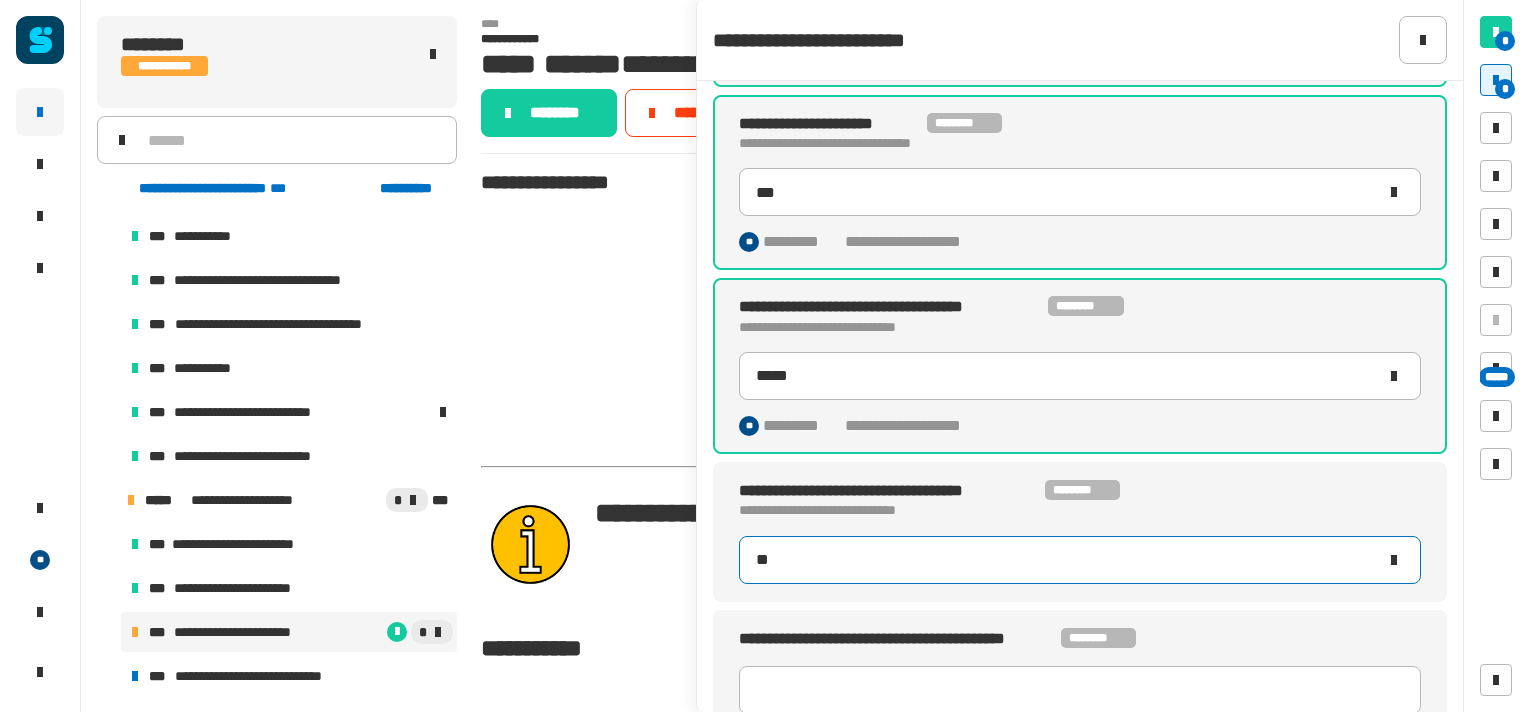 type on "*****" 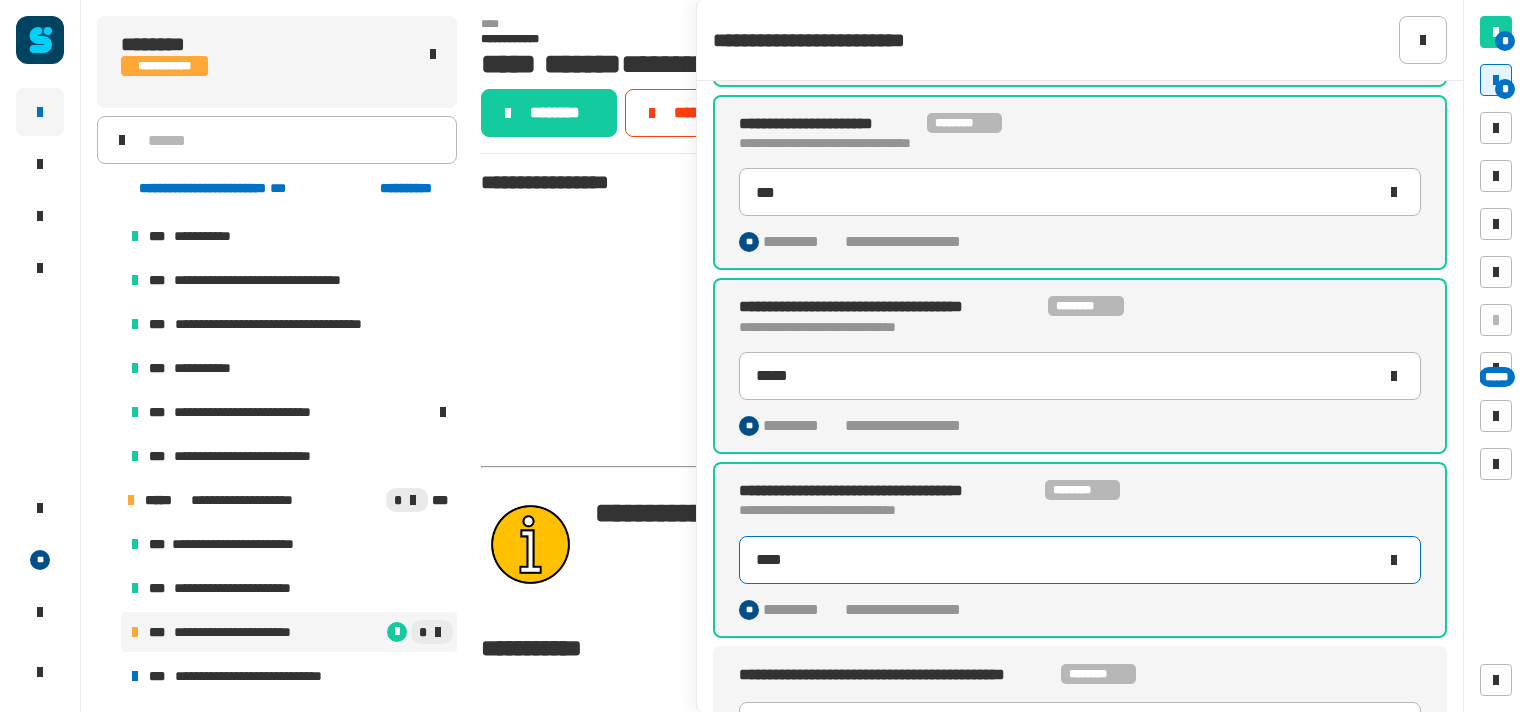 type on "*****" 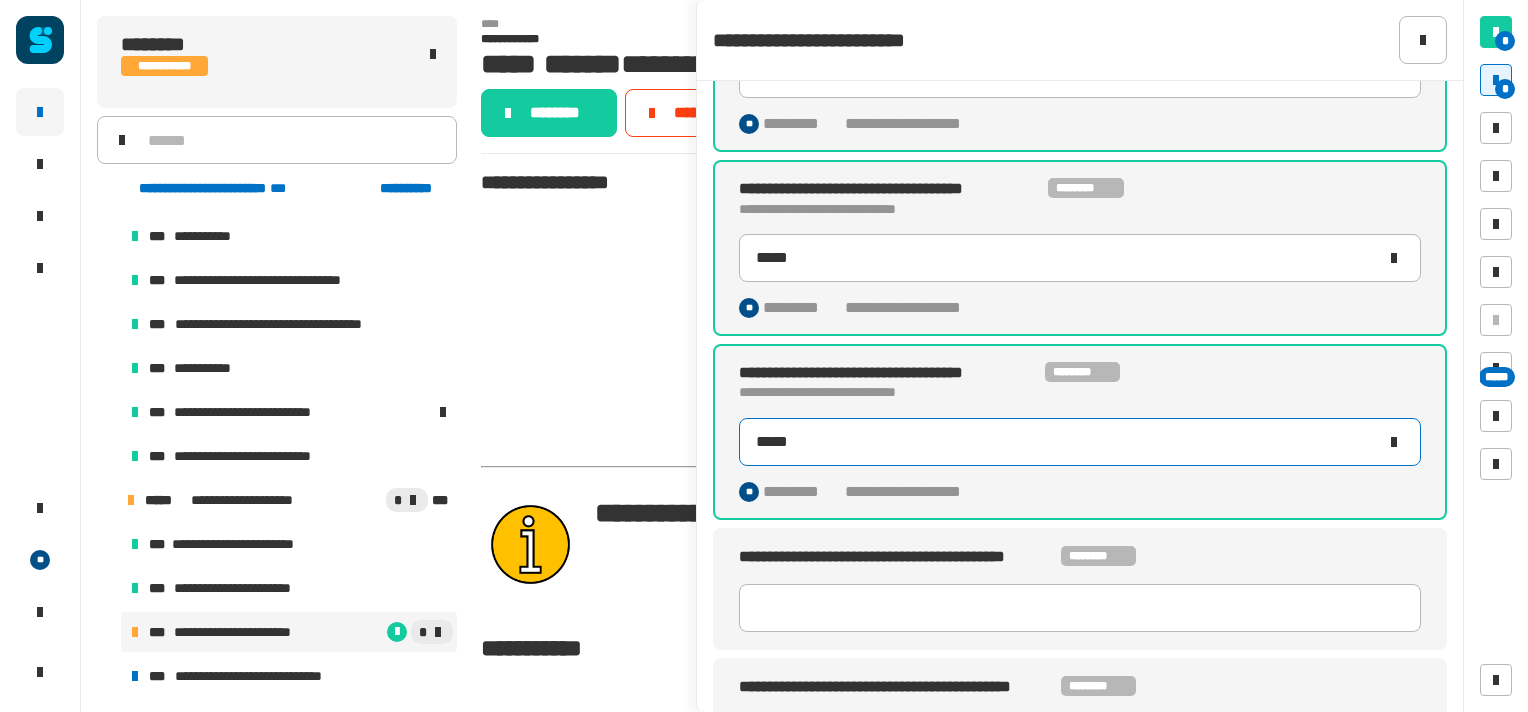 scroll, scrollTop: 299, scrollLeft: 0, axis: vertical 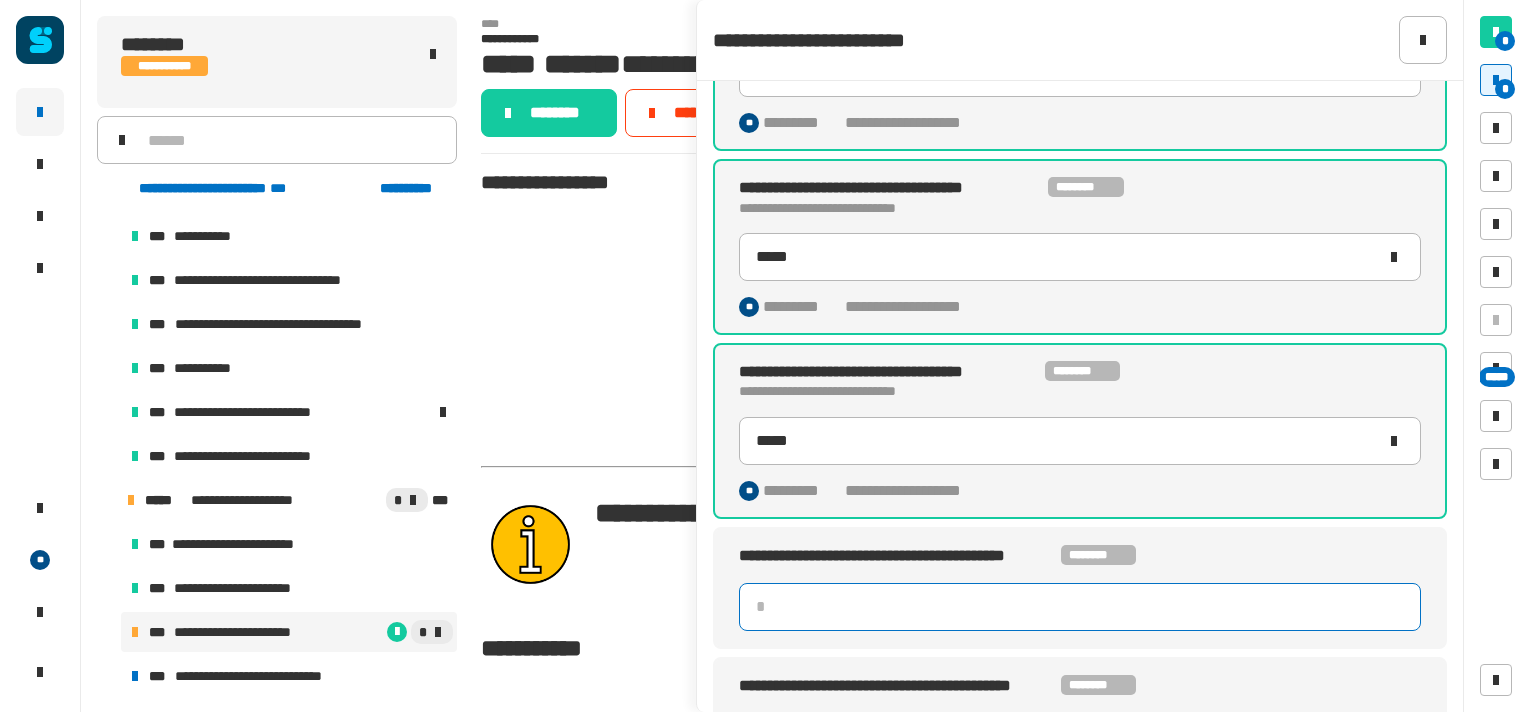 click 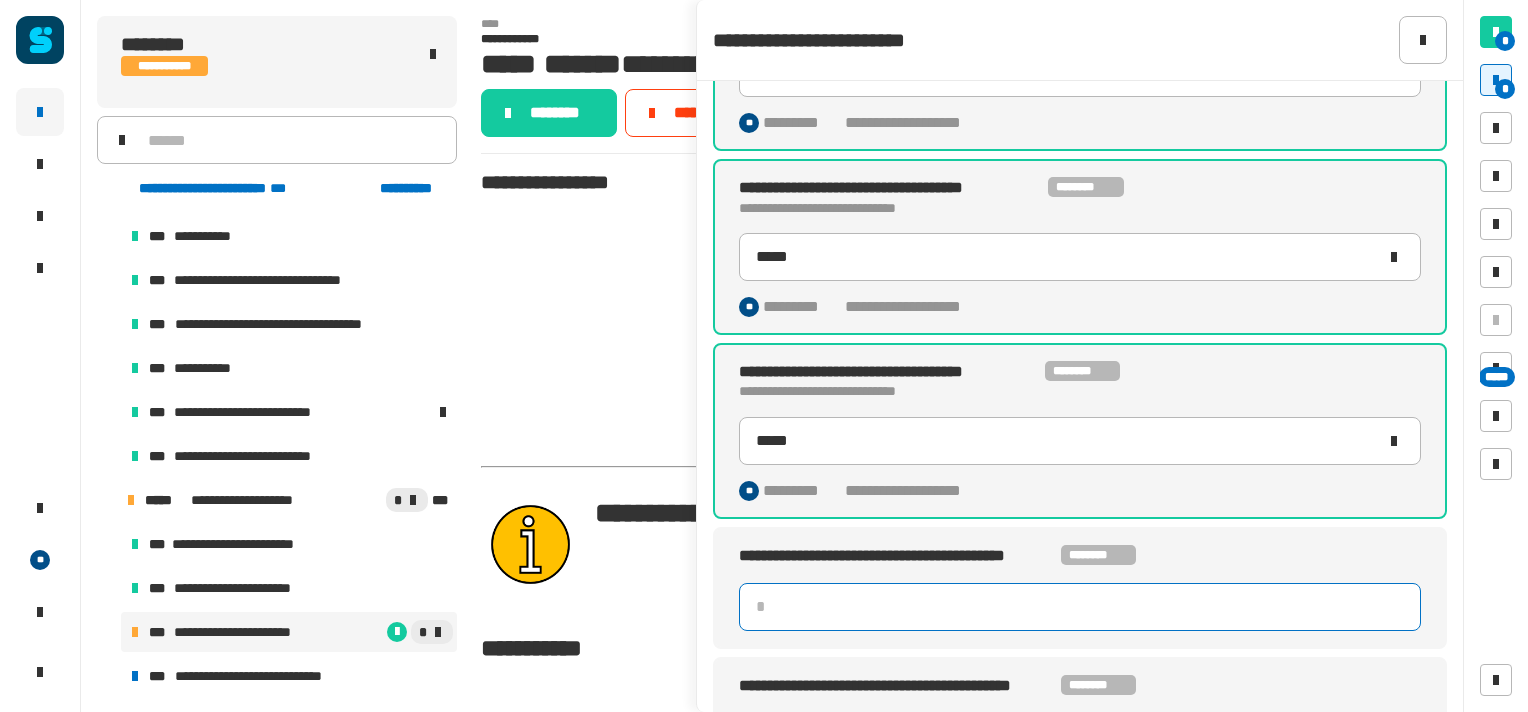 type on "*" 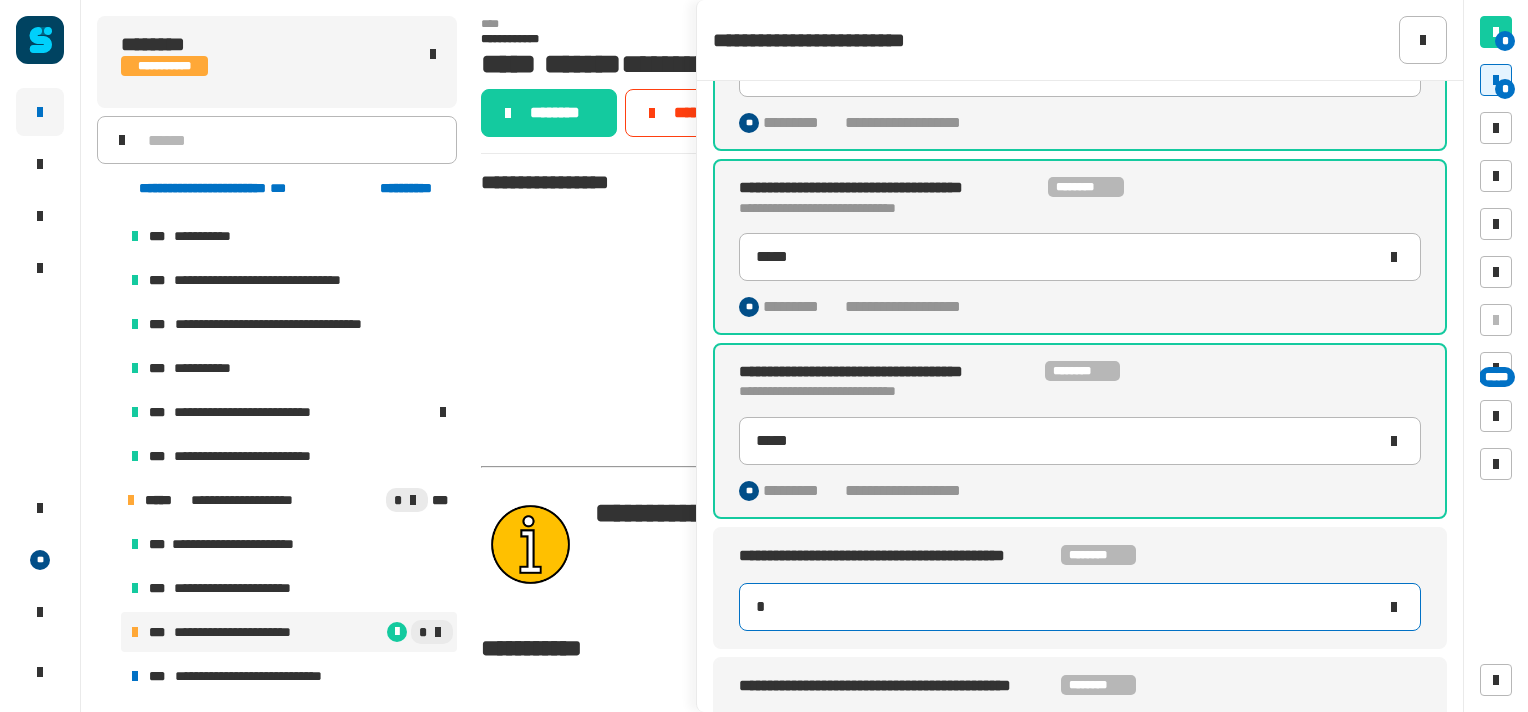 type on "*****" 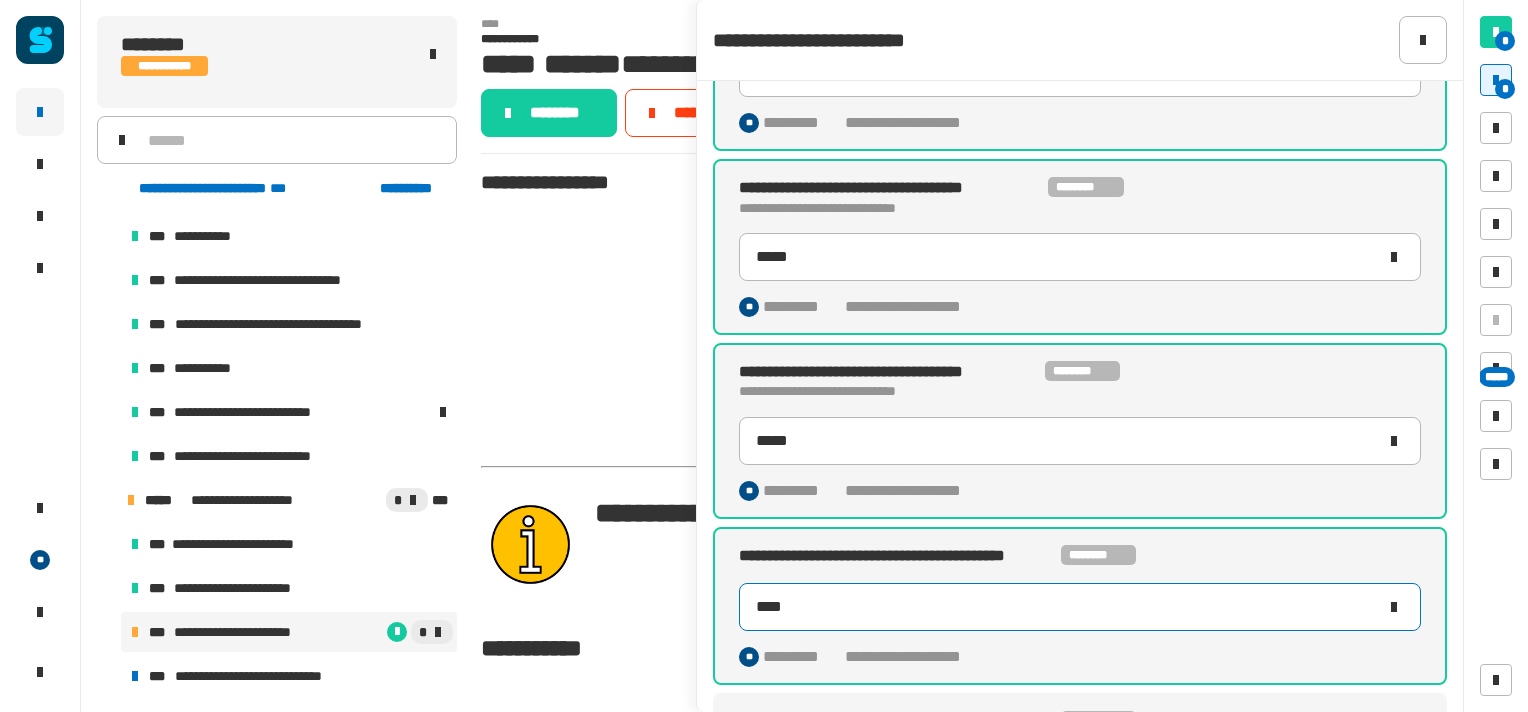 type on "*****" 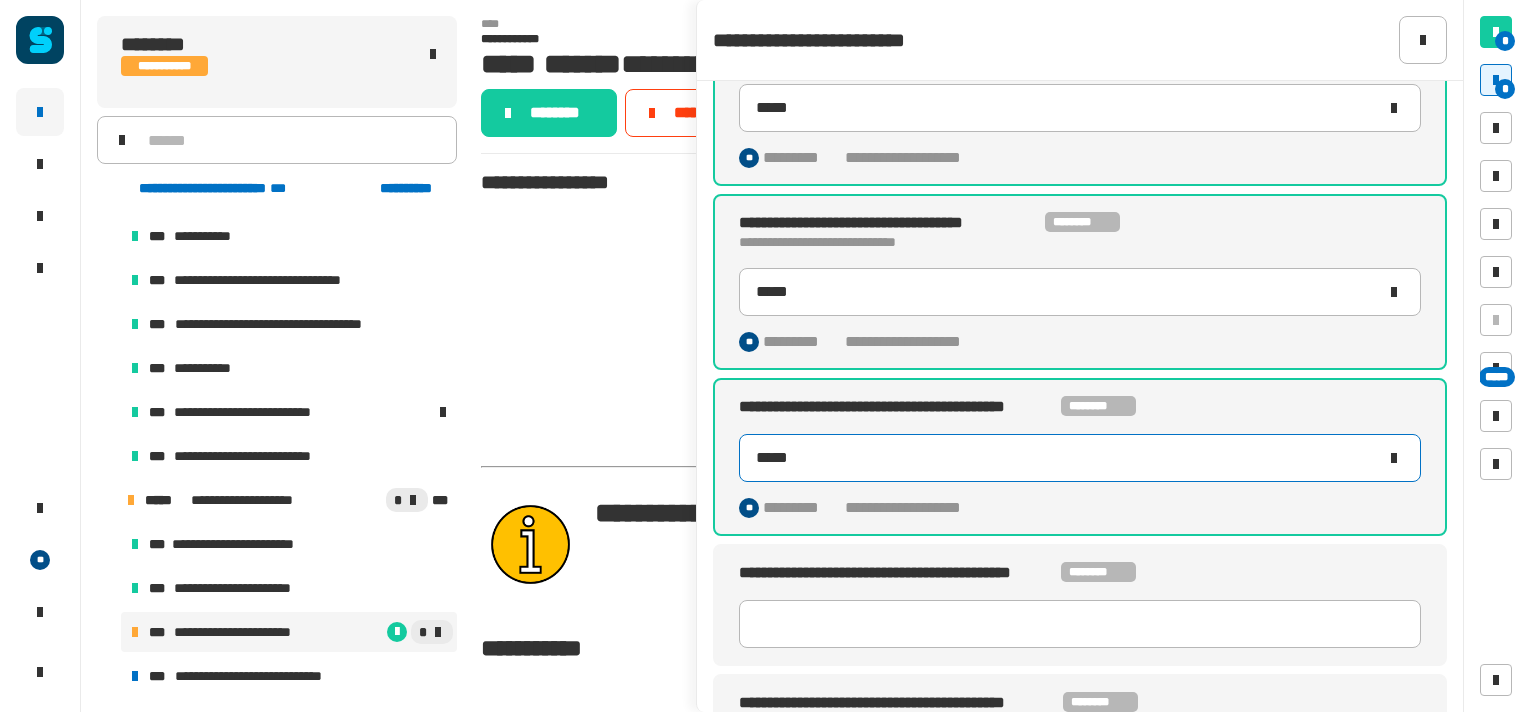 scroll, scrollTop: 464, scrollLeft: 0, axis: vertical 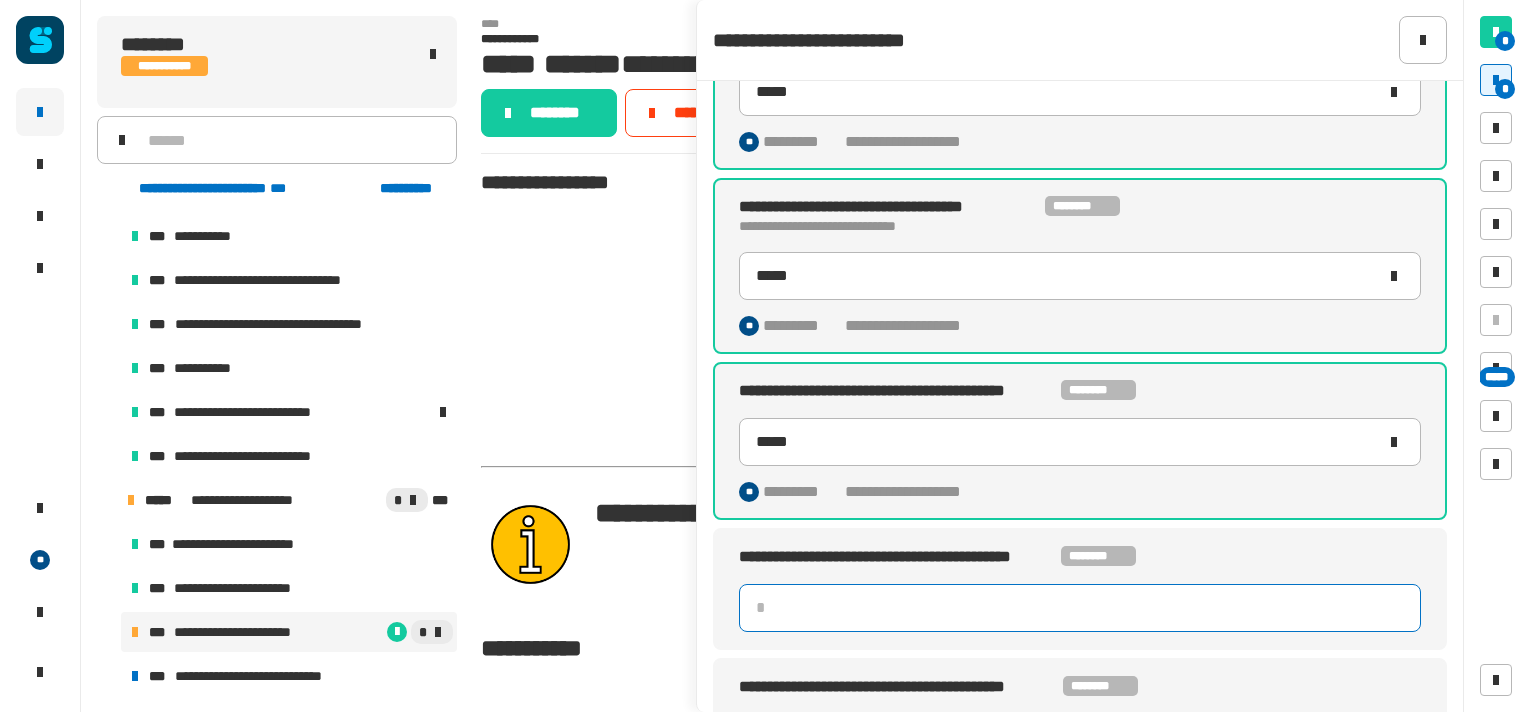 click 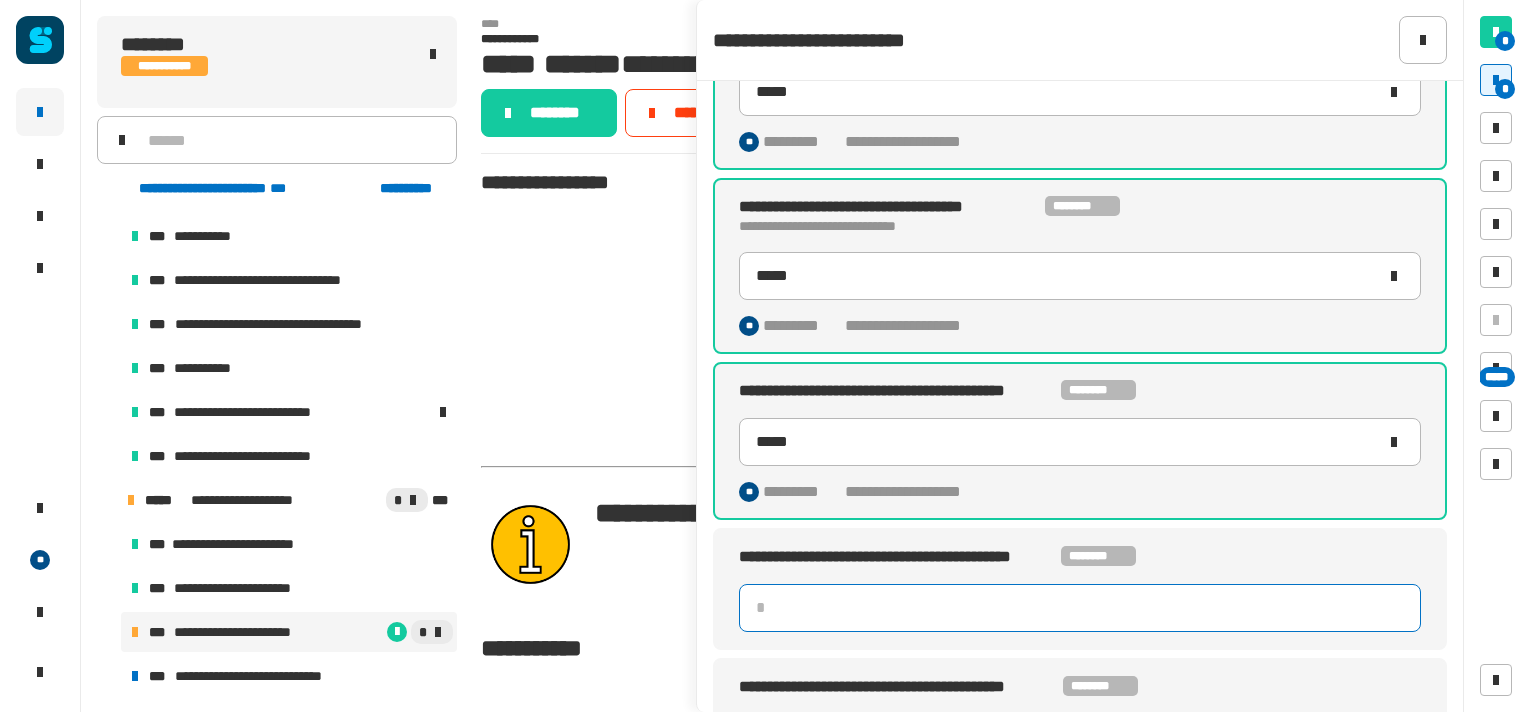 type on "**" 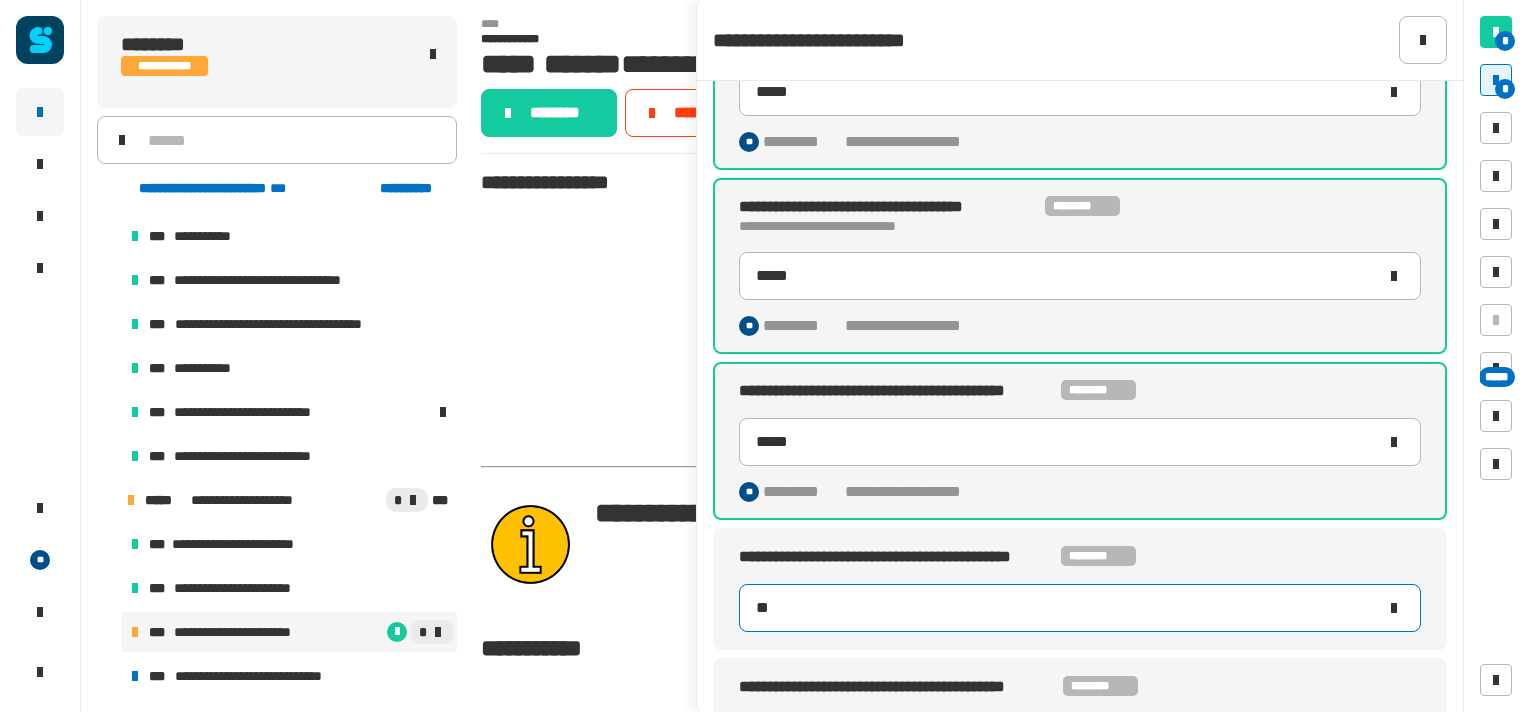type on "*****" 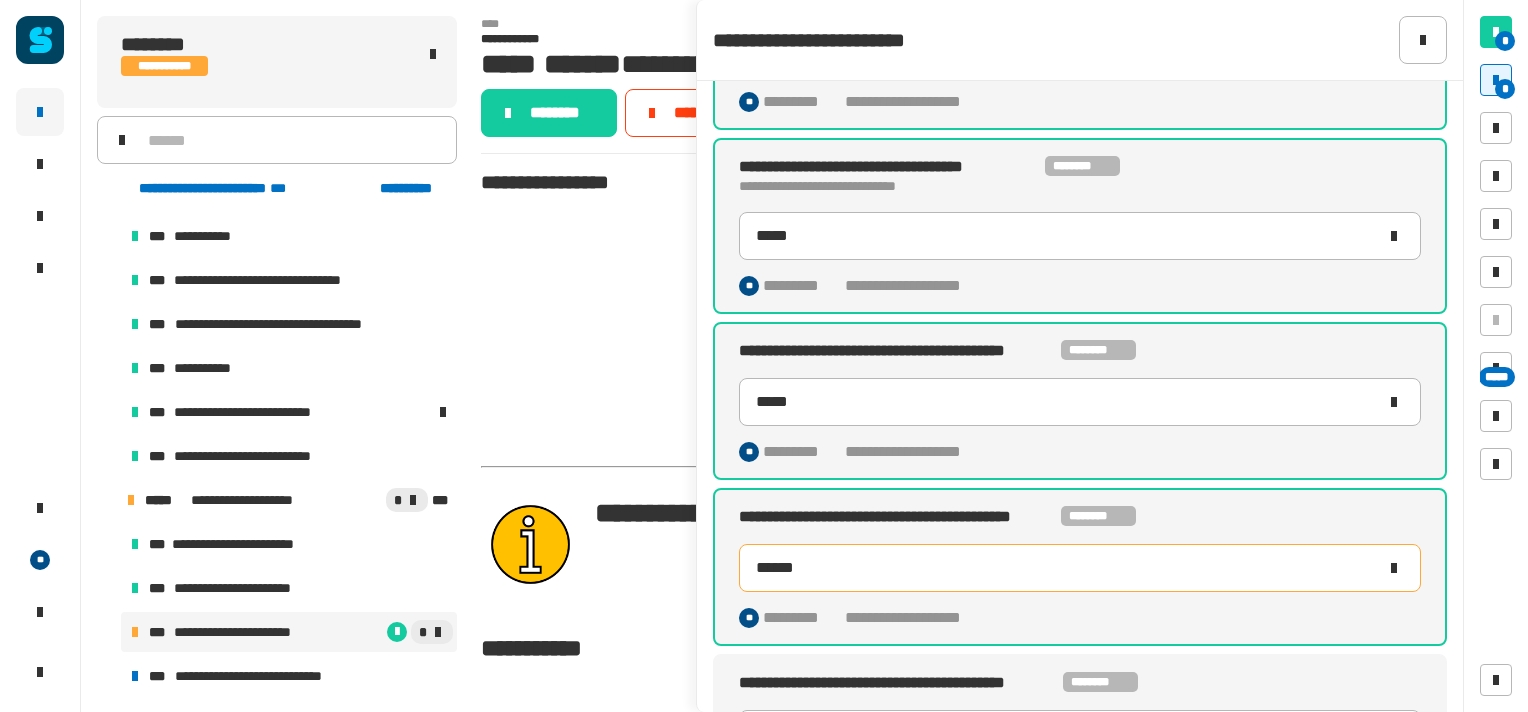 scroll, scrollTop: 503, scrollLeft: 0, axis: vertical 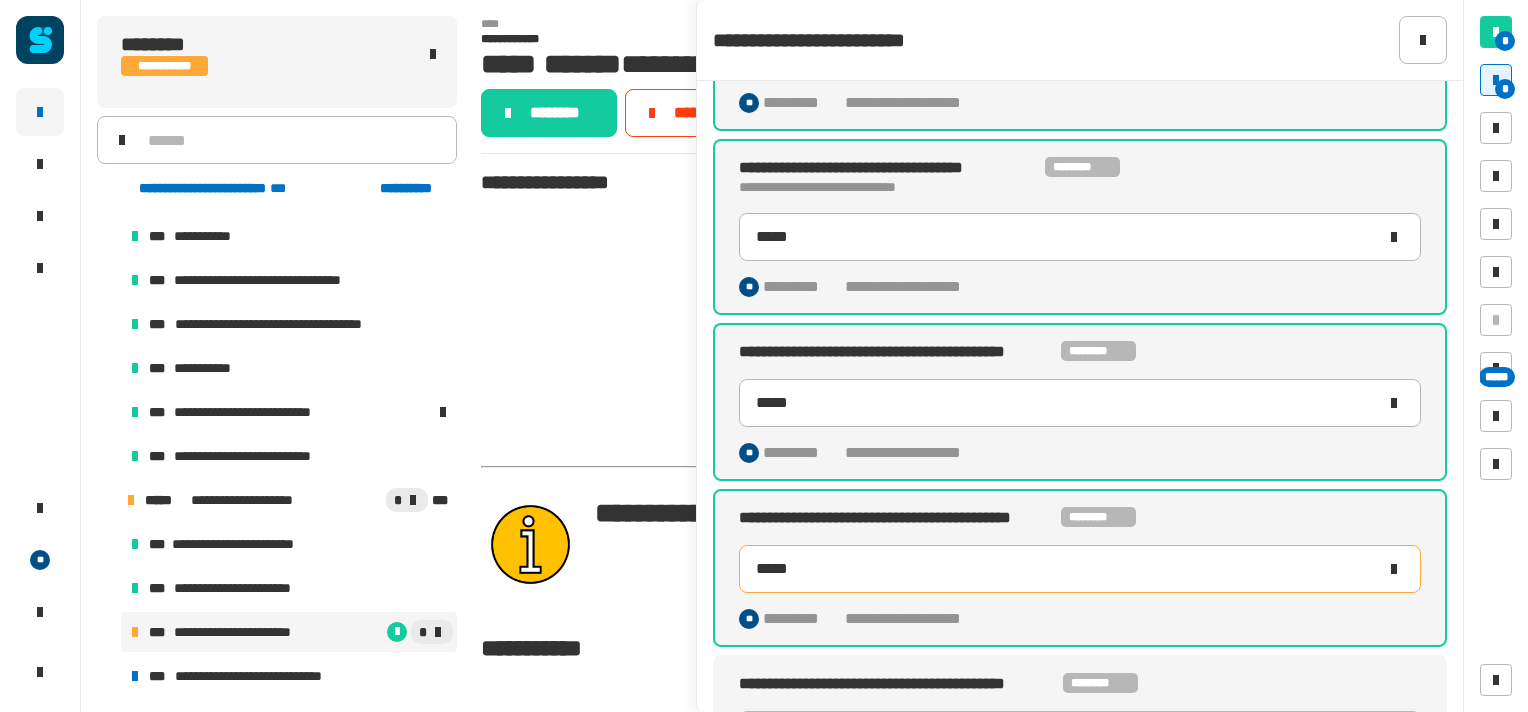 type on "******" 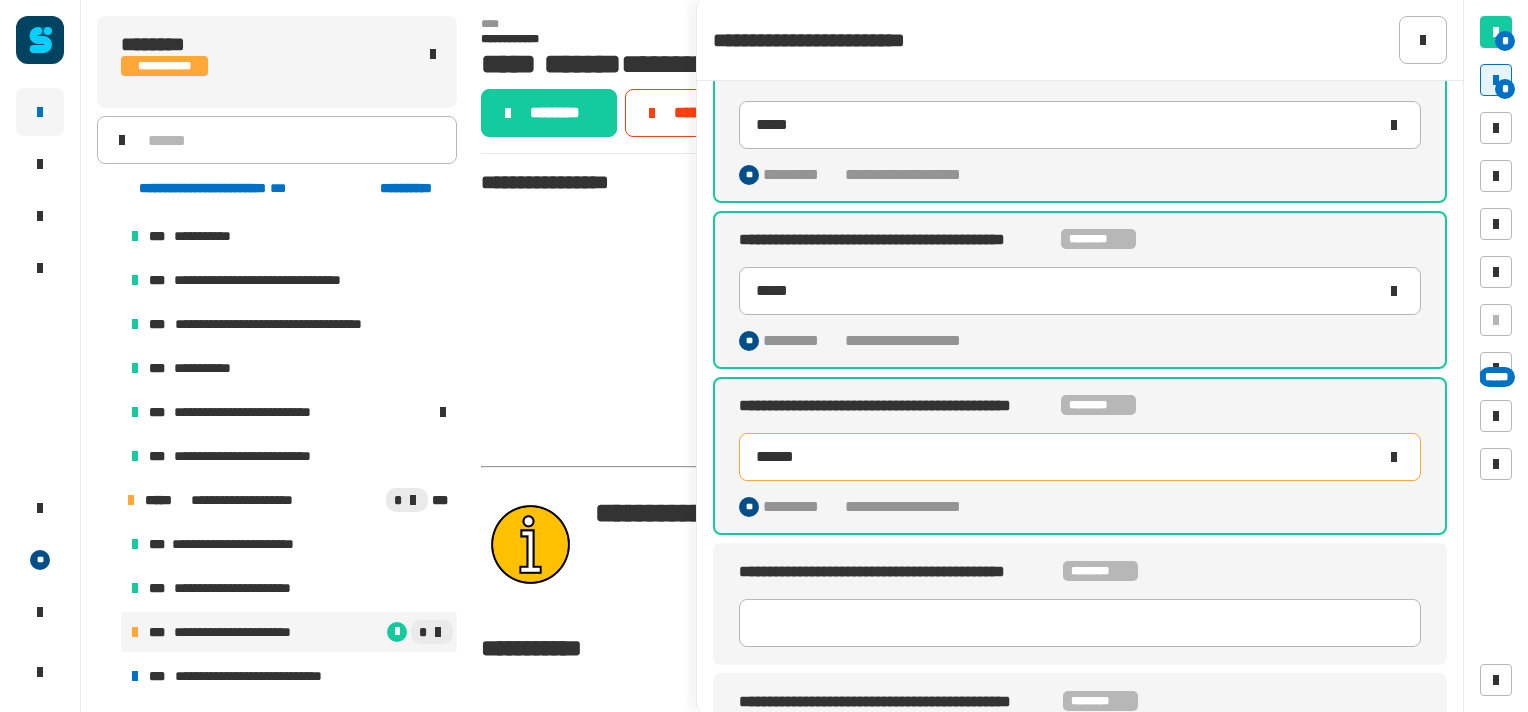 scroll, scrollTop: 615, scrollLeft: 0, axis: vertical 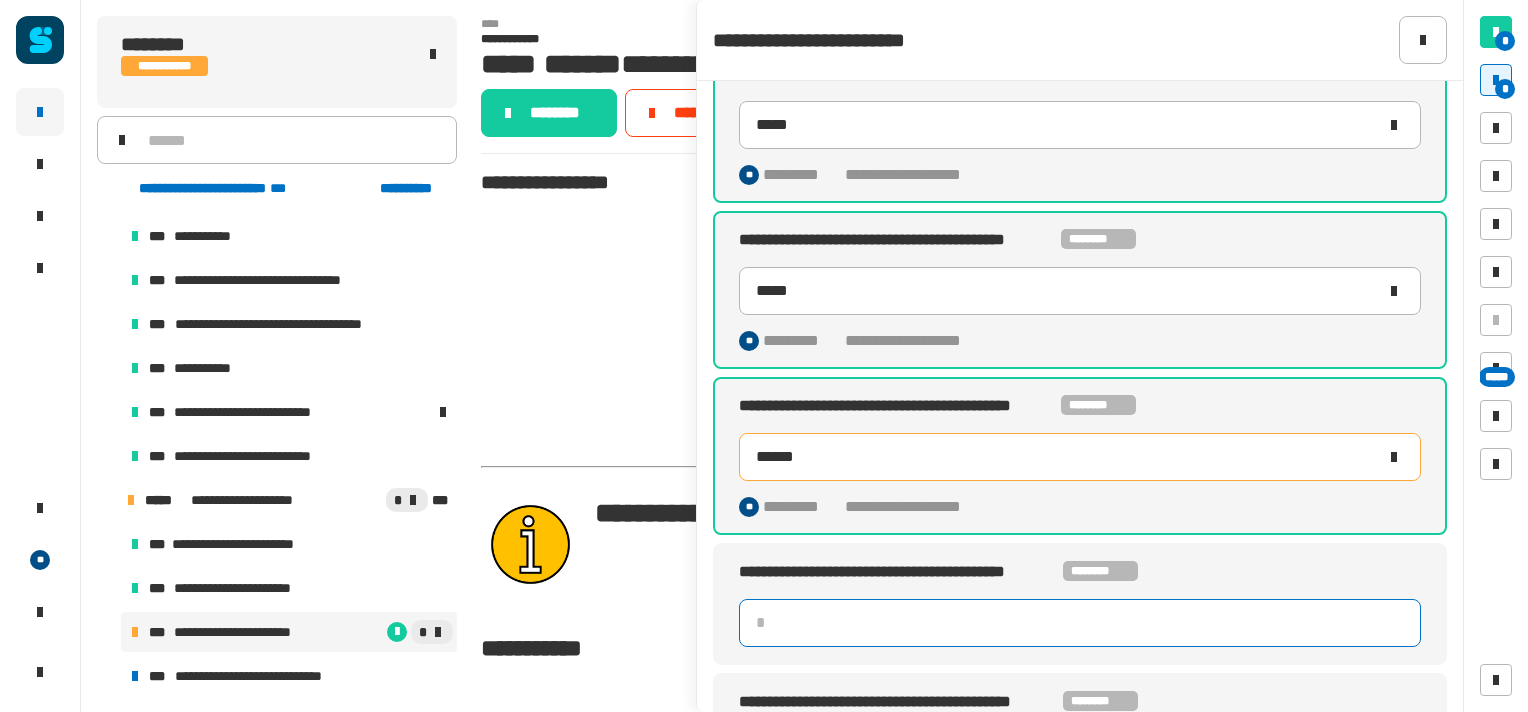 click 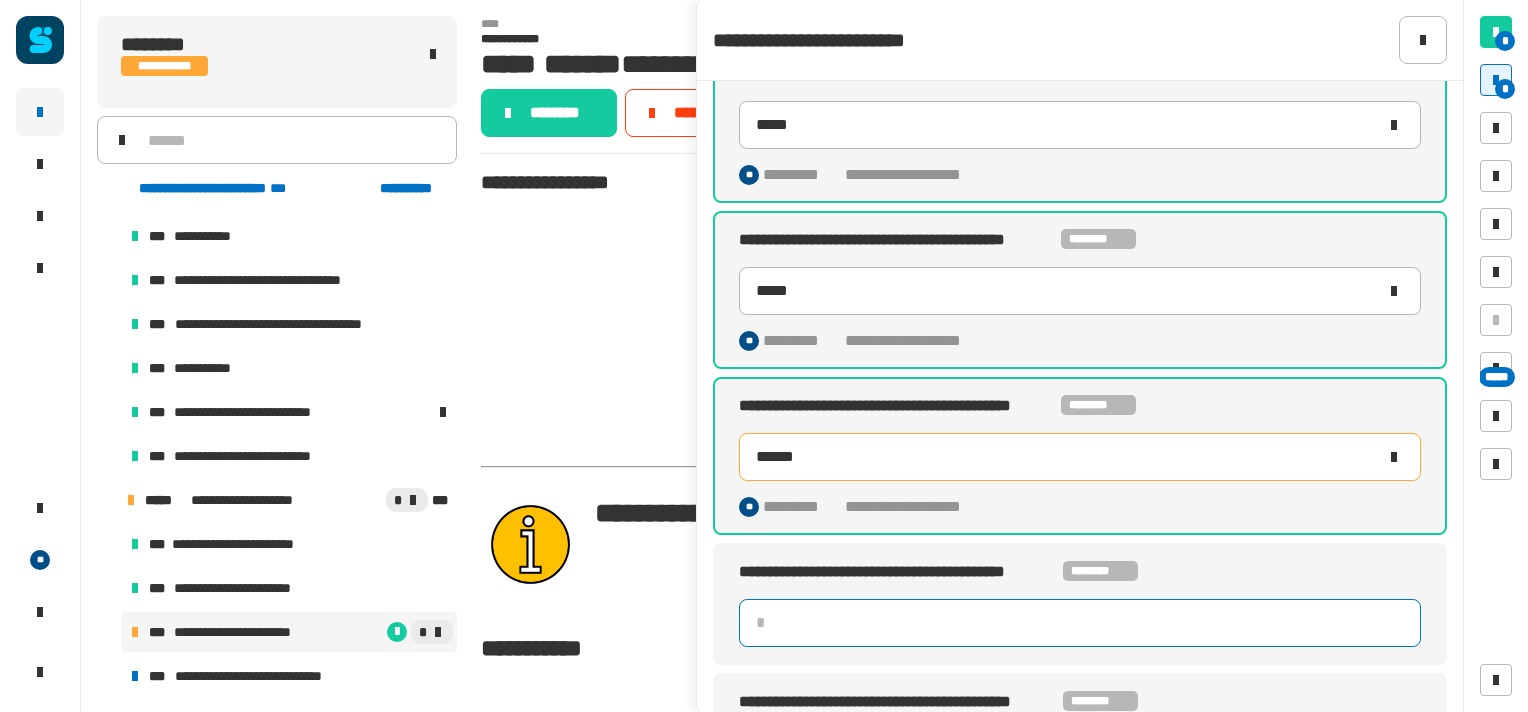 type on "**" 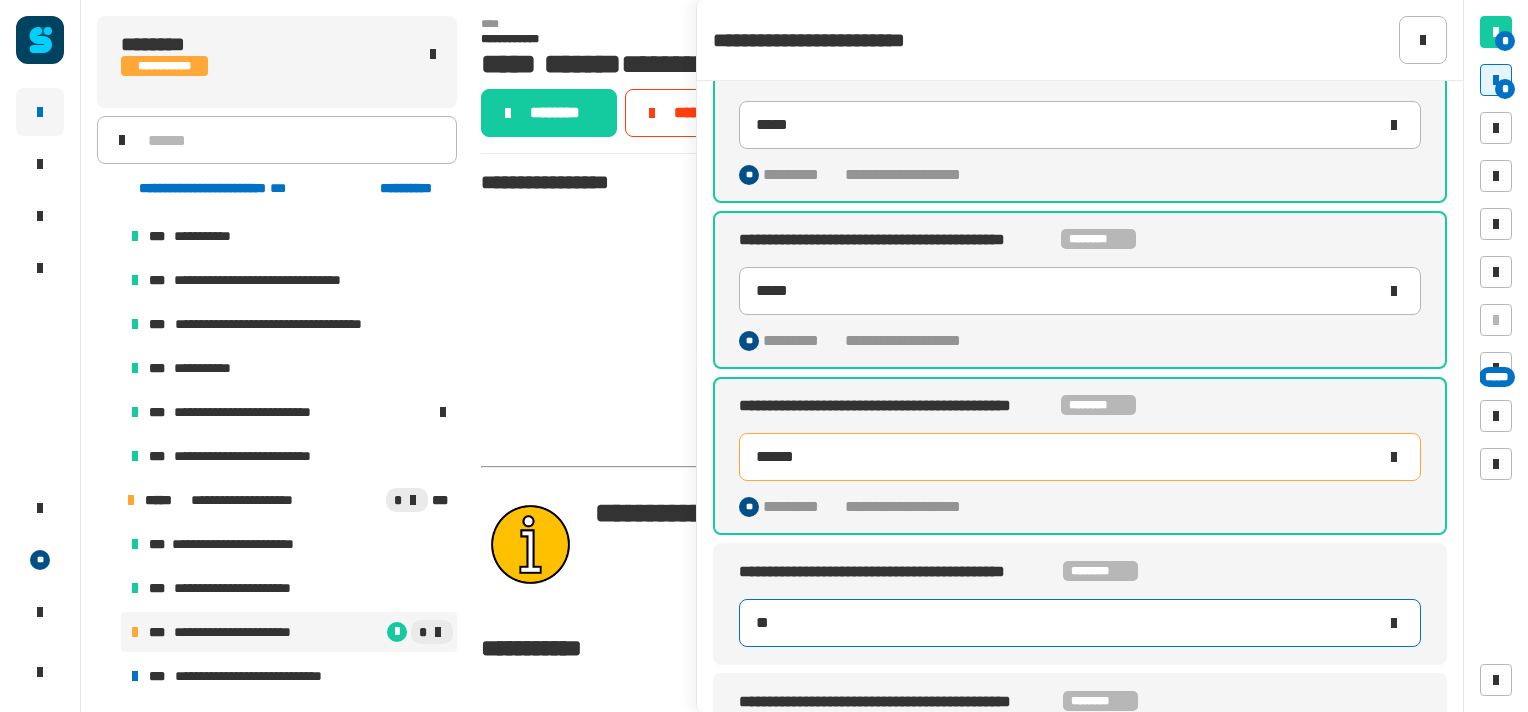 type on "******" 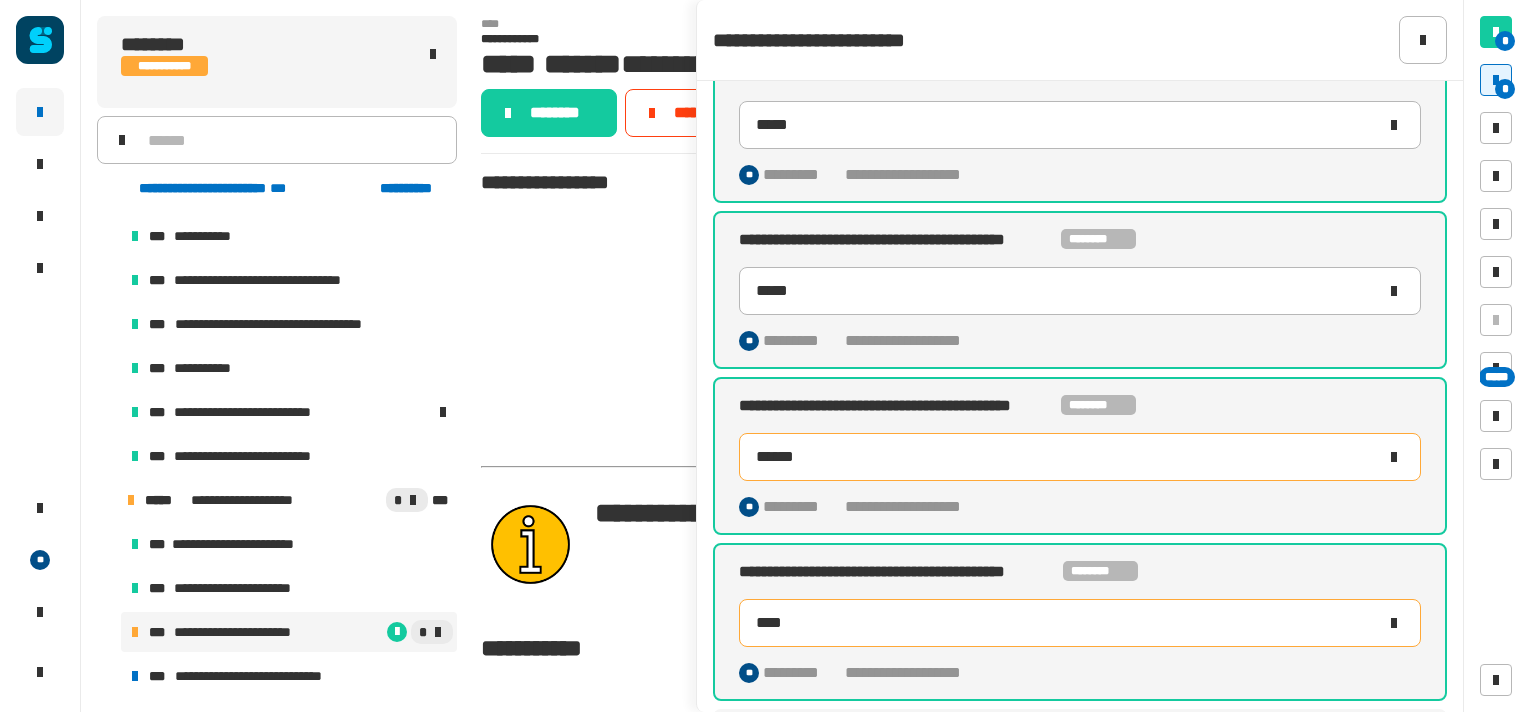 type on "*****" 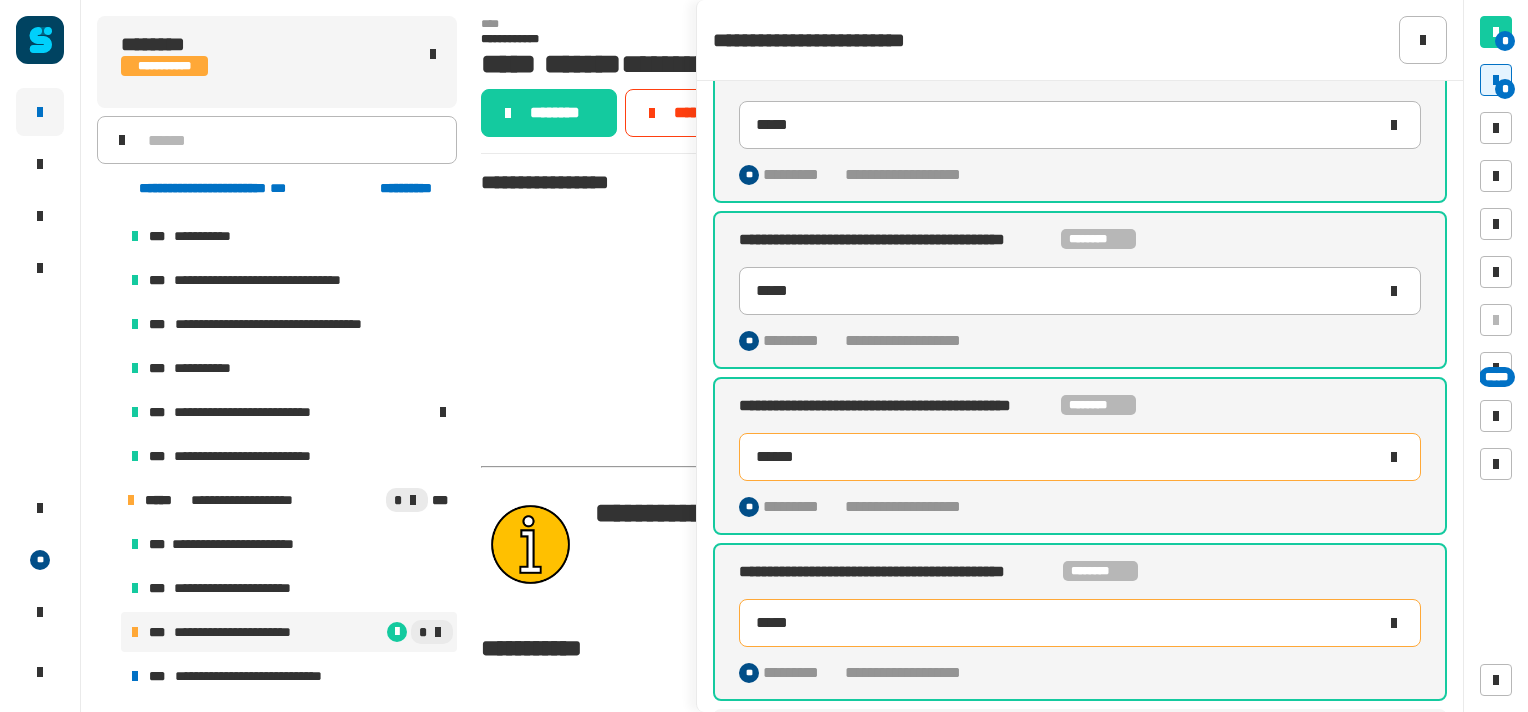 scroll, scrollTop: 727, scrollLeft: 0, axis: vertical 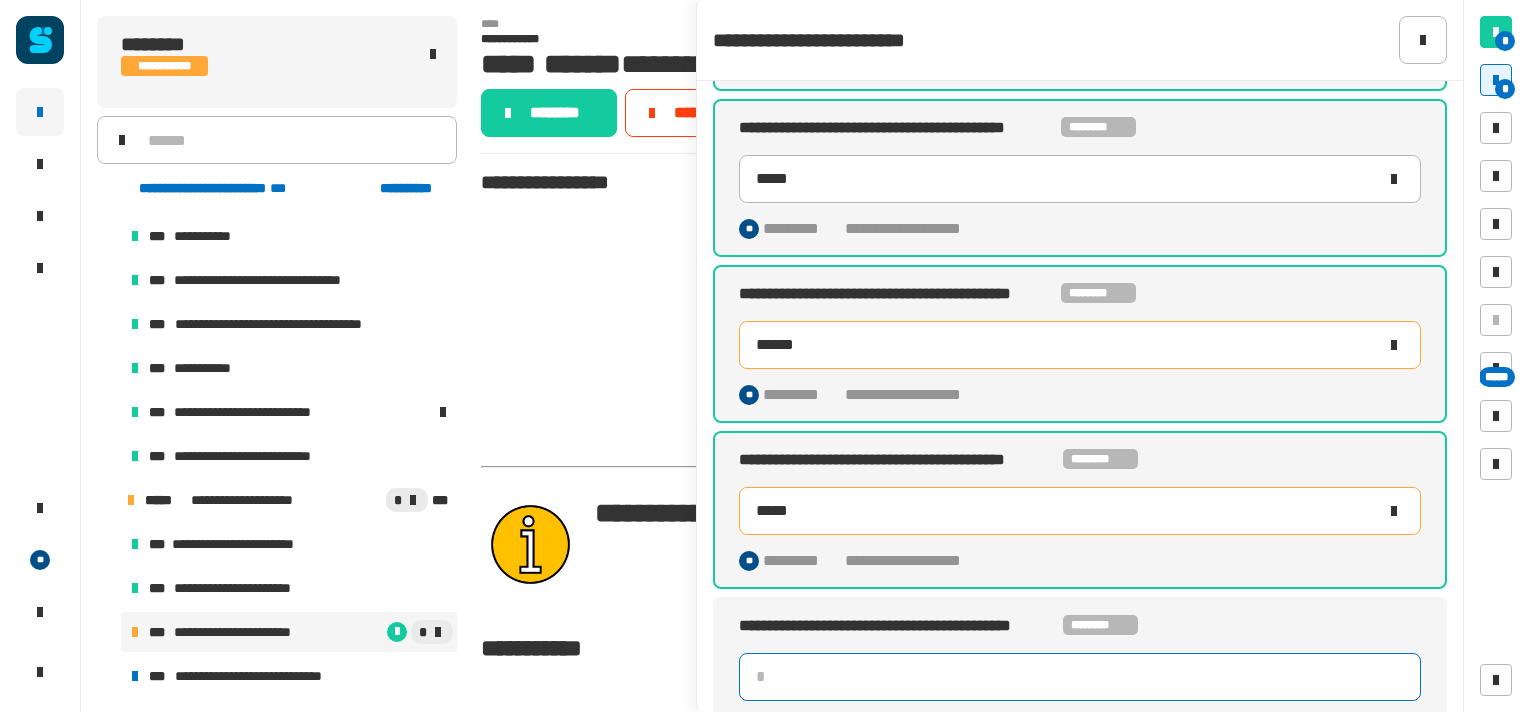 click 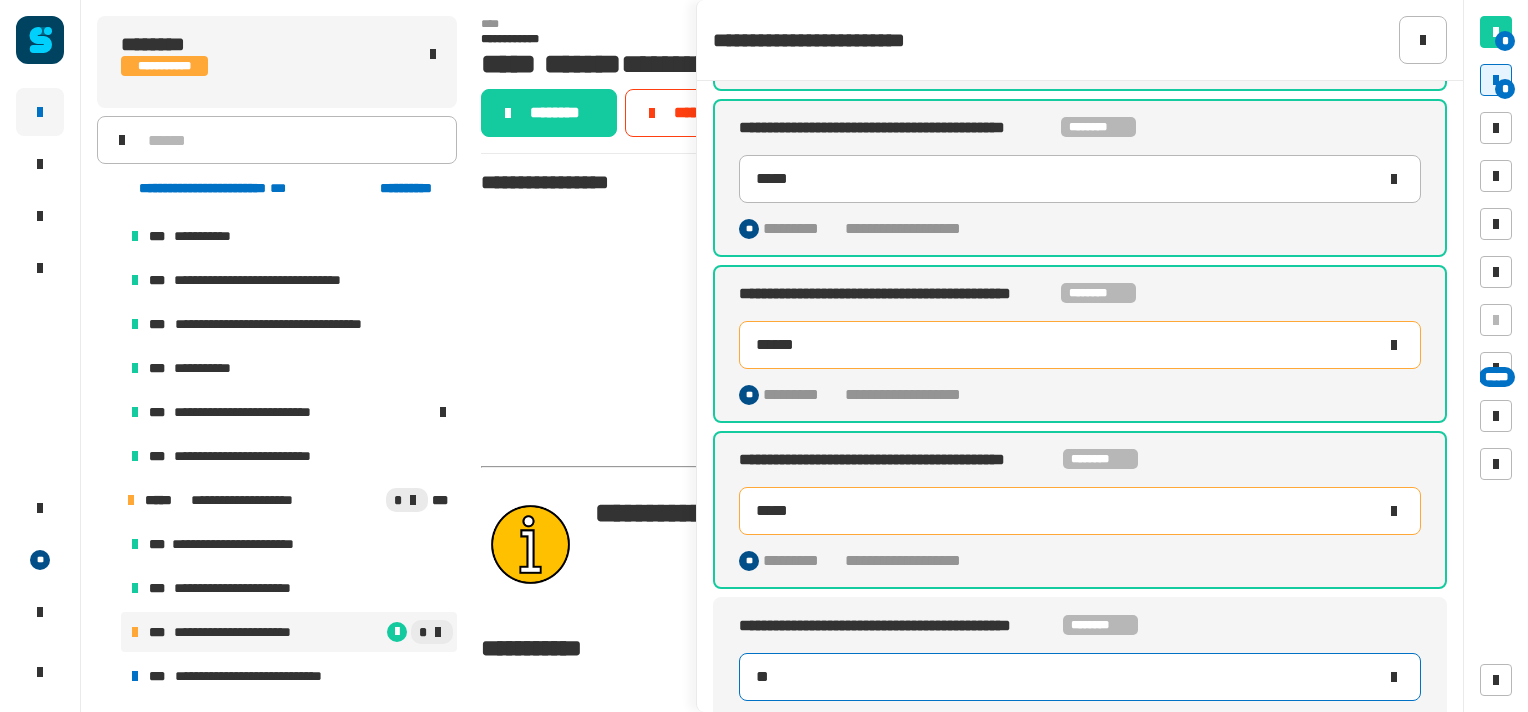 type on "**" 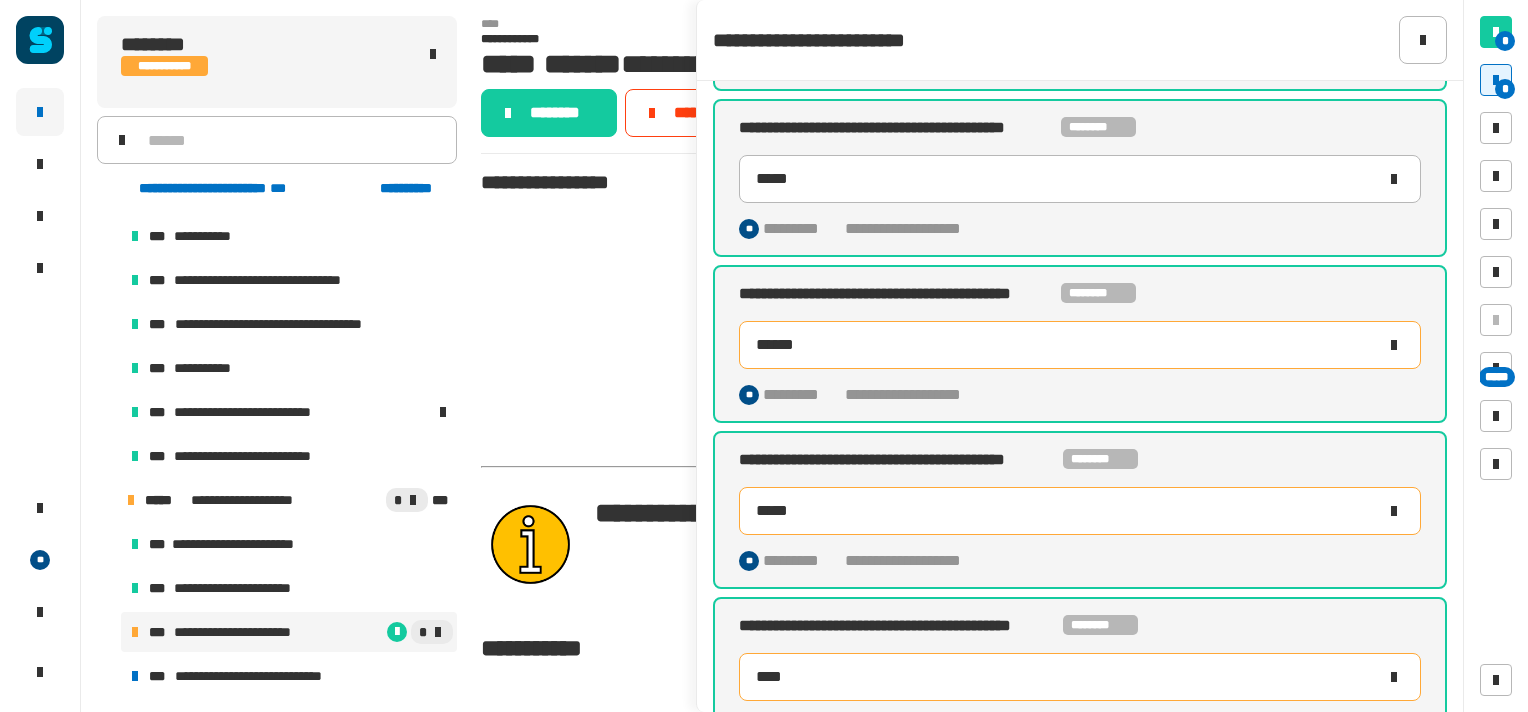 type on "*****" 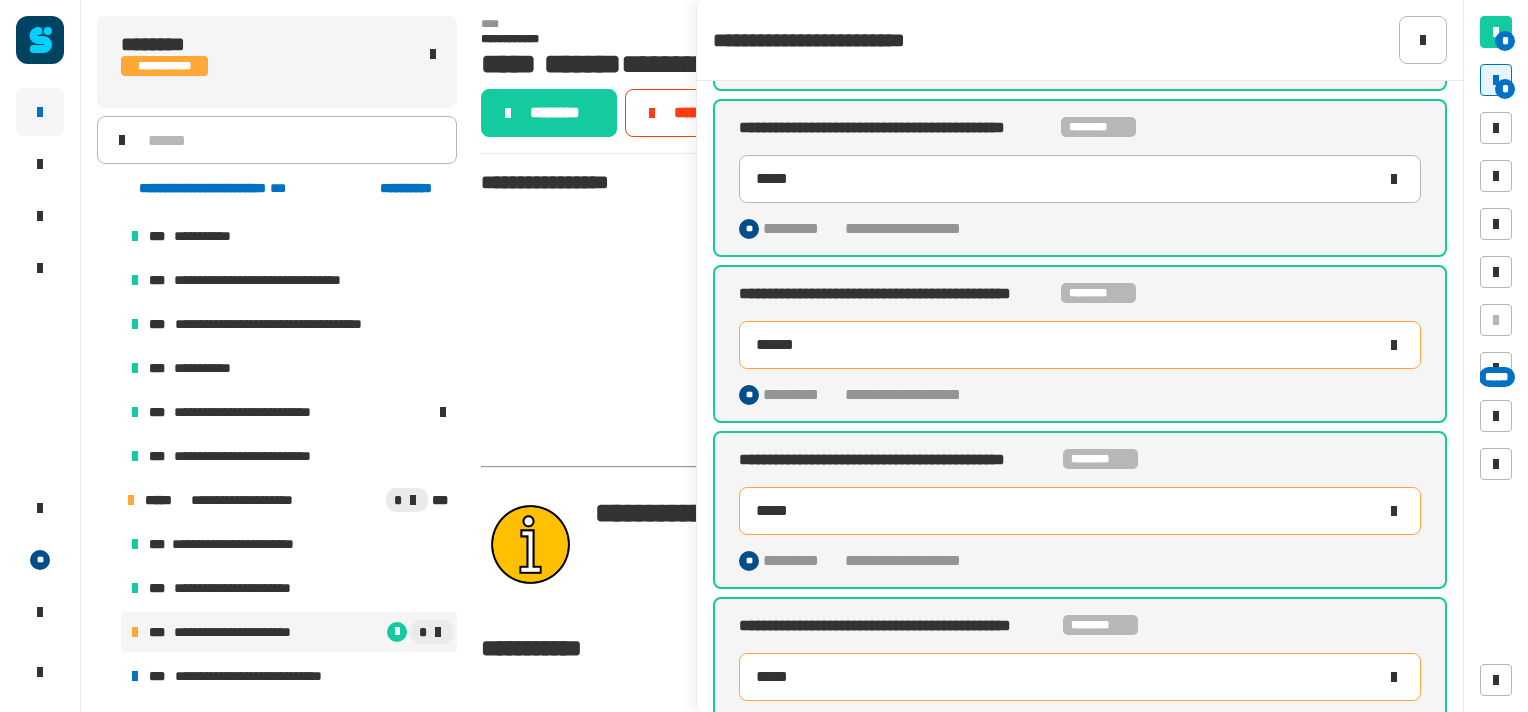 scroll, scrollTop: 763, scrollLeft: 0, axis: vertical 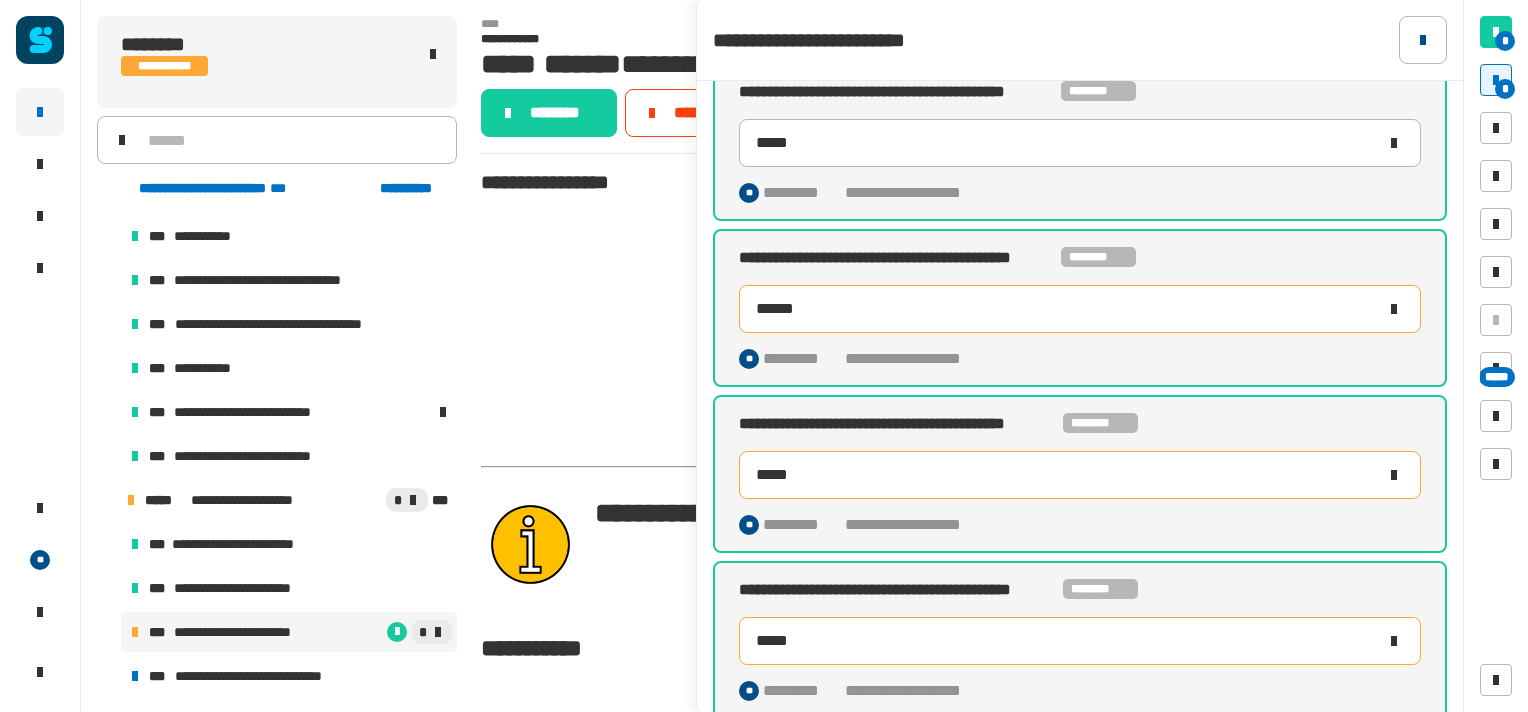 click 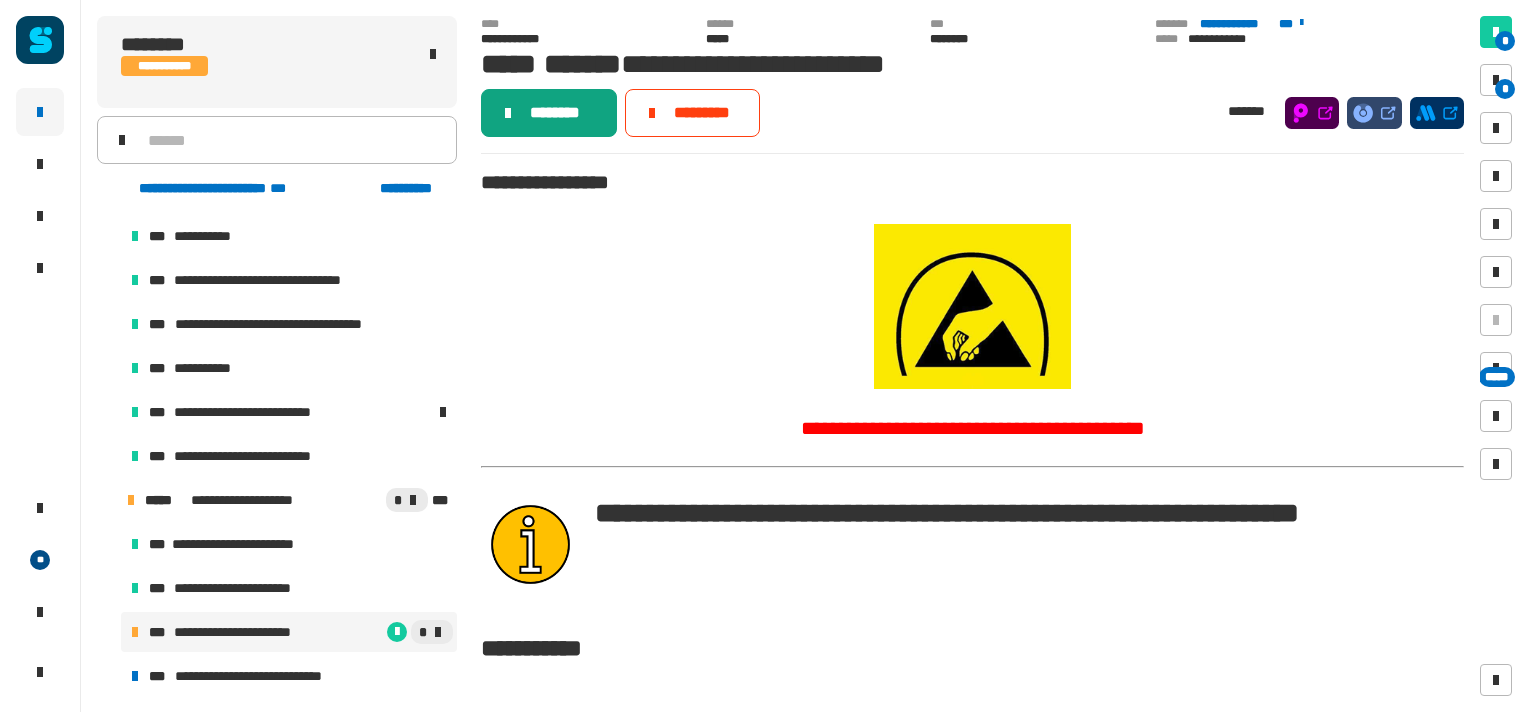 click on "********" 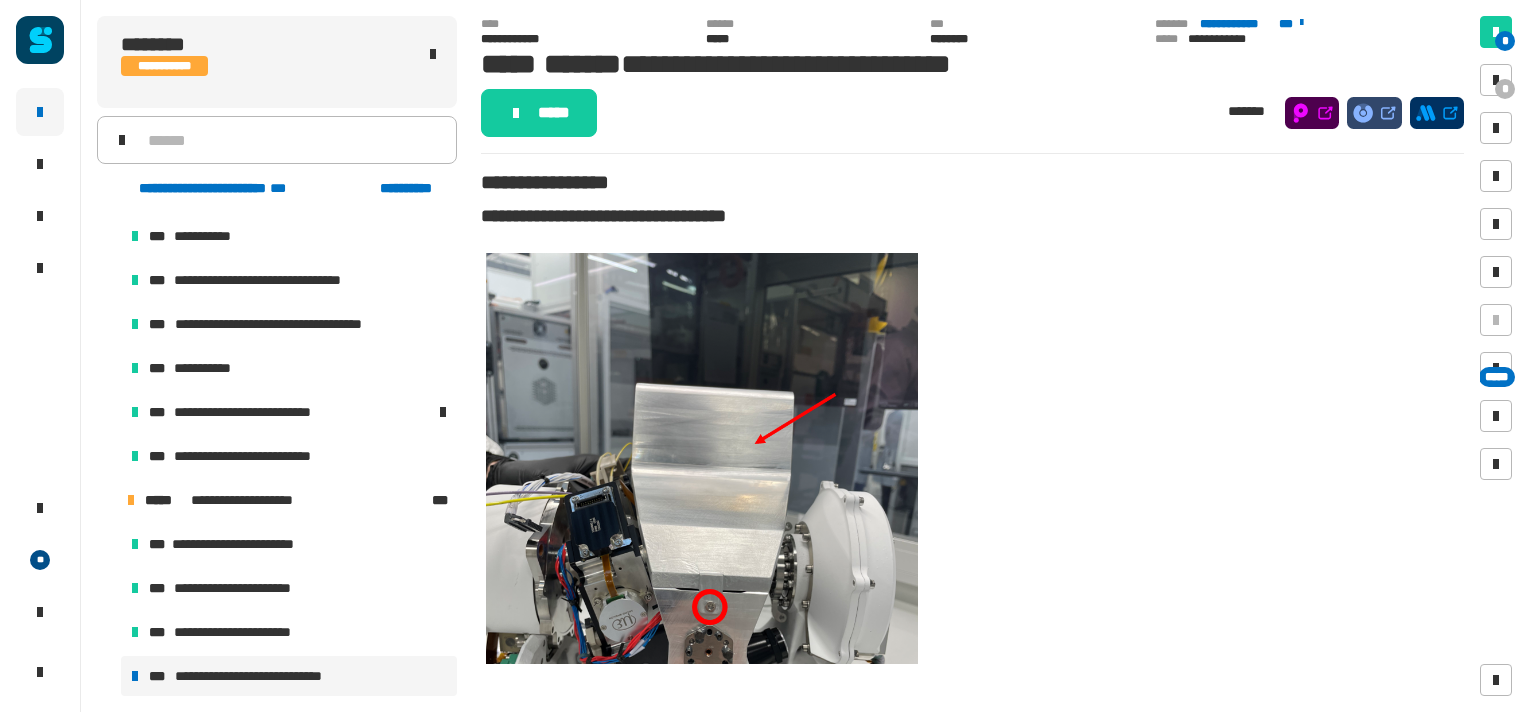 click on "**********" at bounding box center [267, 676] 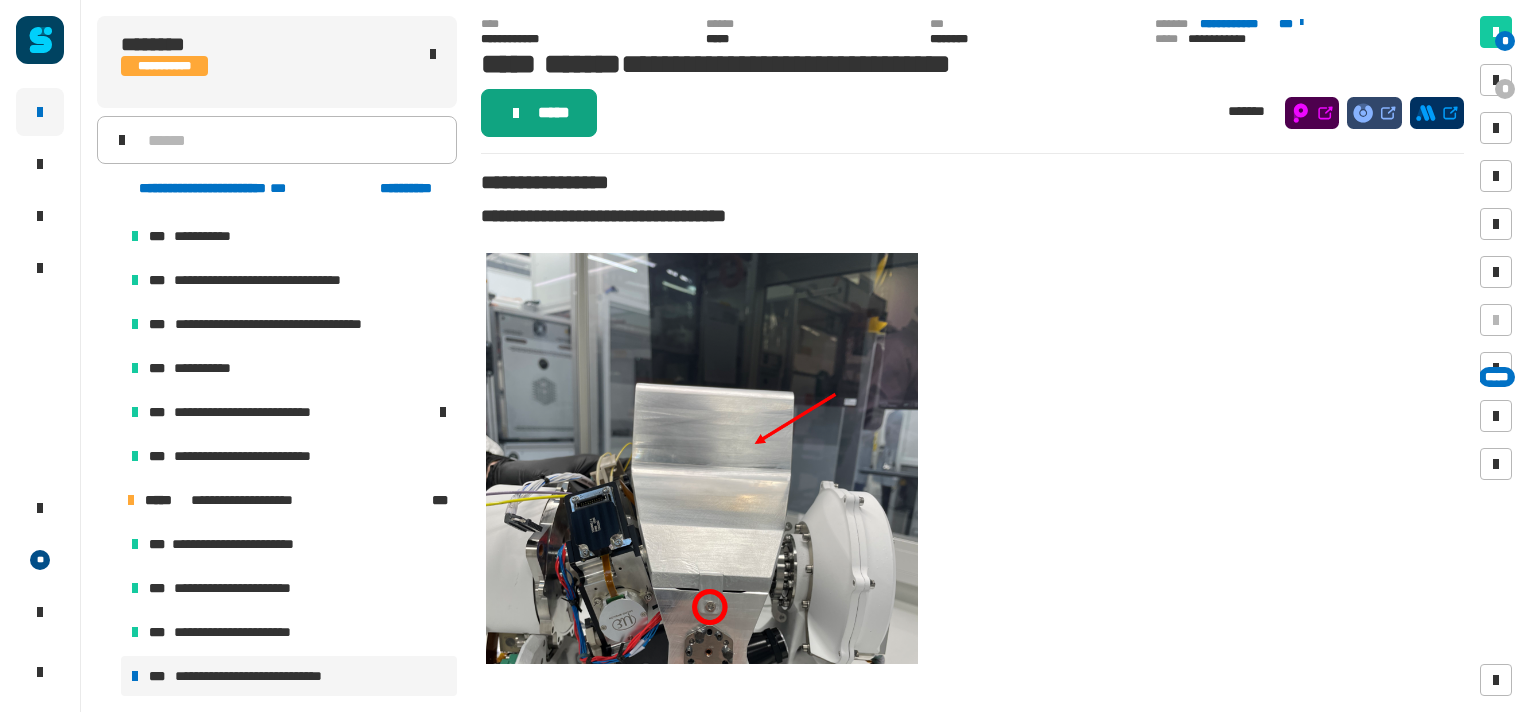 click on "*****" 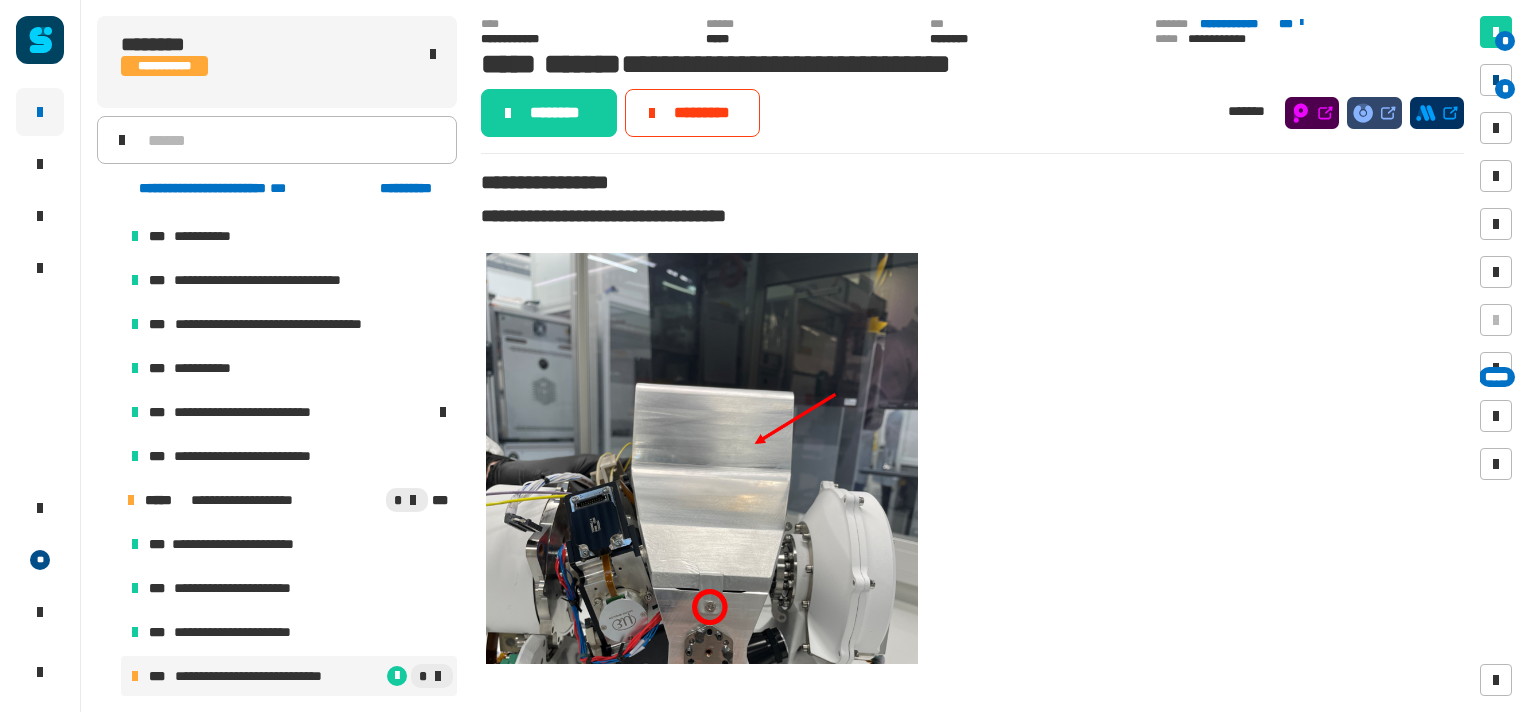 click on "*" at bounding box center (1505, 89) 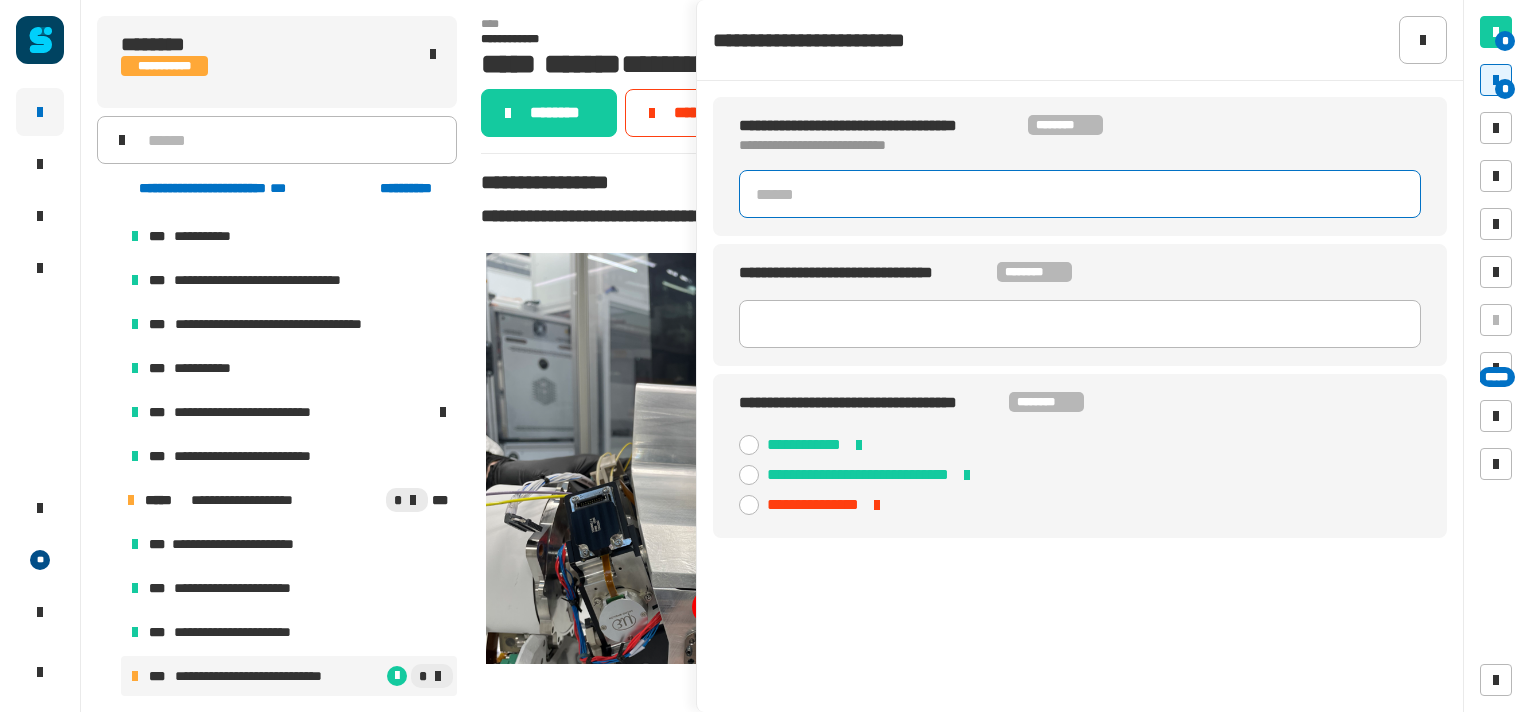 click 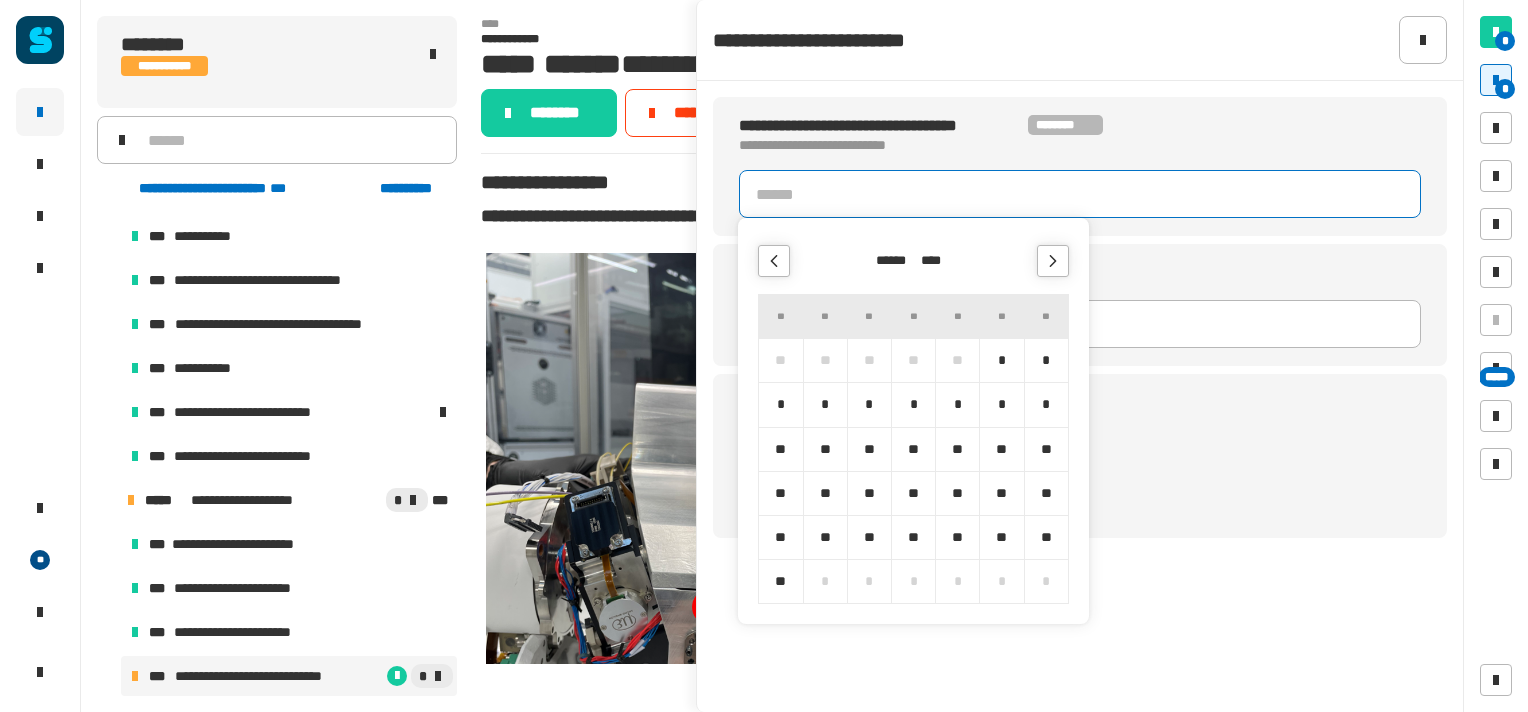 click 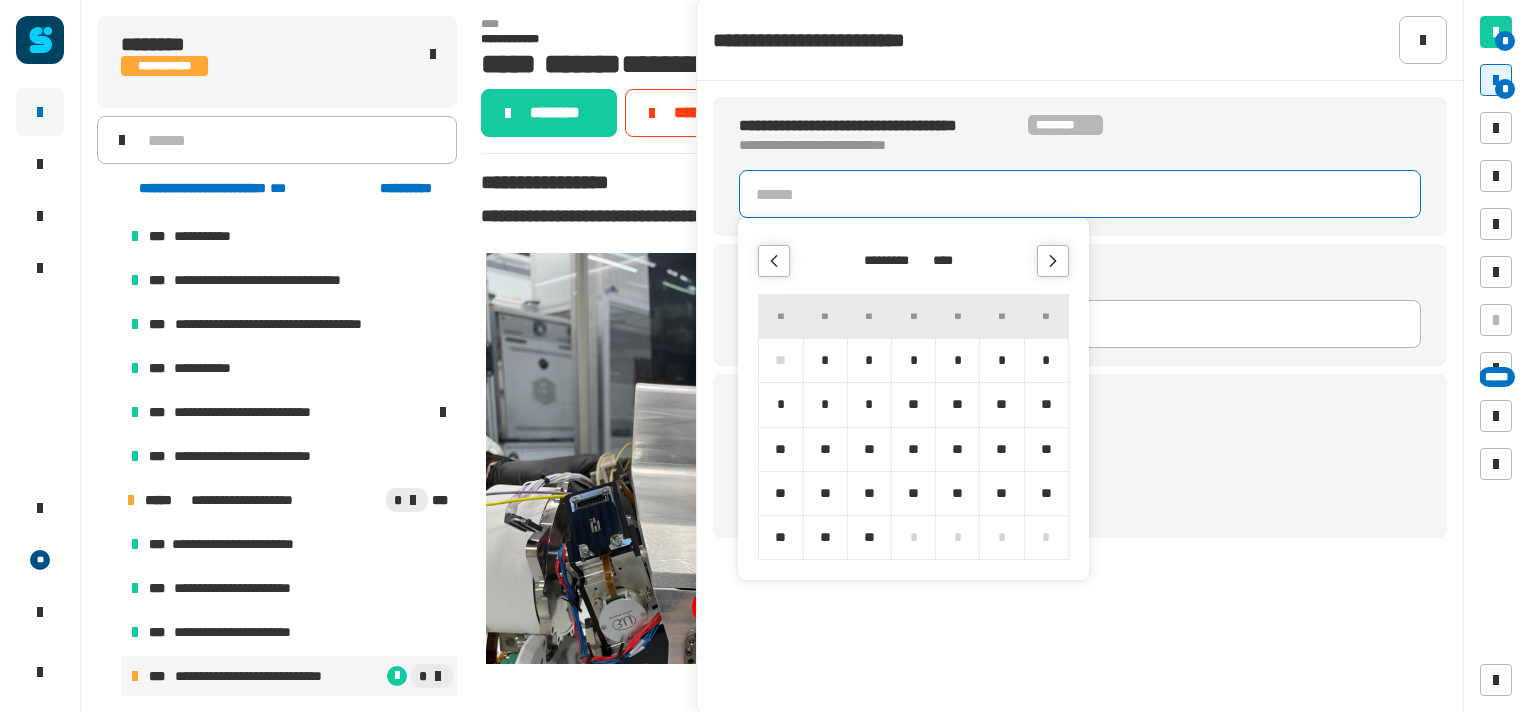 click 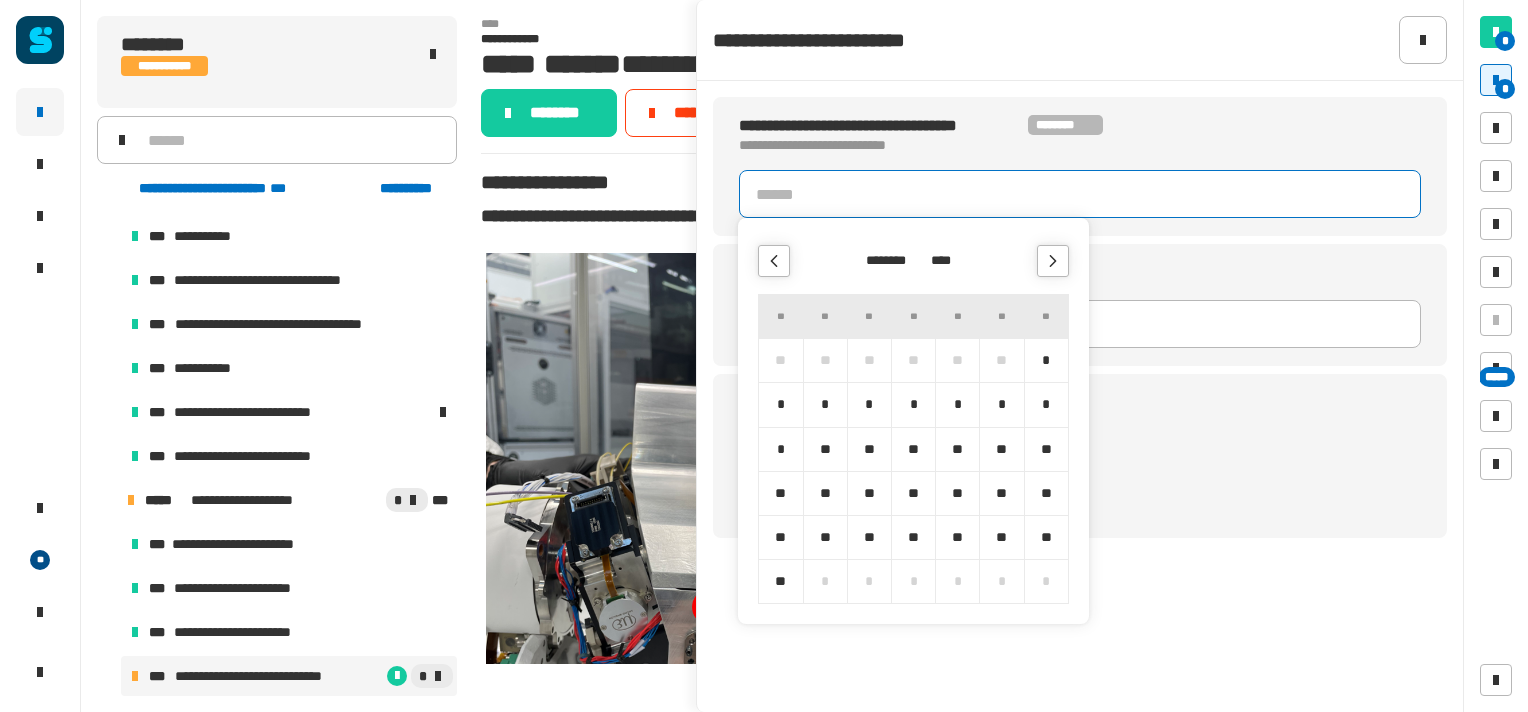 click 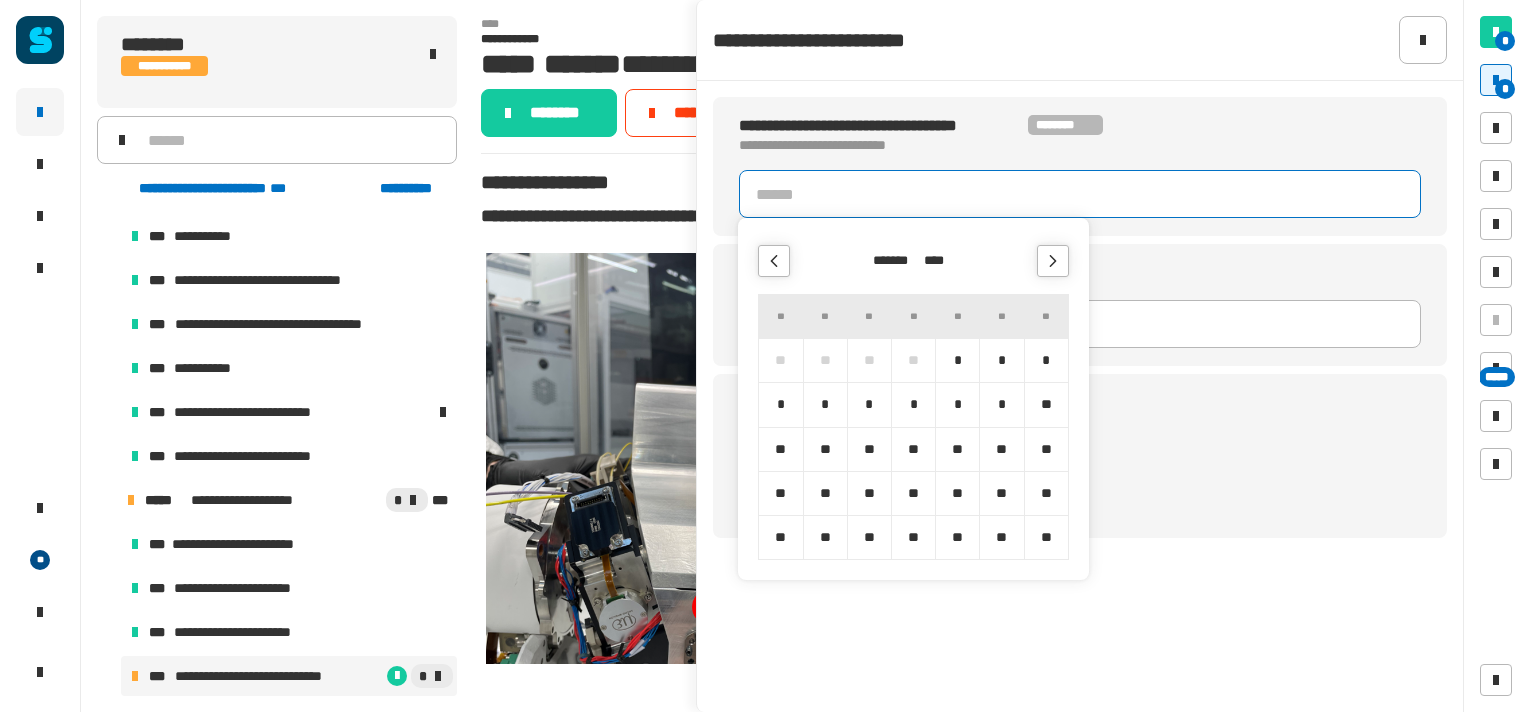 click 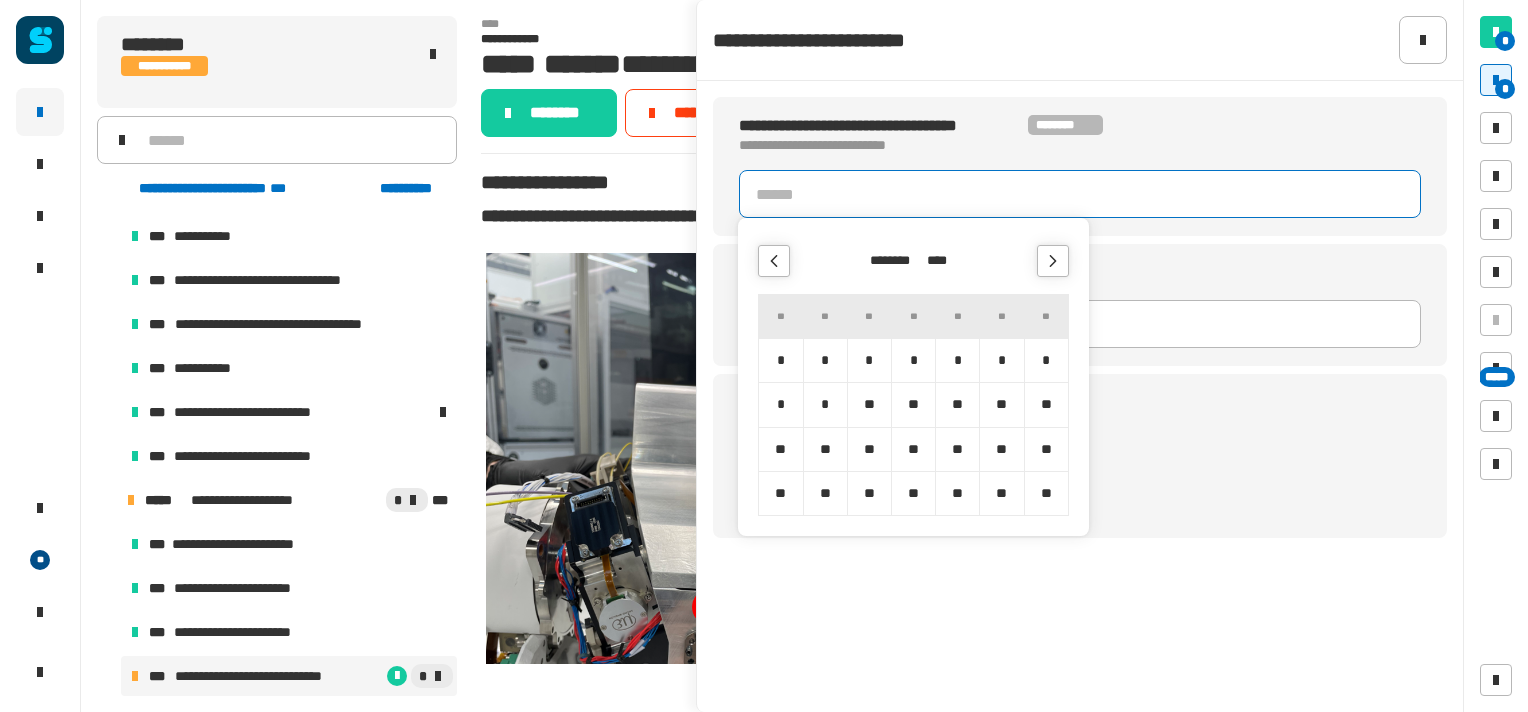 click 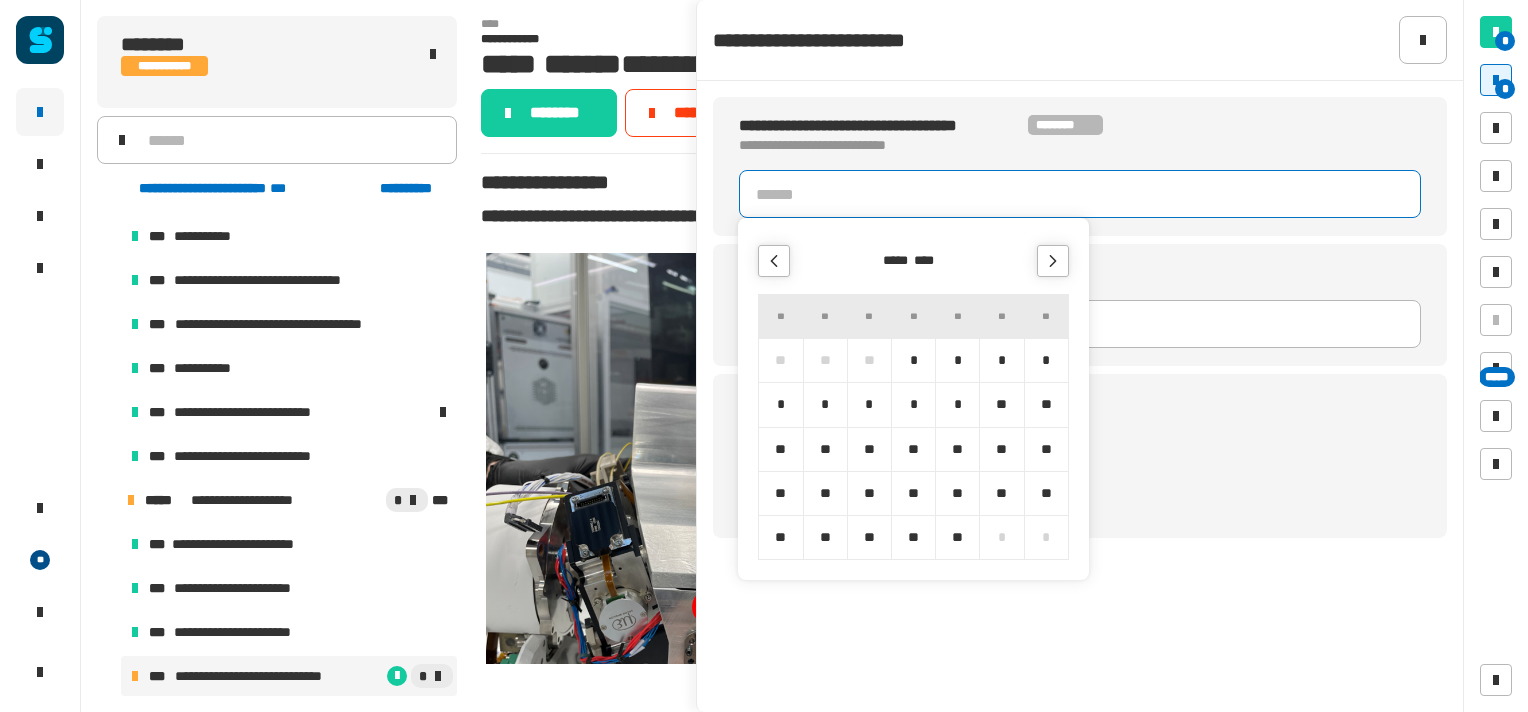 click 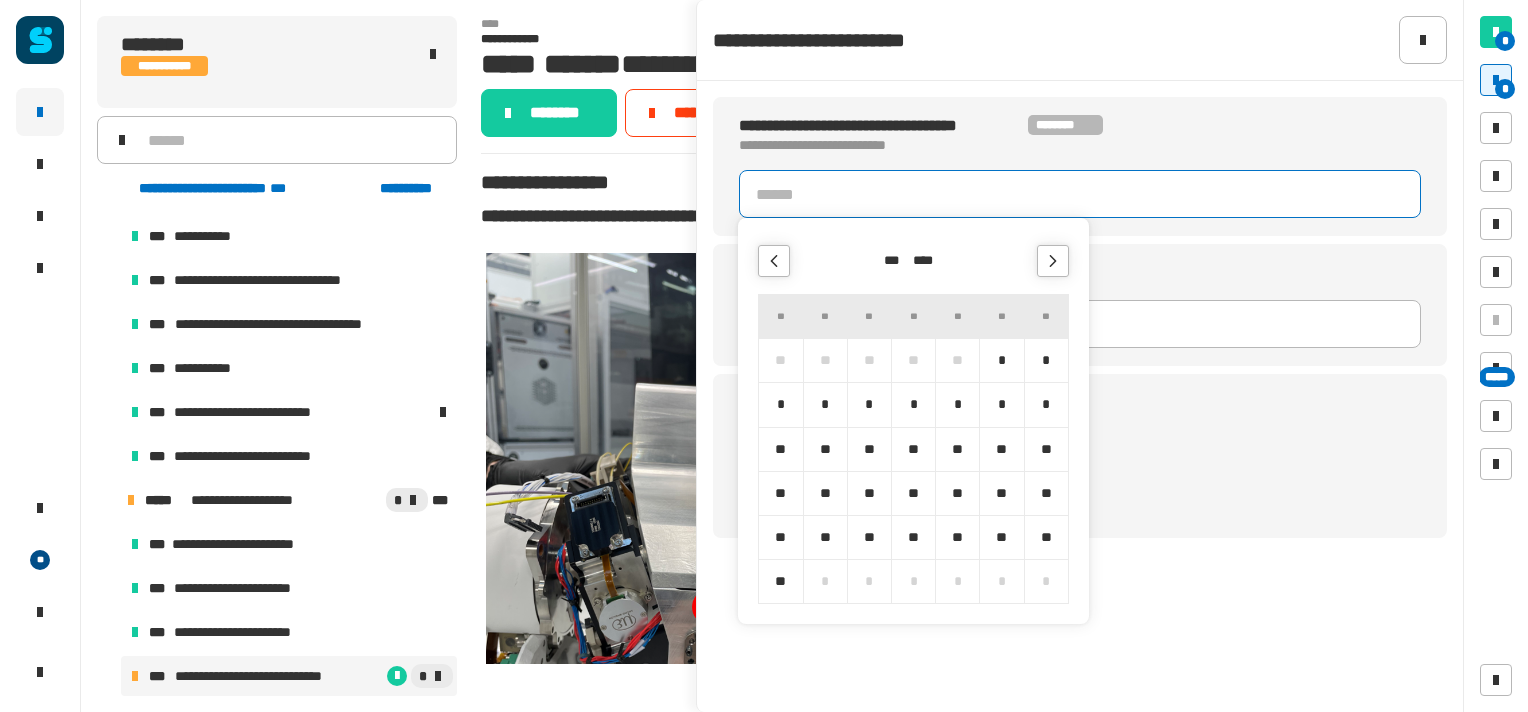 click 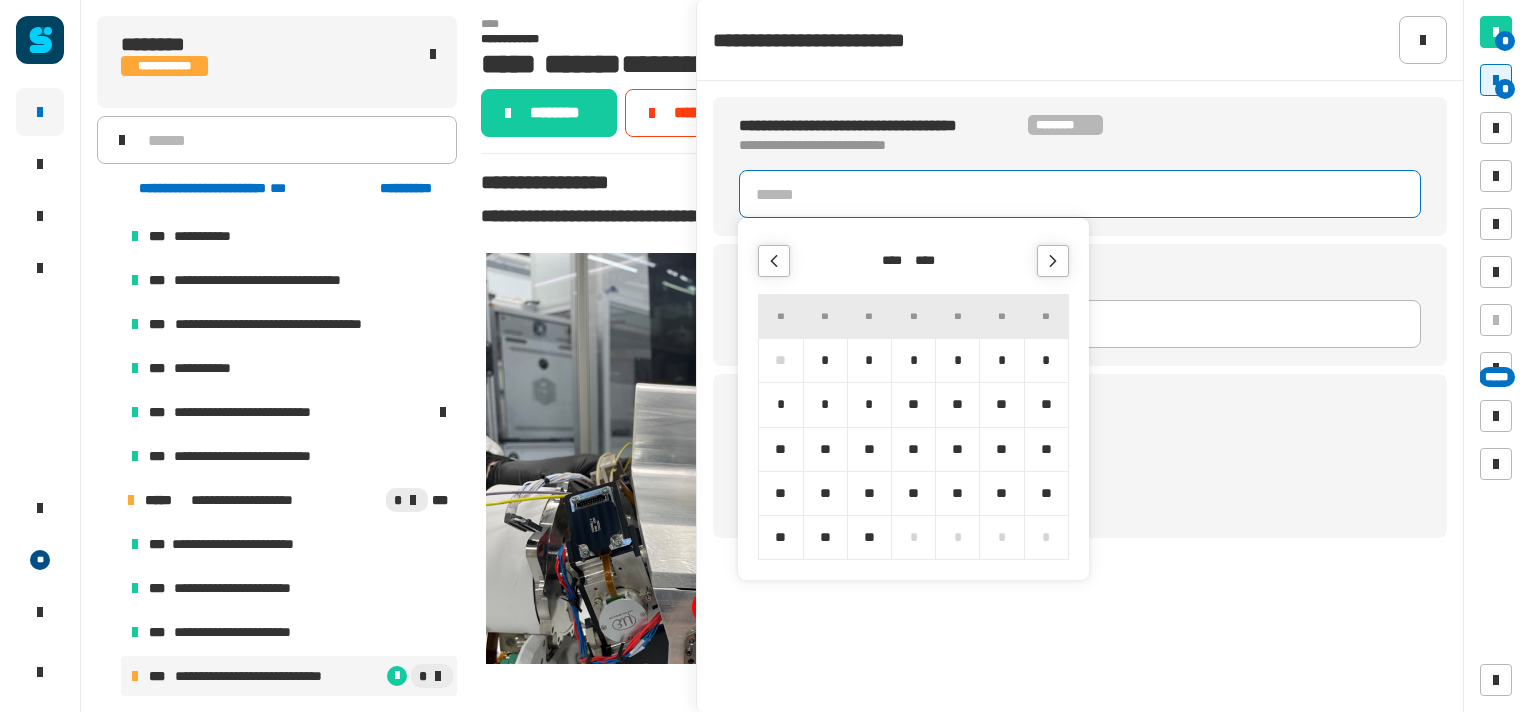 click 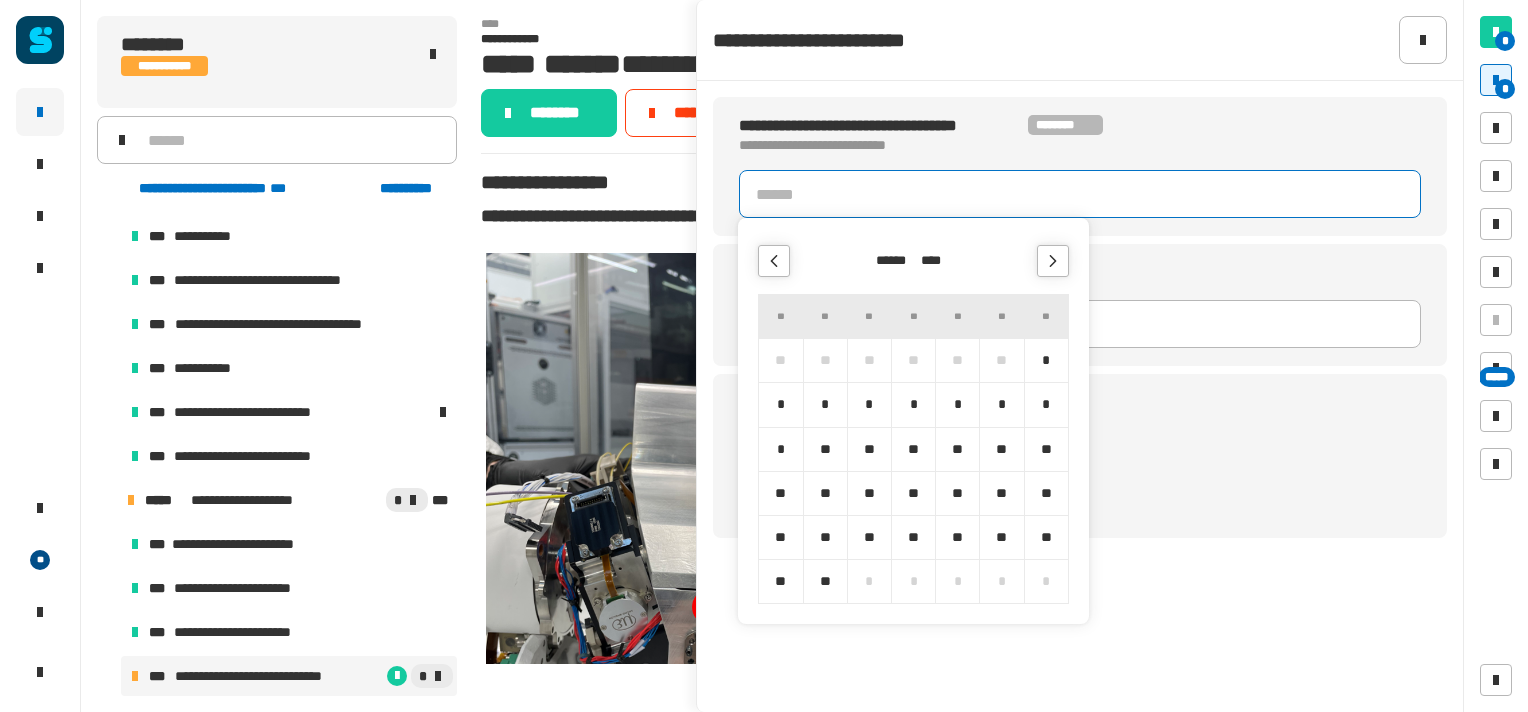 click 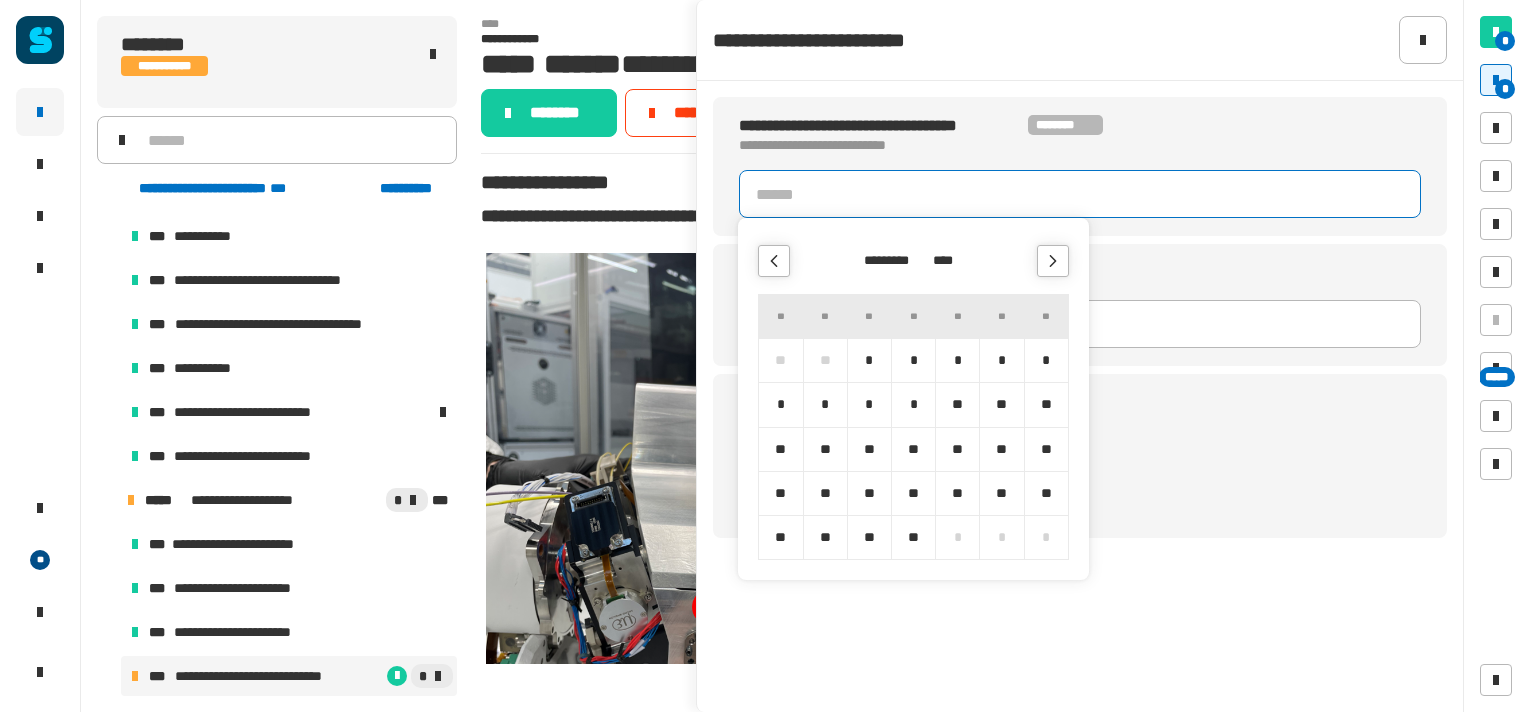 click 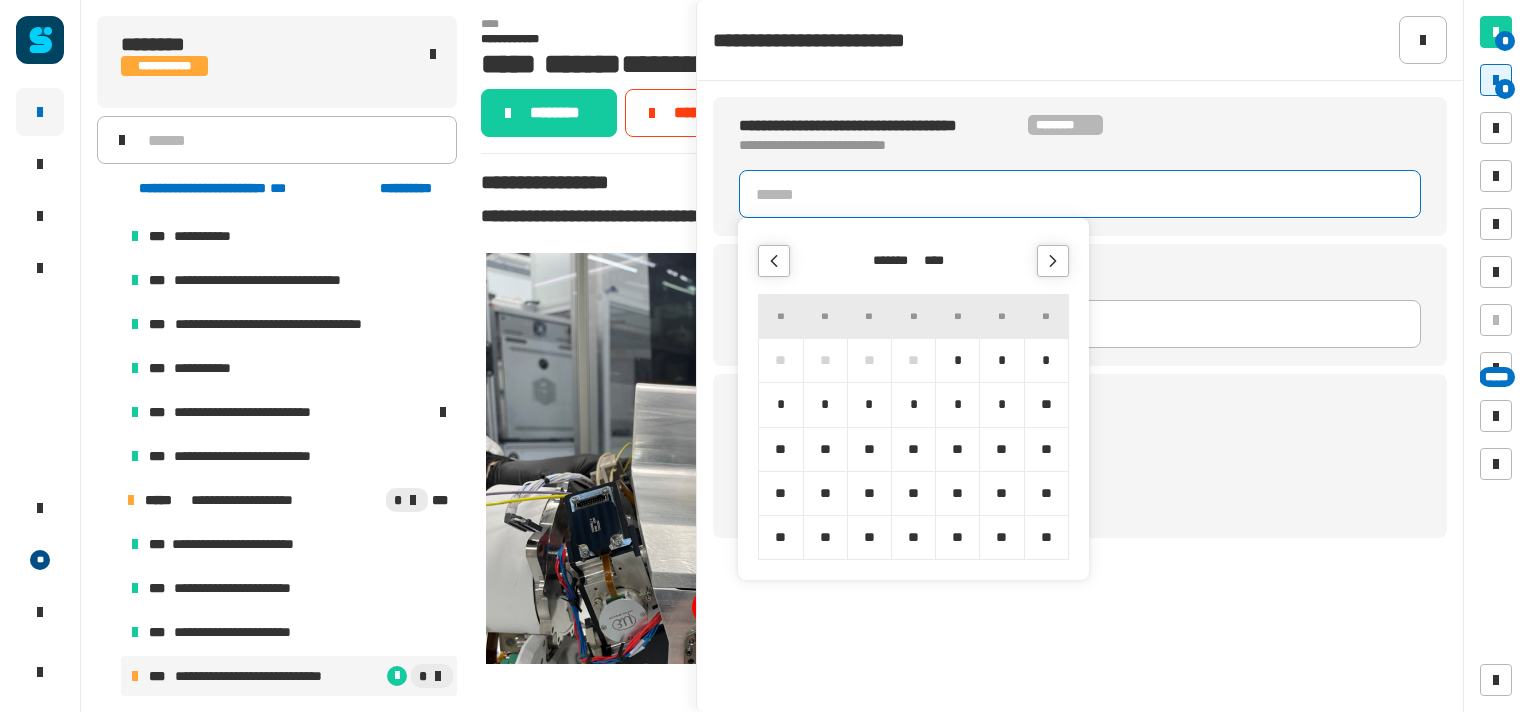 click 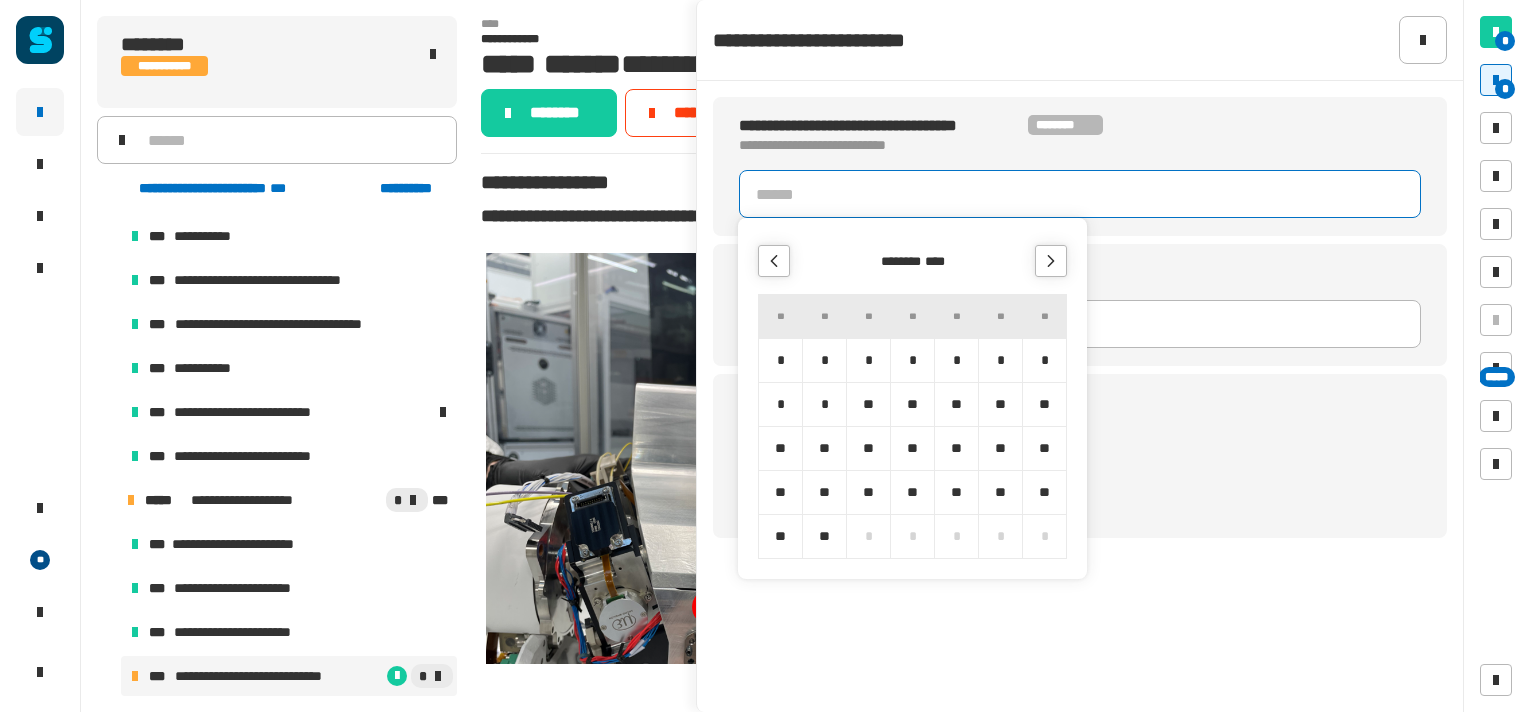 click 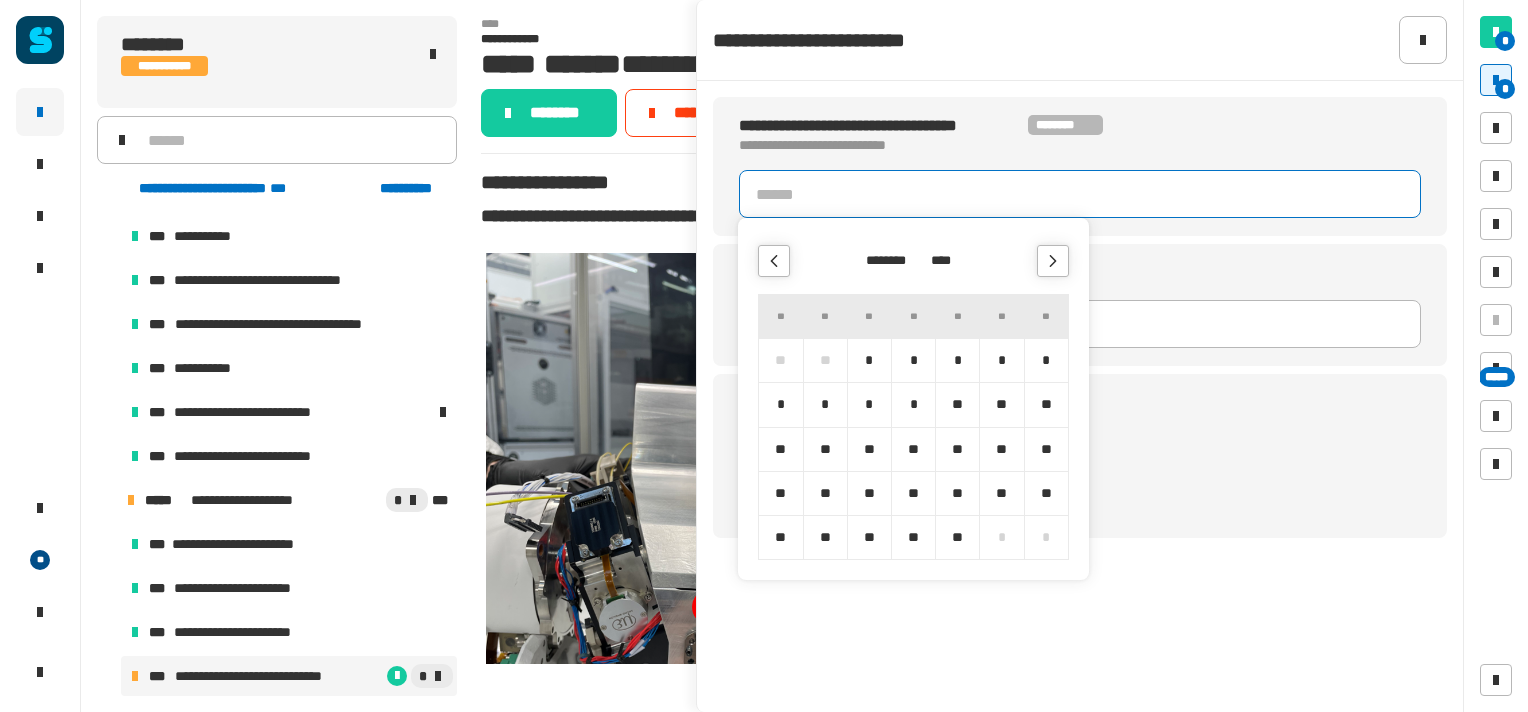 click 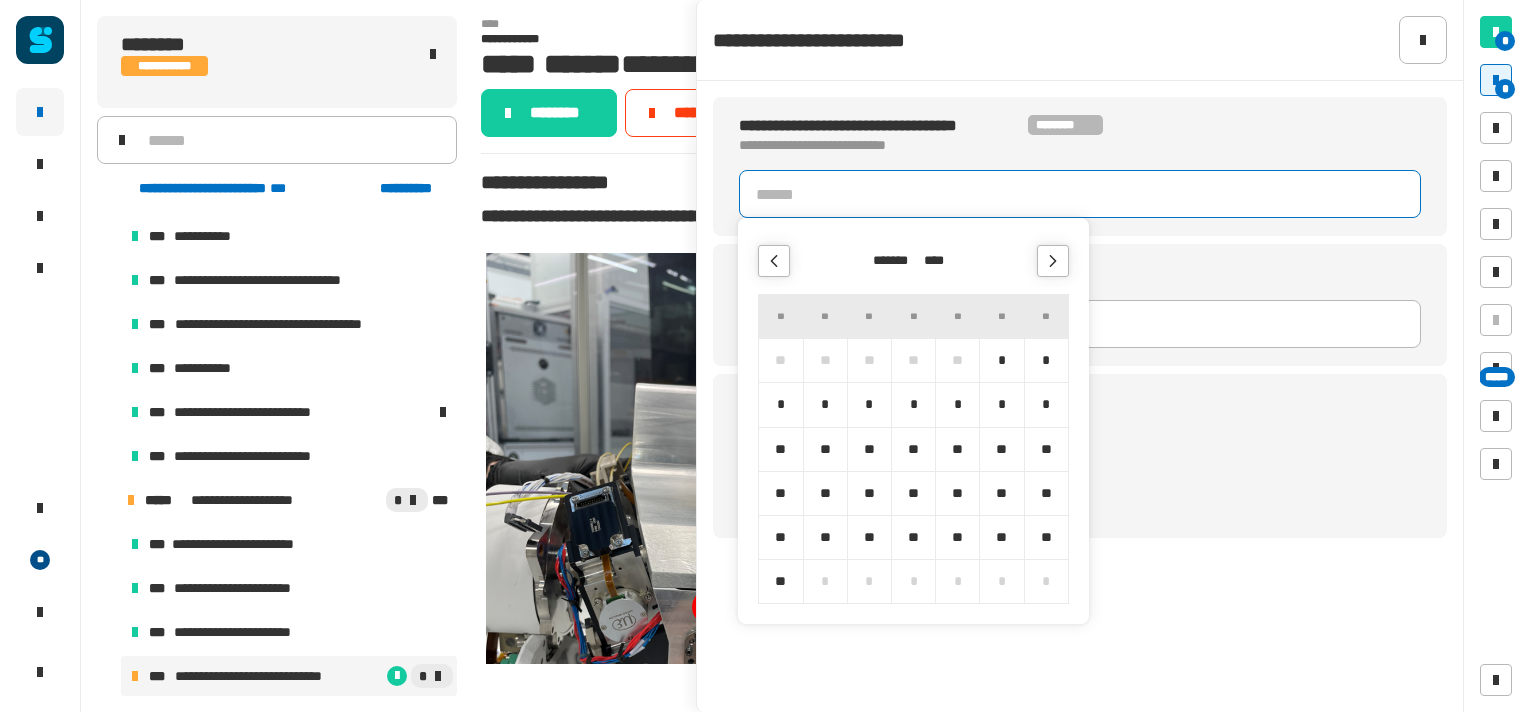 click 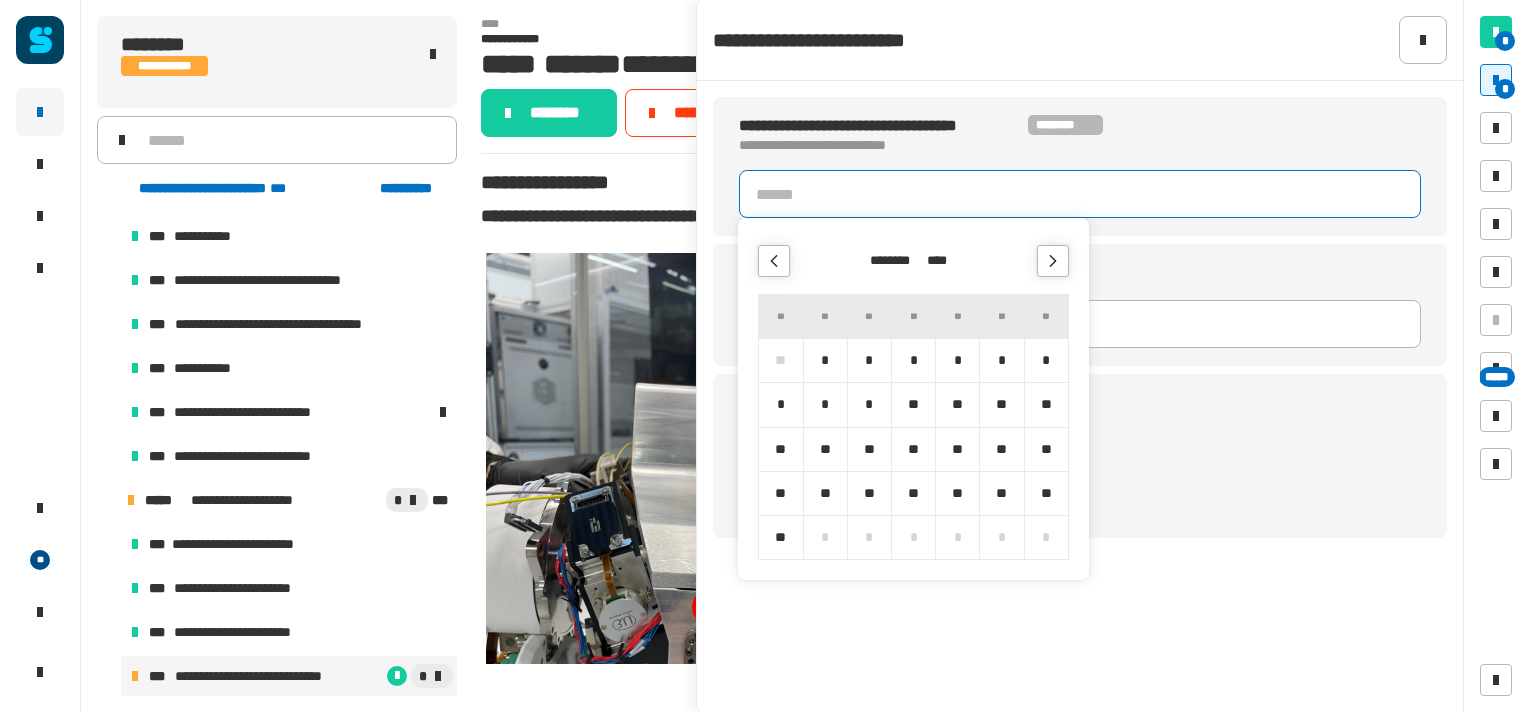 click on "**" at bounding box center (957, 493) 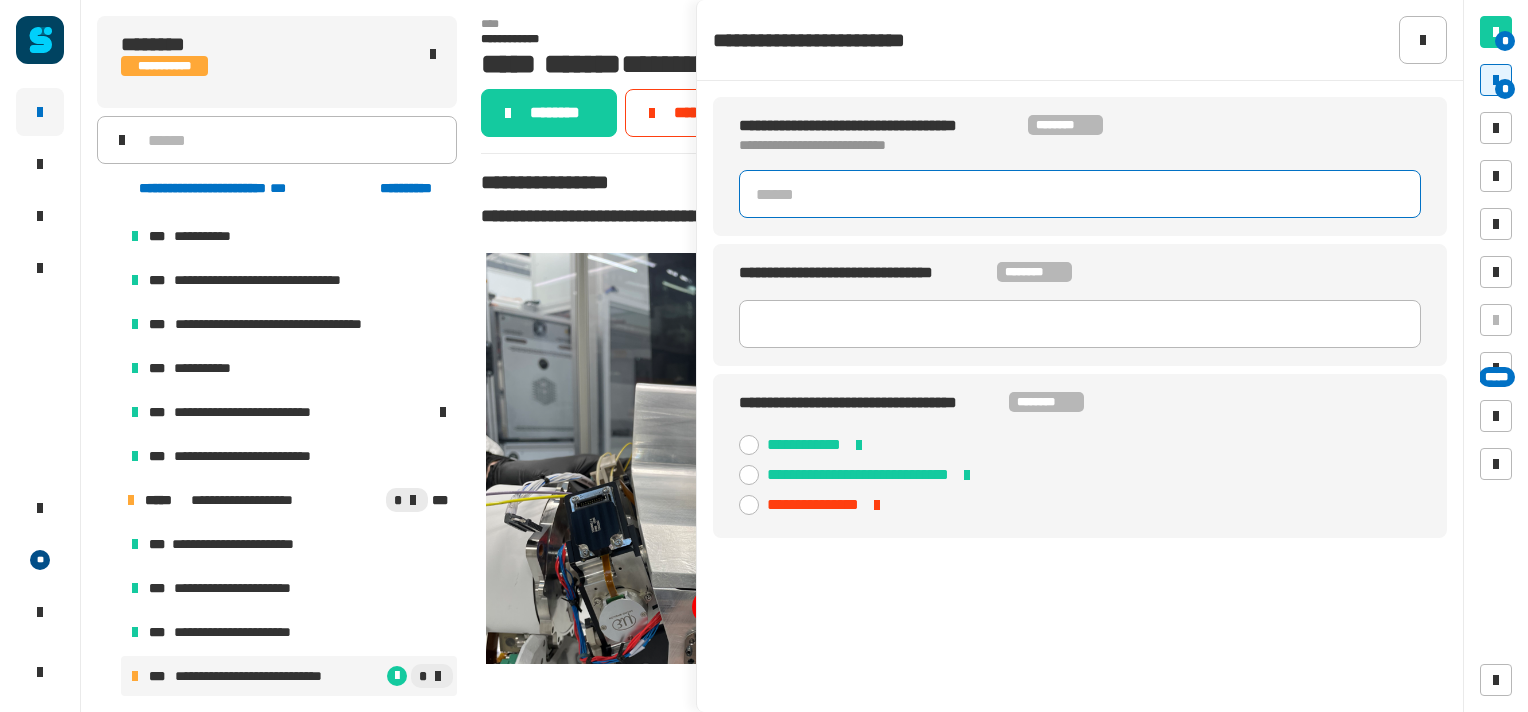 type on "**********" 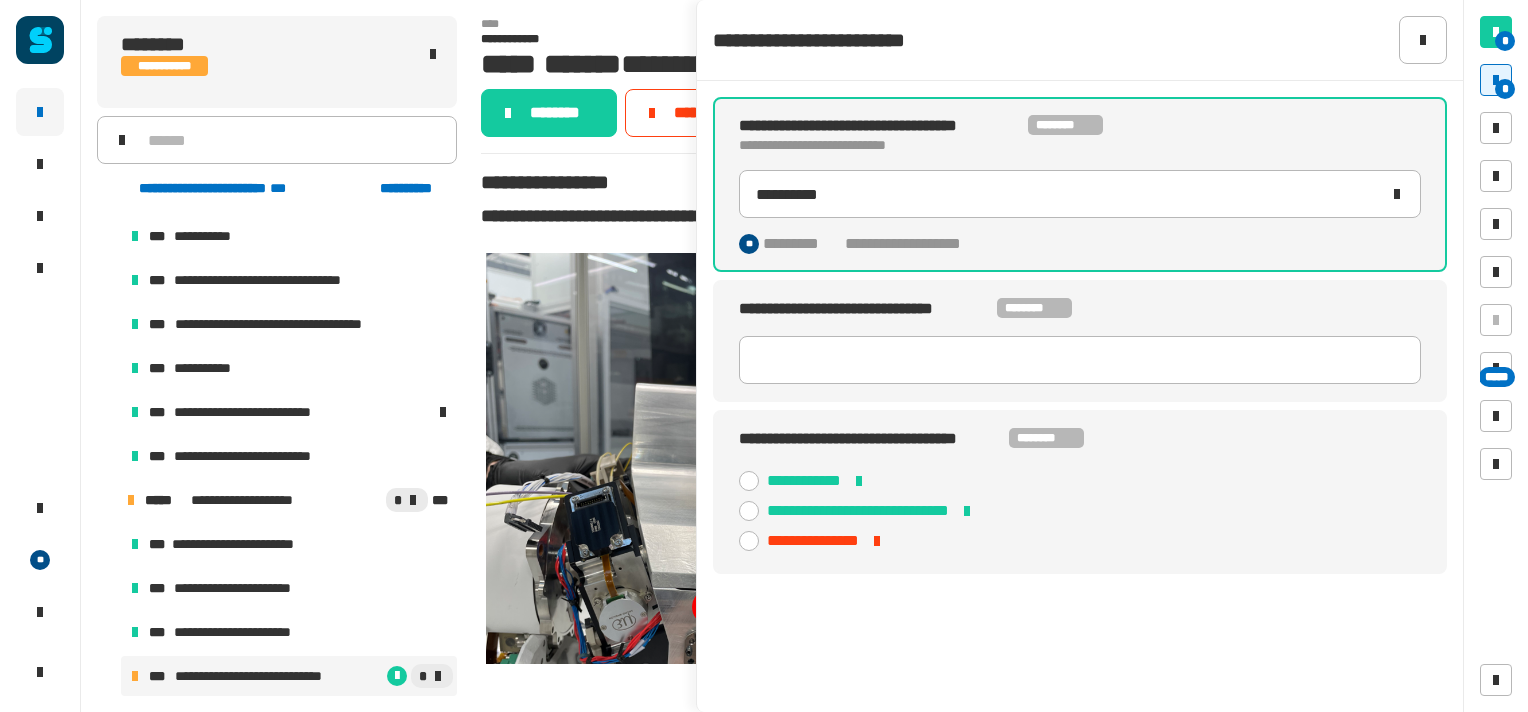 click 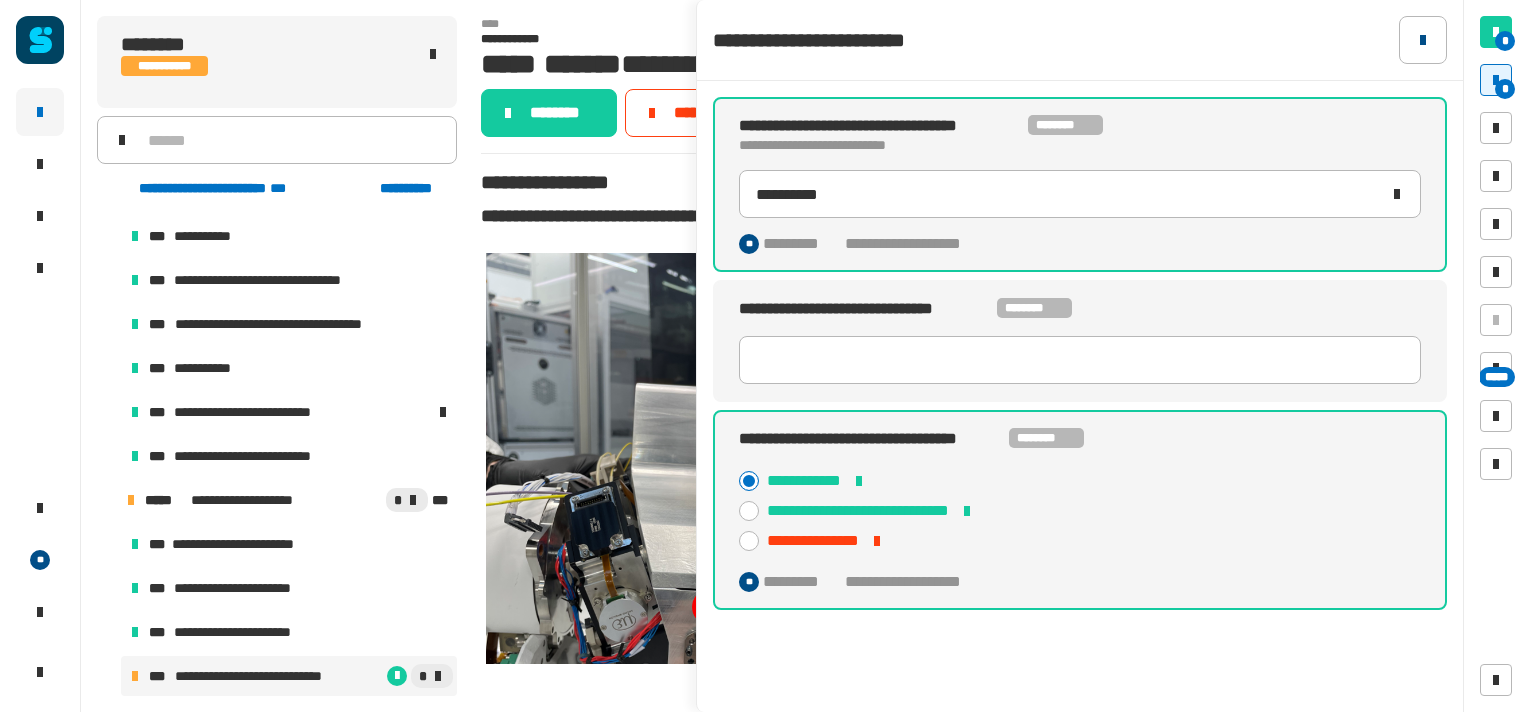click 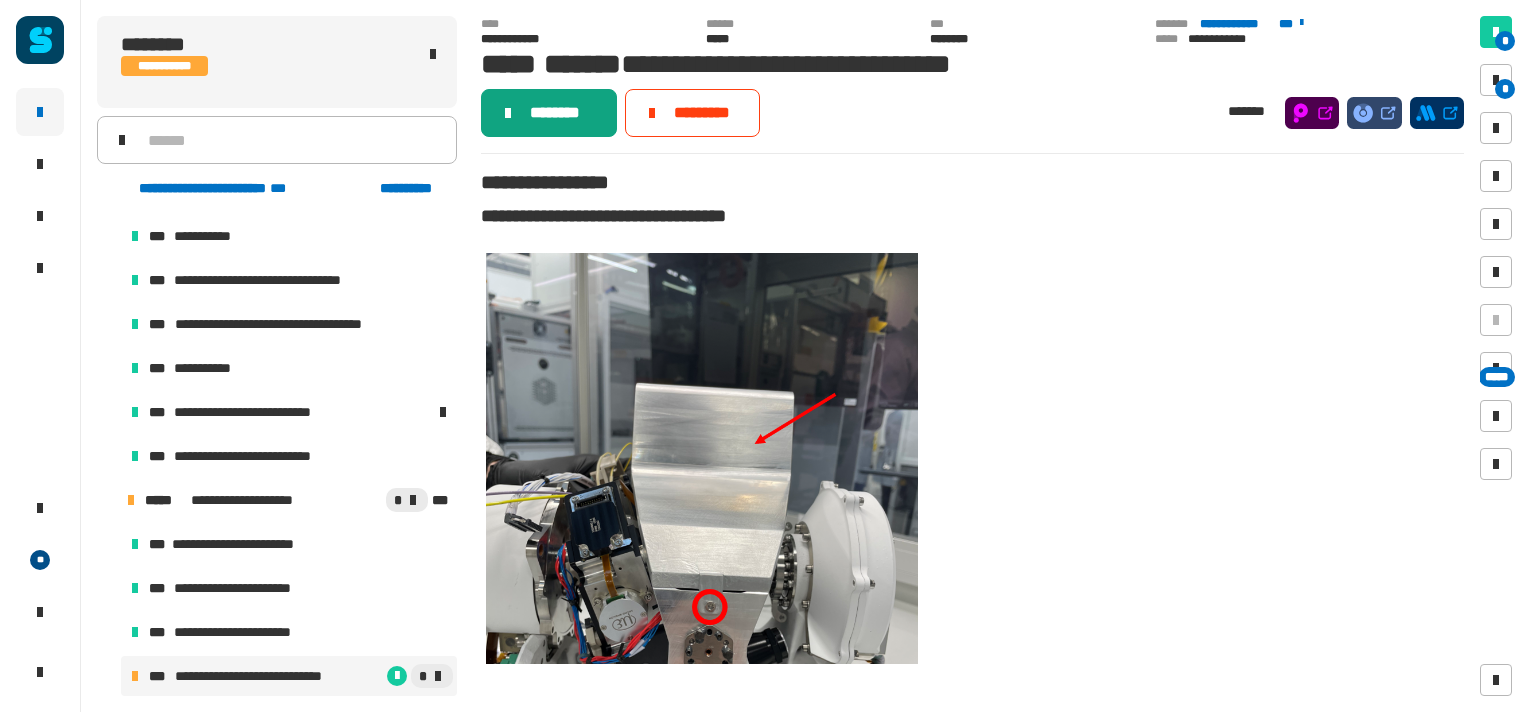 click on "********" 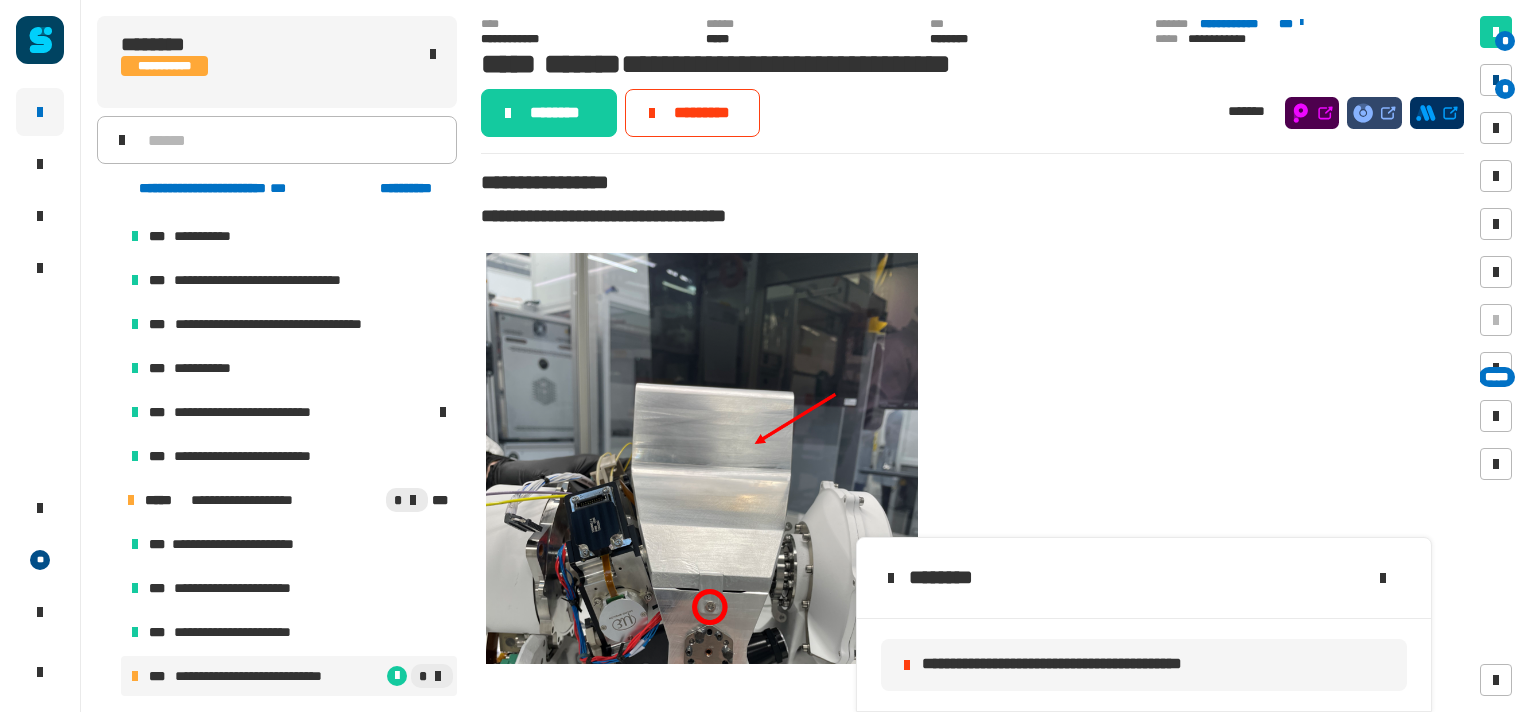 click at bounding box center (1496, 80) 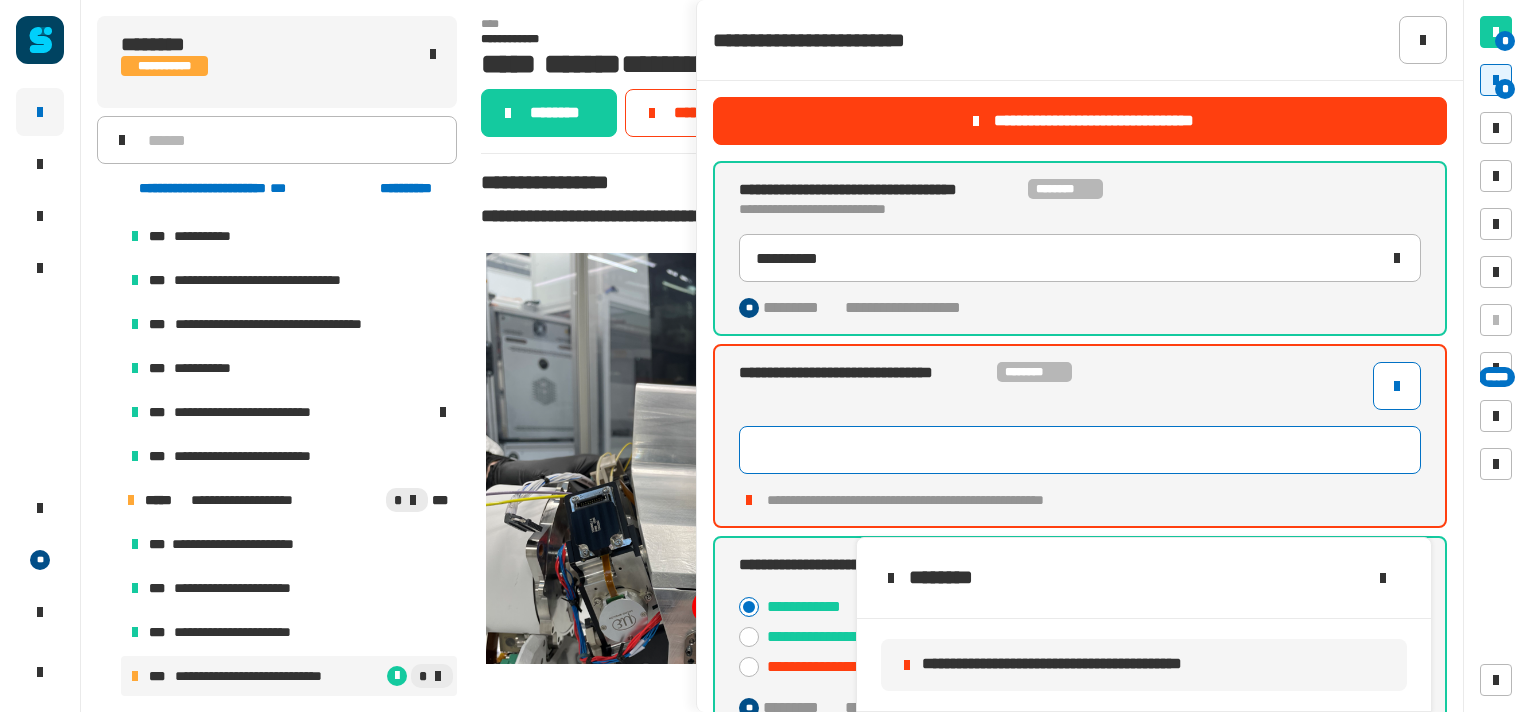 click 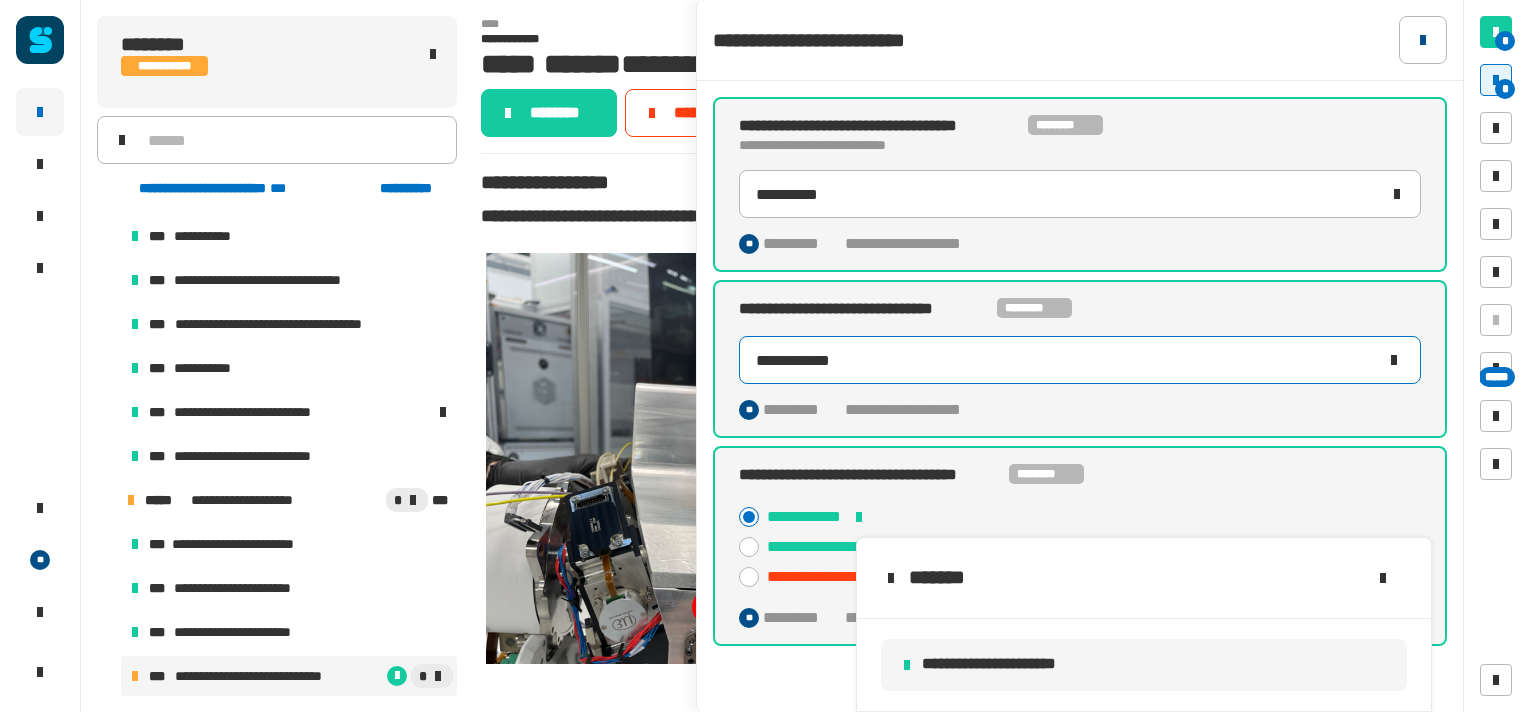 type on "**********" 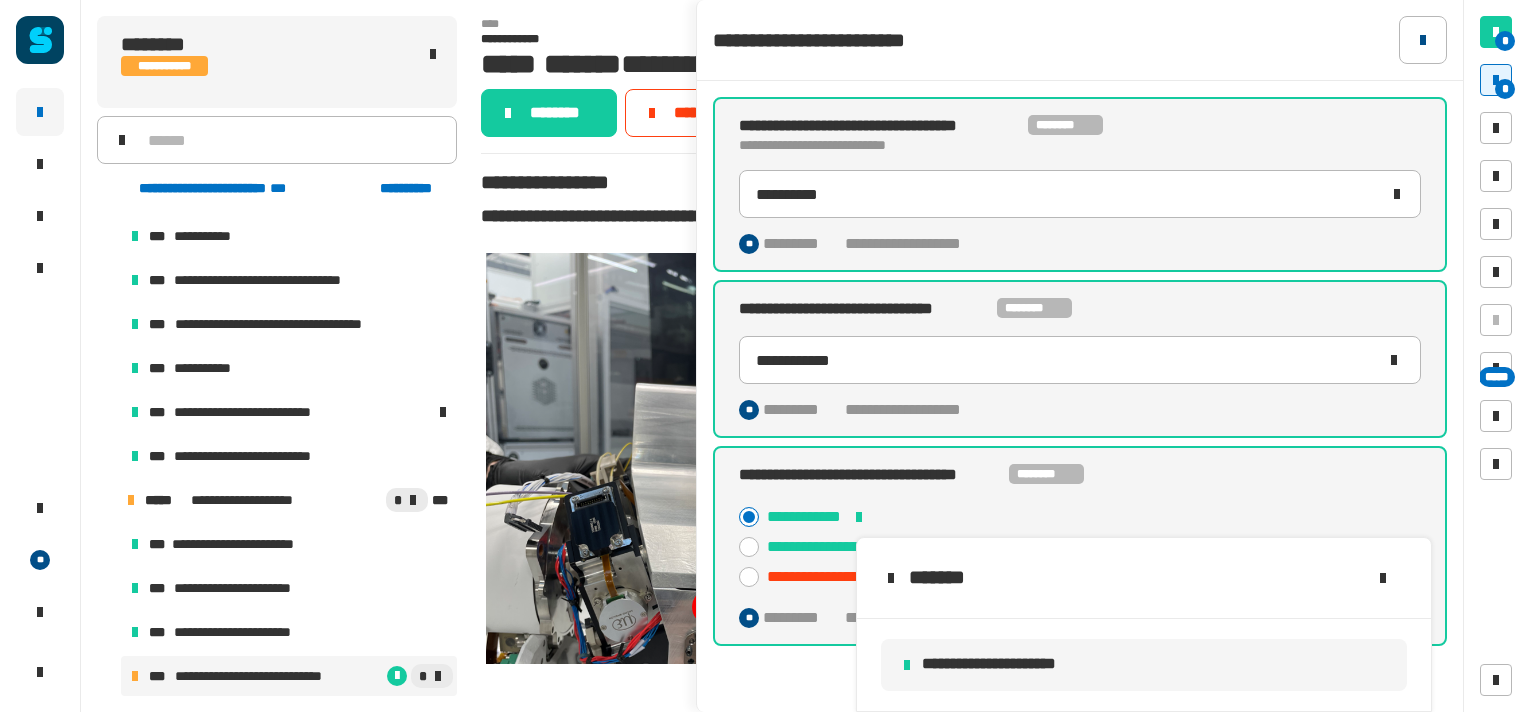 click 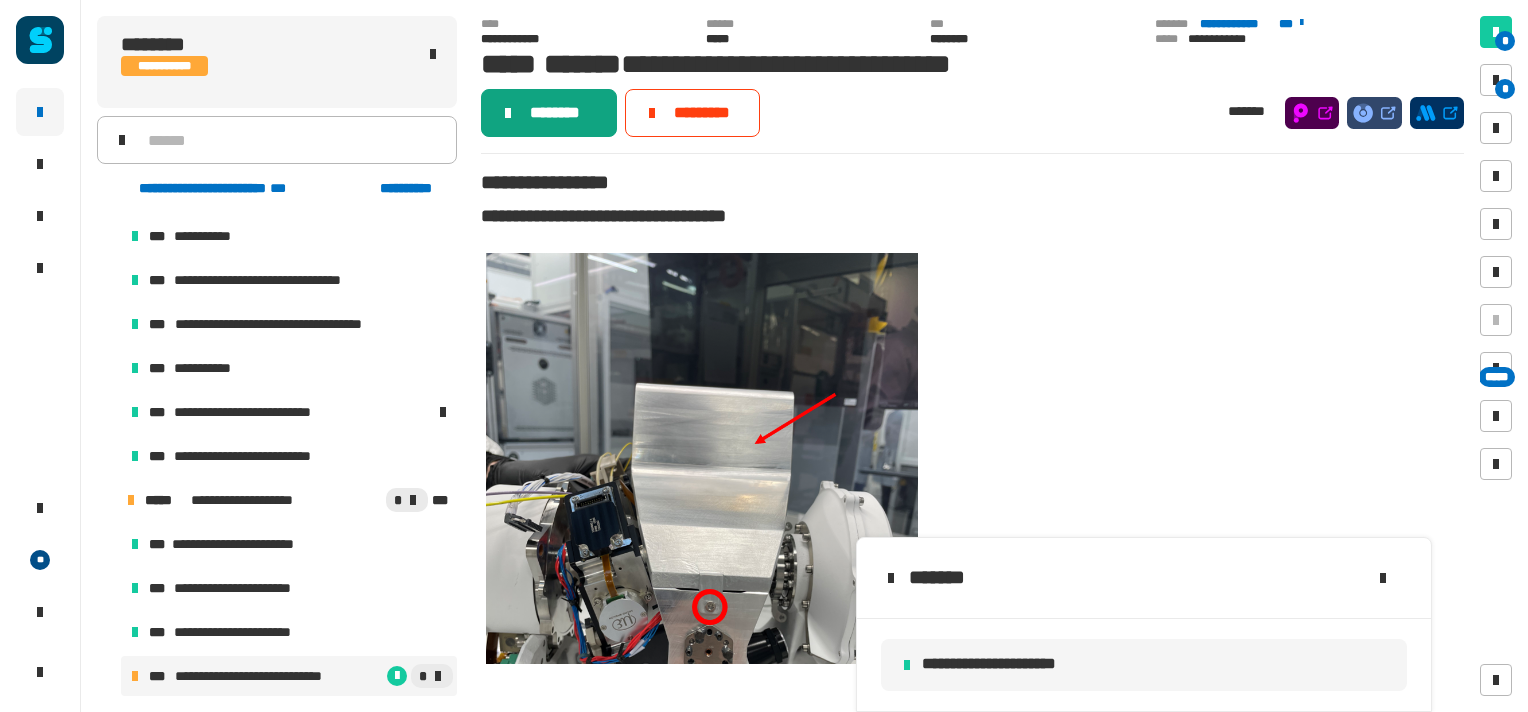 click on "********" 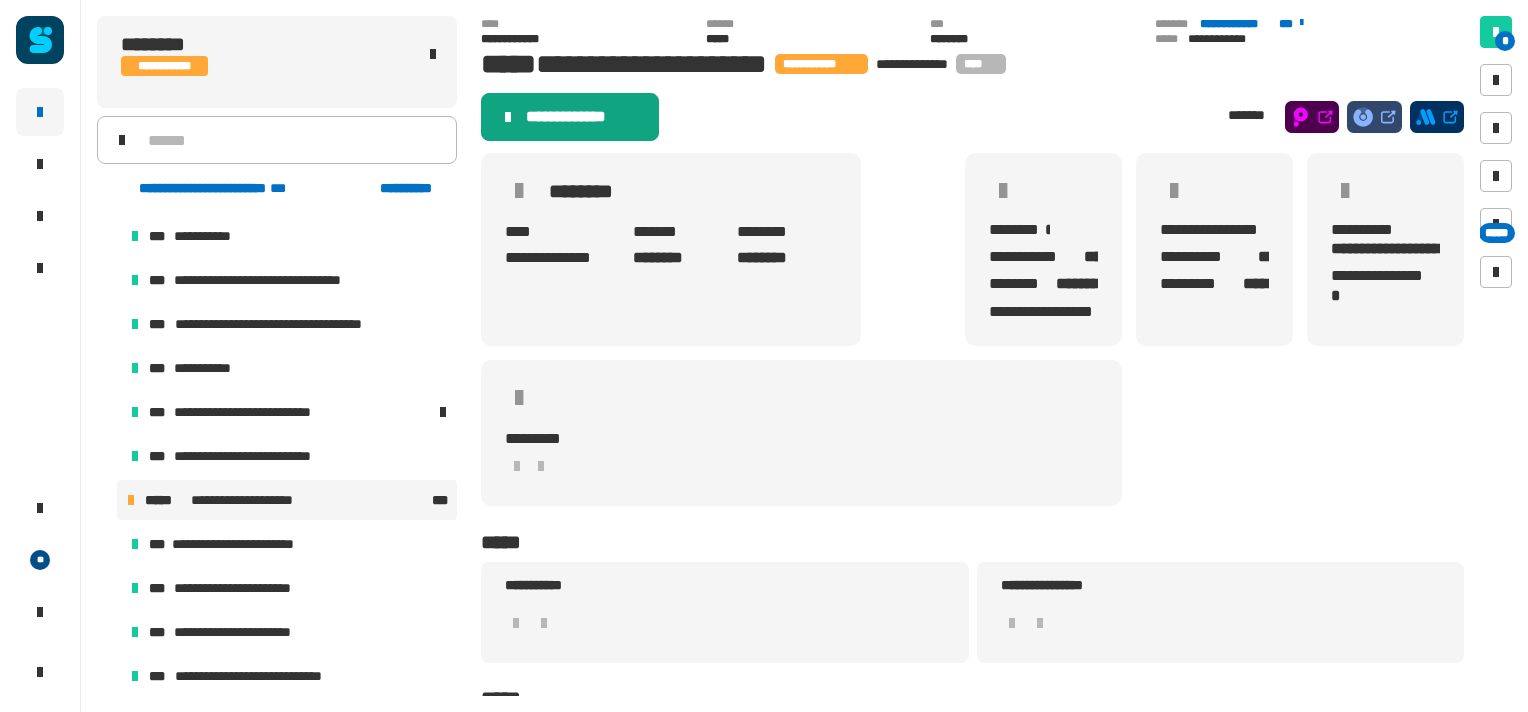 click on "**********" 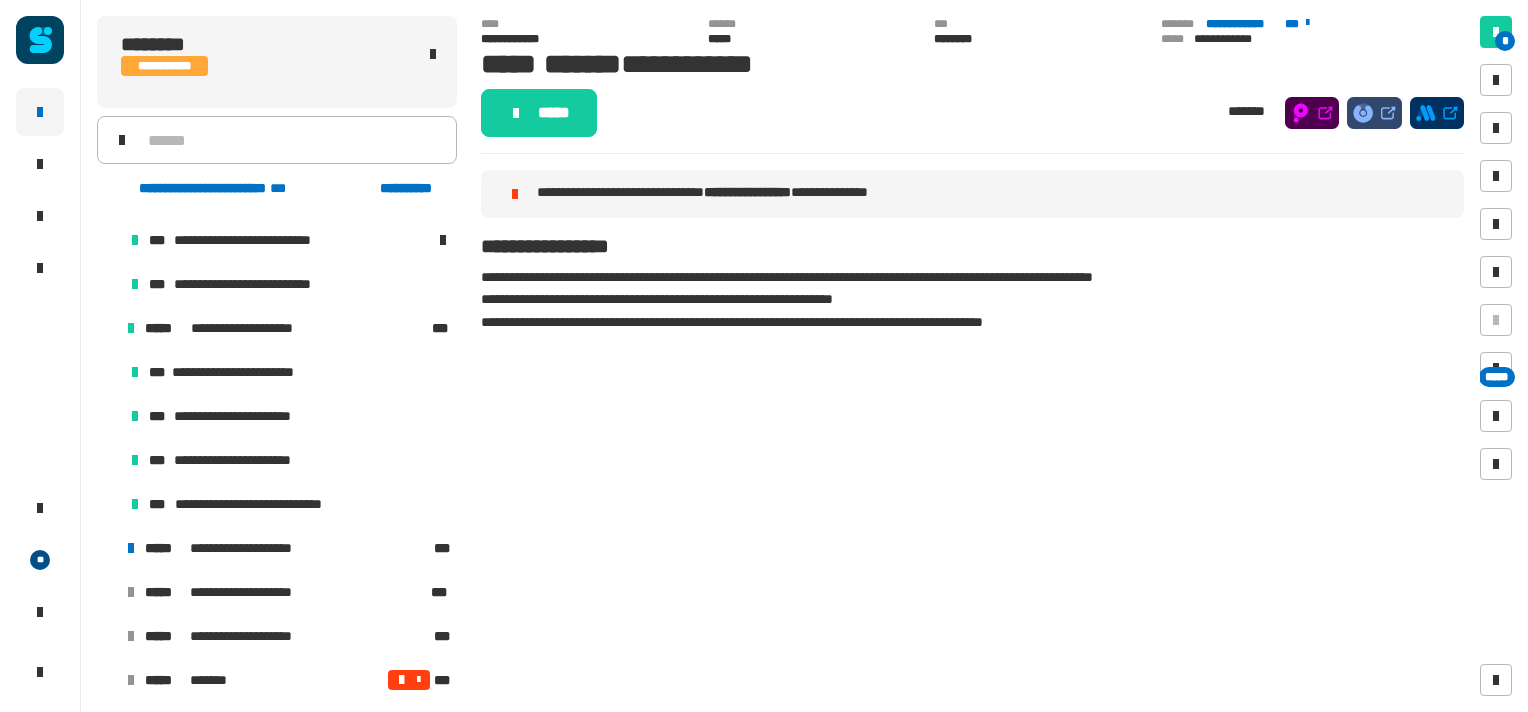 scroll, scrollTop: 480, scrollLeft: 0, axis: vertical 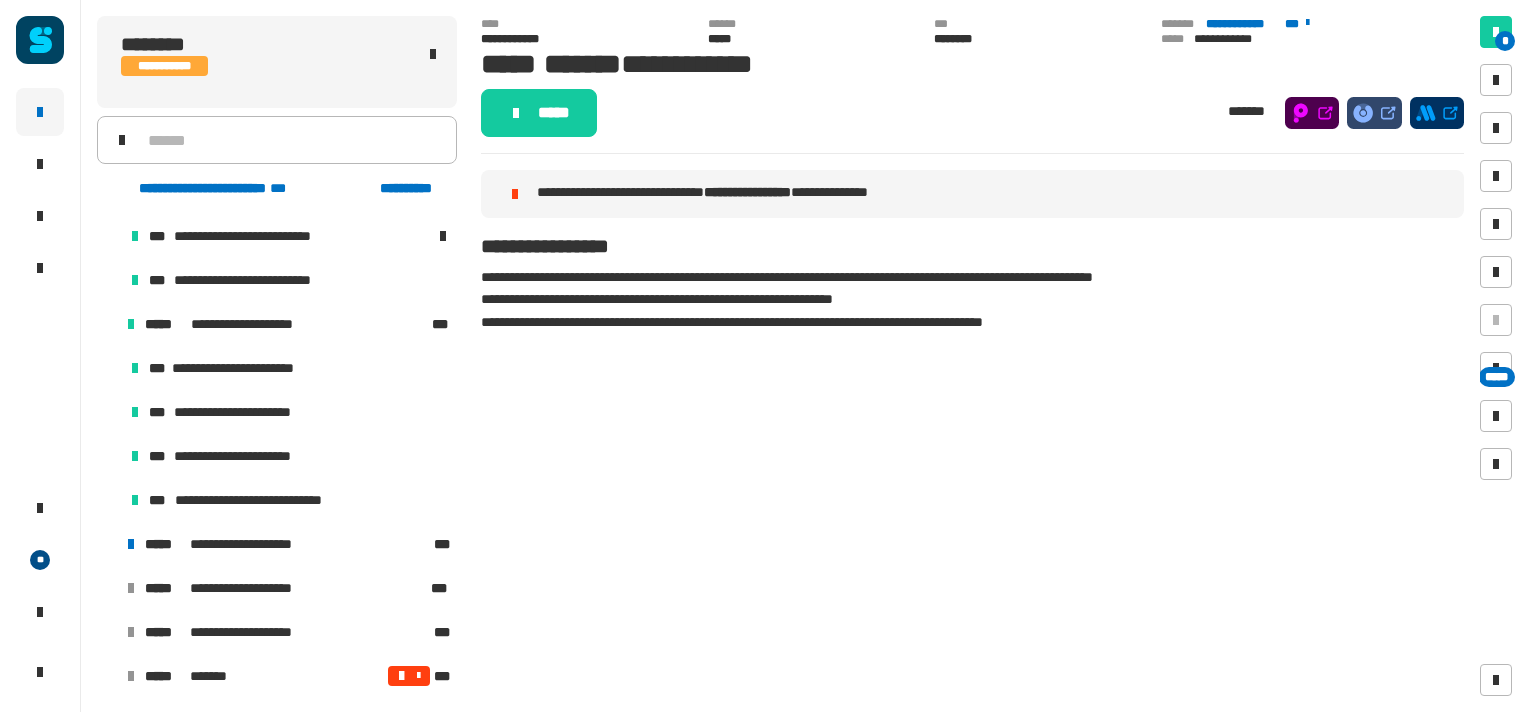 click at bounding box center (107, 544) 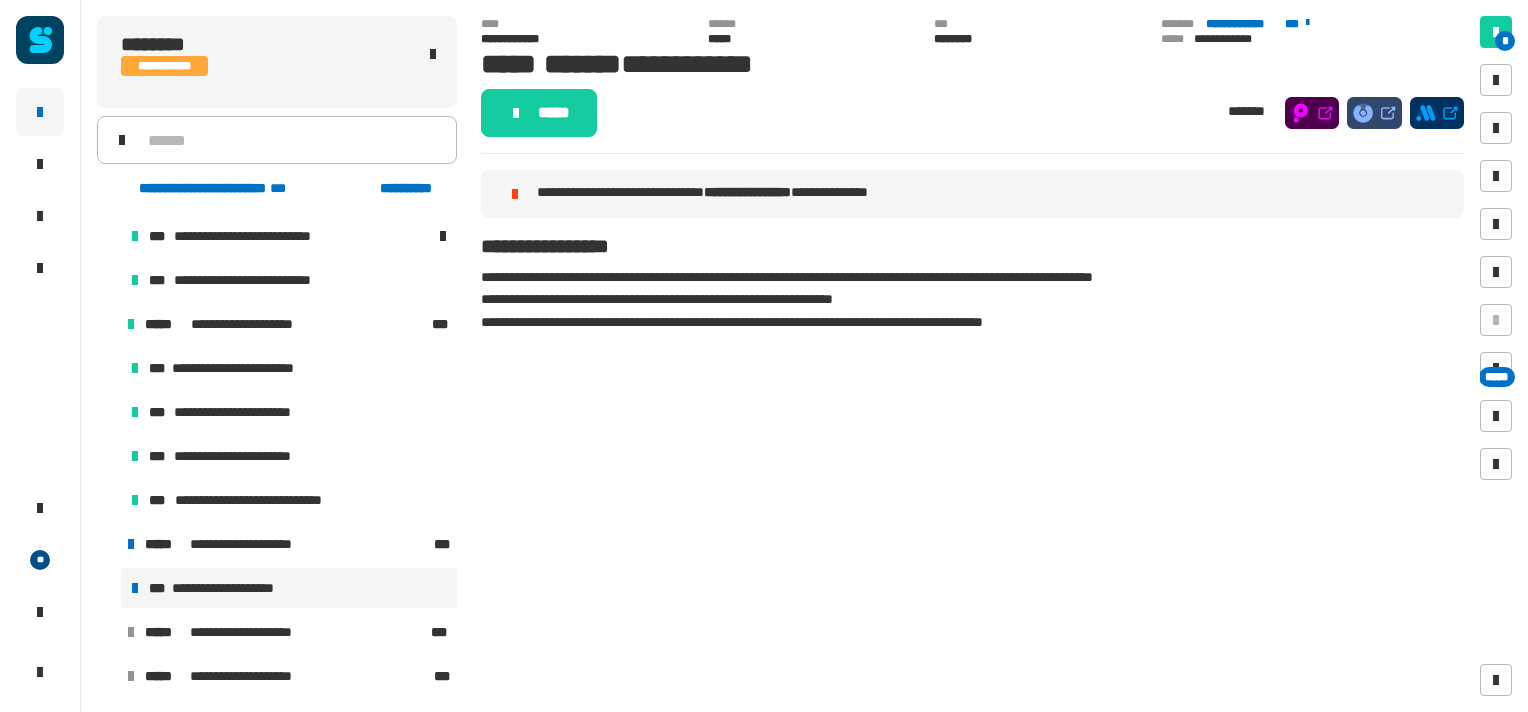 click on "**********" at bounding box center [229, 588] 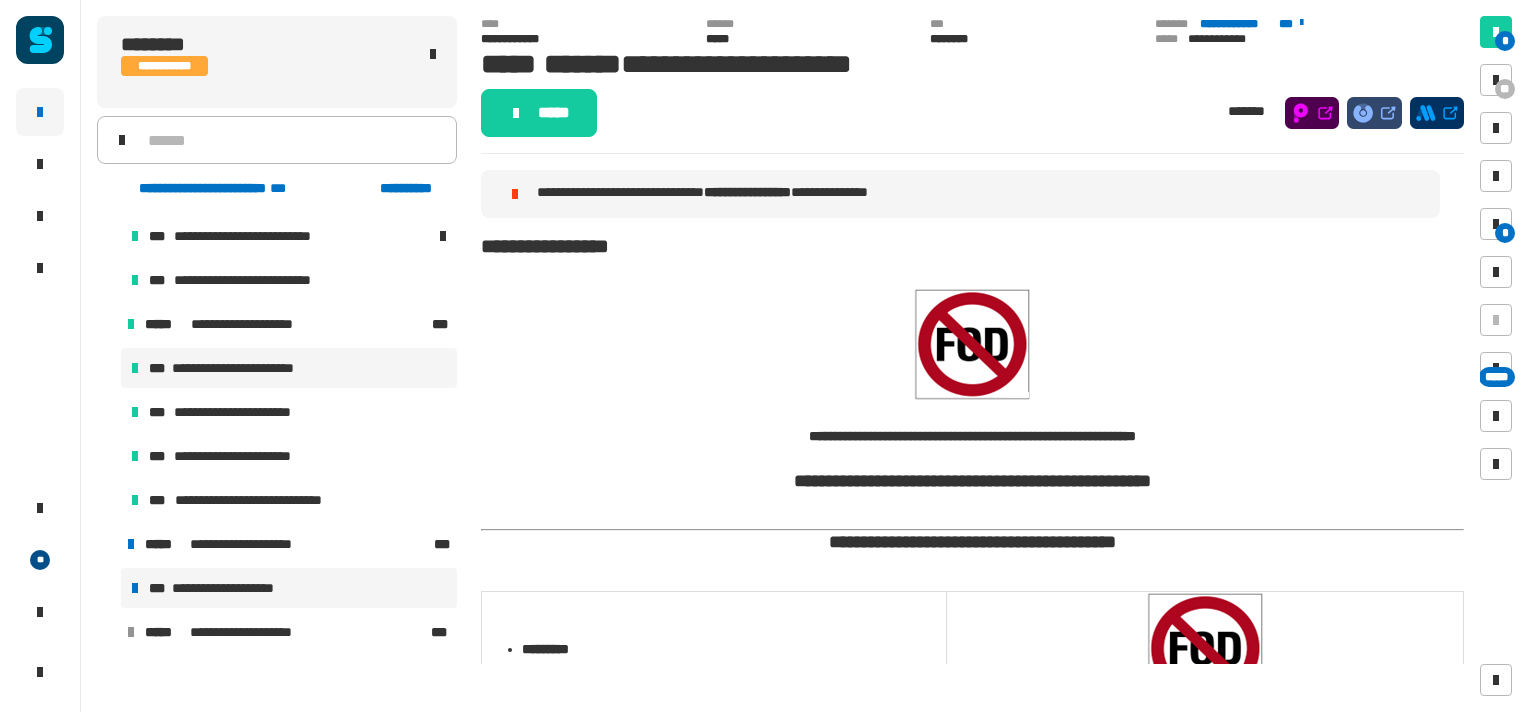 scroll, scrollTop: 0, scrollLeft: 0, axis: both 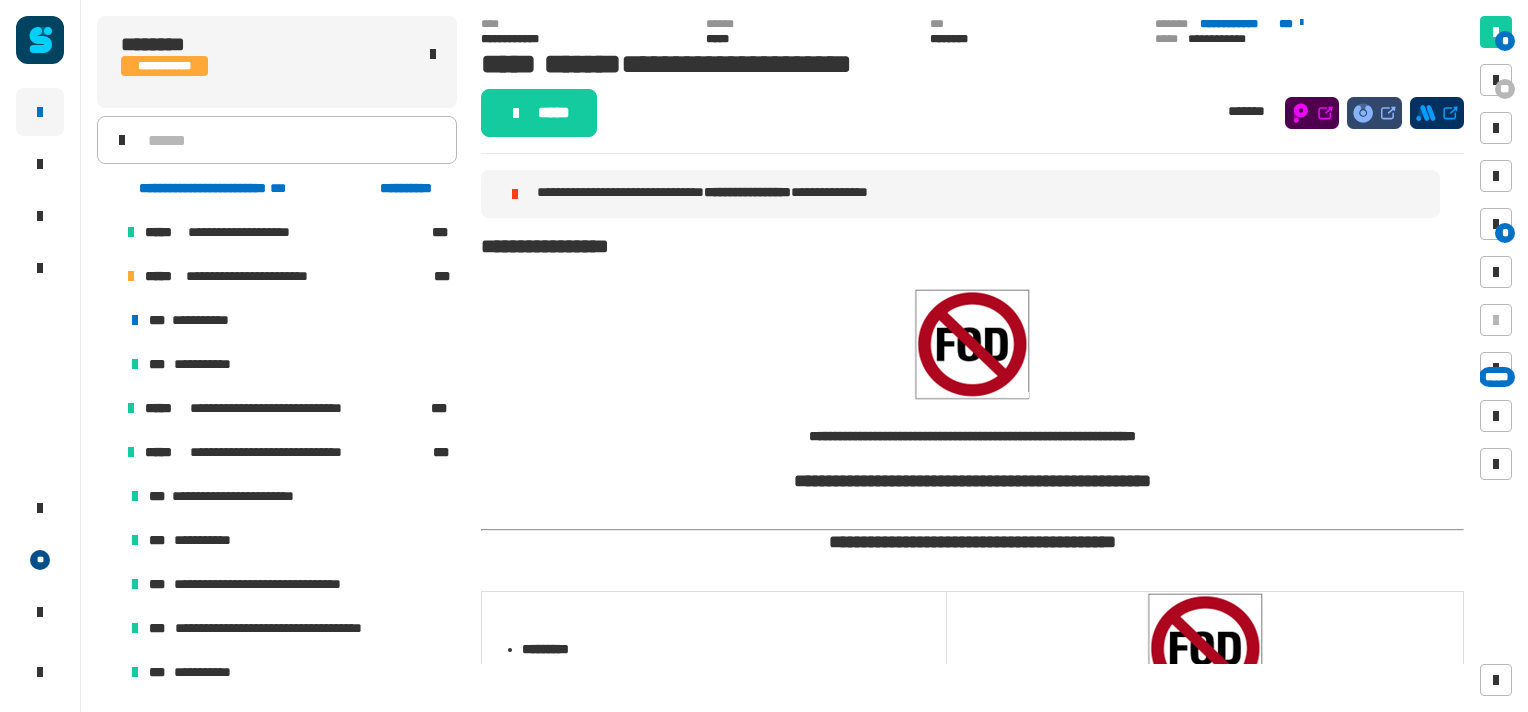 click at bounding box center (107, 408) 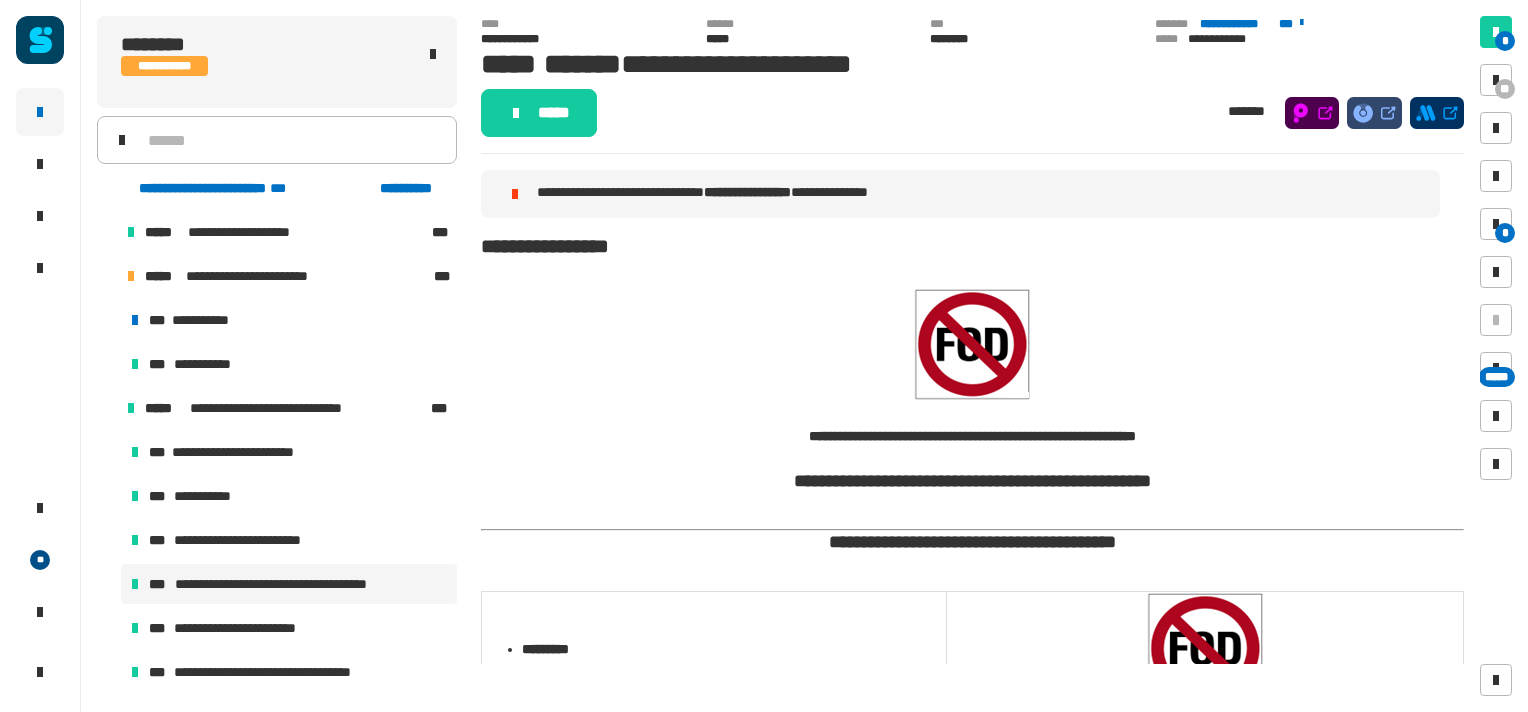 click on "**********" at bounding box center (295, 584) 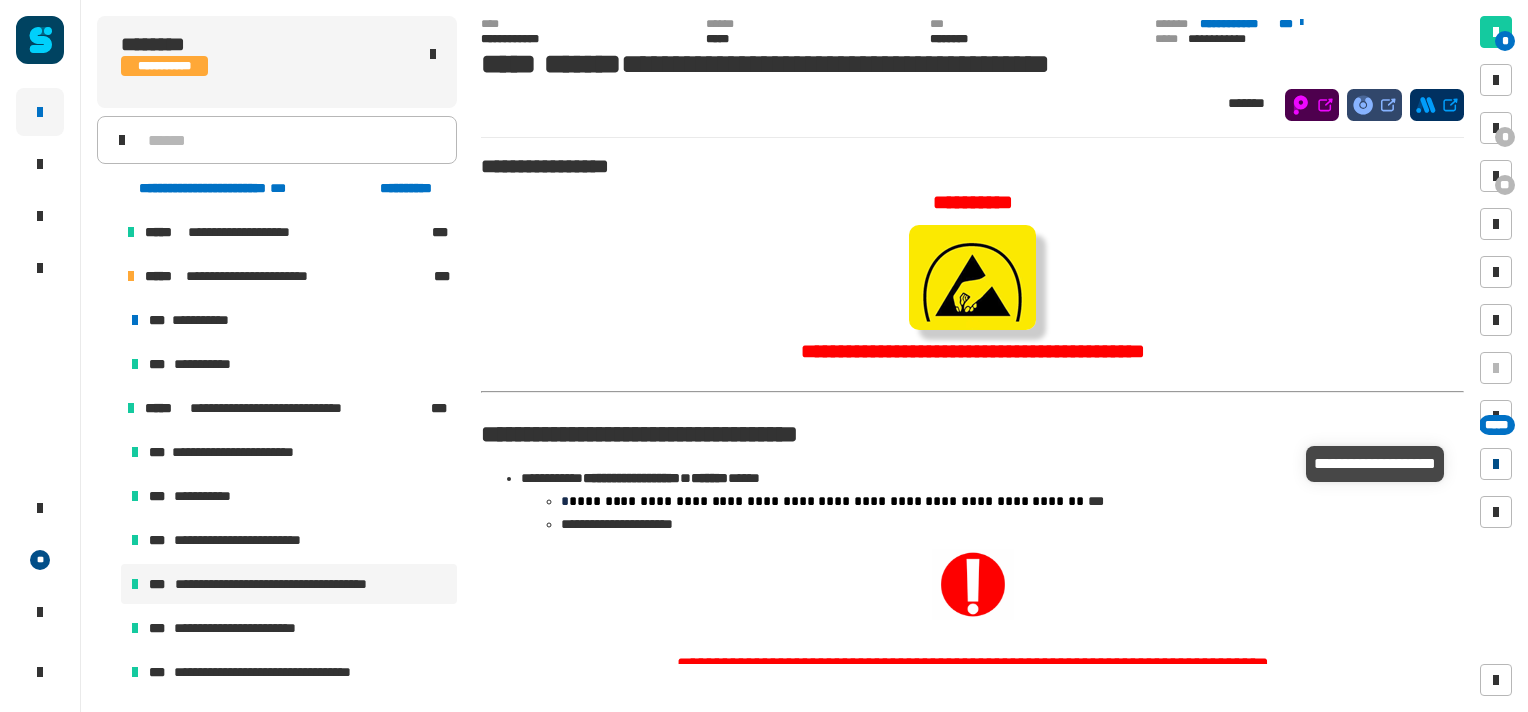 click at bounding box center (1496, 464) 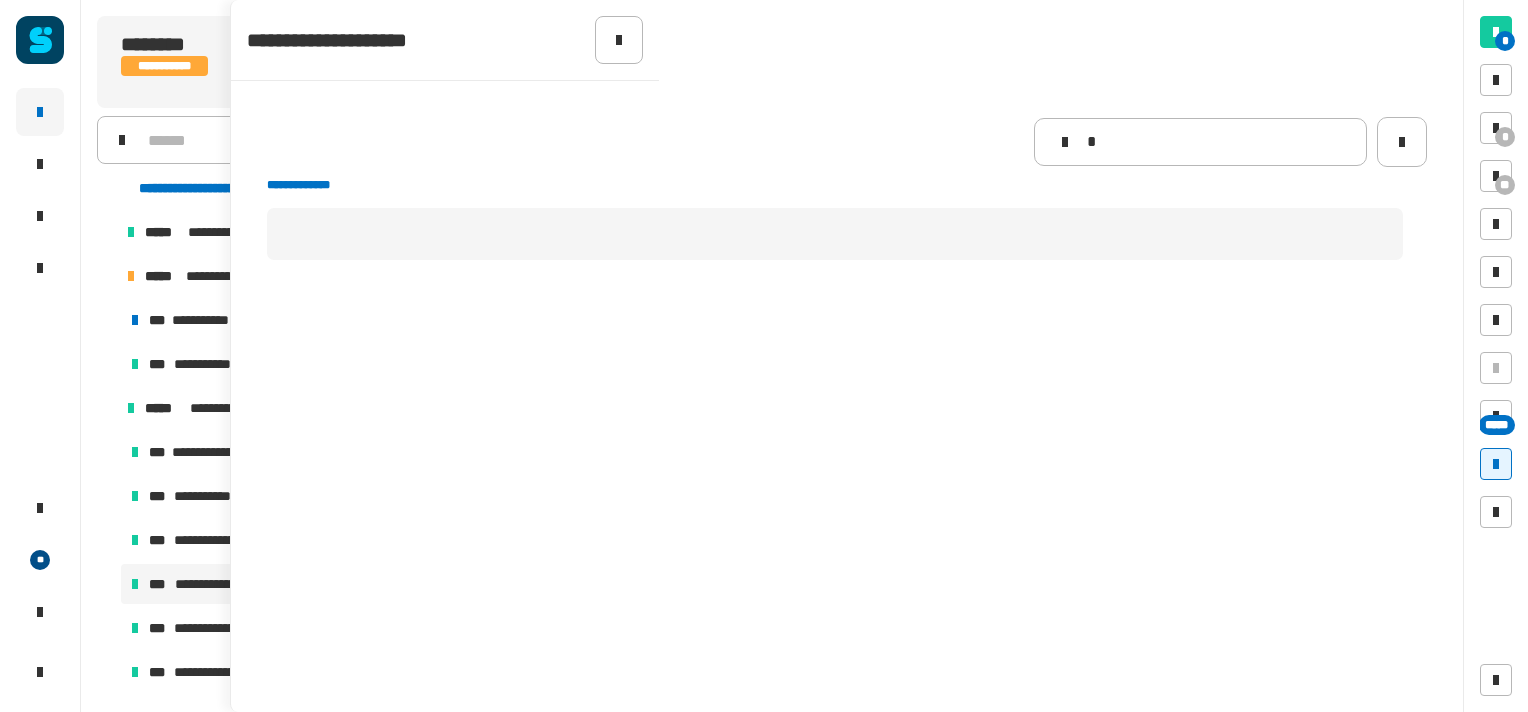 type 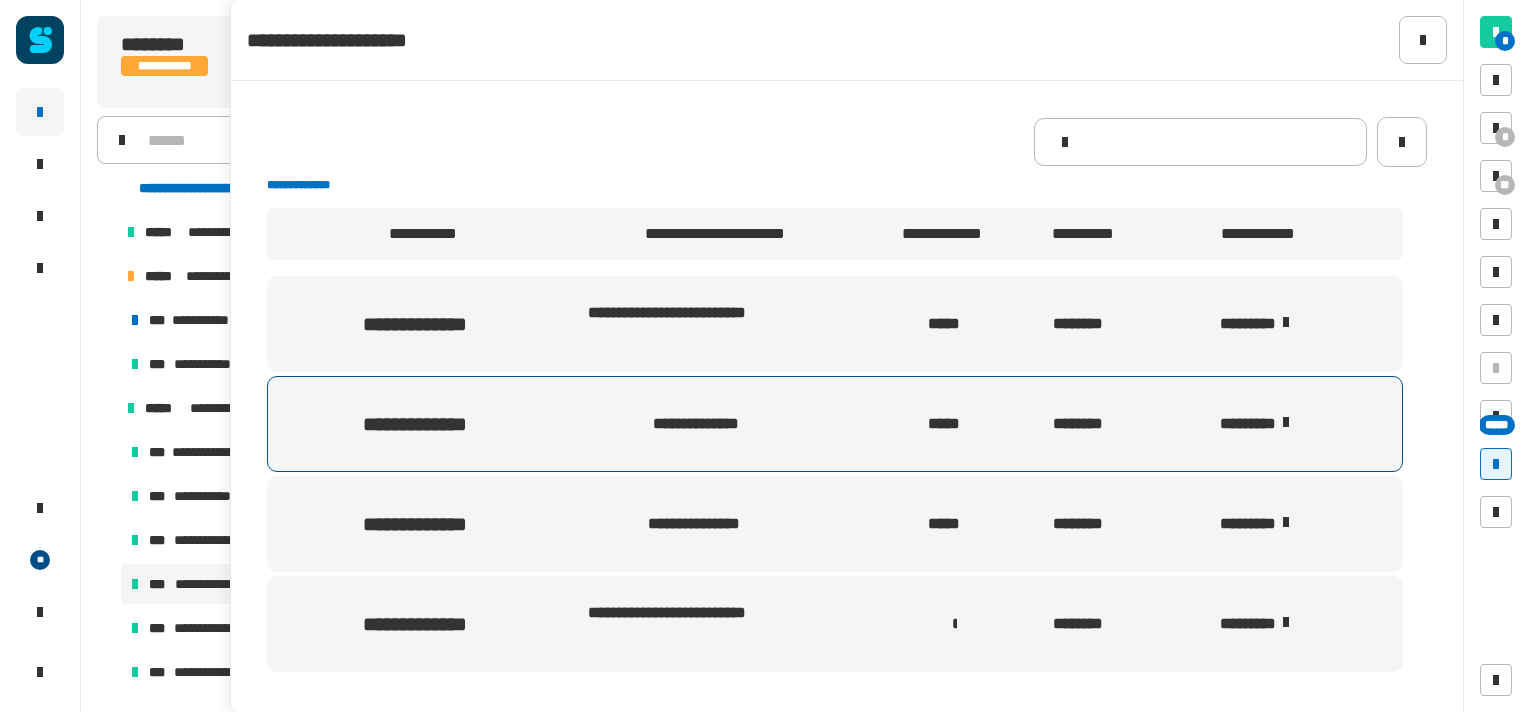 click at bounding box center [1286, 422] 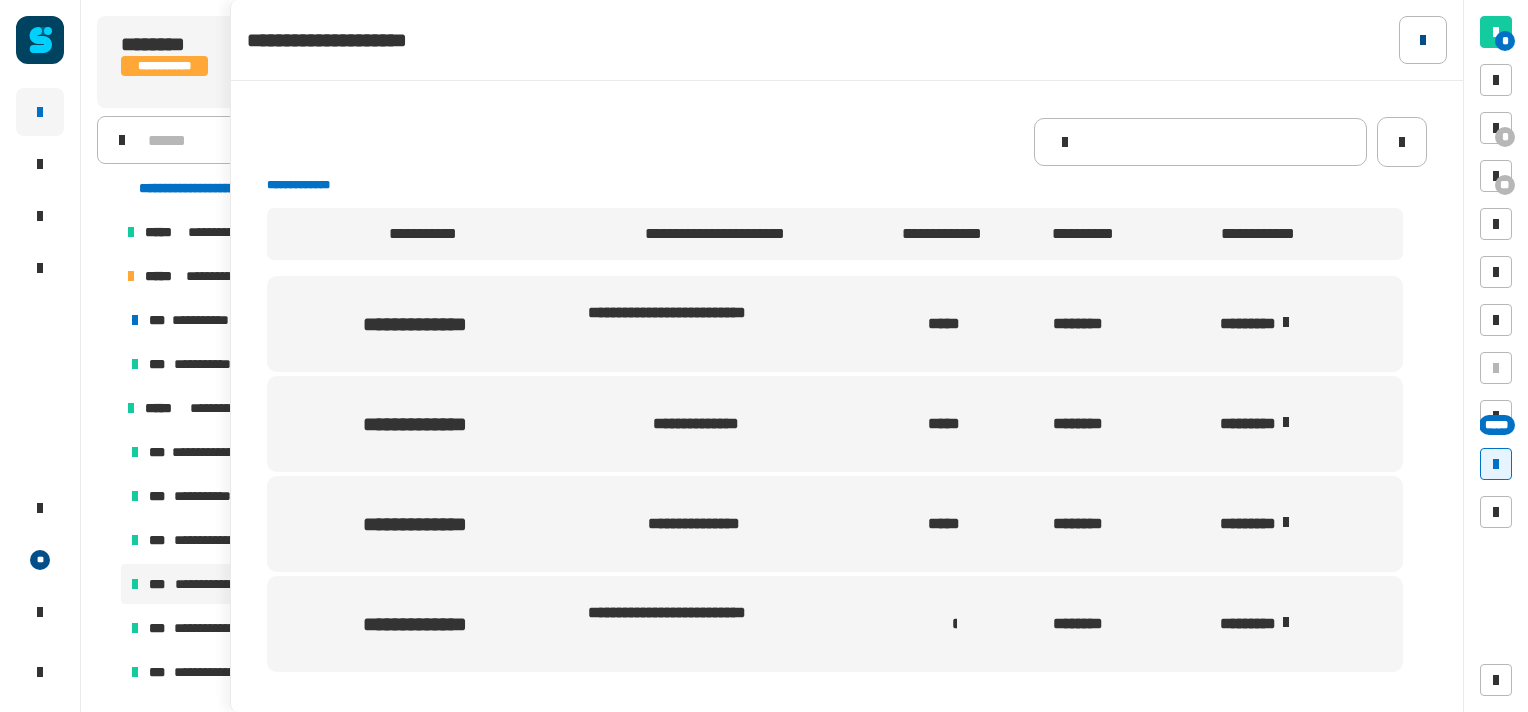 click 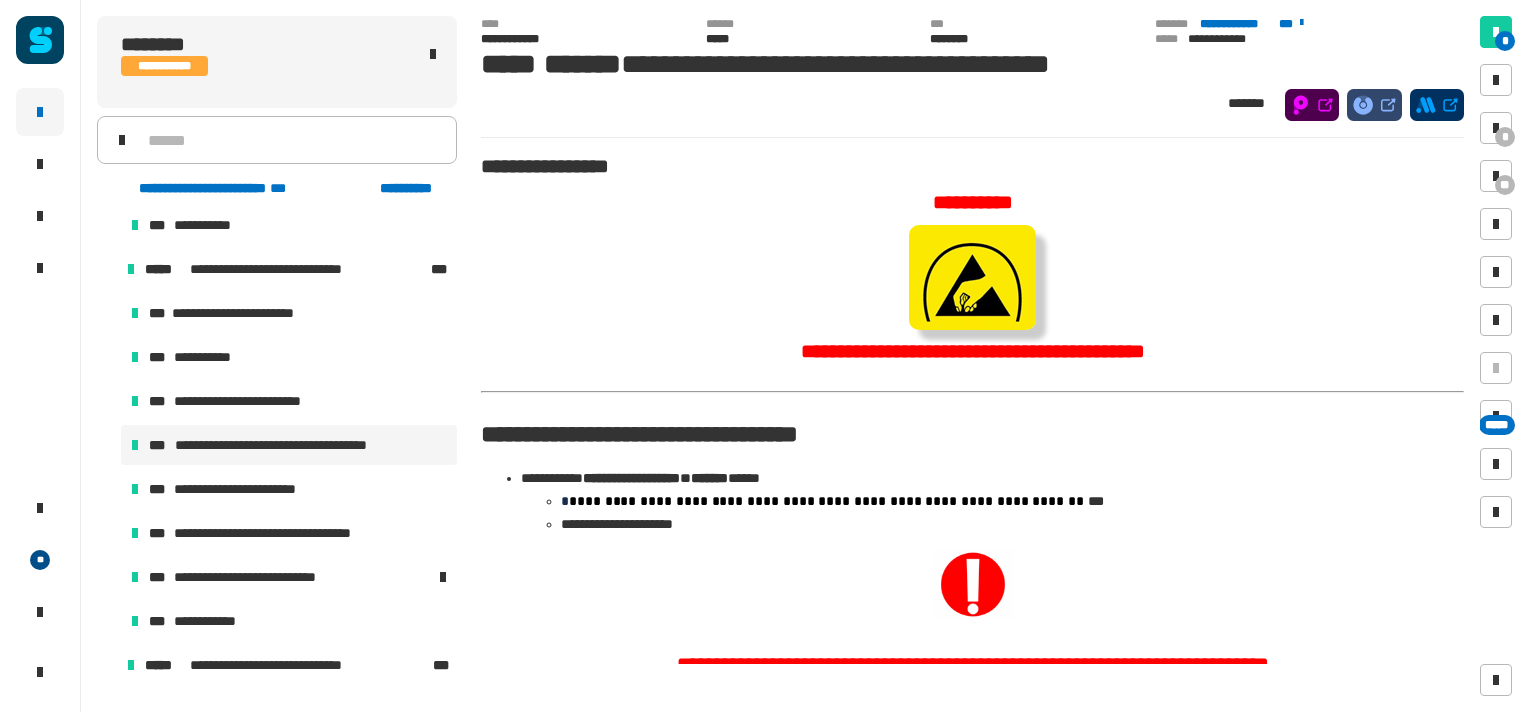 scroll, scrollTop: 140, scrollLeft: 0, axis: vertical 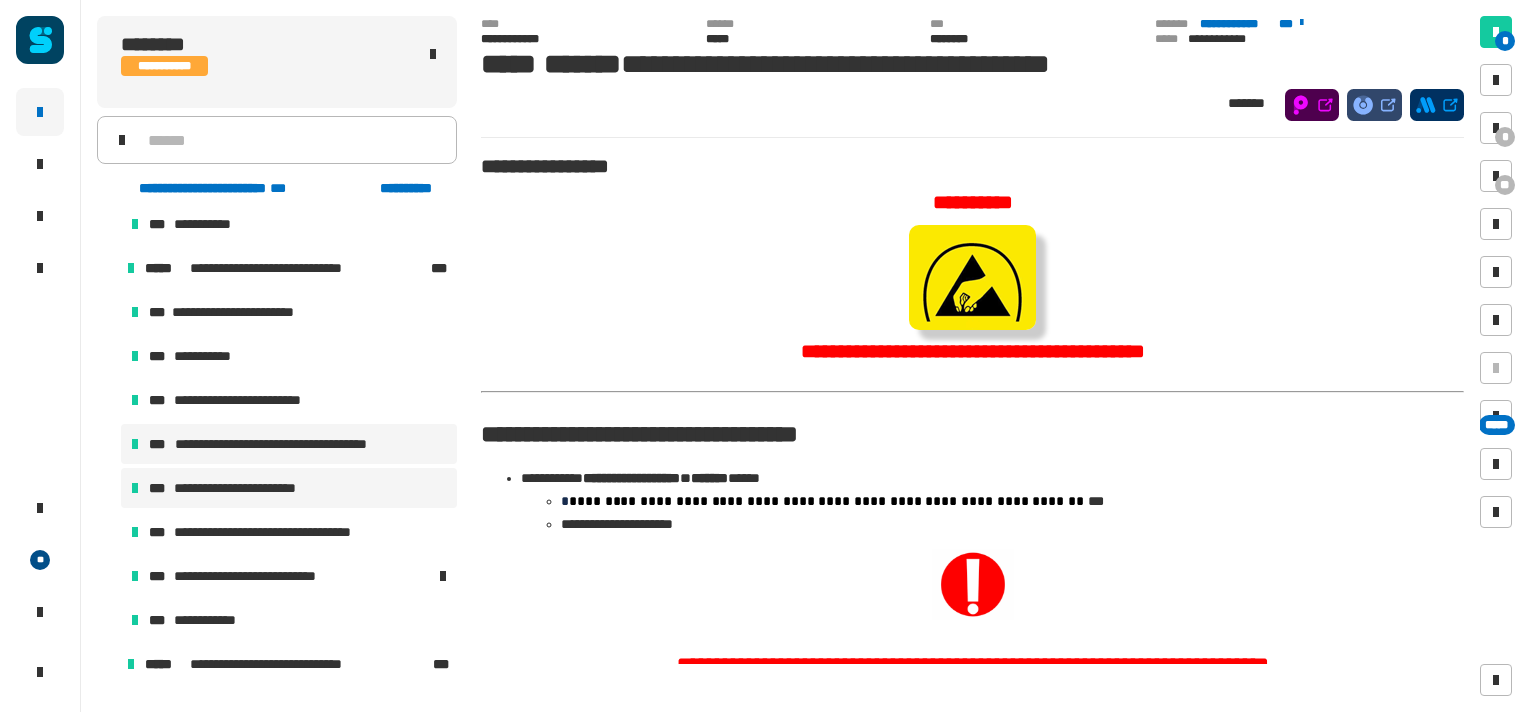 click on "**********" at bounding box center (250, 488) 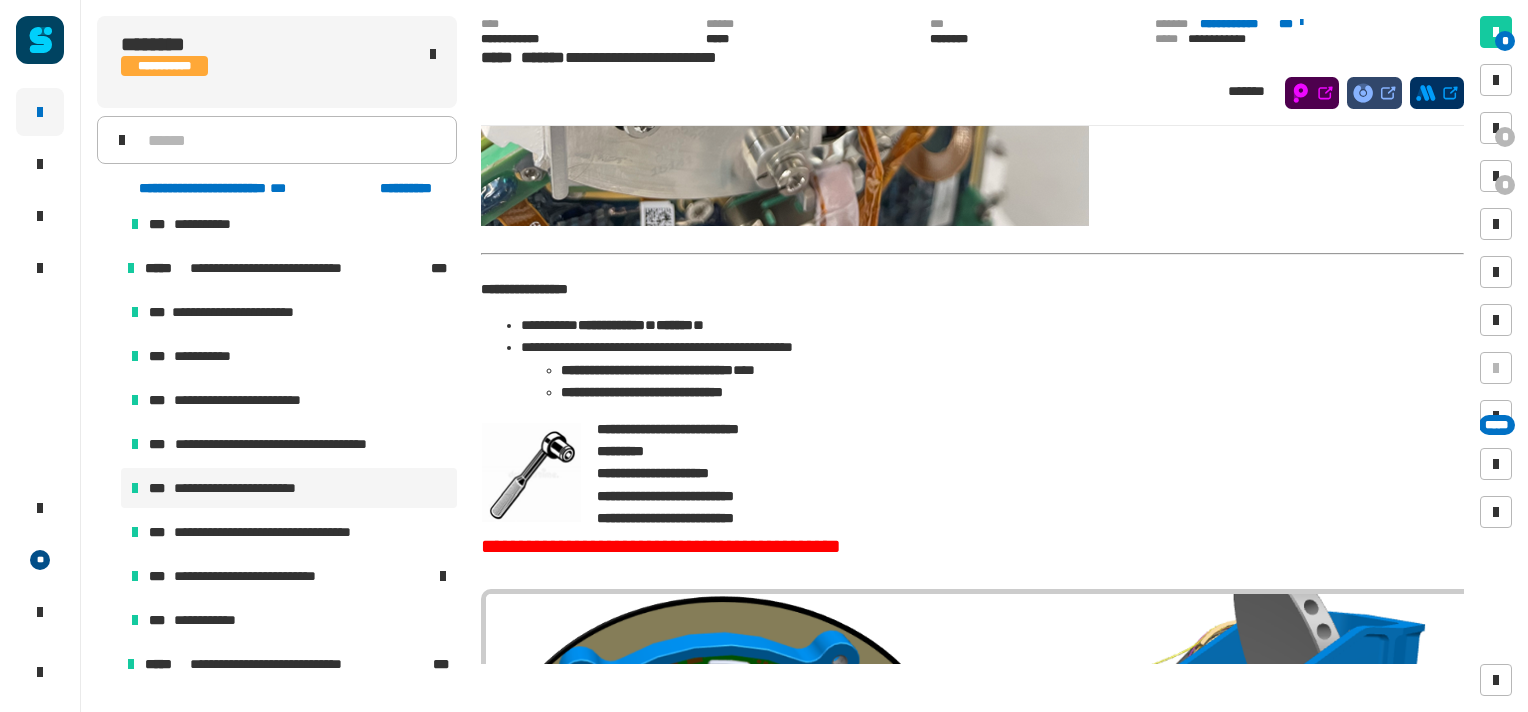 scroll, scrollTop: 5888, scrollLeft: 0, axis: vertical 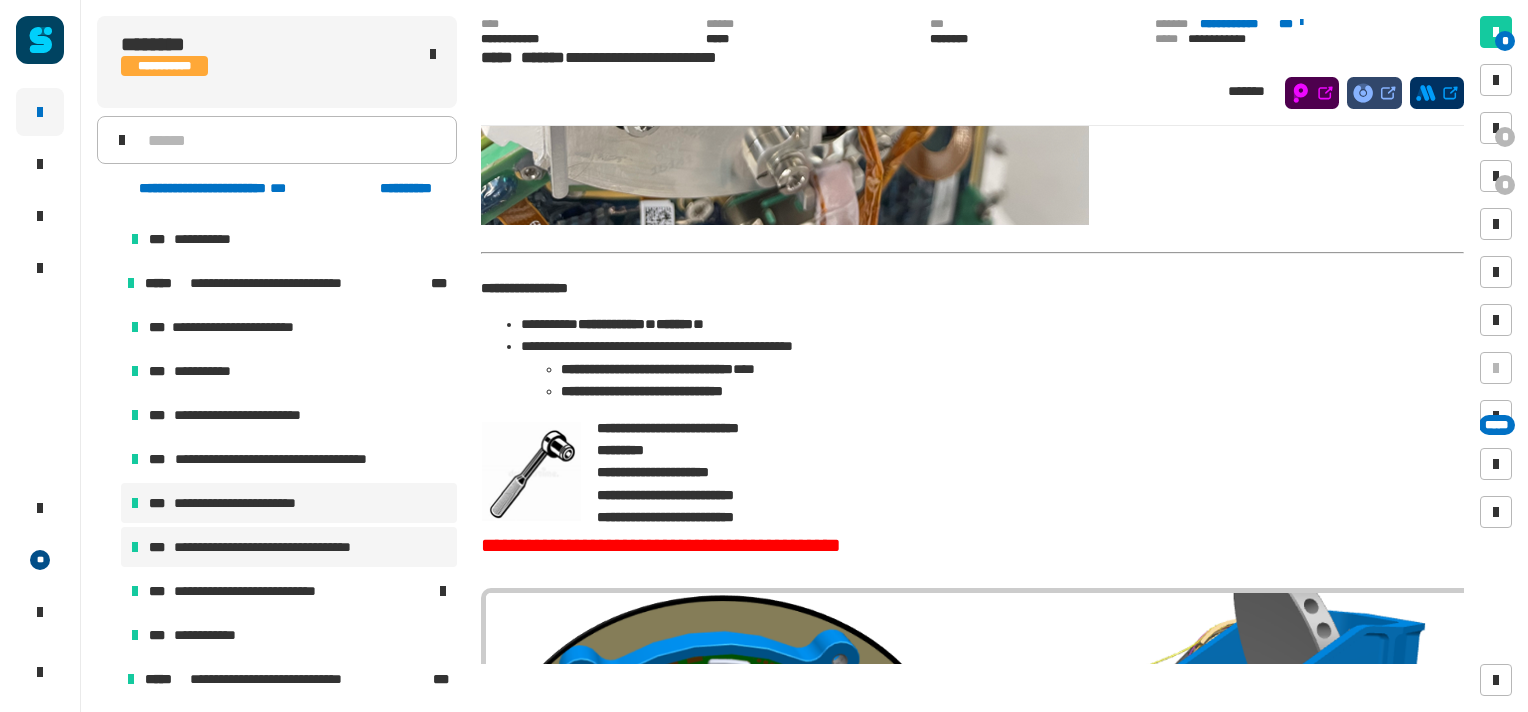 click on "**********" at bounding box center [289, 547] 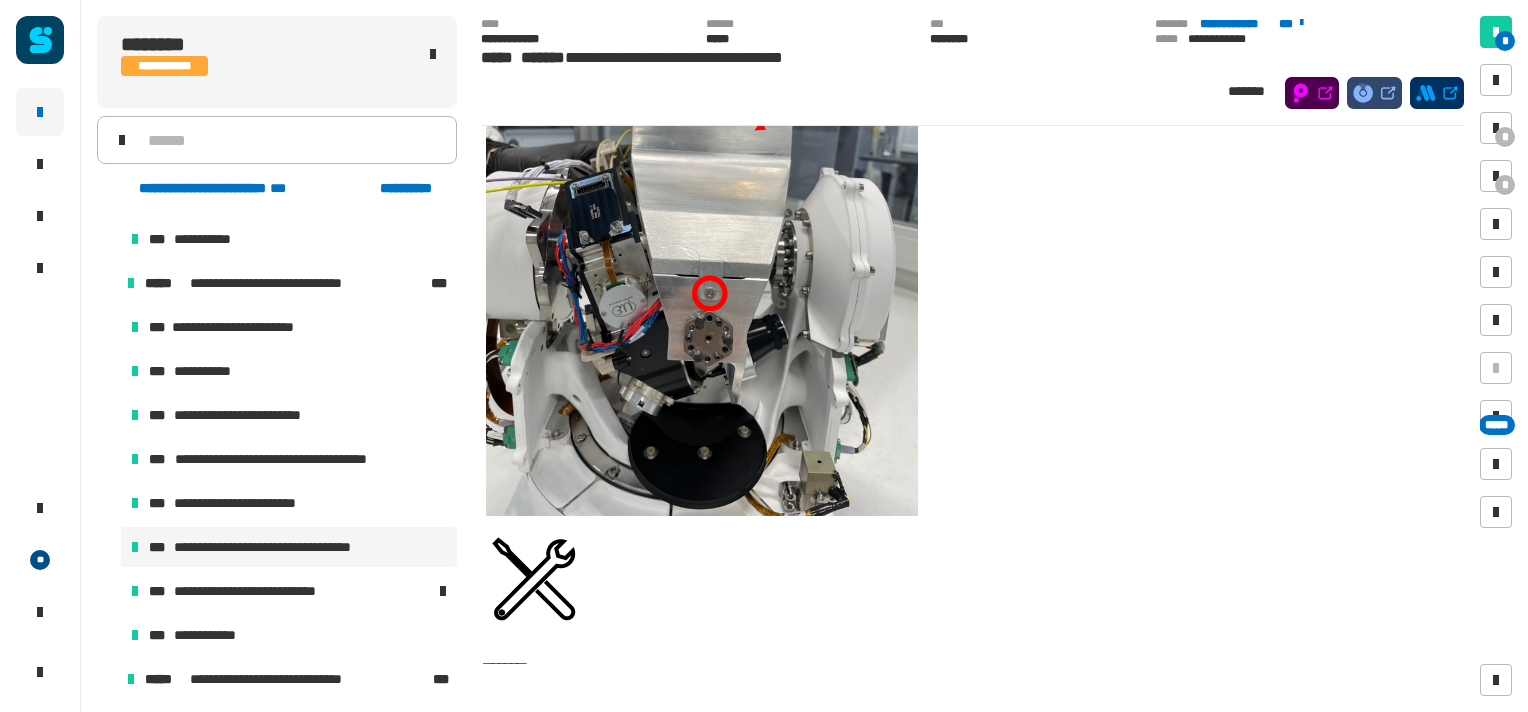 scroll, scrollTop: 11527, scrollLeft: 0, axis: vertical 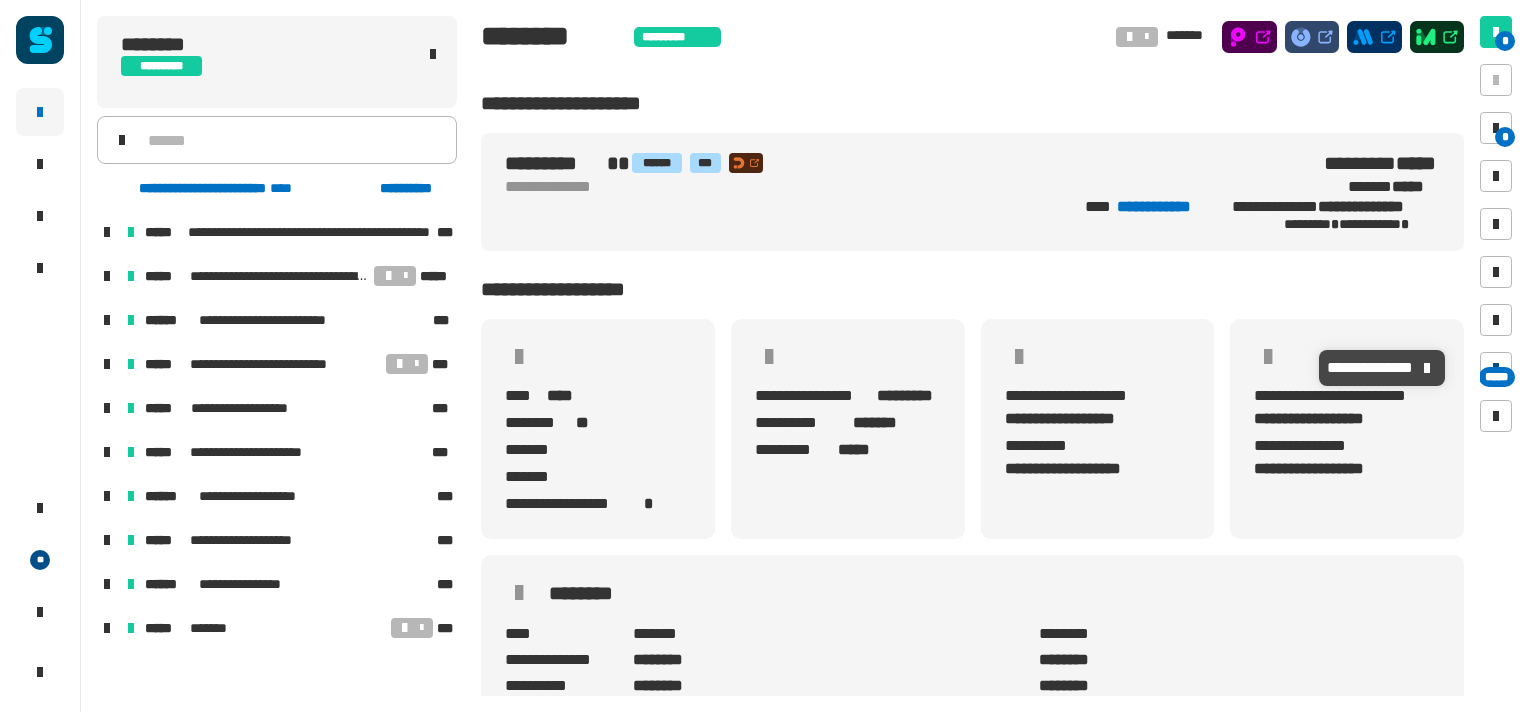 click on "*****" at bounding box center (1497, 377) 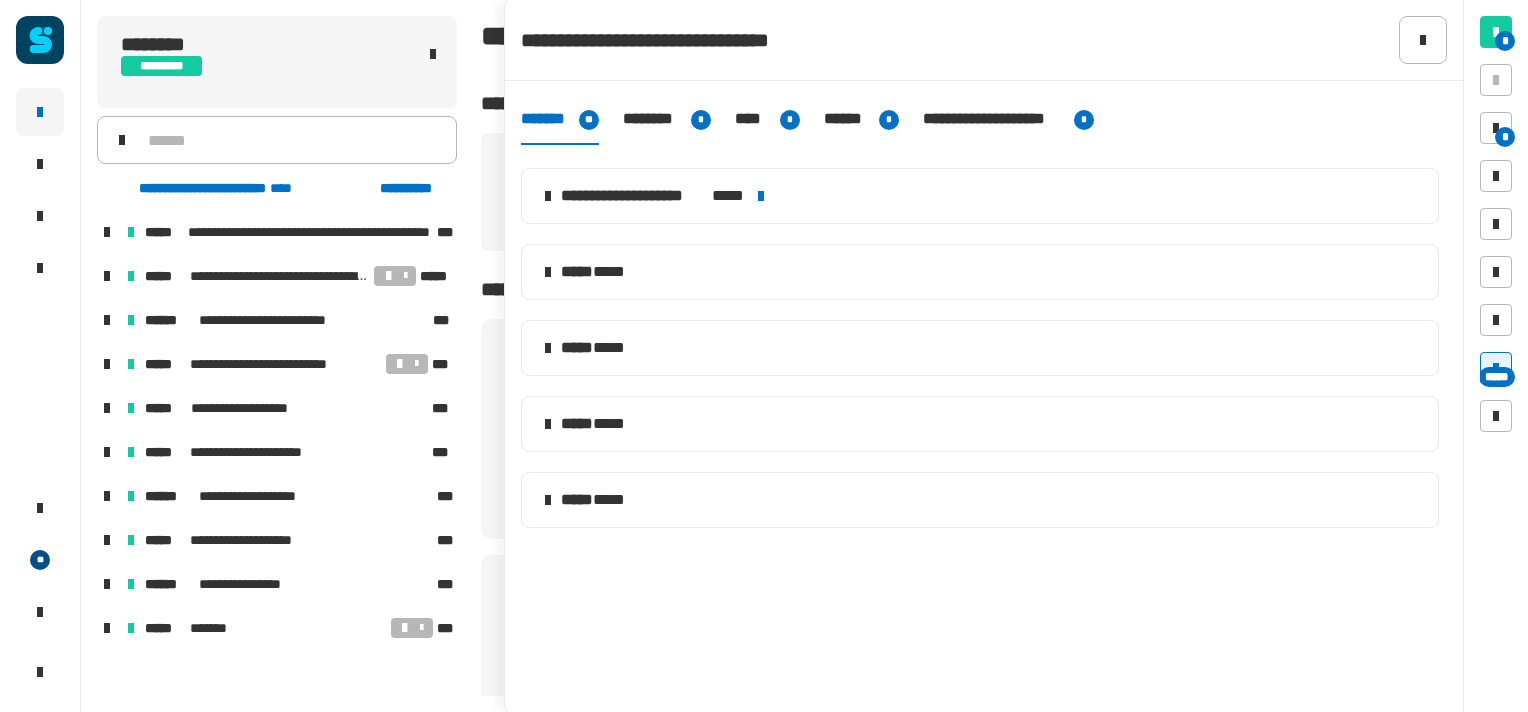 click on "*******" 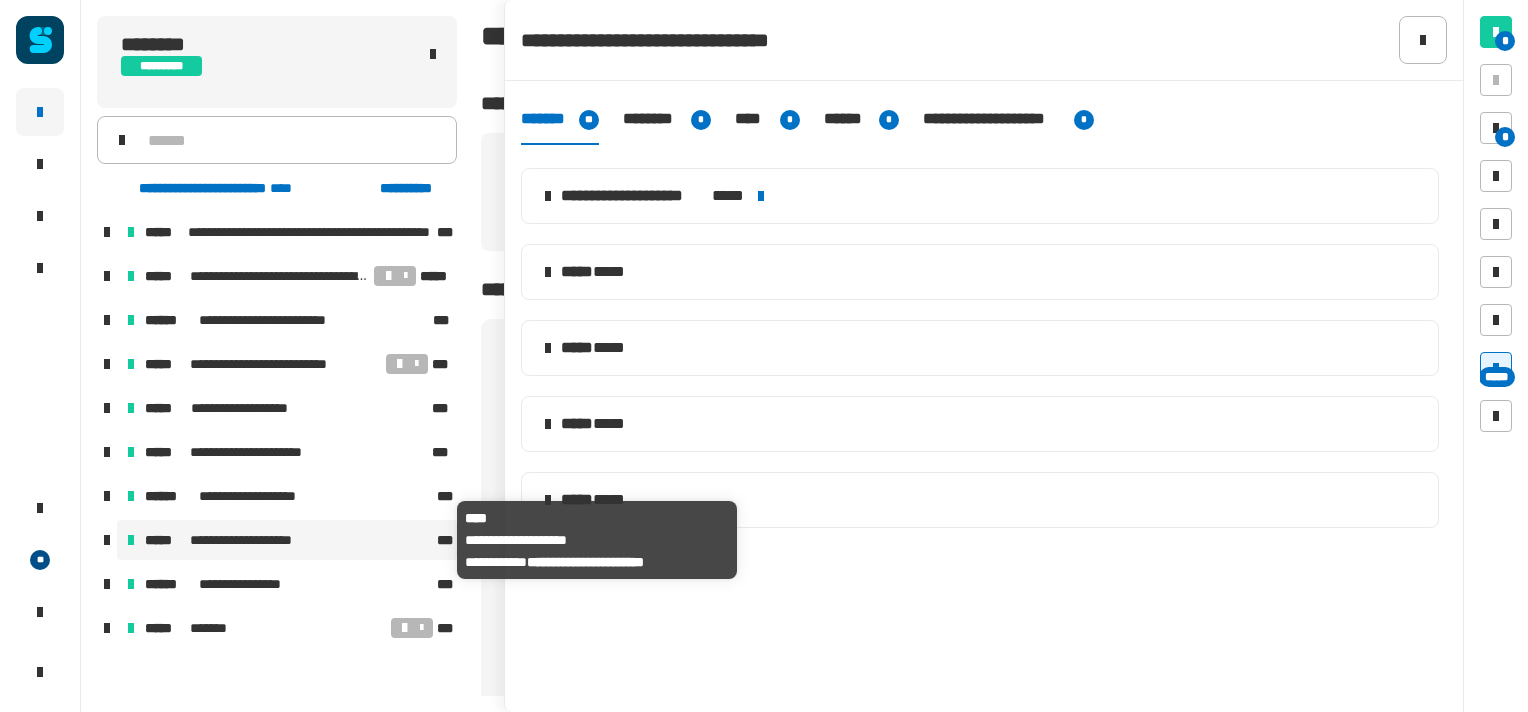click on "**********" at bounding box center [247, 540] 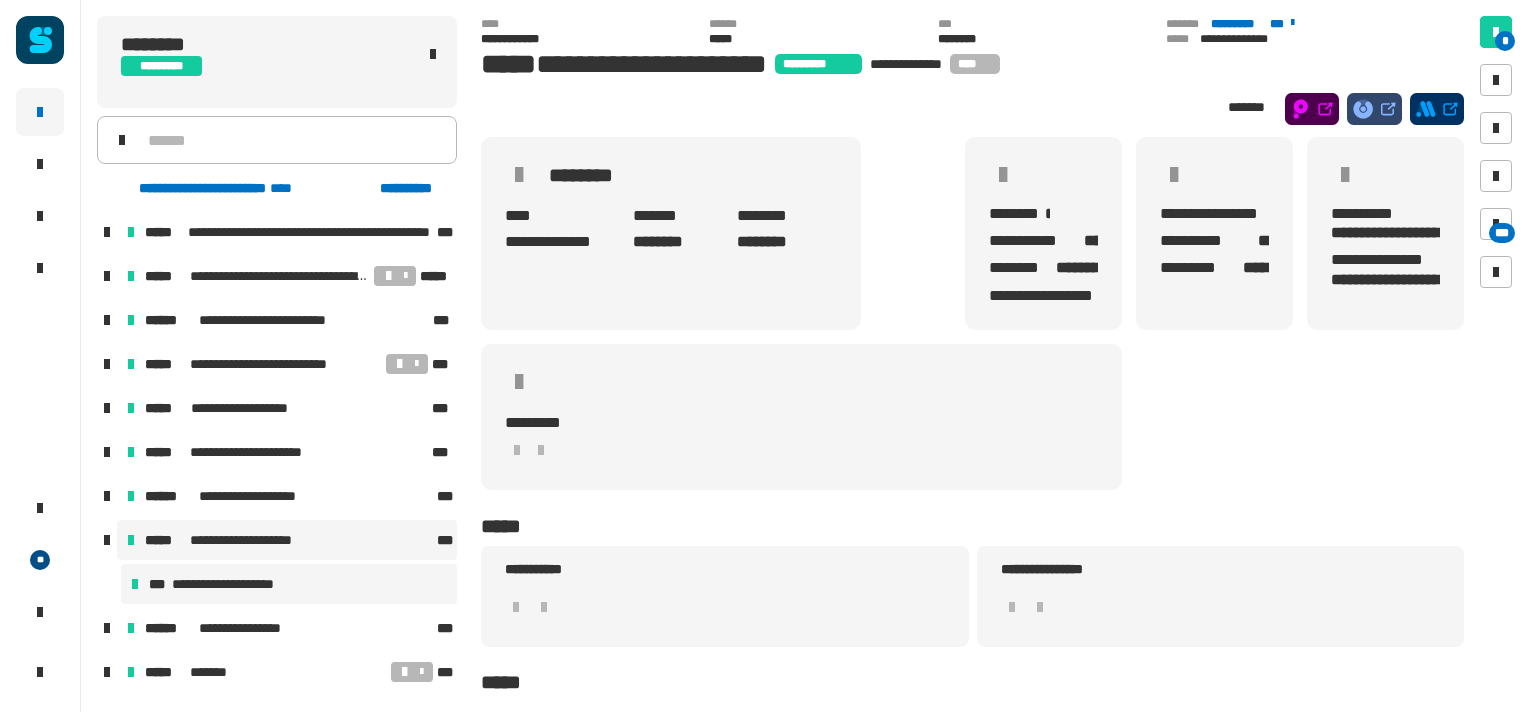 click on "**********" at bounding box center (289, 584) 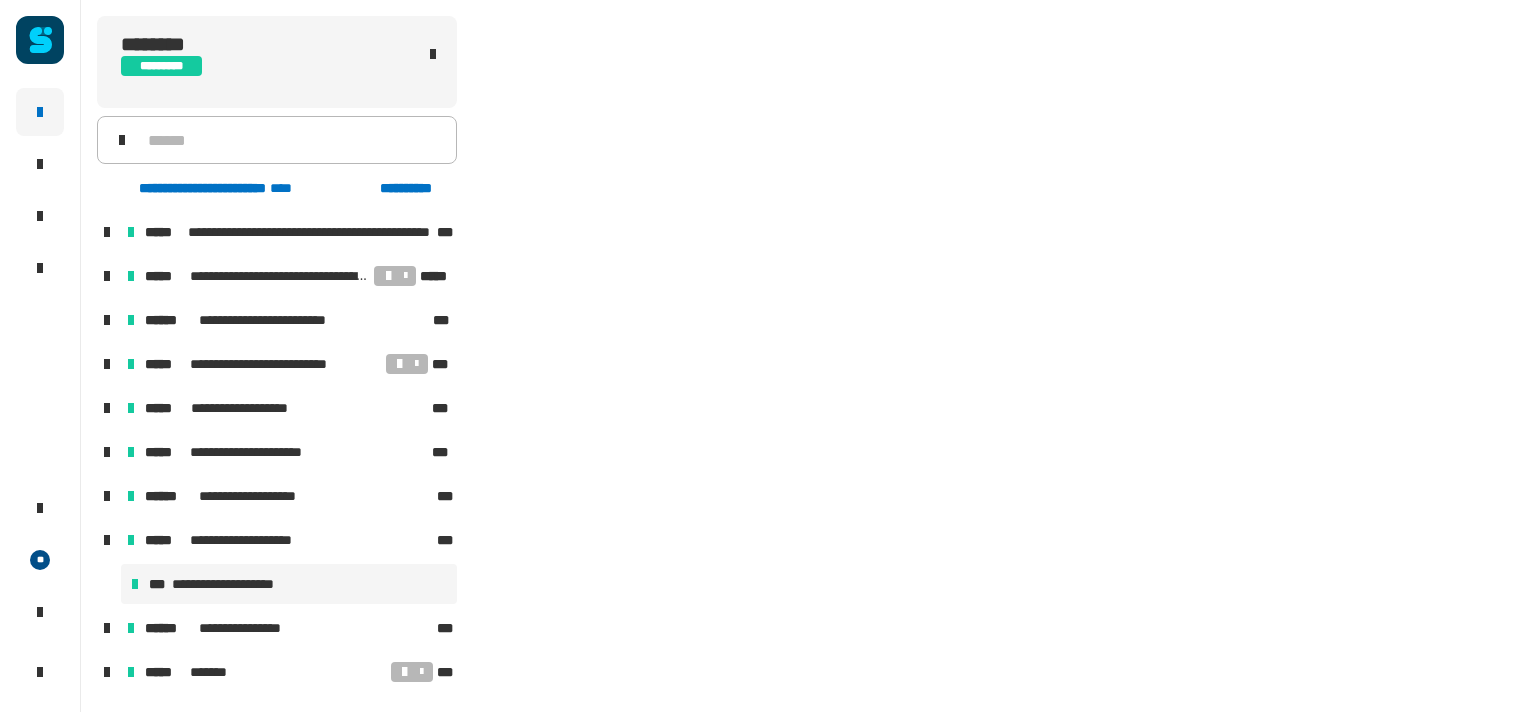 click on "**********" at bounding box center [289, 584] 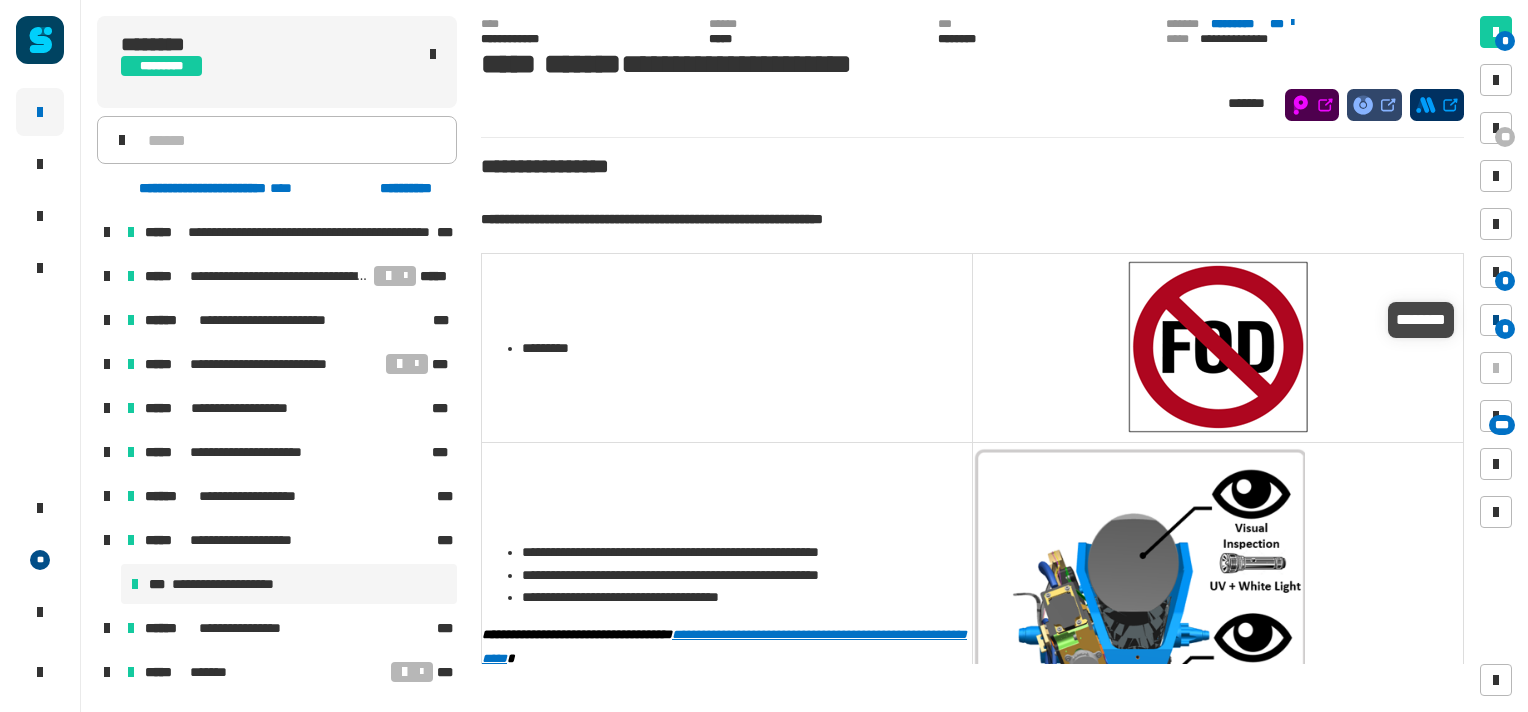 click at bounding box center (1496, 320) 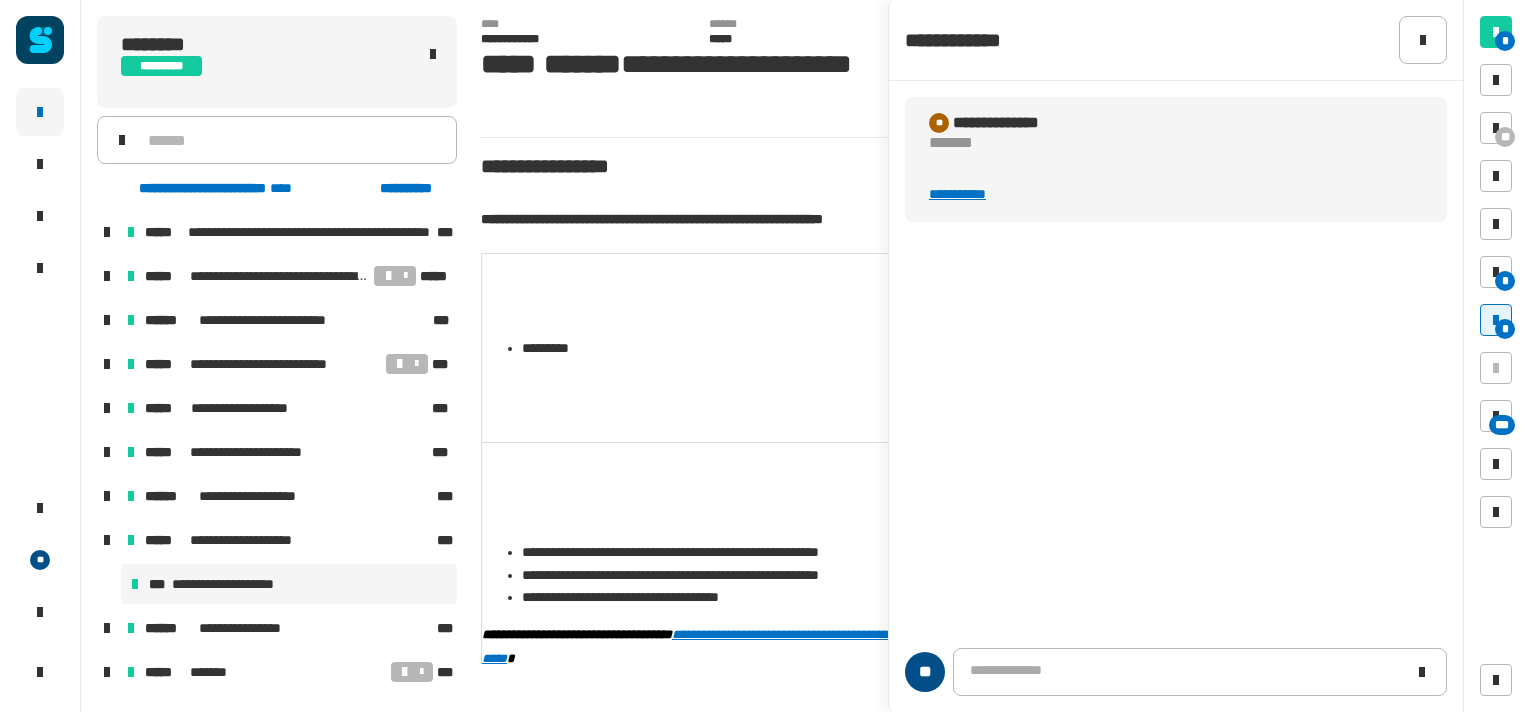 click on "**********" at bounding box center (957, 194) 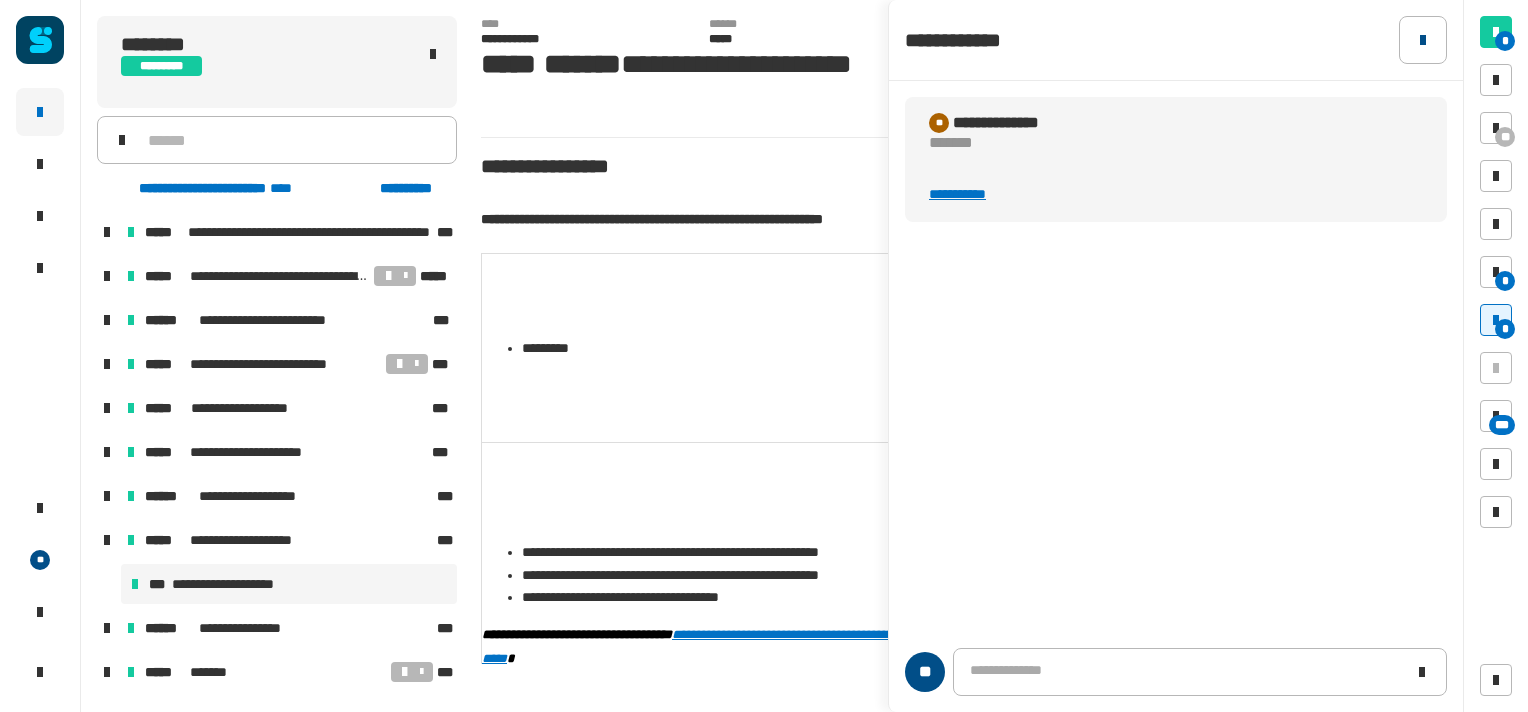click 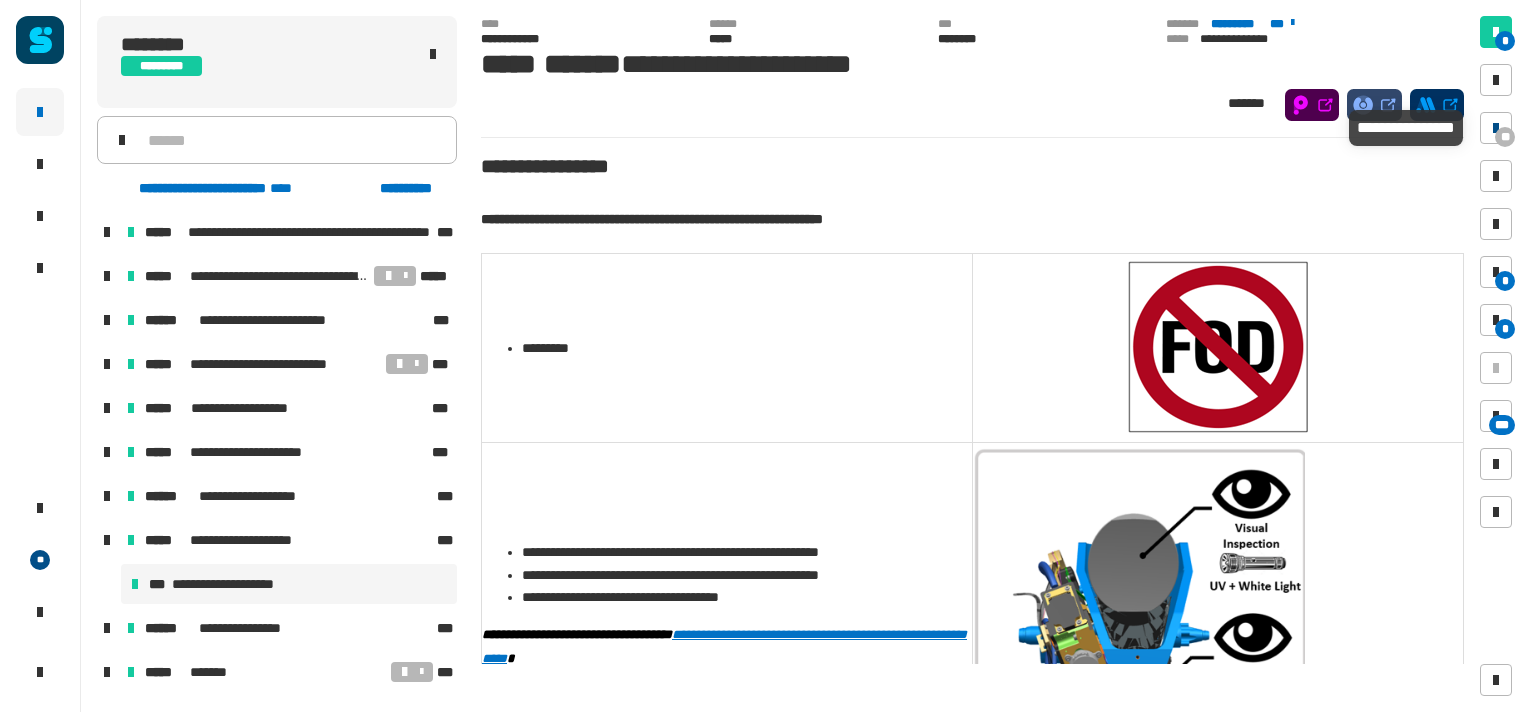 click on "**" at bounding box center (1505, 137) 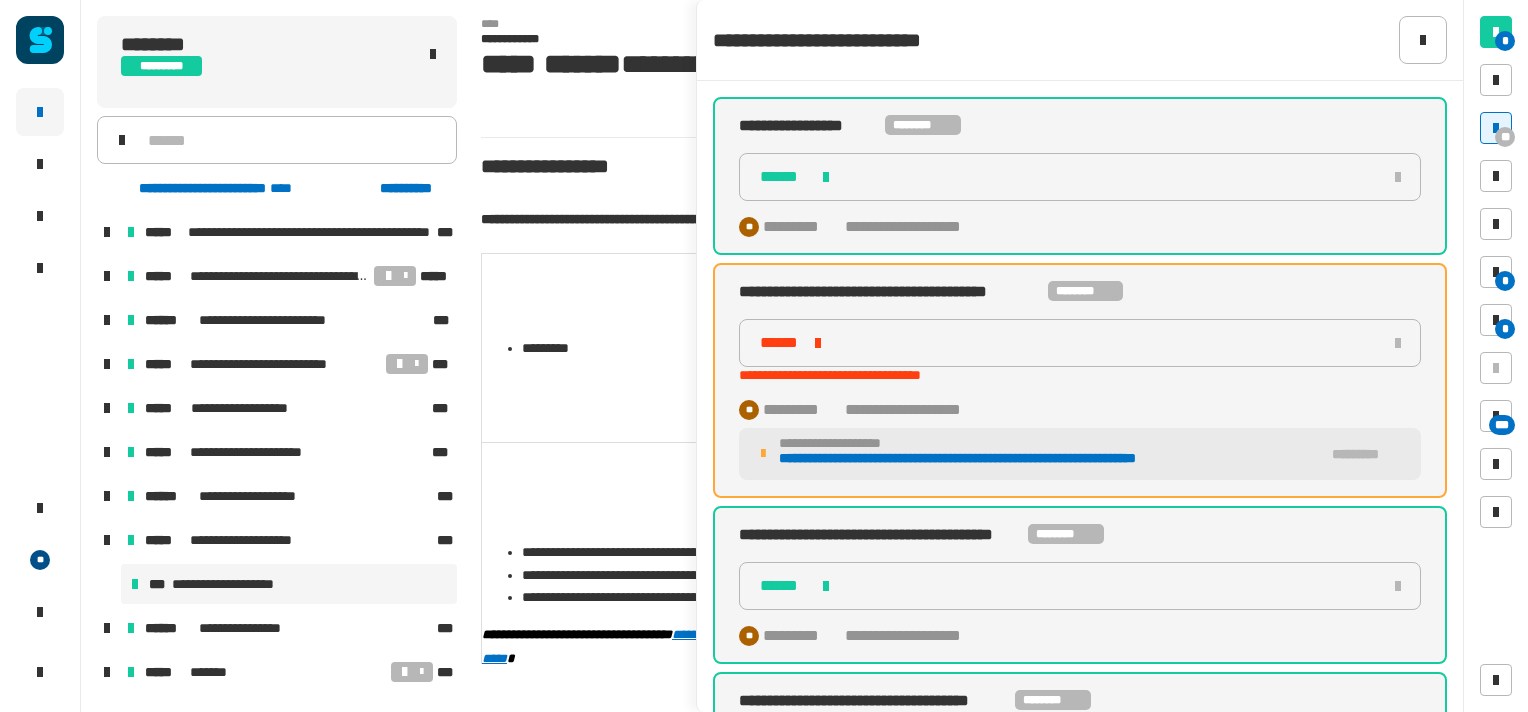 click on "**********" 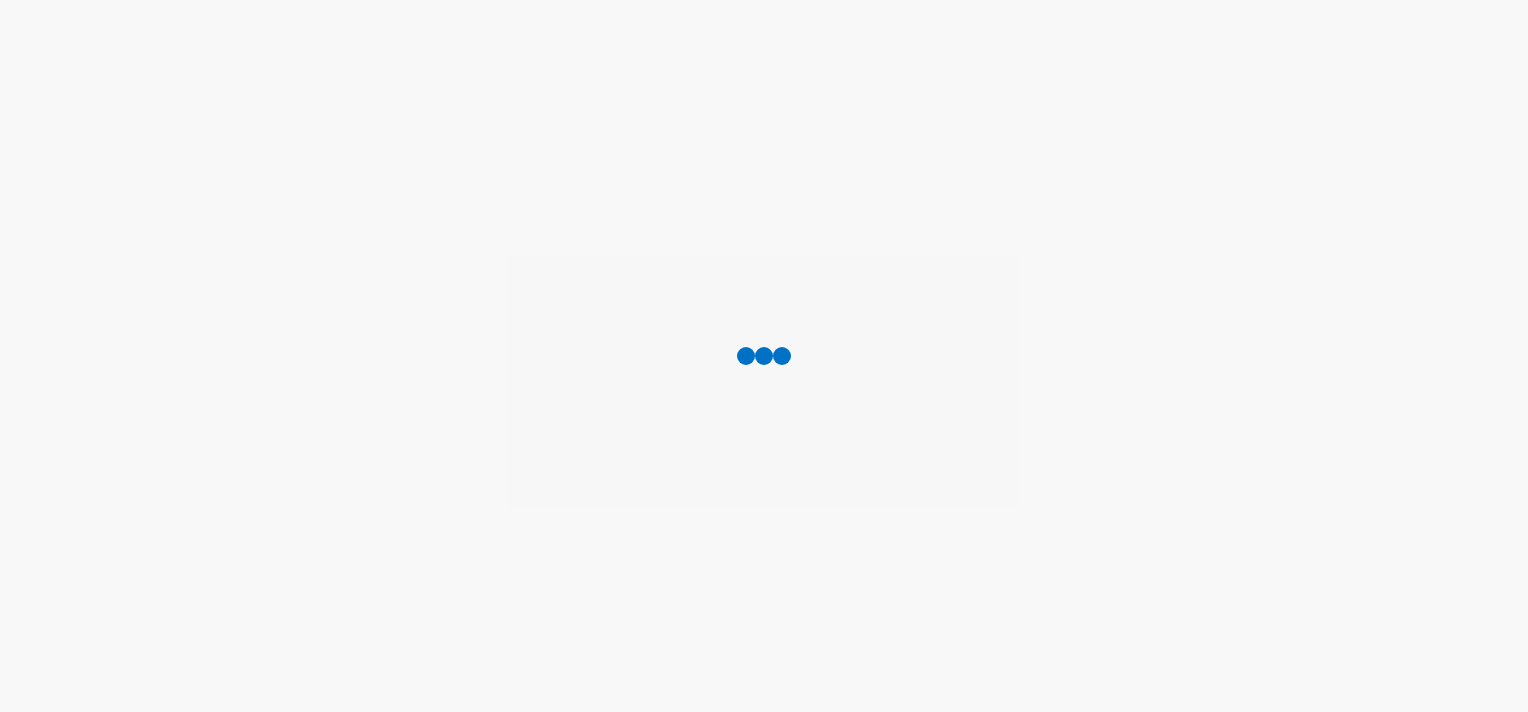 scroll, scrollTop: 0, scrollLeft: 0, axis: both 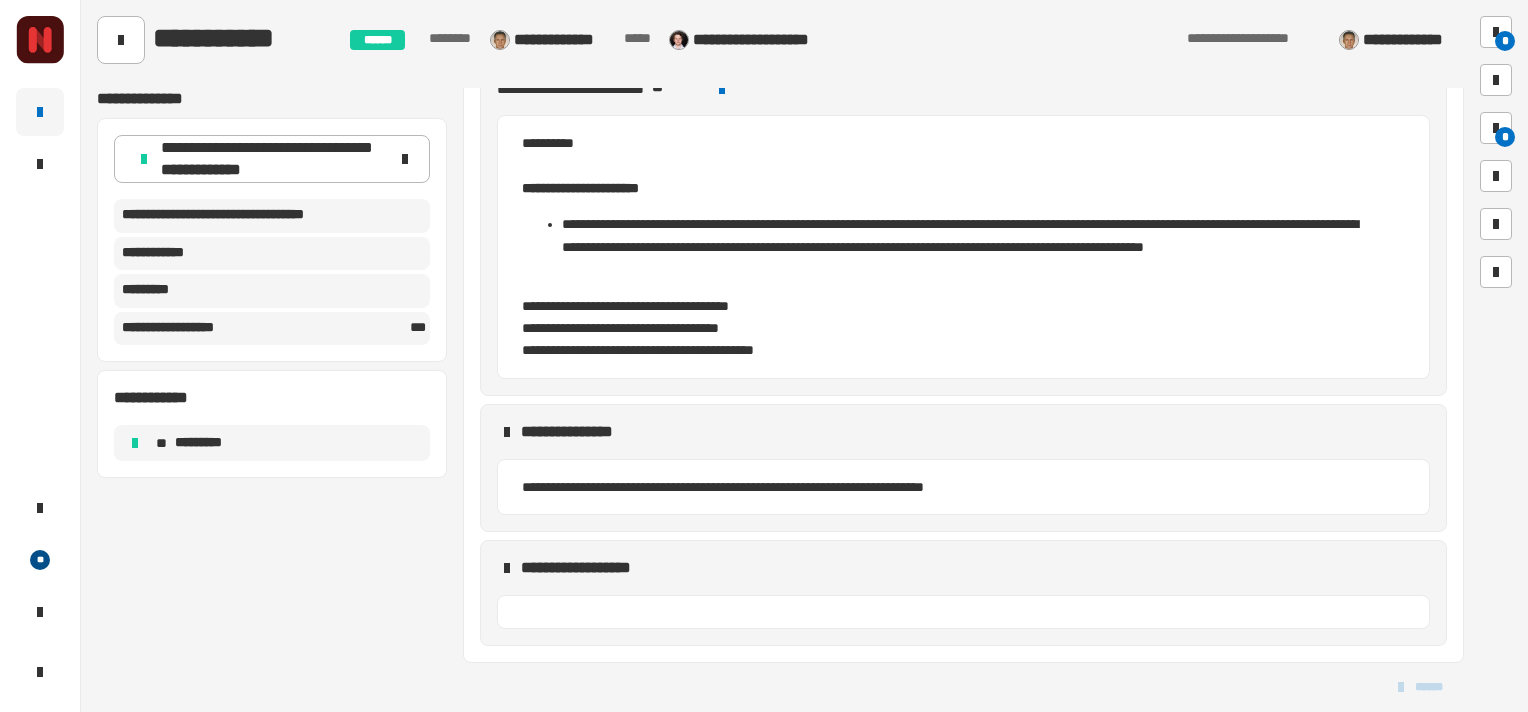 click on "**********" 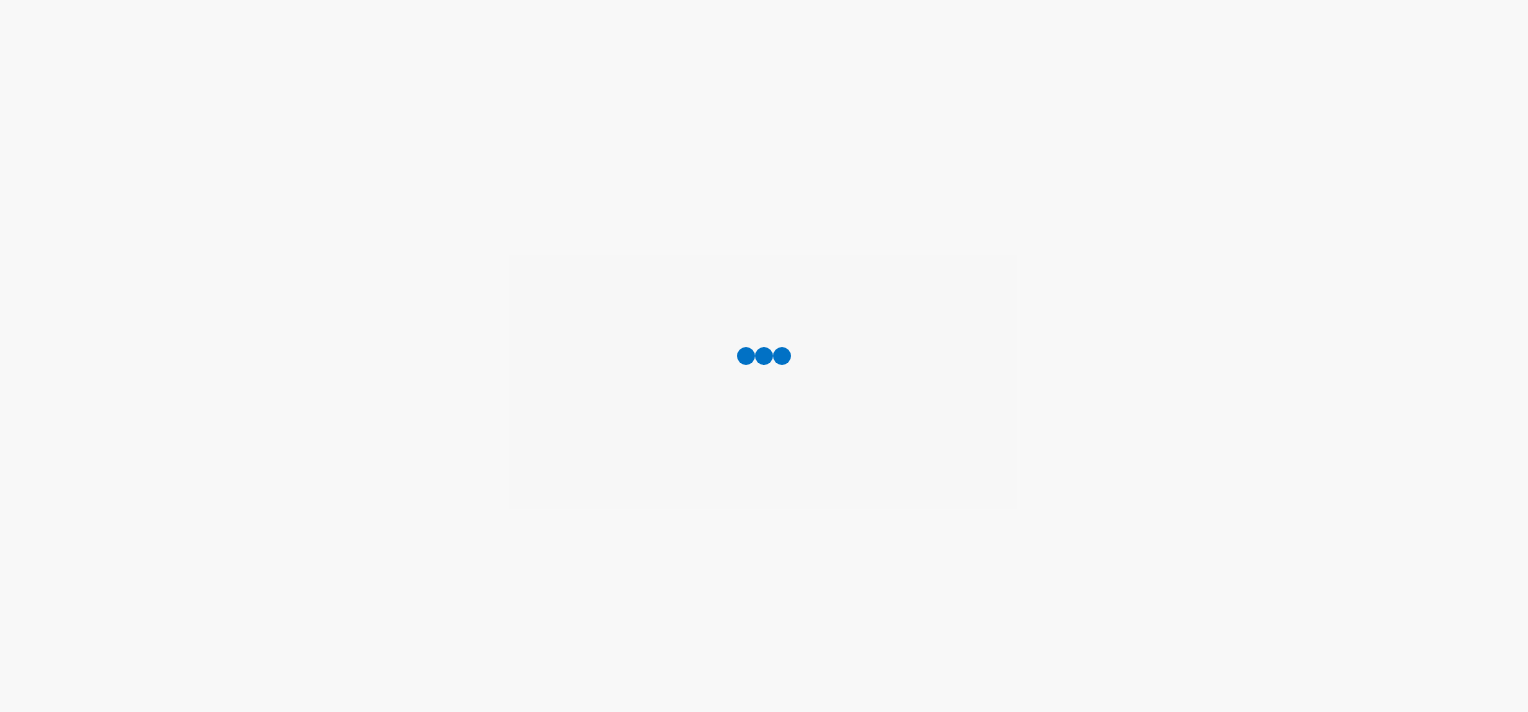 scroll, scrollTop: 0, scrollLeft: 0, axis: both 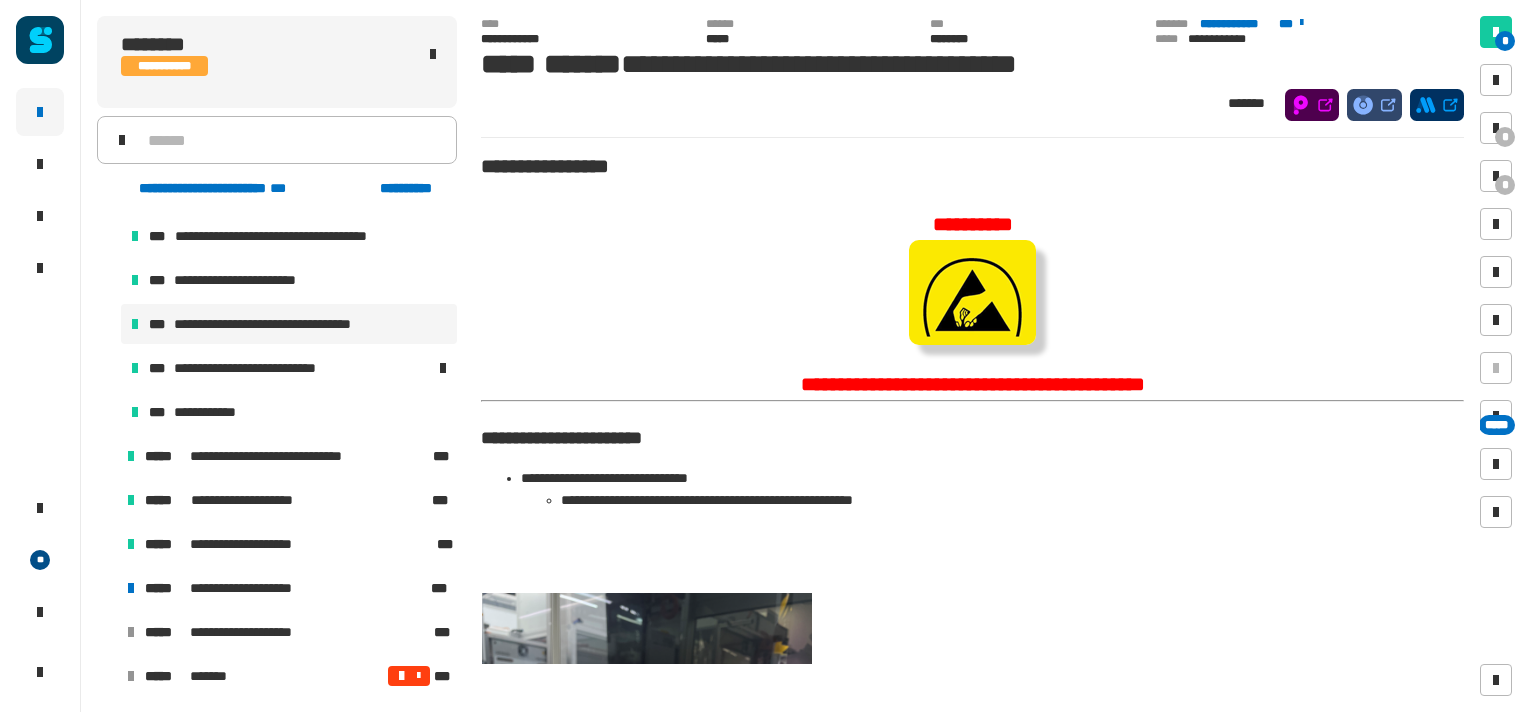 click at bounding box center (107, 588) 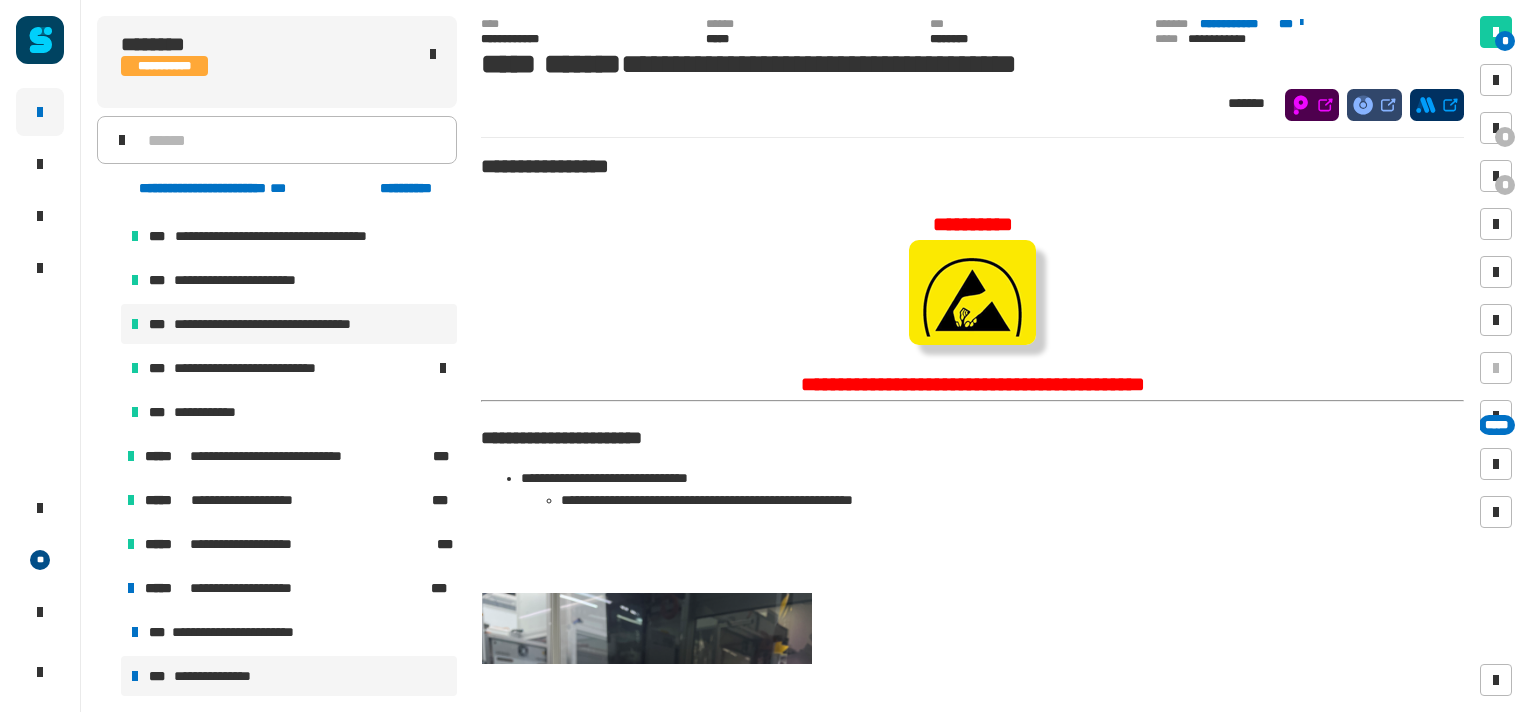 click on "**********" at bounding box center [224, 676] 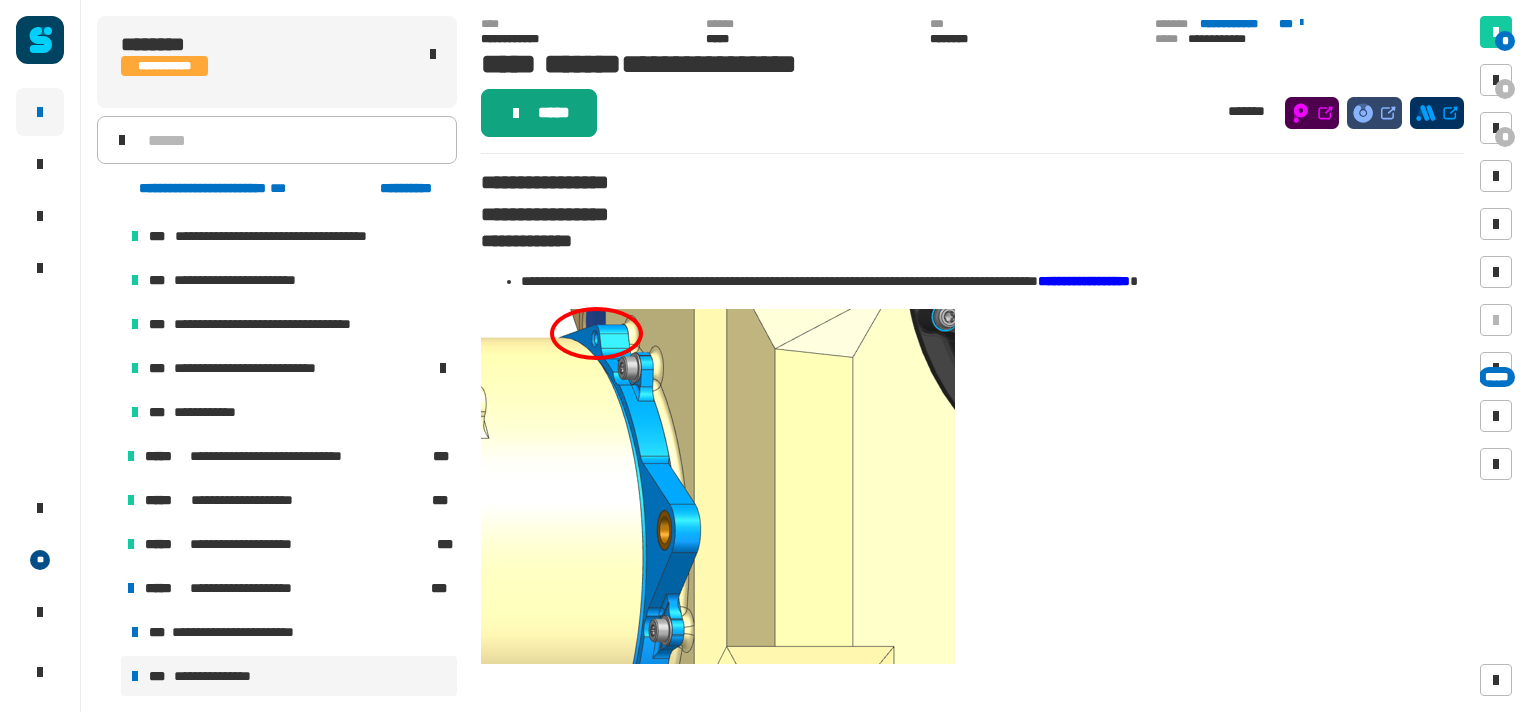 click on "*****" 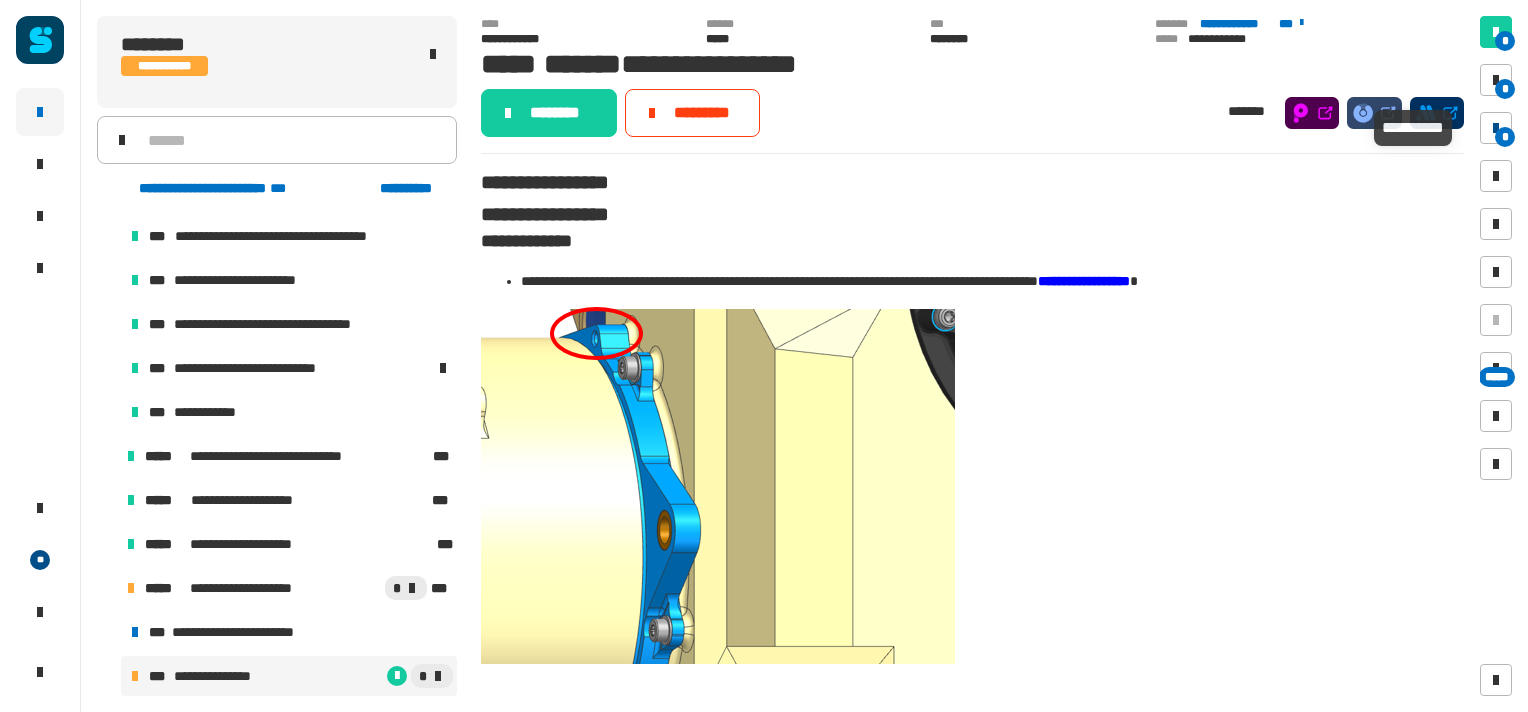 click at bounding box center (1496, 128) 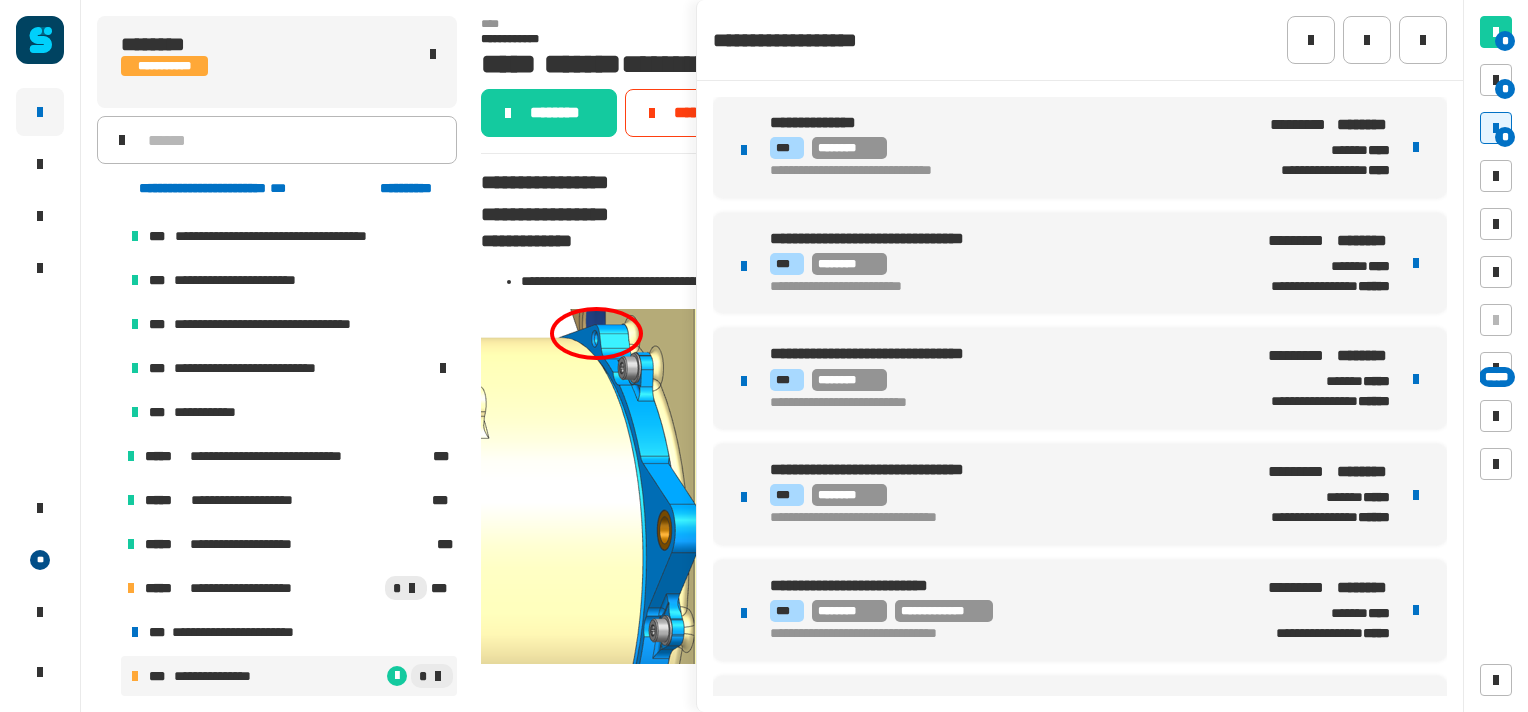 click on "**********" at bounding box center (1005, 147) 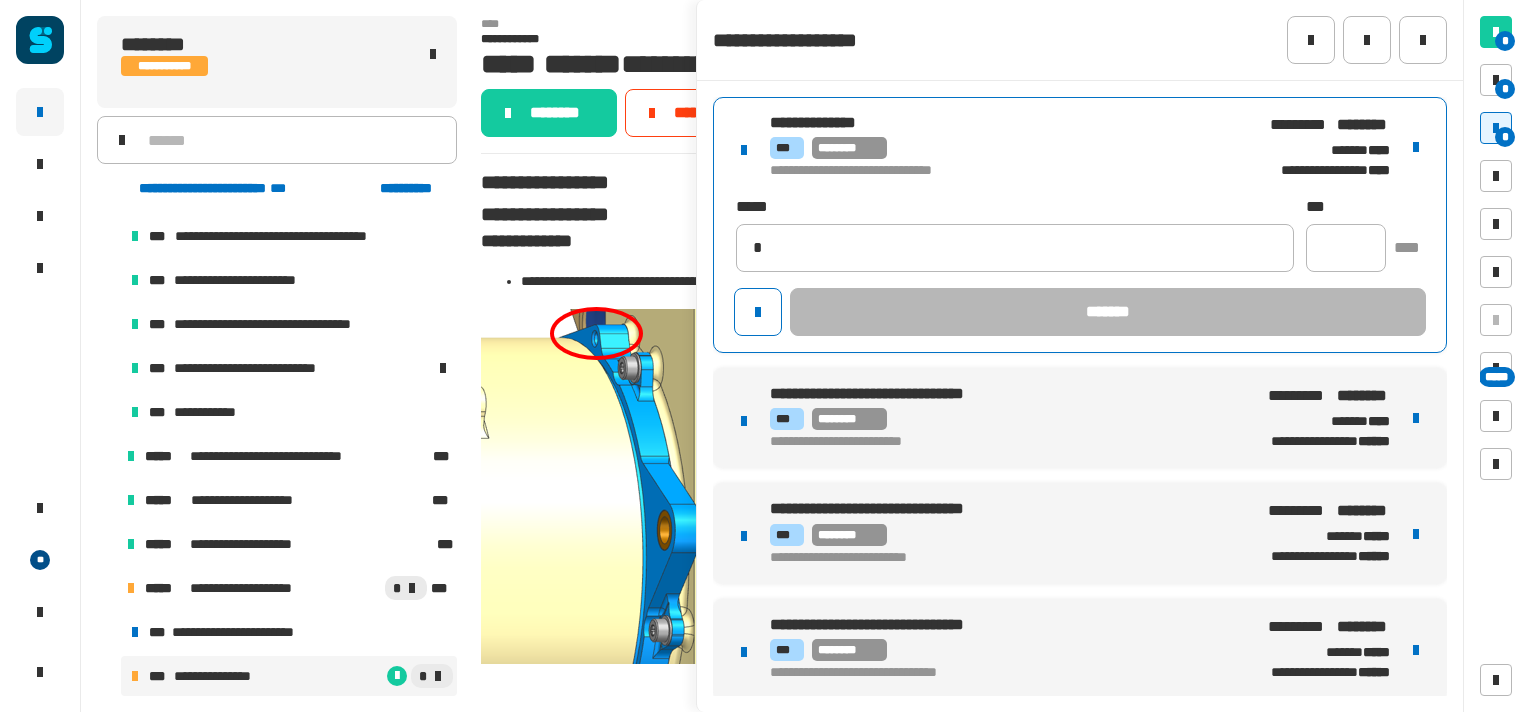 type on "**********" 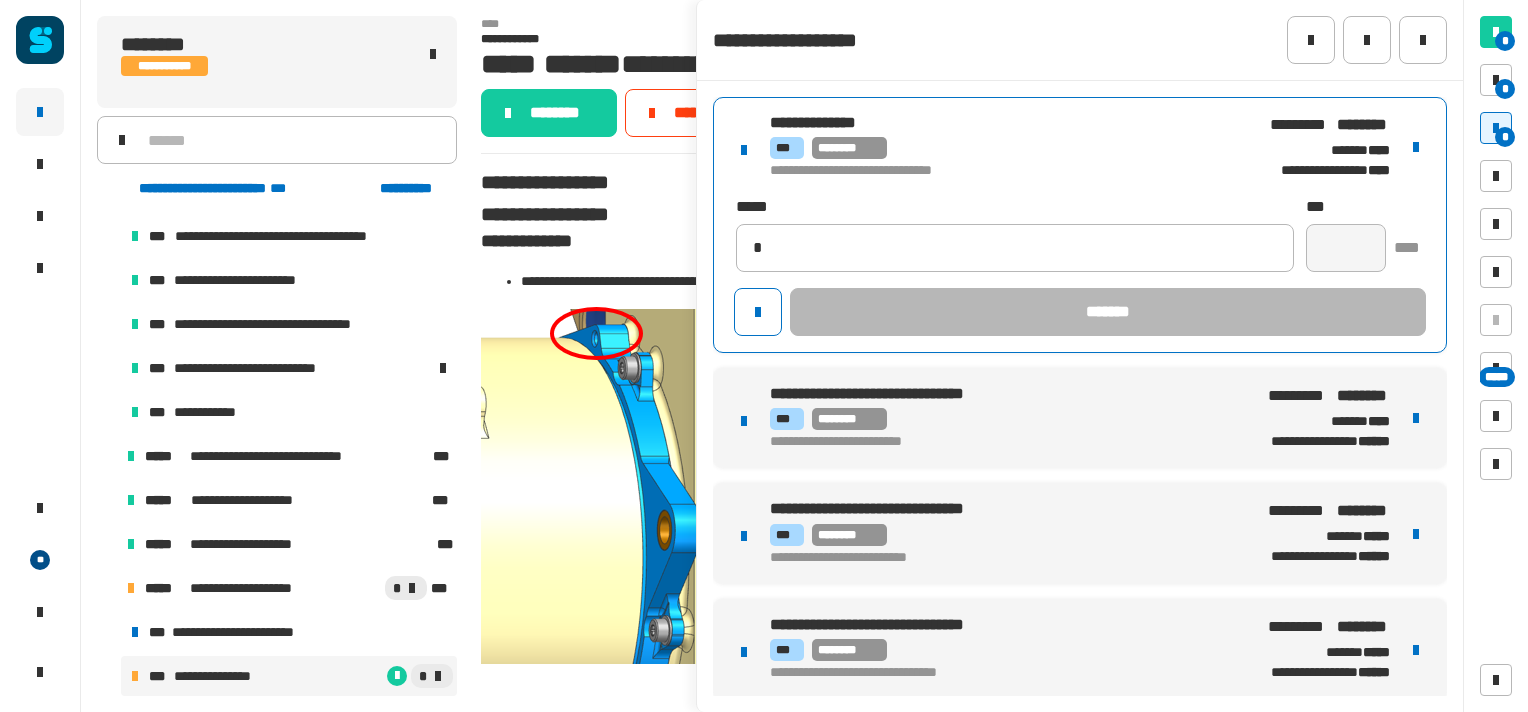 type 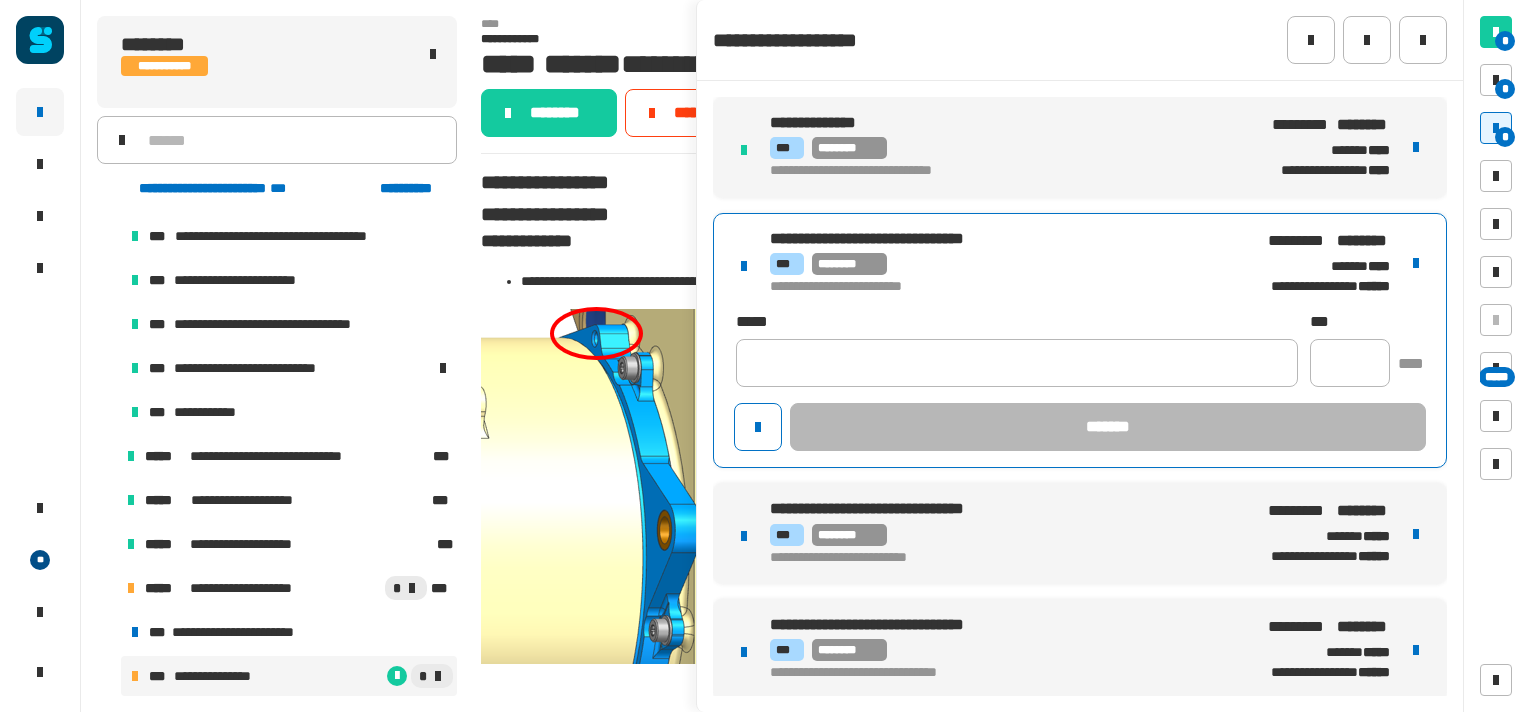 click on "**********" at bounding box center (1080, 341) 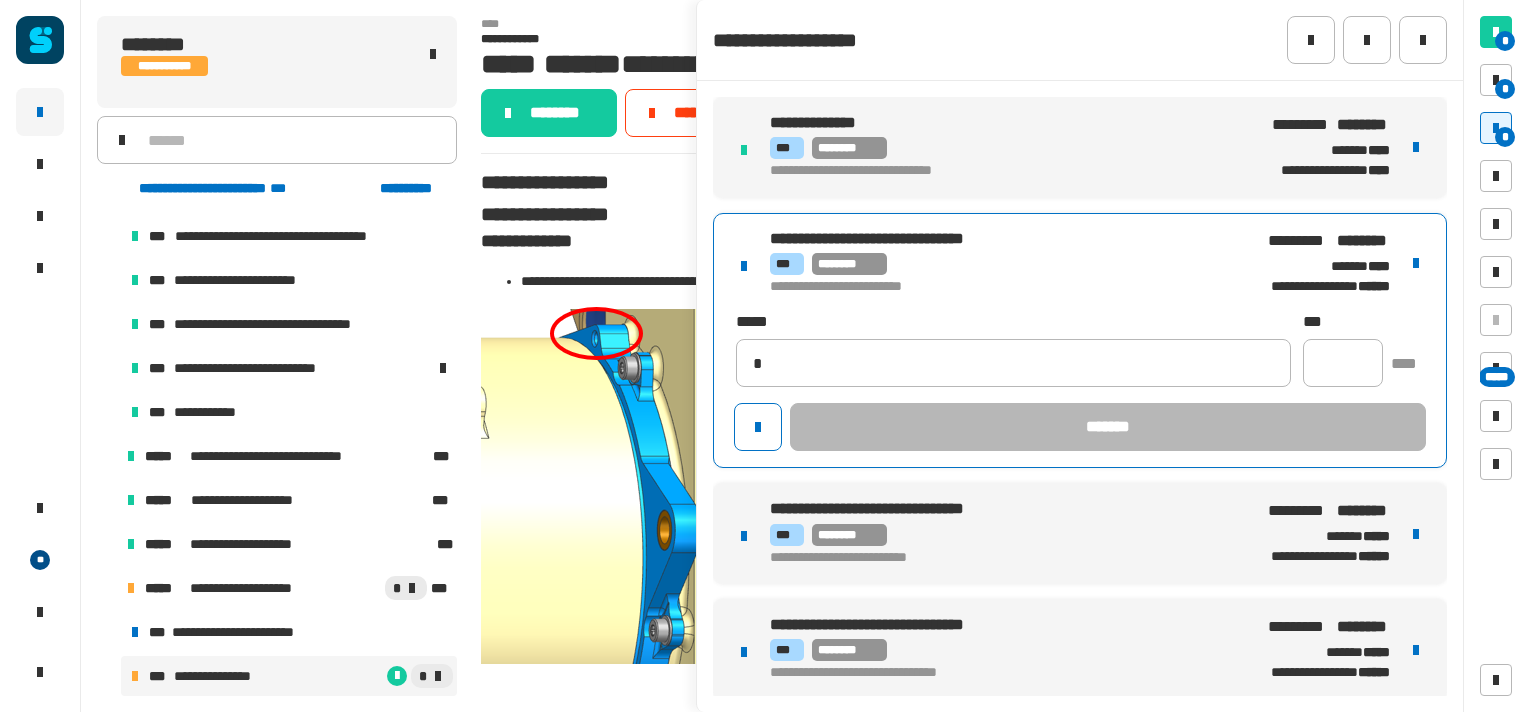type on "**********" 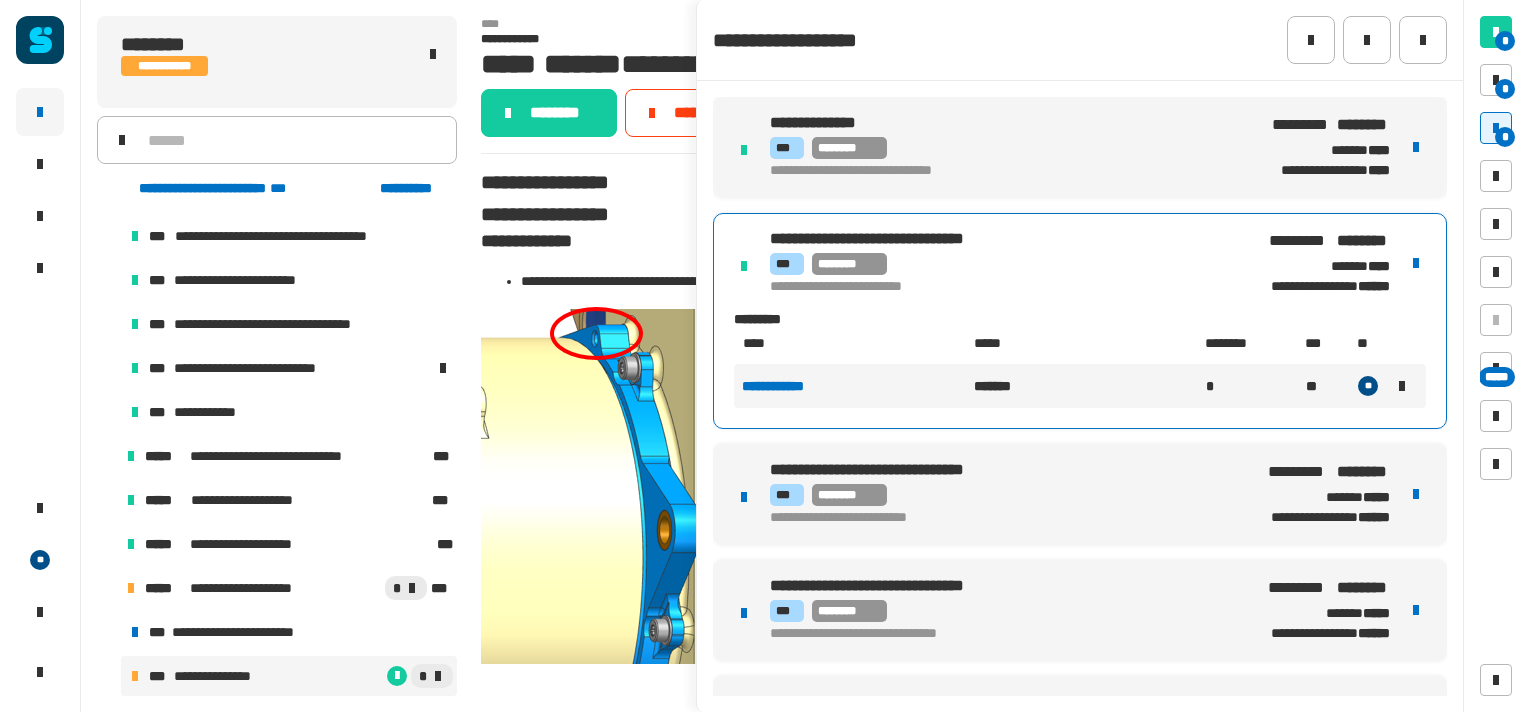 click on "**********" at bounding box center (1080, 494) 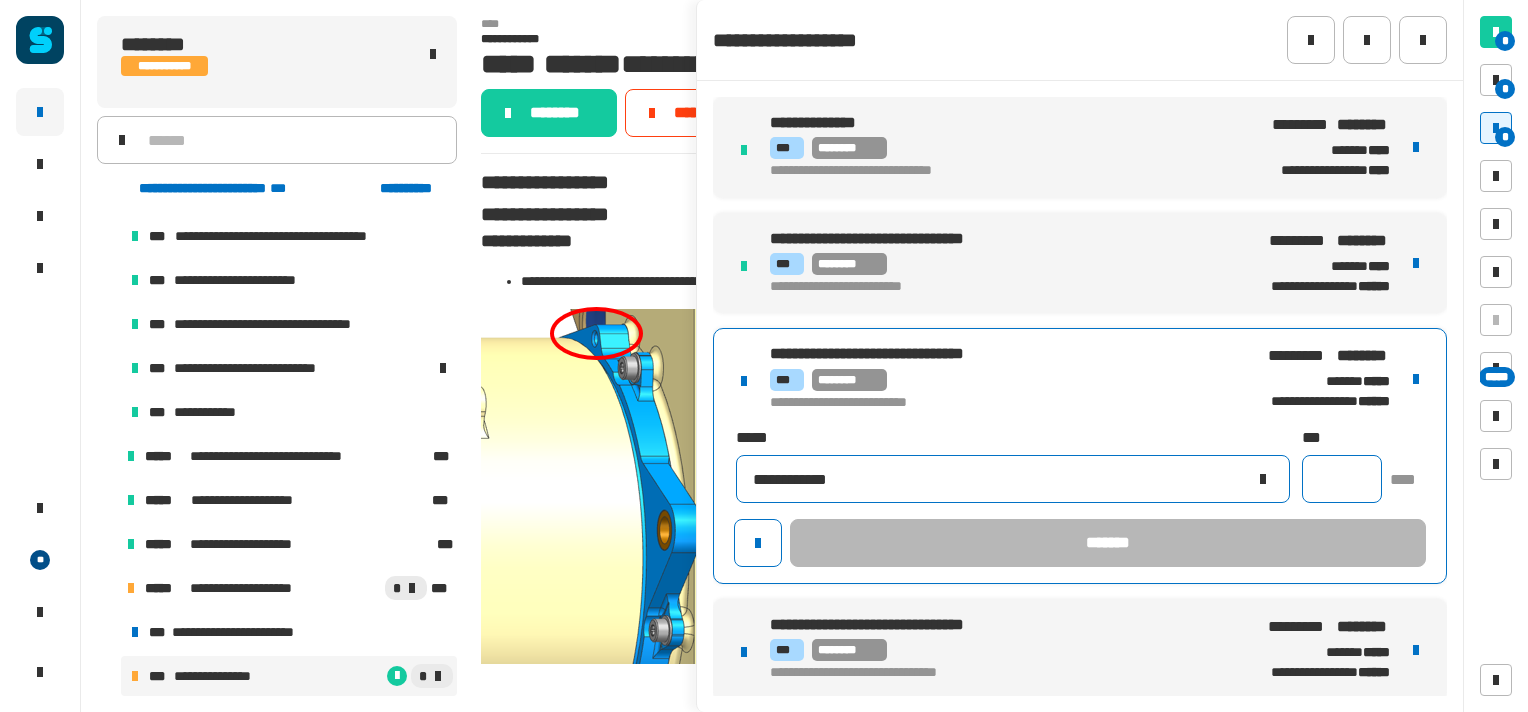 type on "**********" 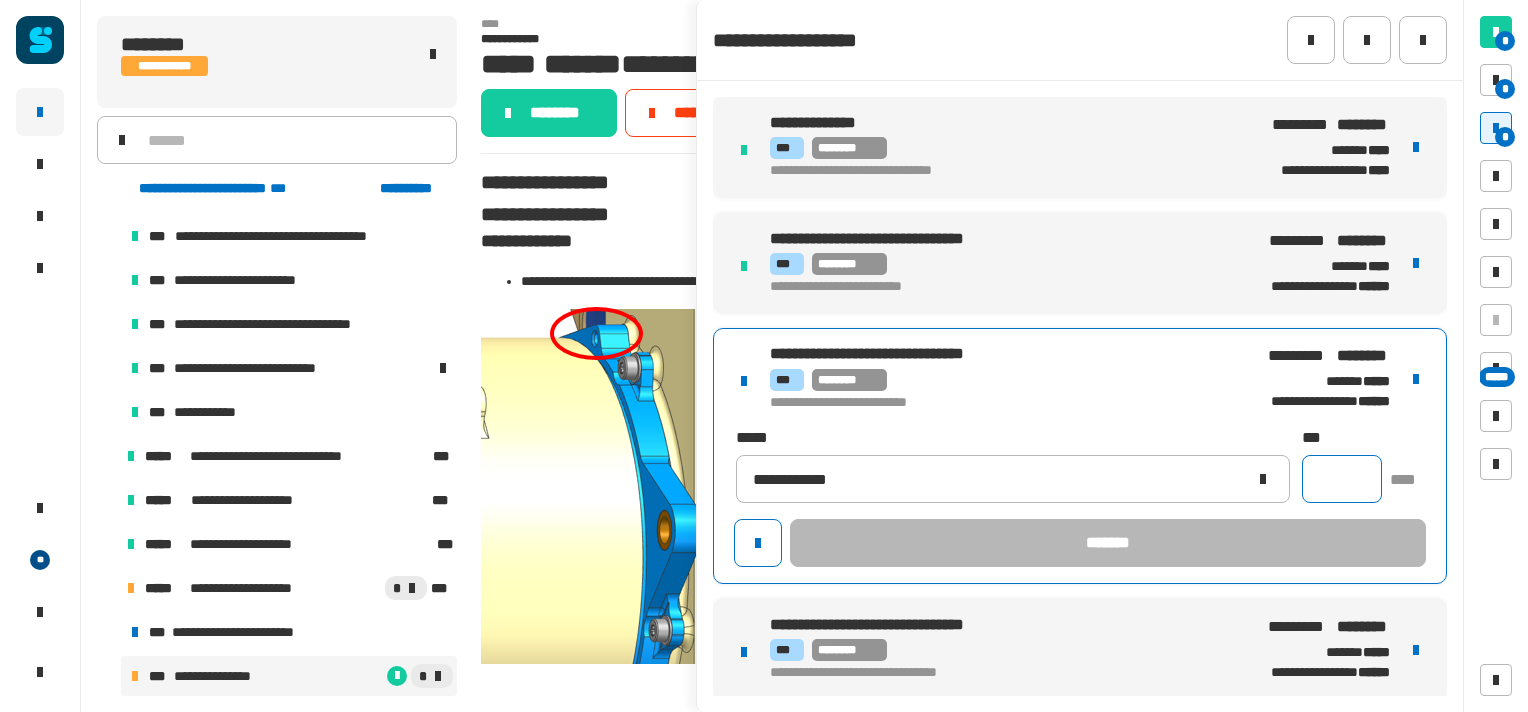 click 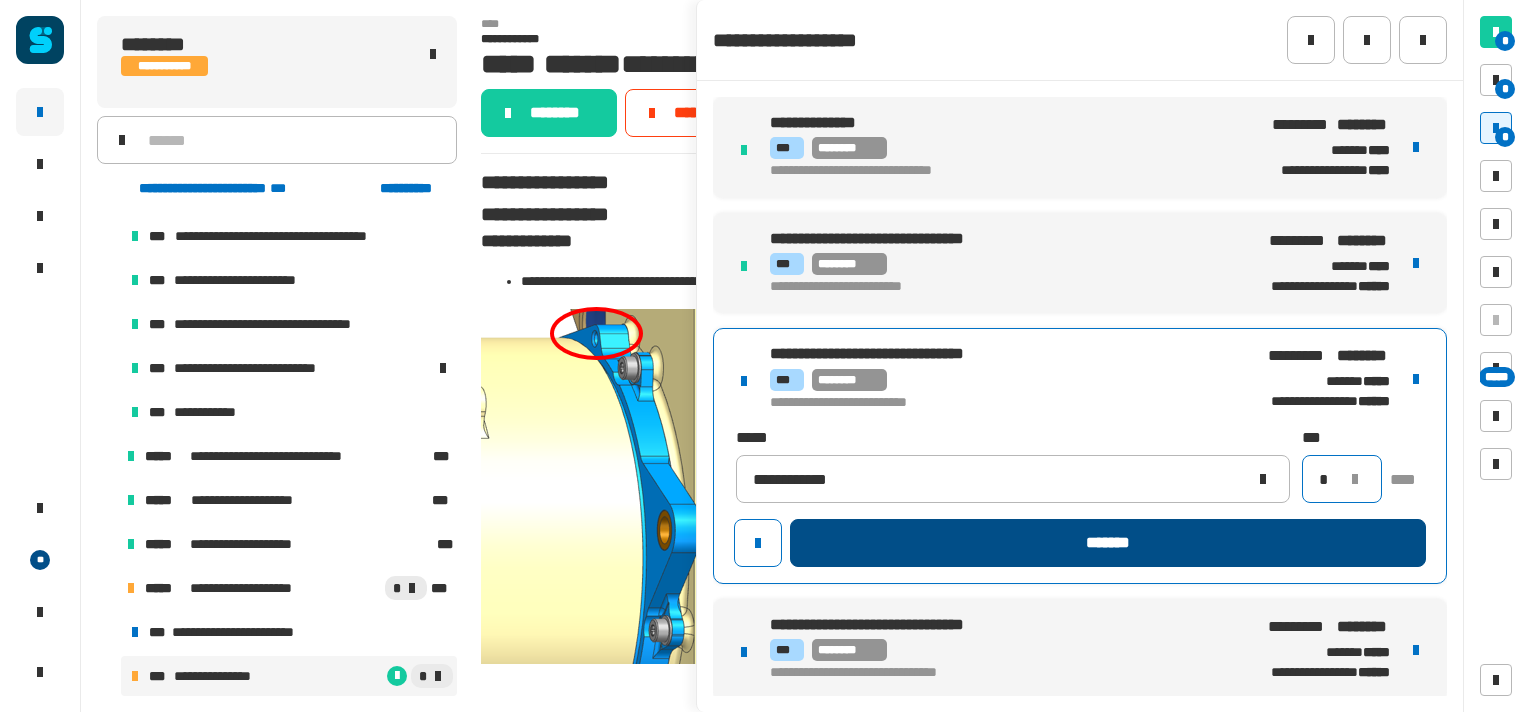 type on "*" 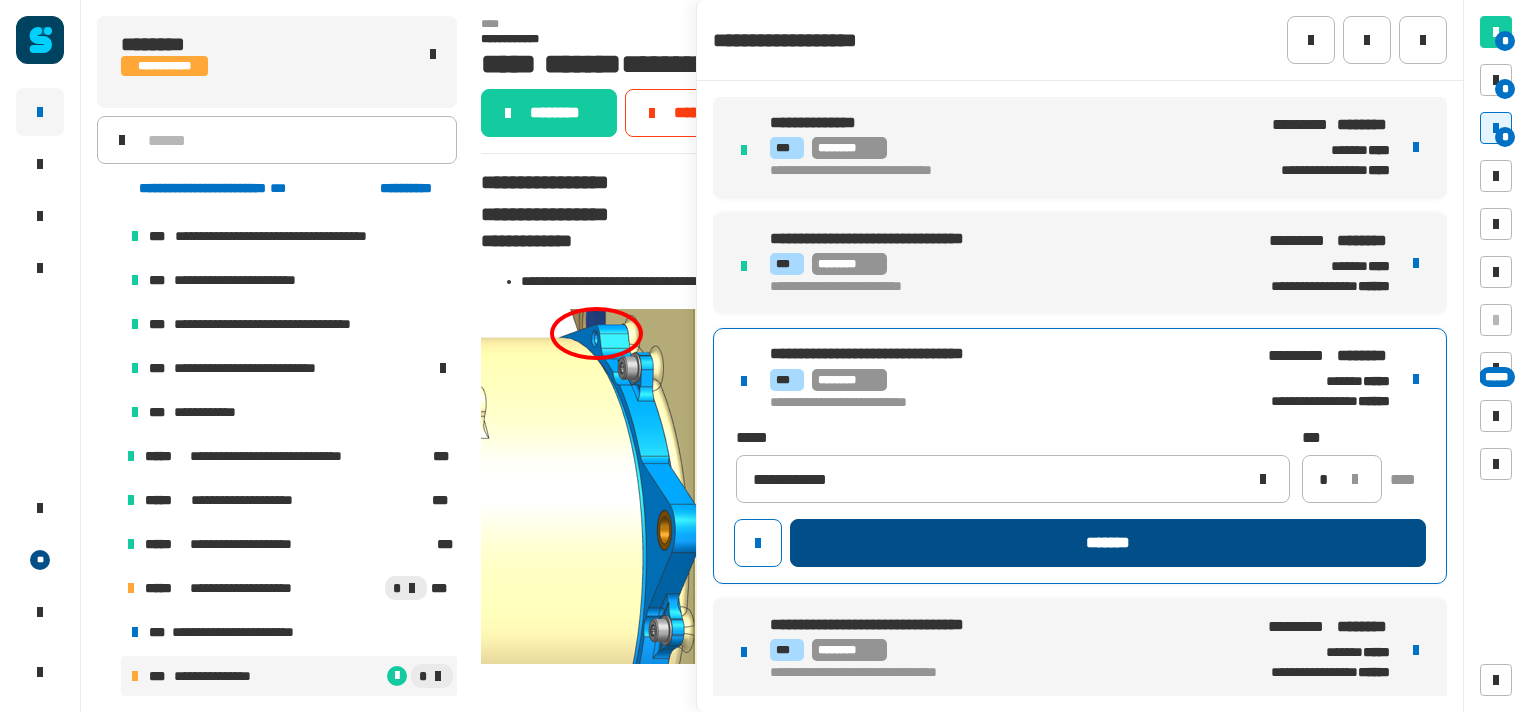 click on "*******" 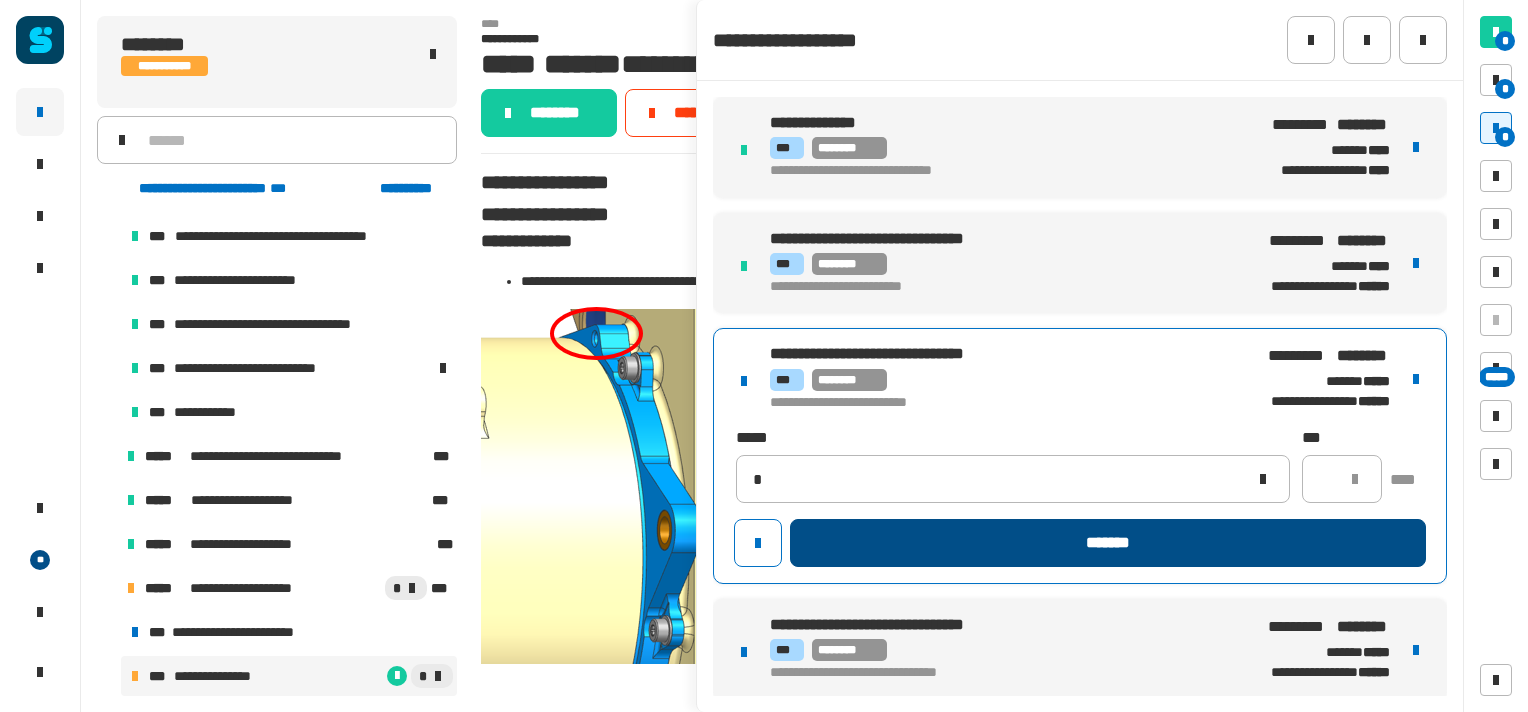 type 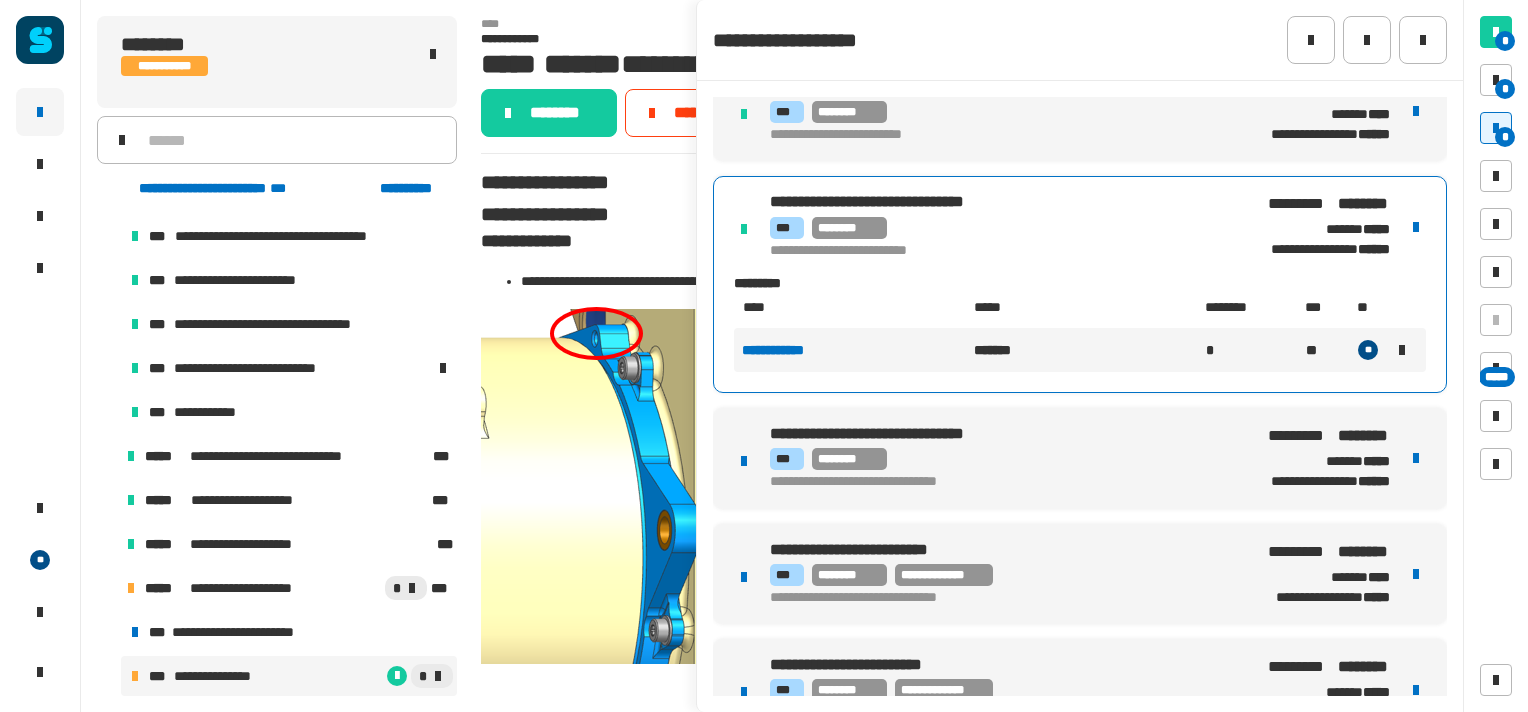scroll, scrollTop: 154, scrollLeft: 0, axis: vertical 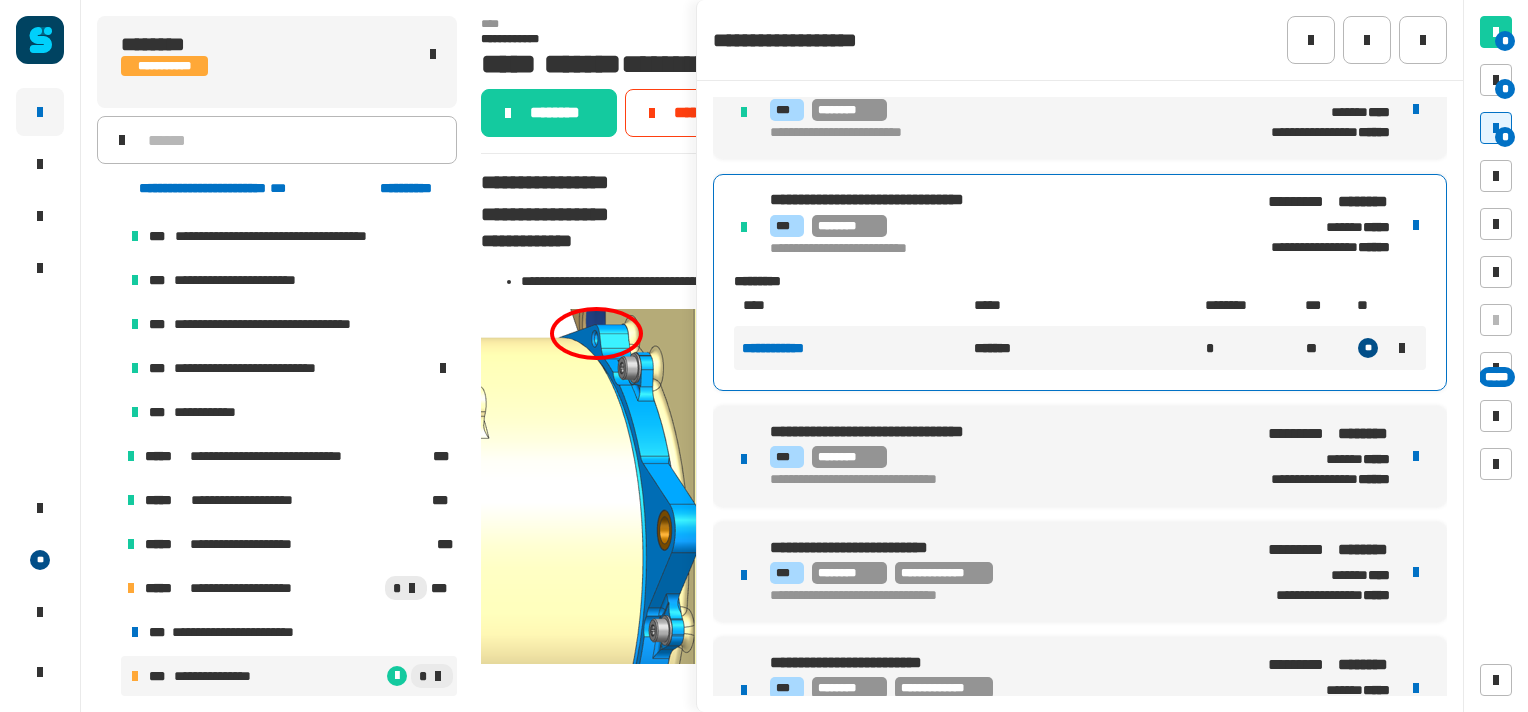 click on "**********" at bounding box center (1080, 456) 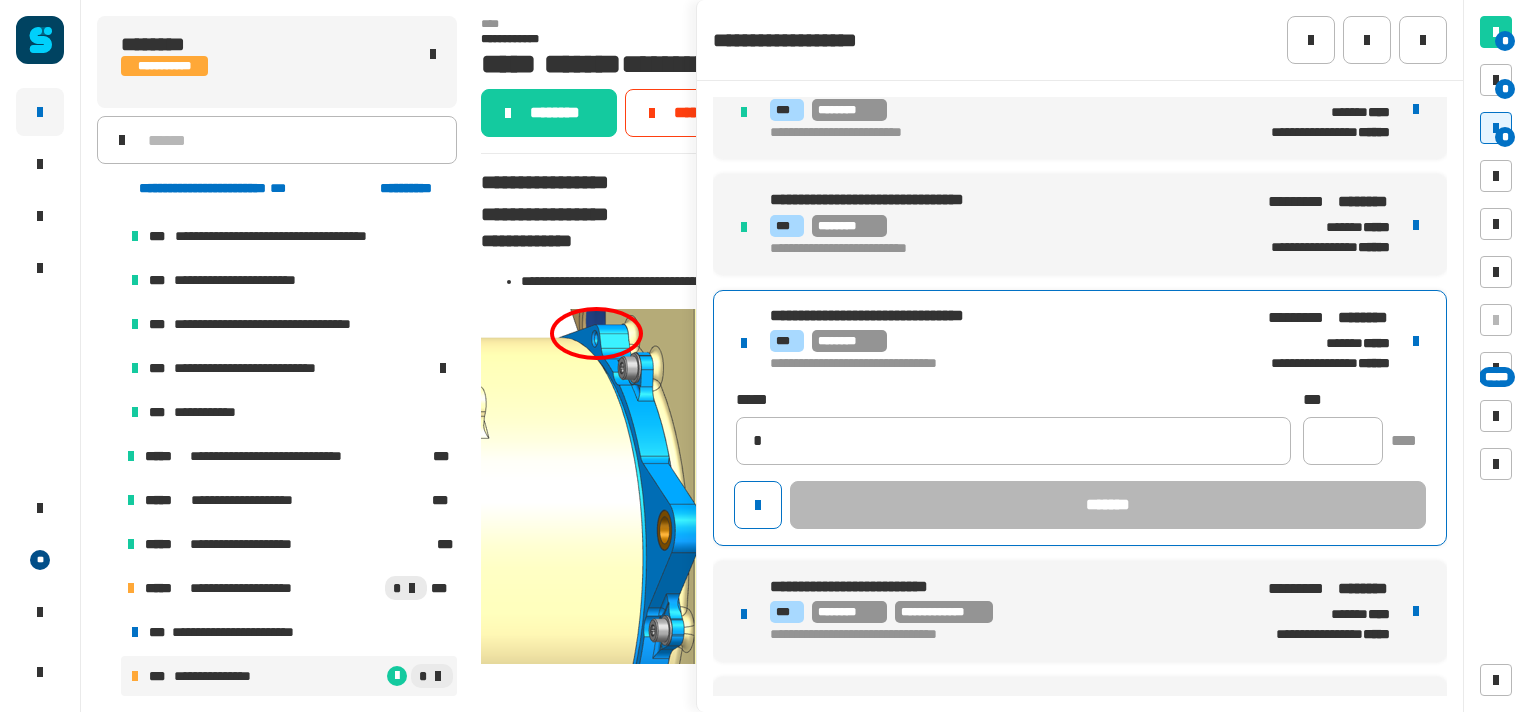 type on "**********" 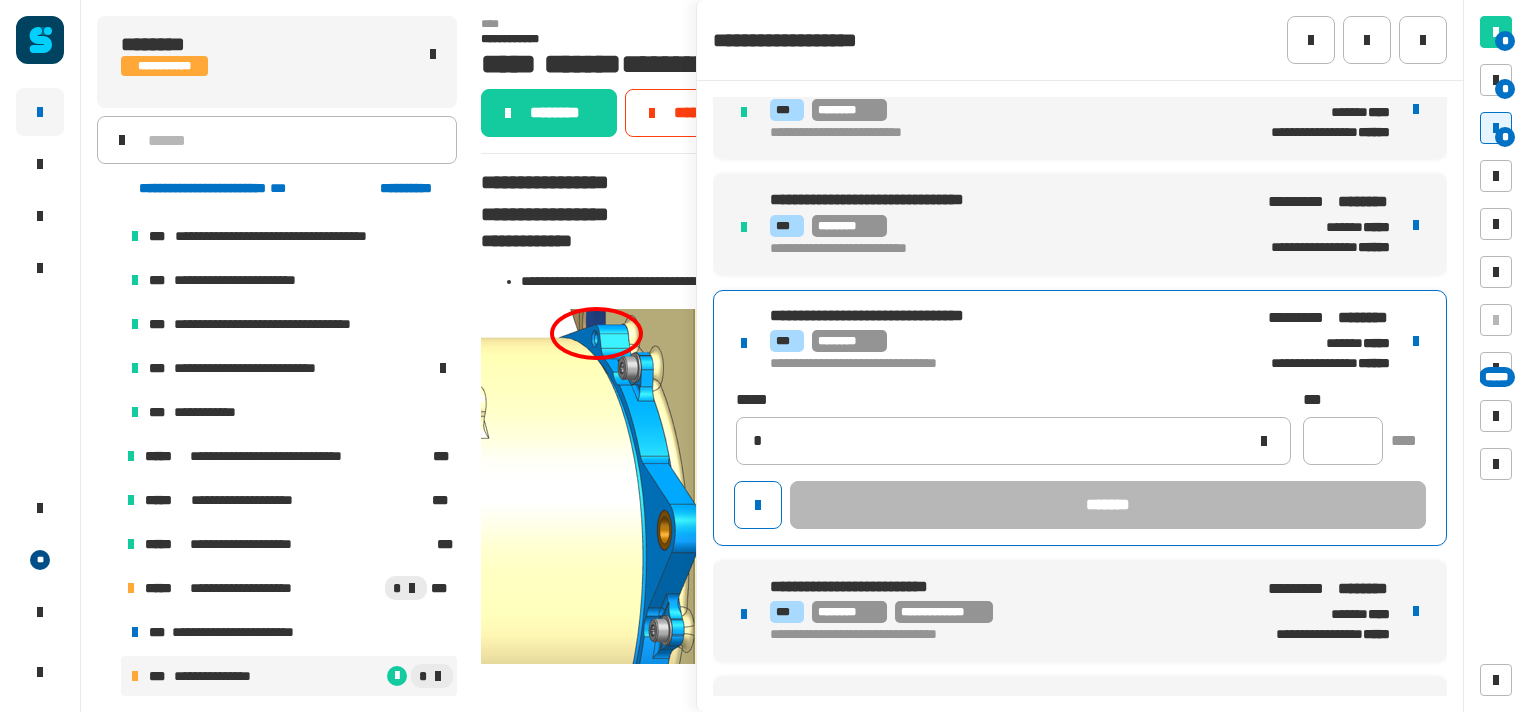 type 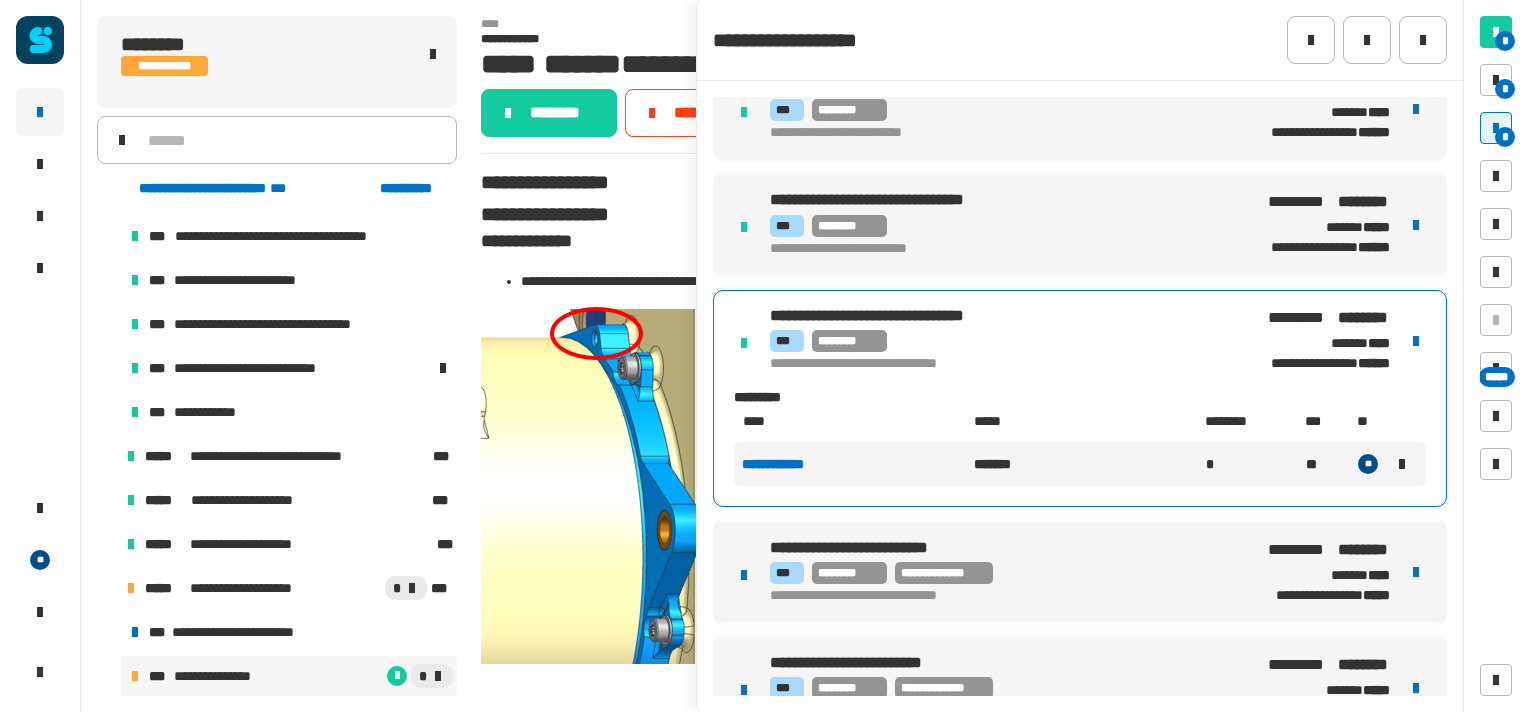 scroll, scrollTop: 260, scrollLeft: 0, axis: vertical 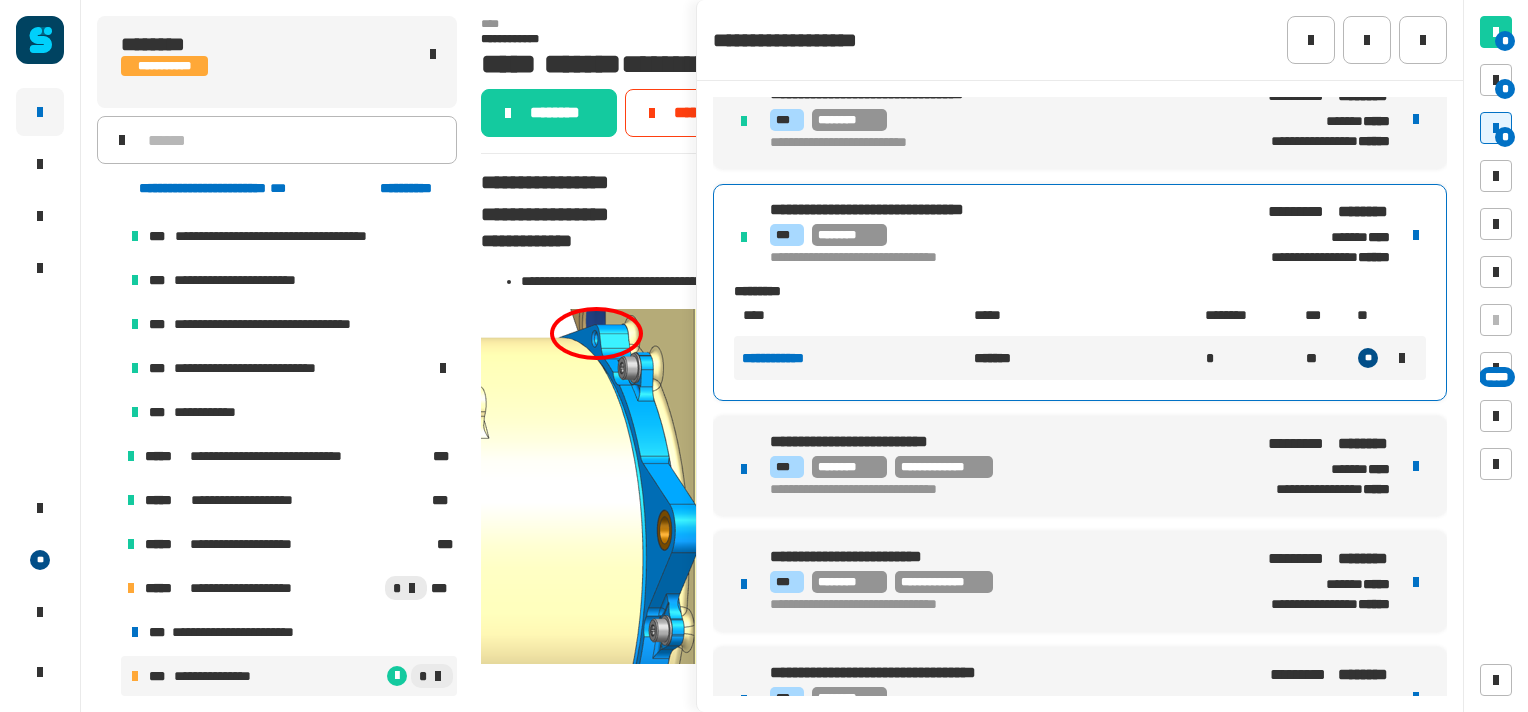 click on "**********" at bounding box center (1080, 466) 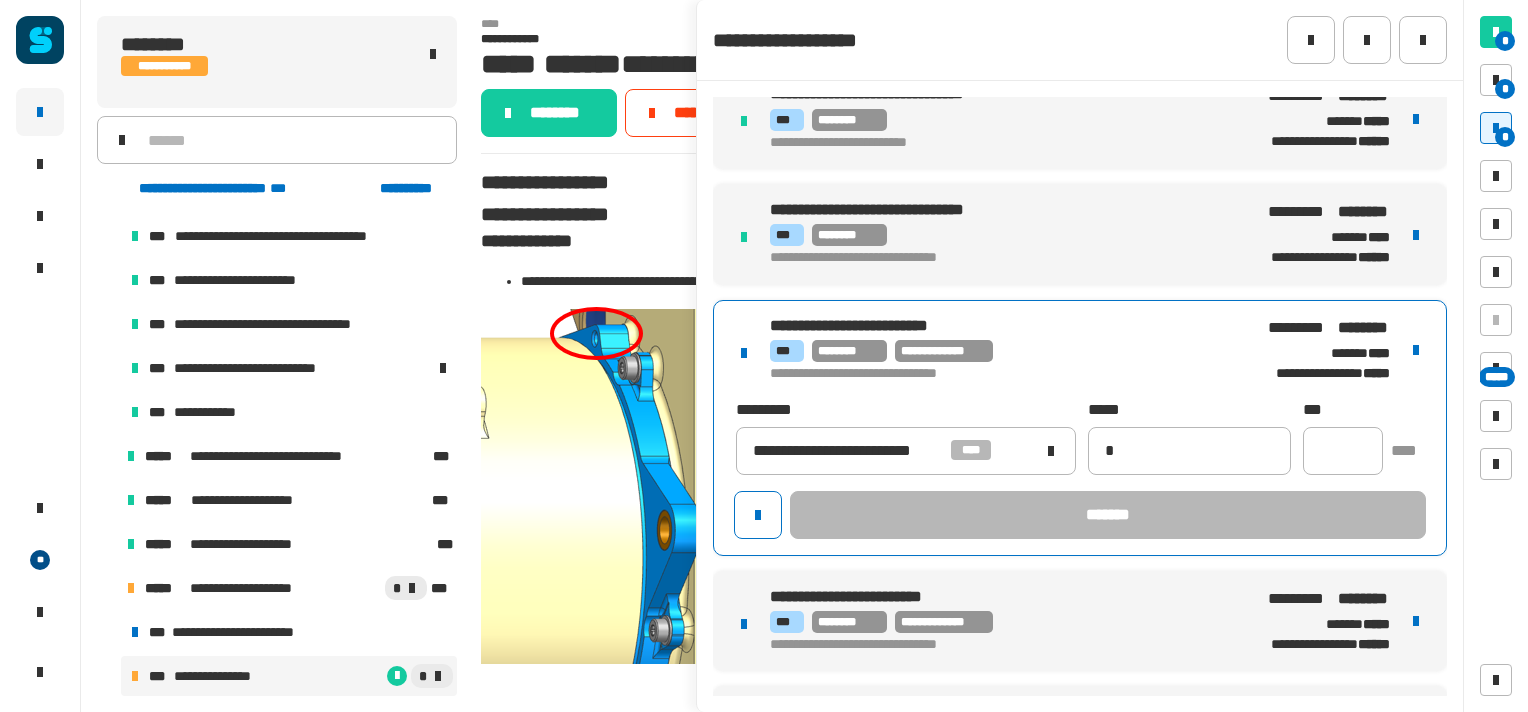 type on "**********" 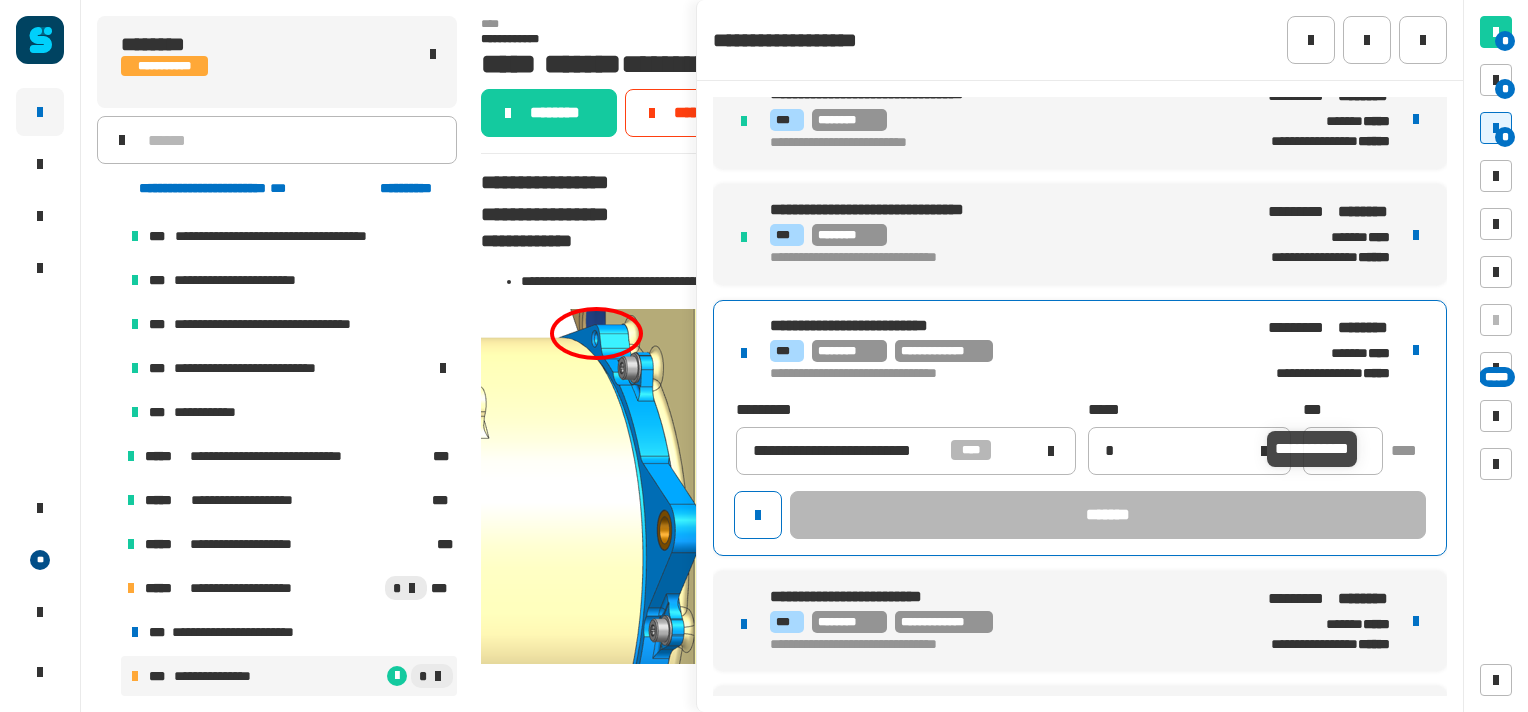 type 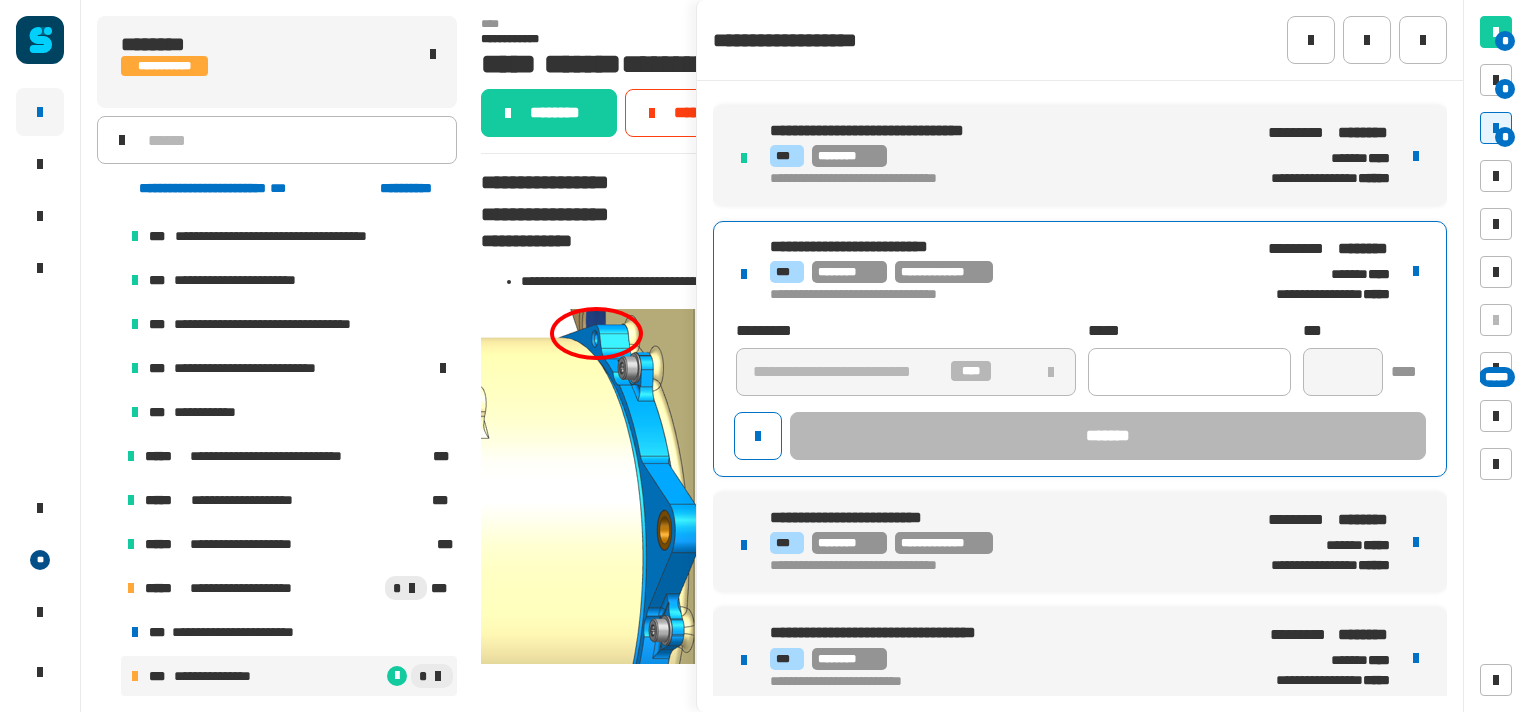 scroll, scrollTop: 347, scrollLeft: 0, axis: vertical 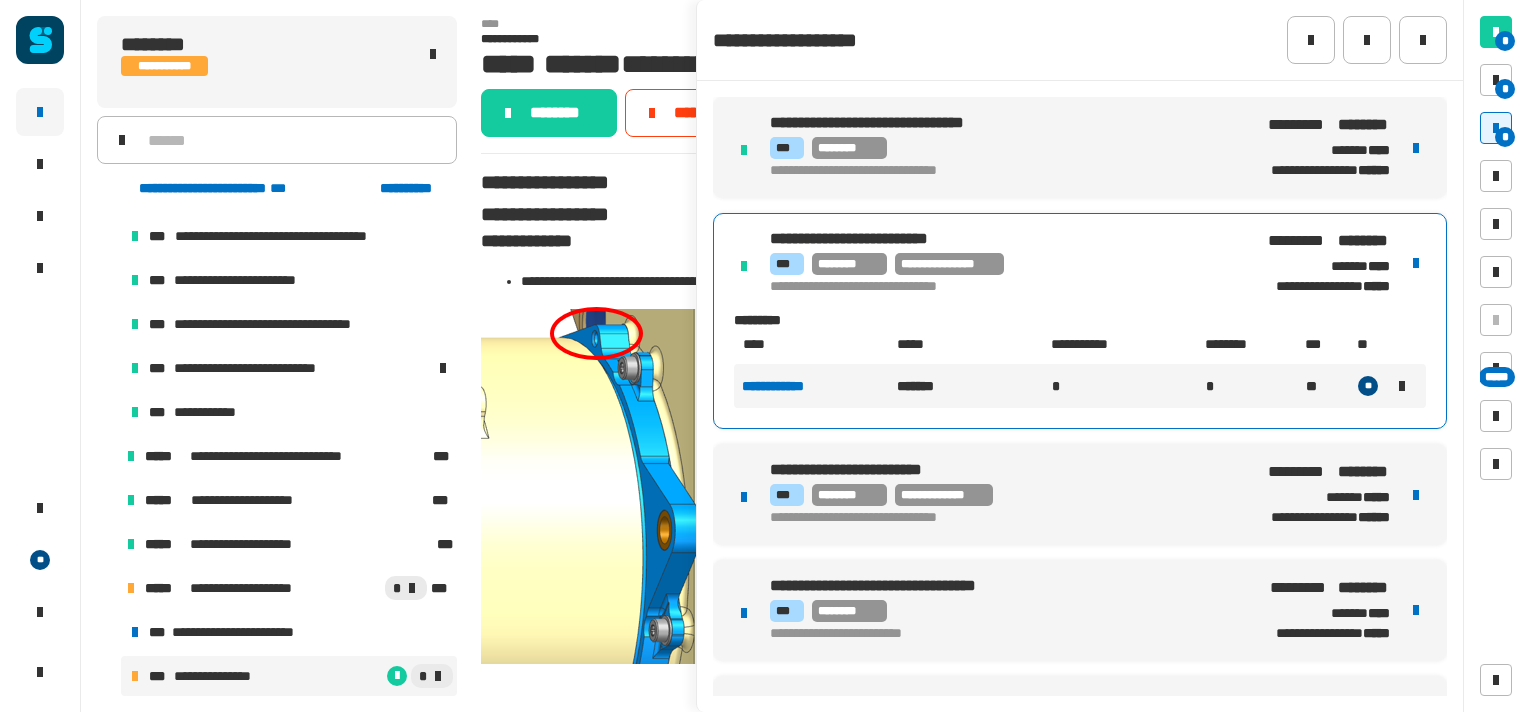 click on "**********" at bounding box center (1080, 494) 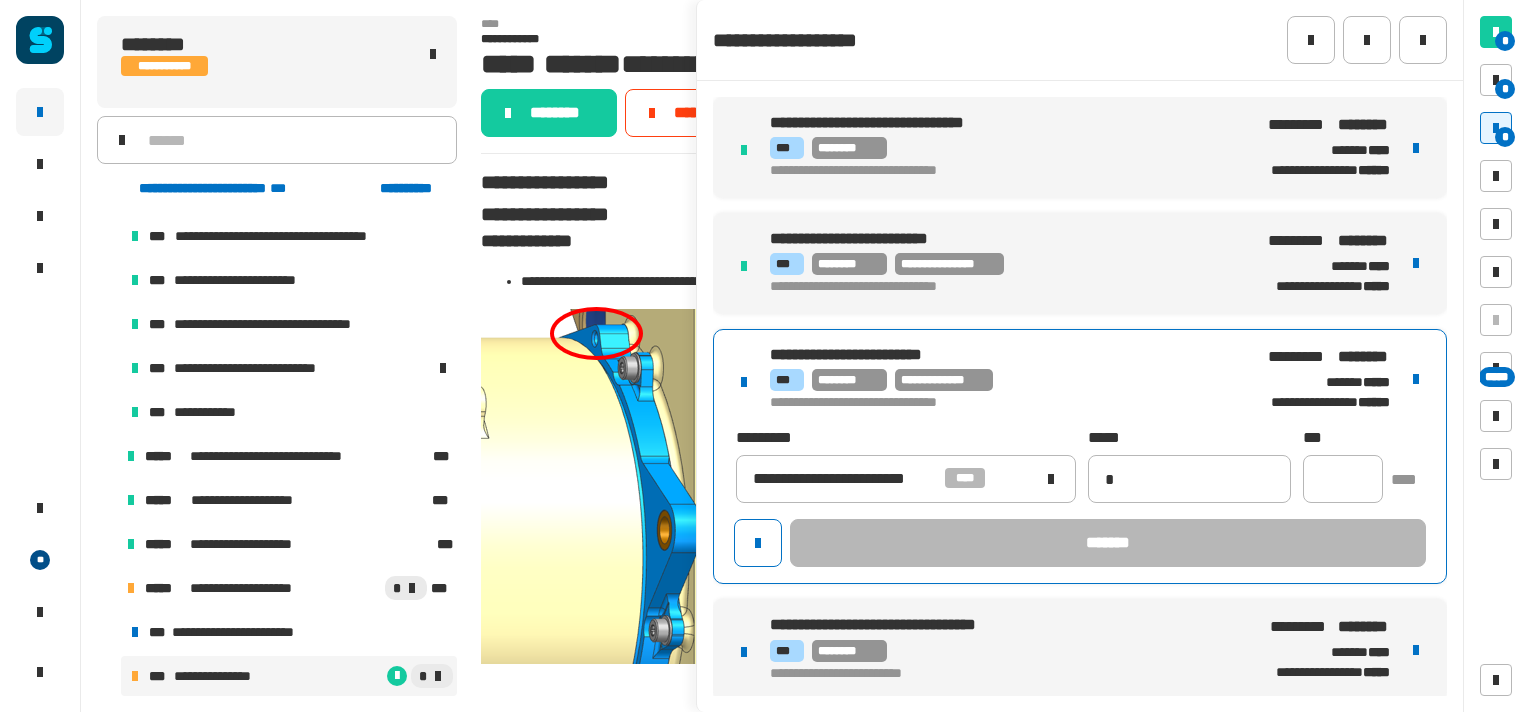 type on "**********" 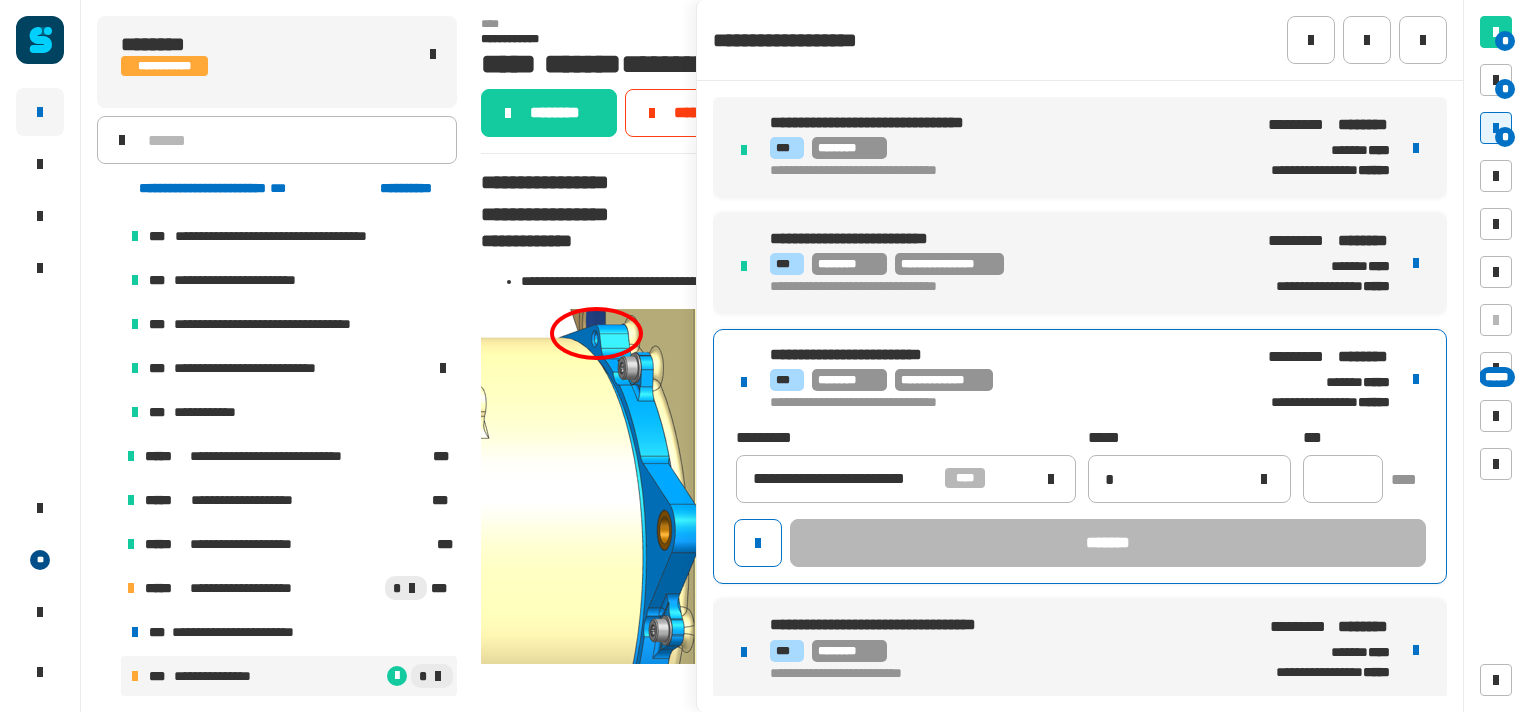type 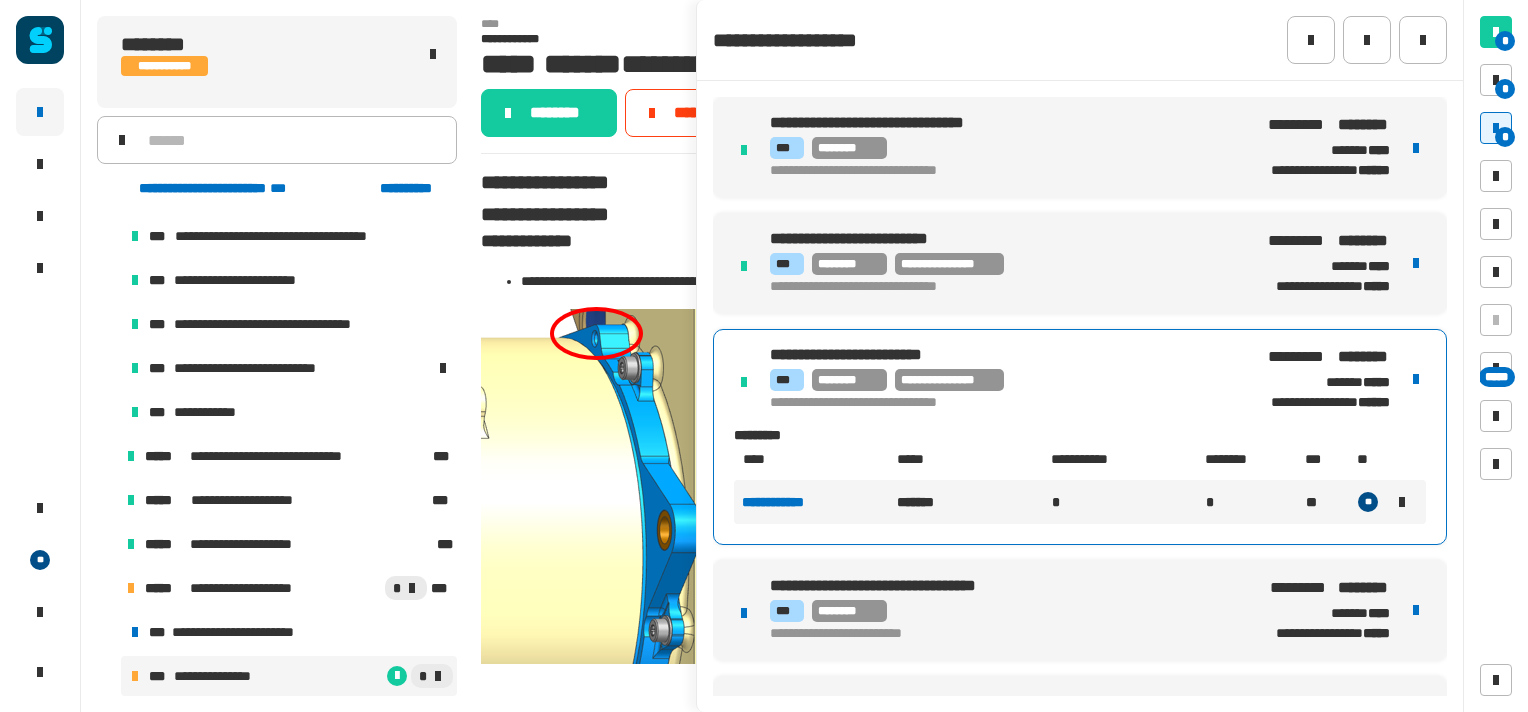 scroll, scrollTop: 424, scrollLeft: 0, axis: vertical 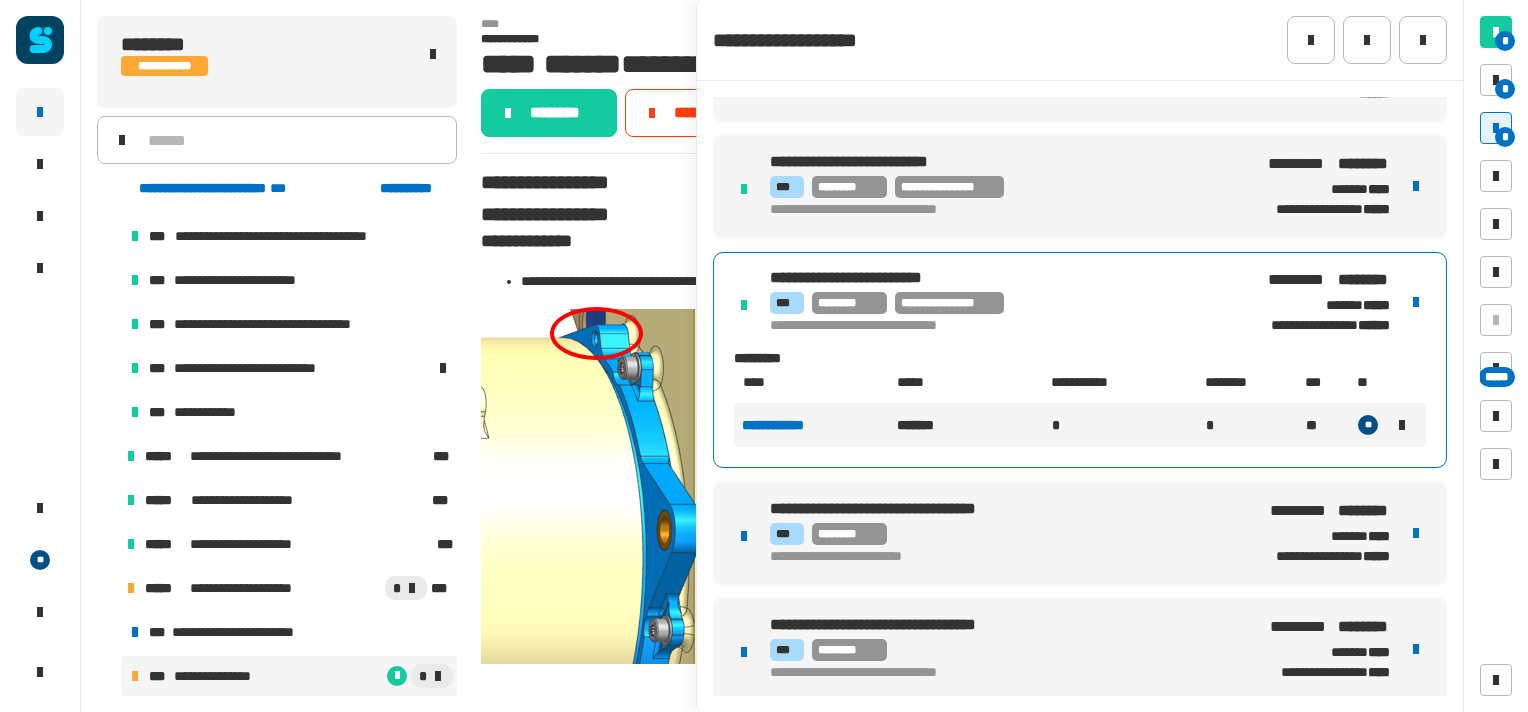 click on "**********" at bounding box center [1080, 533] 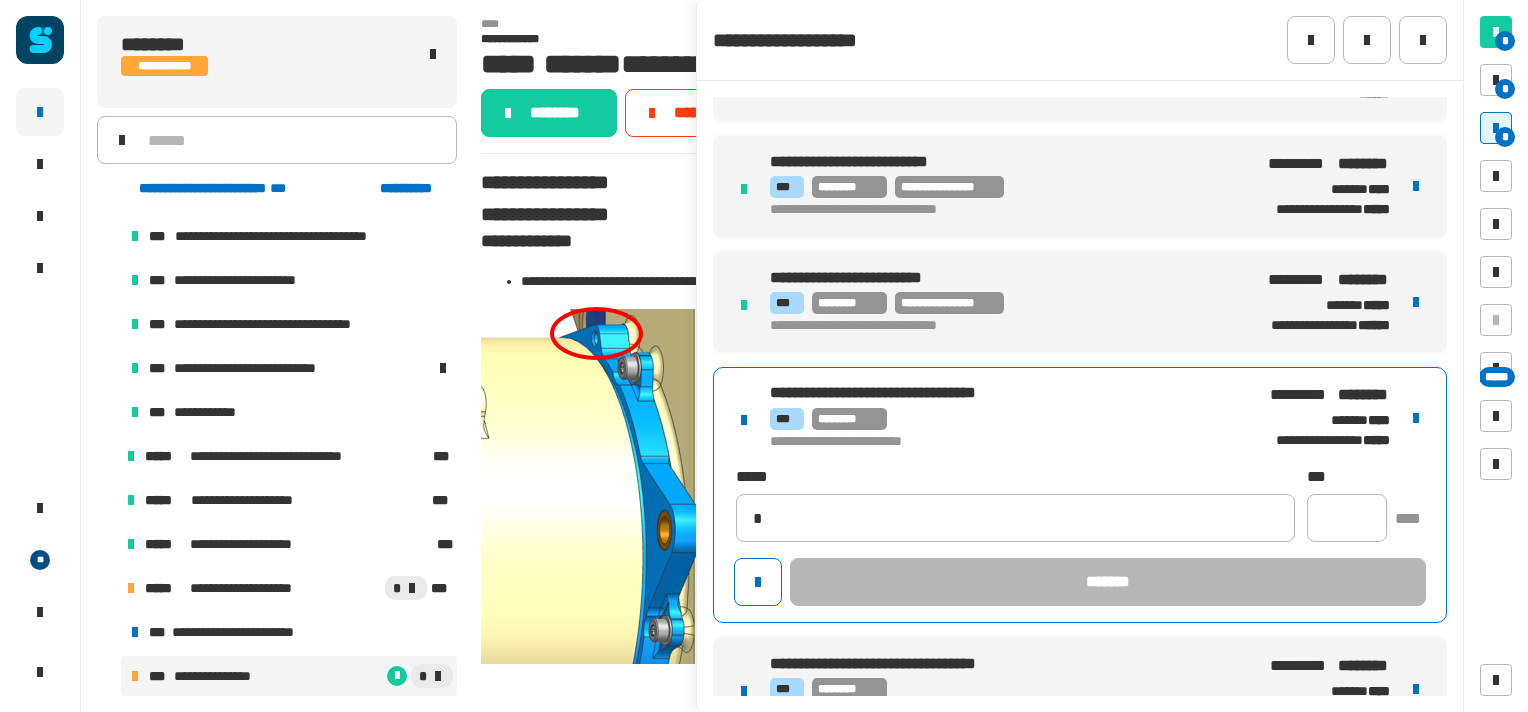type on "**********" 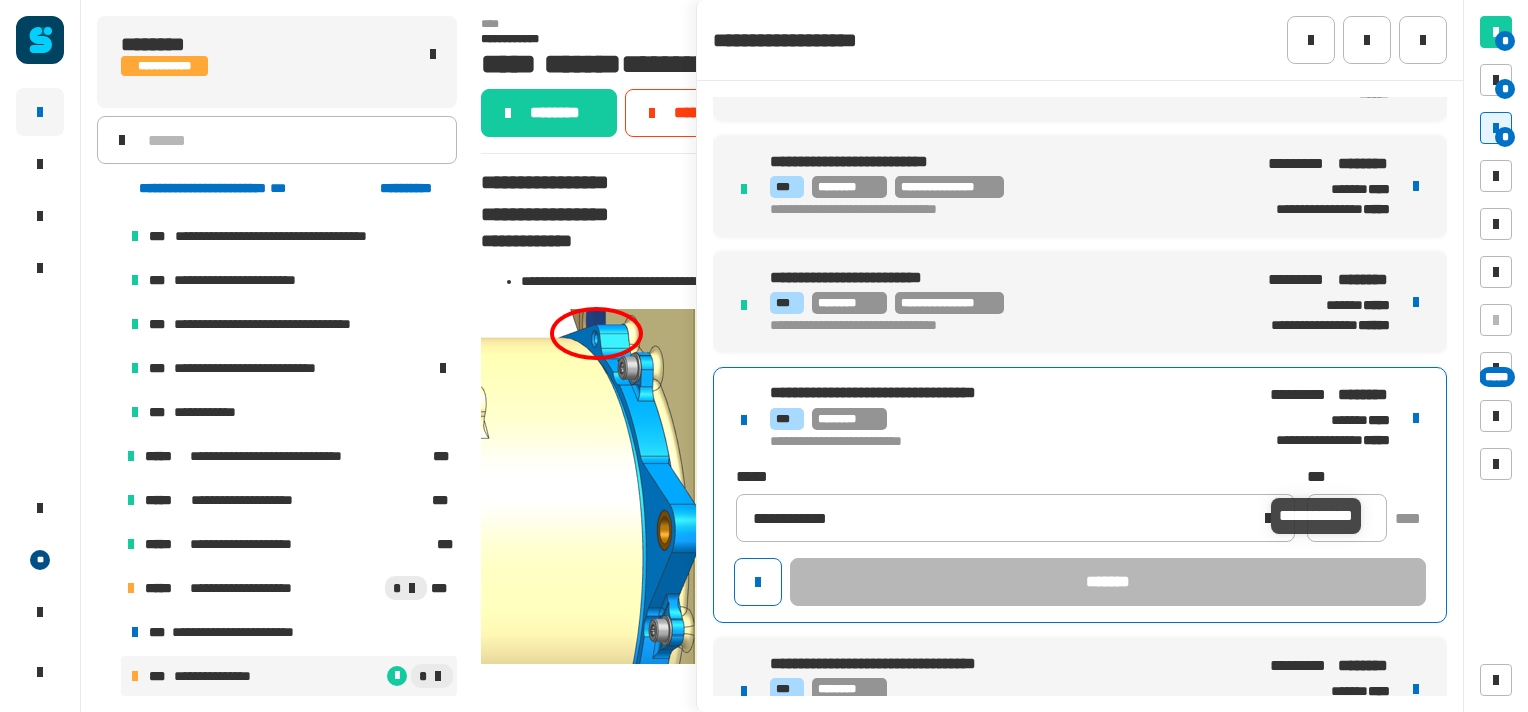 type 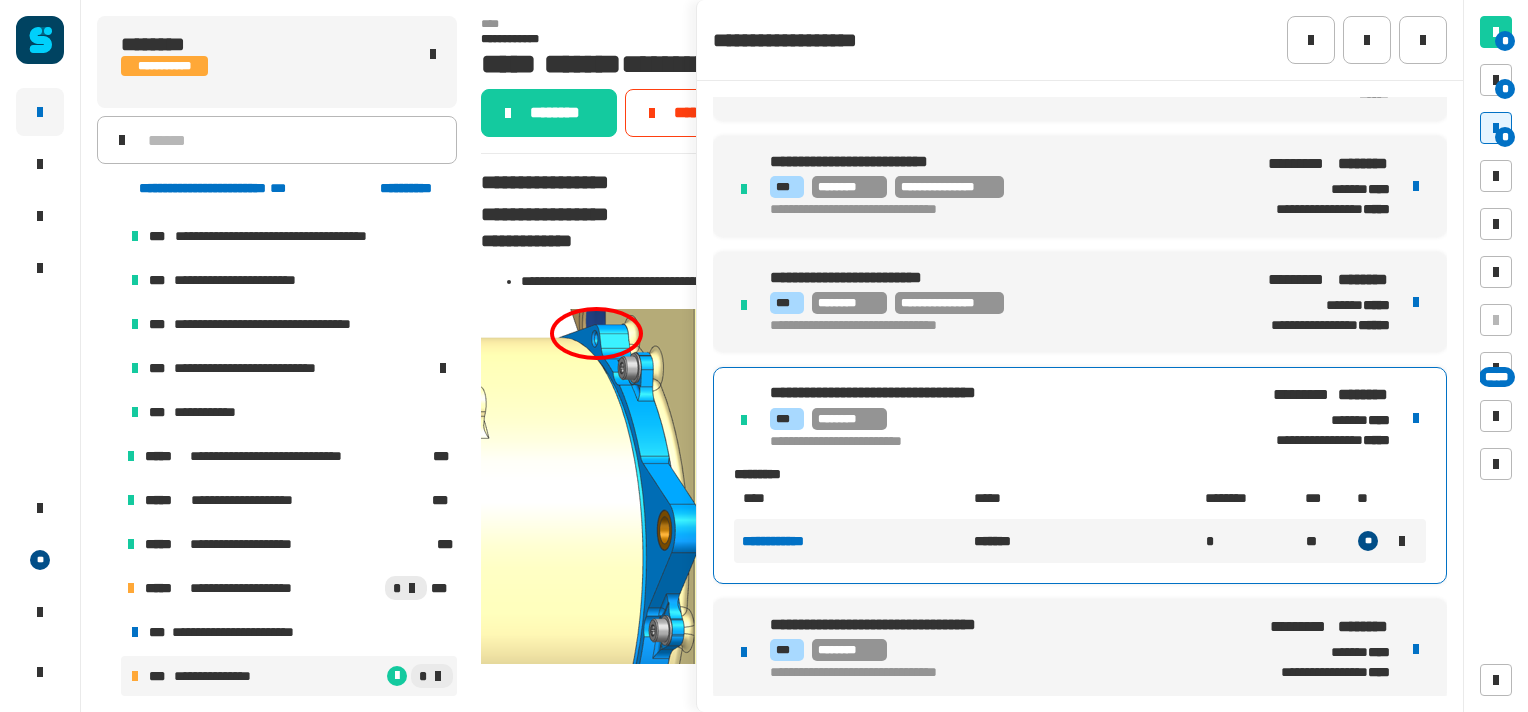click on "**********" at bounding box center (1080, 649) 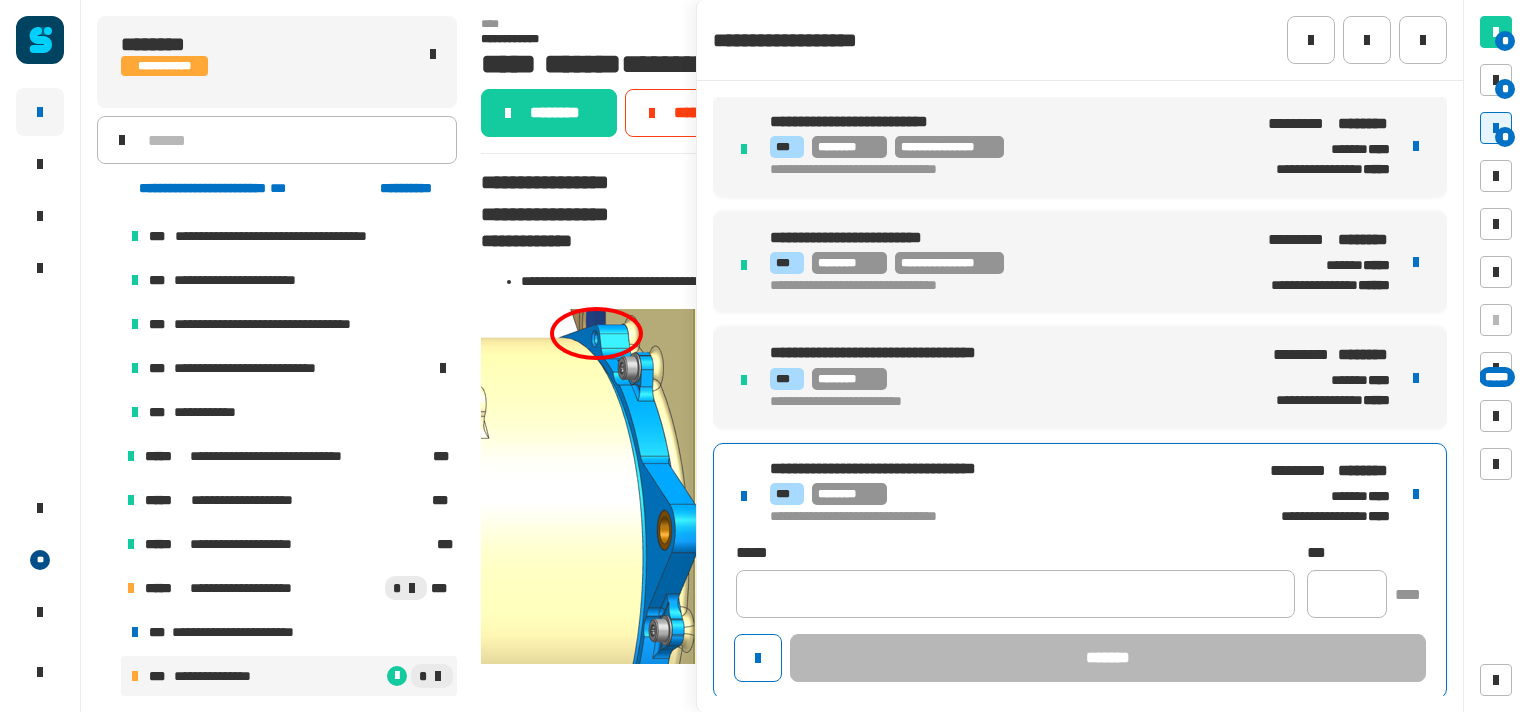 type on "**********" 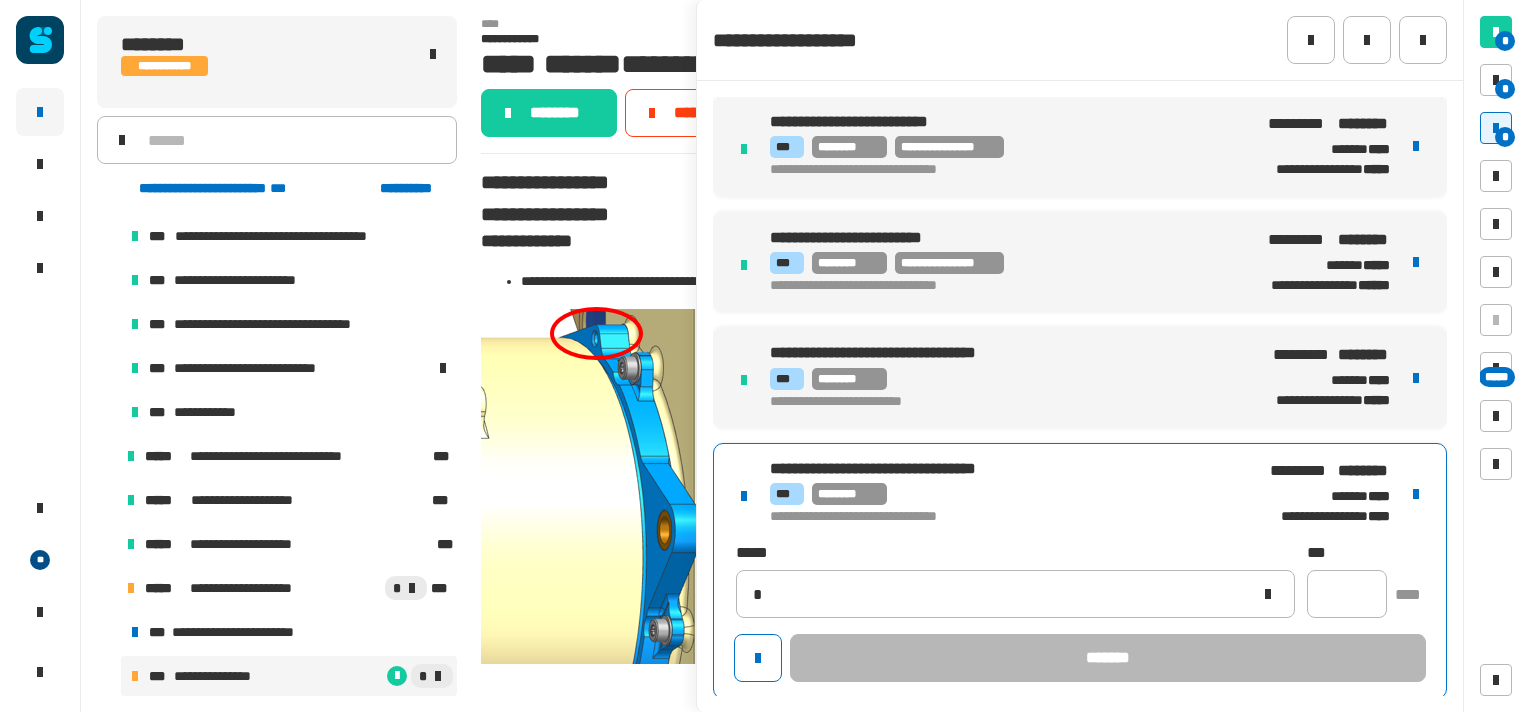 type 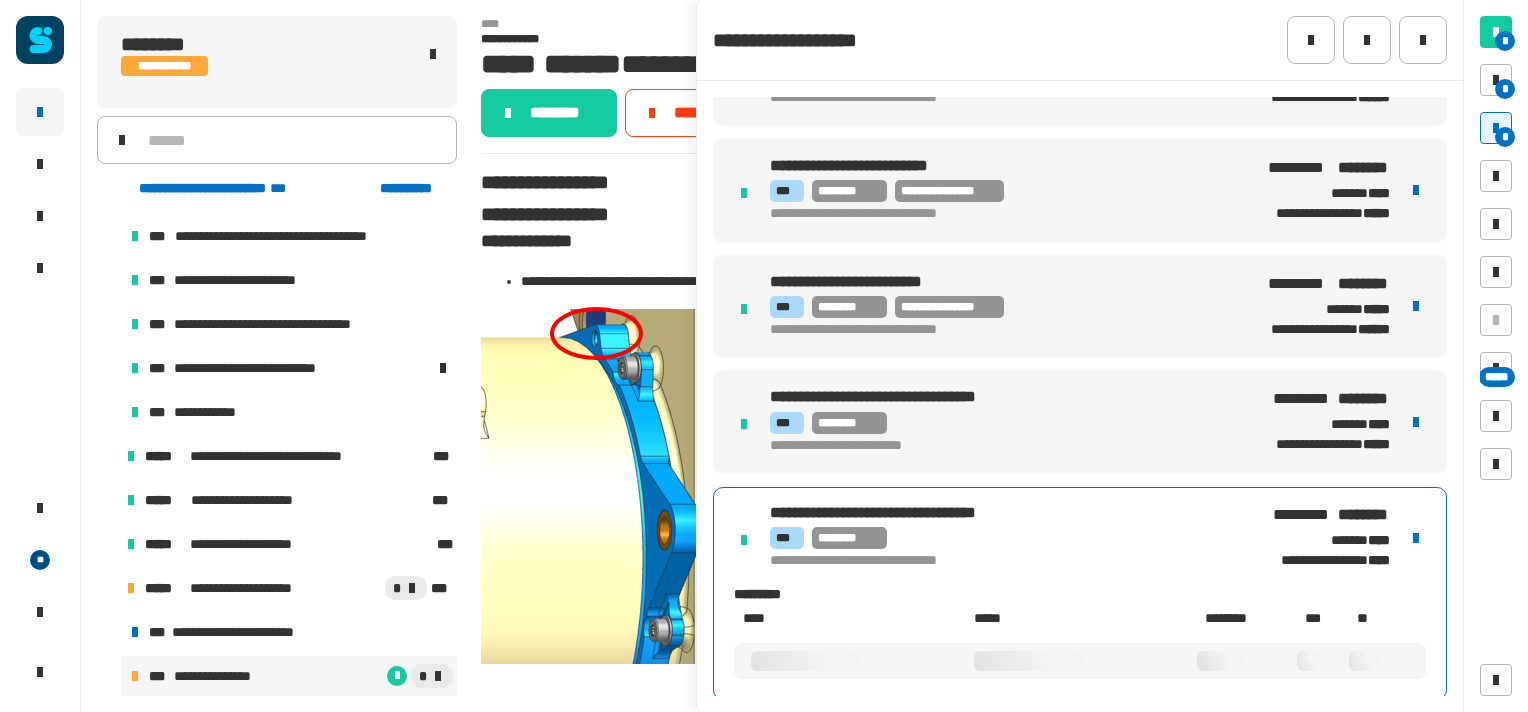 scroll, scrollTop: 424, scrollLeft: 0, axis: vertical 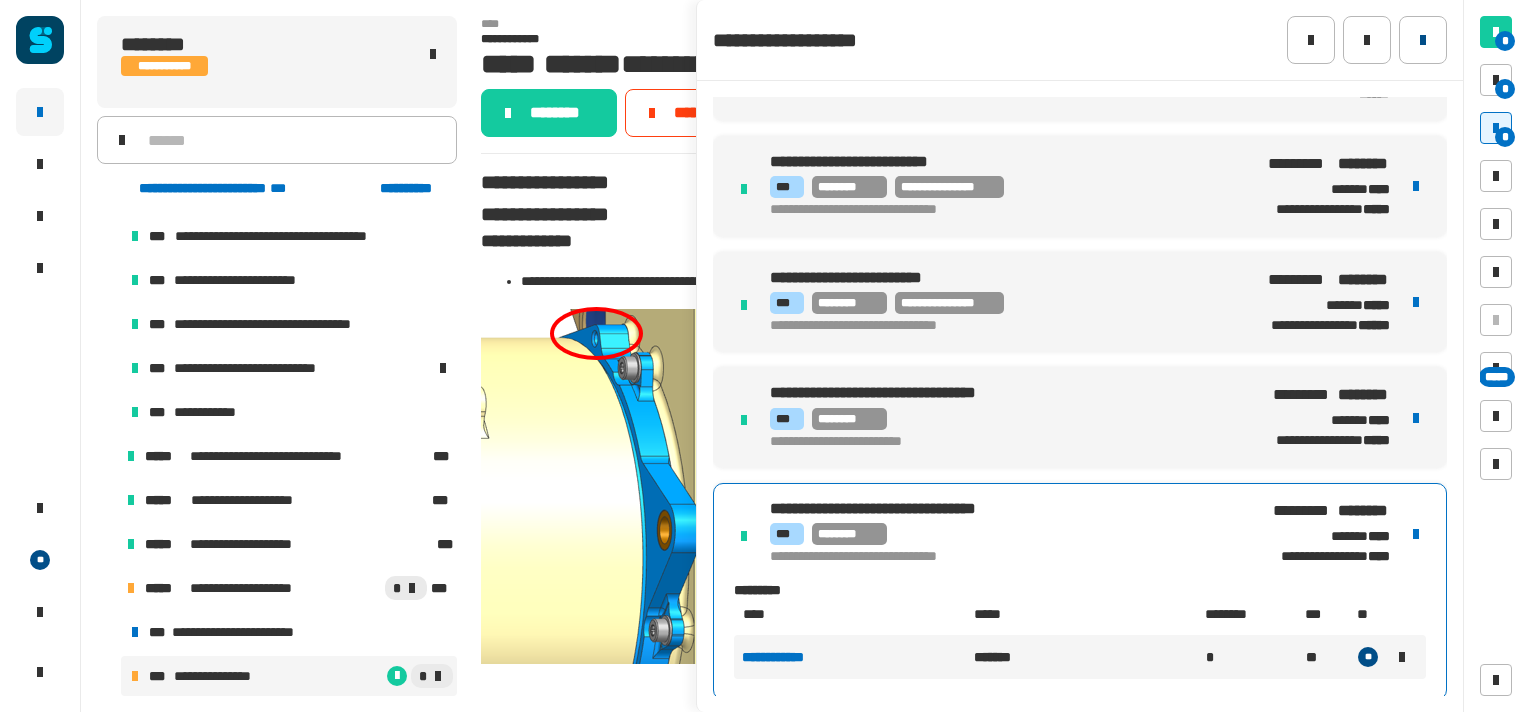 click 